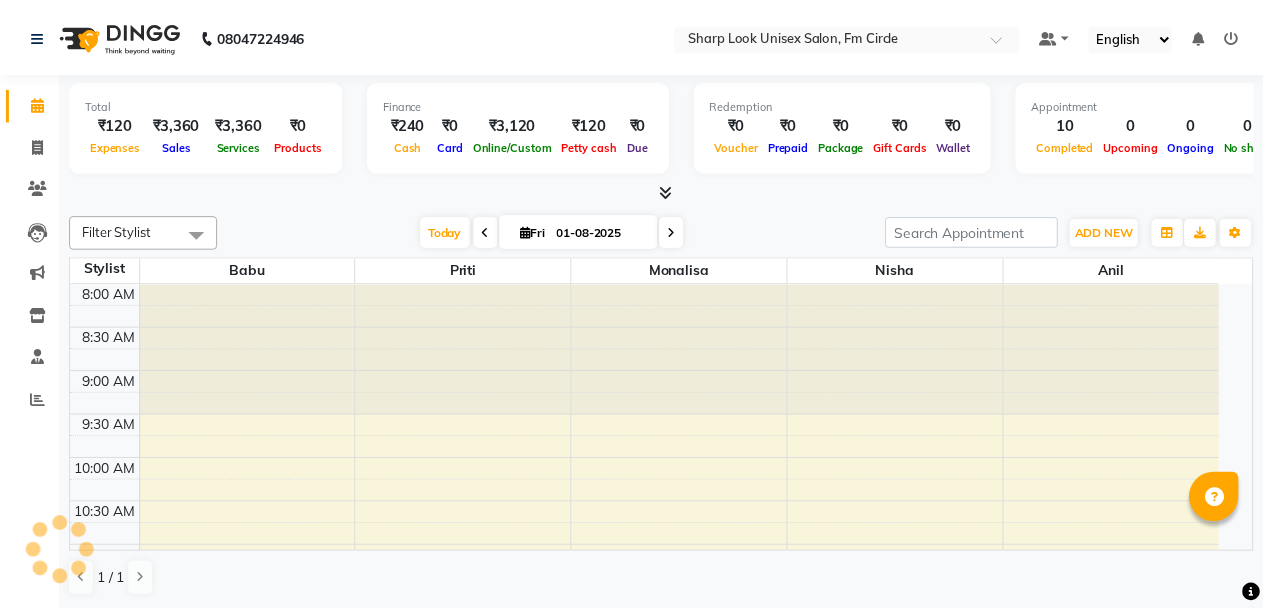 scroll, scrollTop: 0, scrollLeft: 0, axis: both 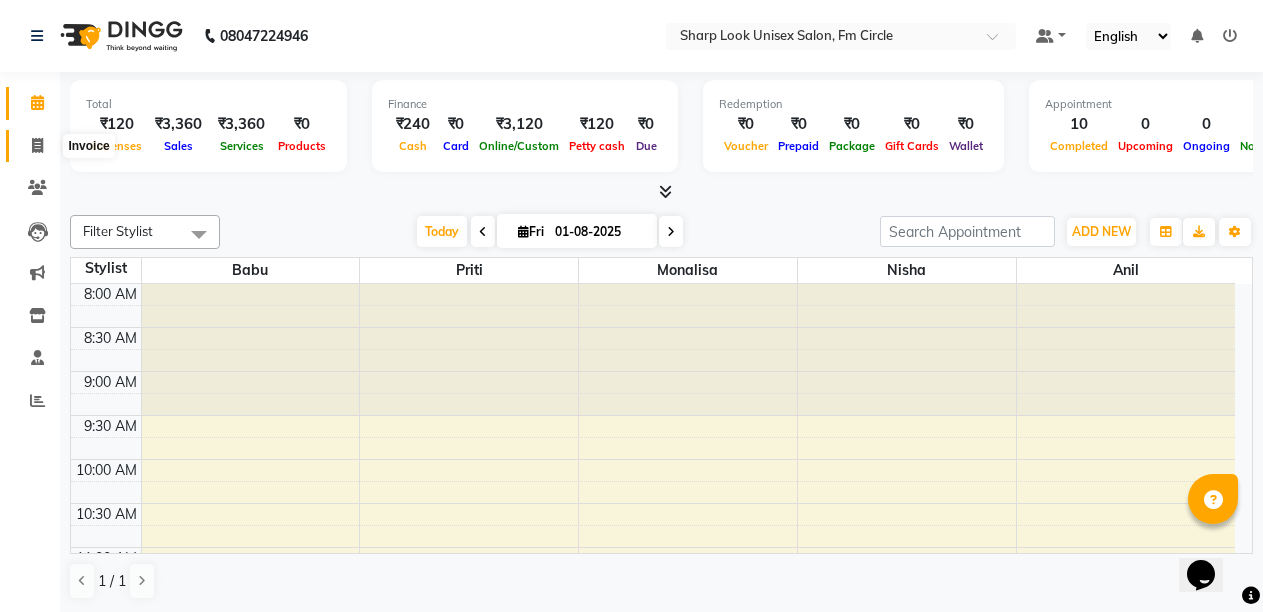 click 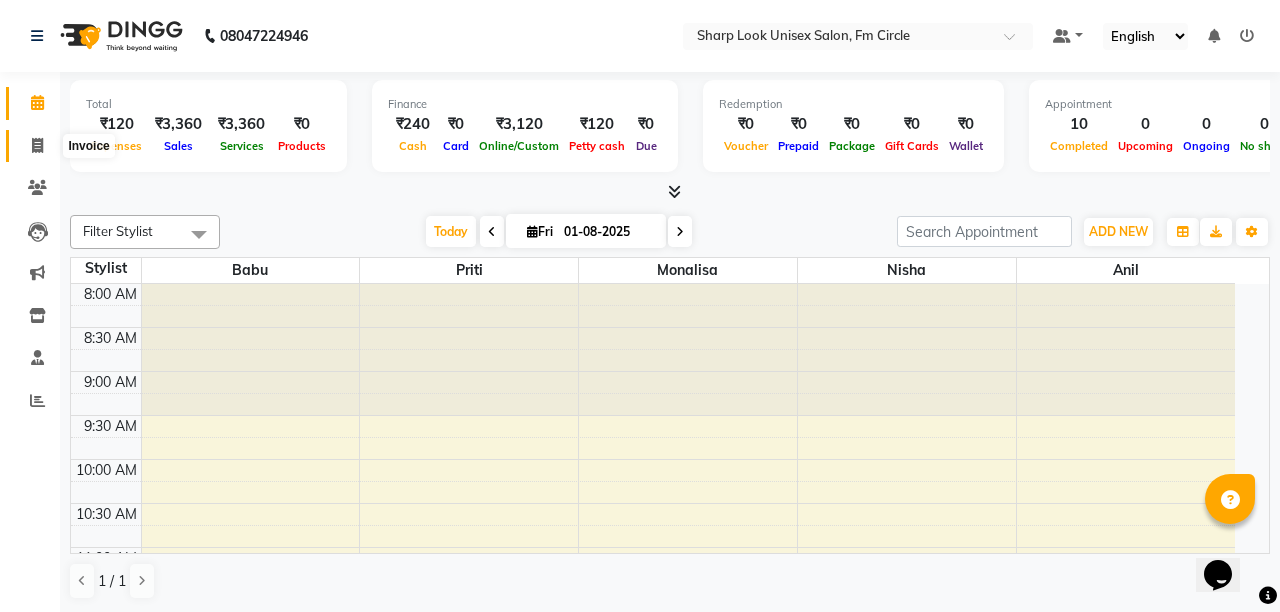 select on "service" 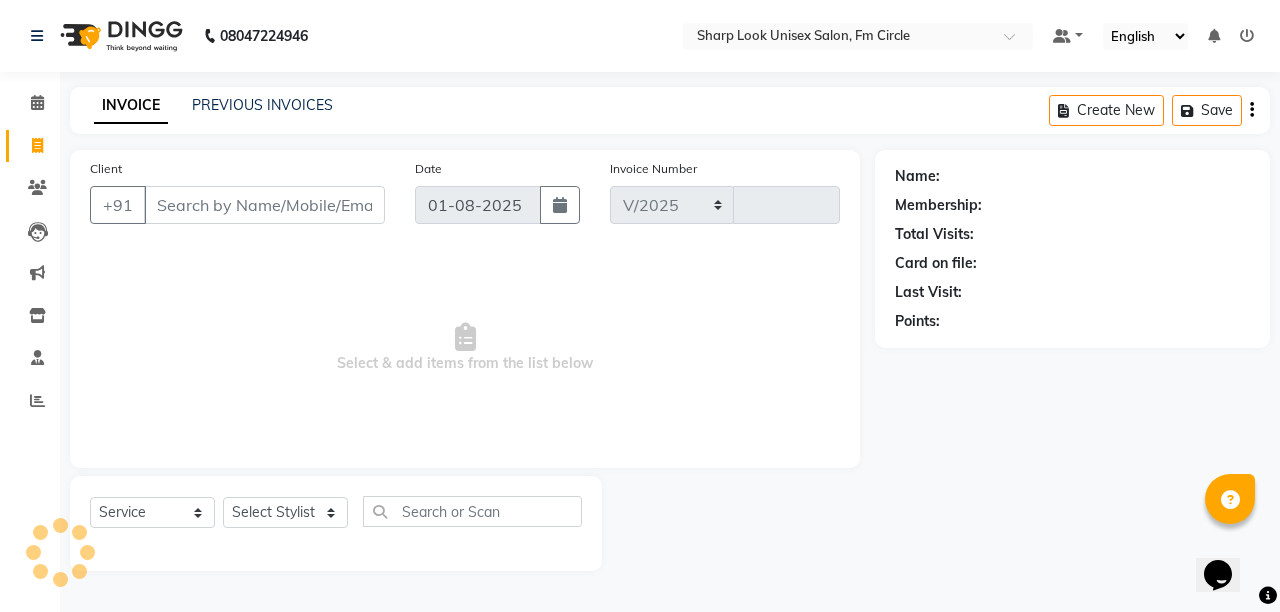 select on "804" 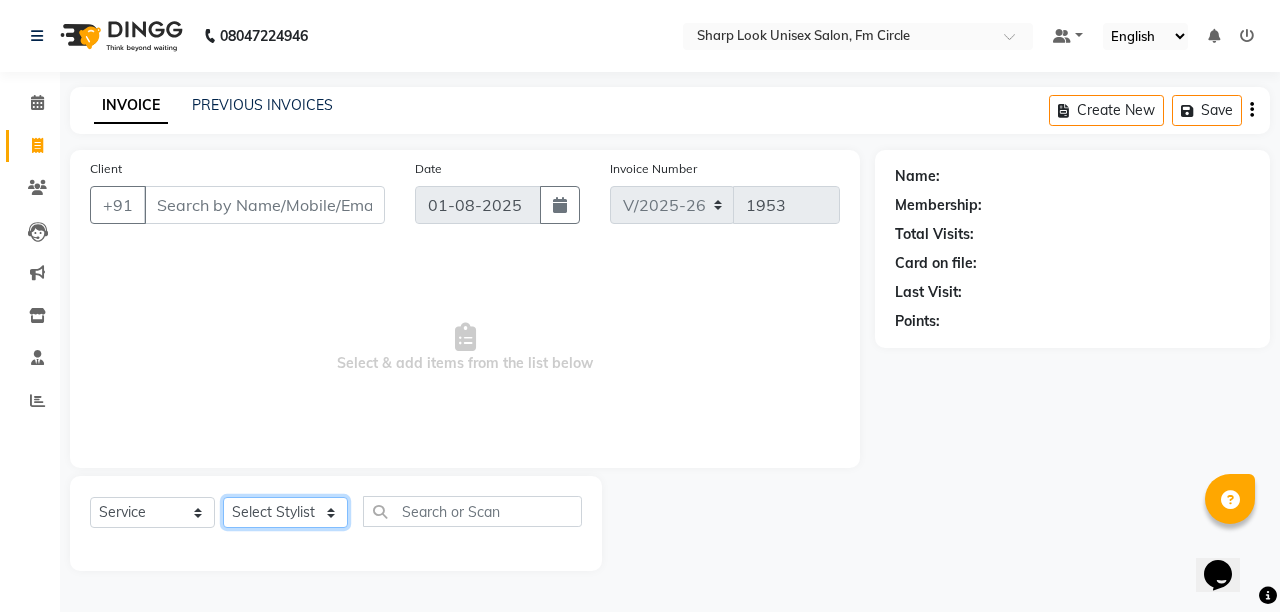 click on "Select Stylist Admin Anil Babu Budhia Monalisa  Nisha Priti" 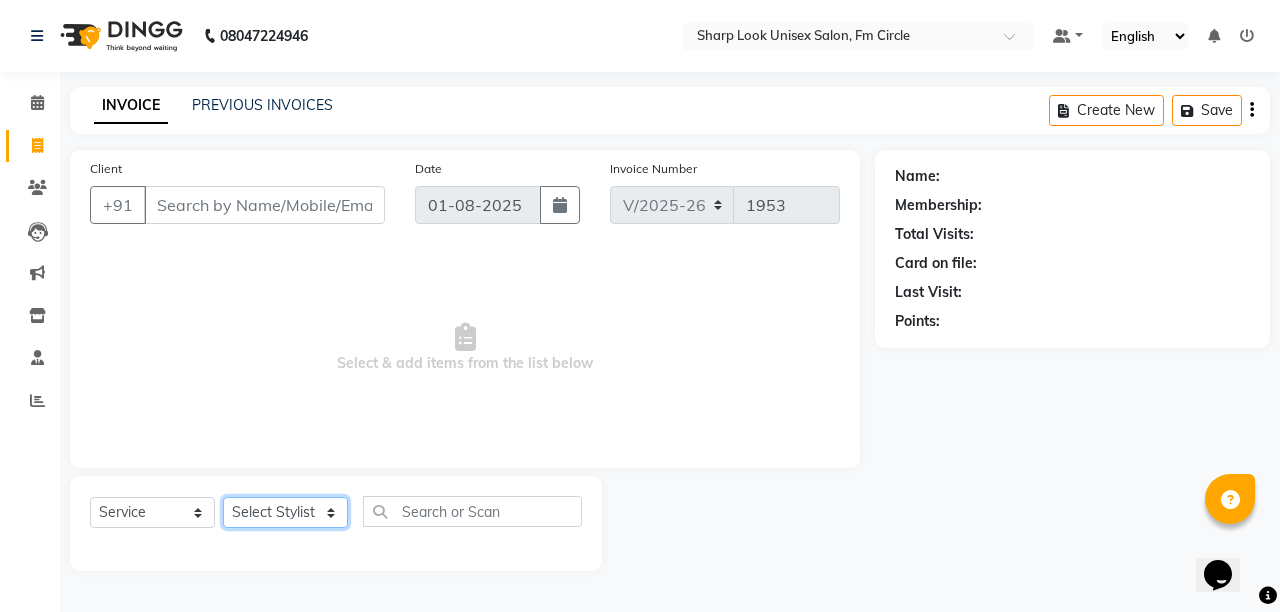select on "80321" 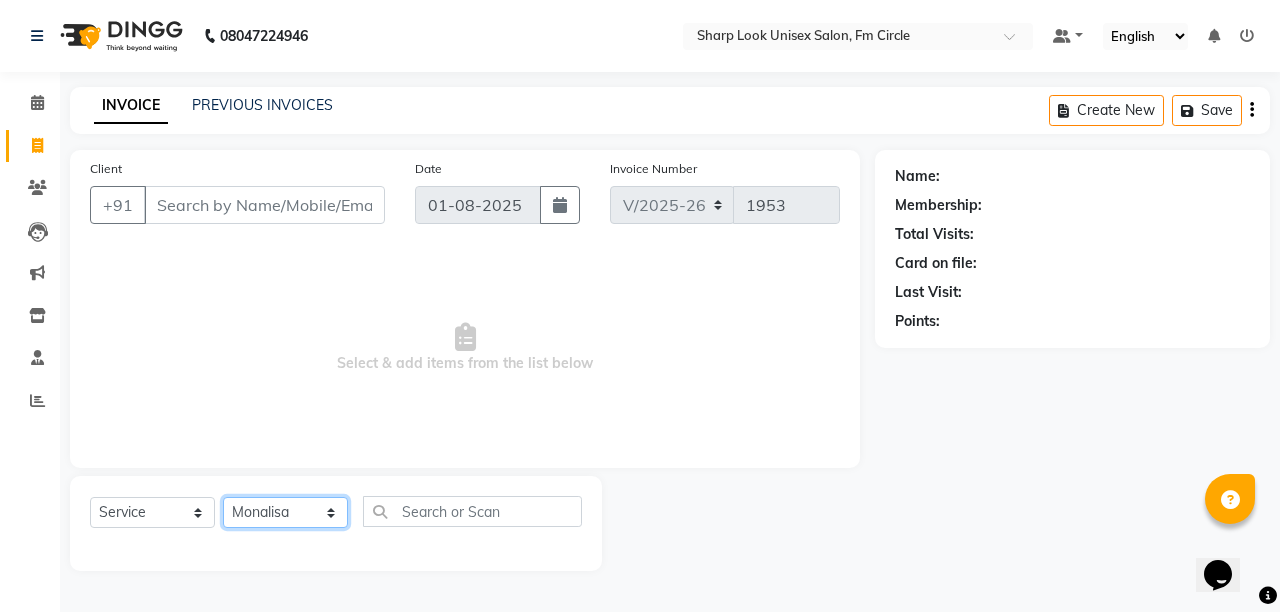 click on "Select Stylist Admin Anil Babu Budhia Monalisa  Nisha Priti" 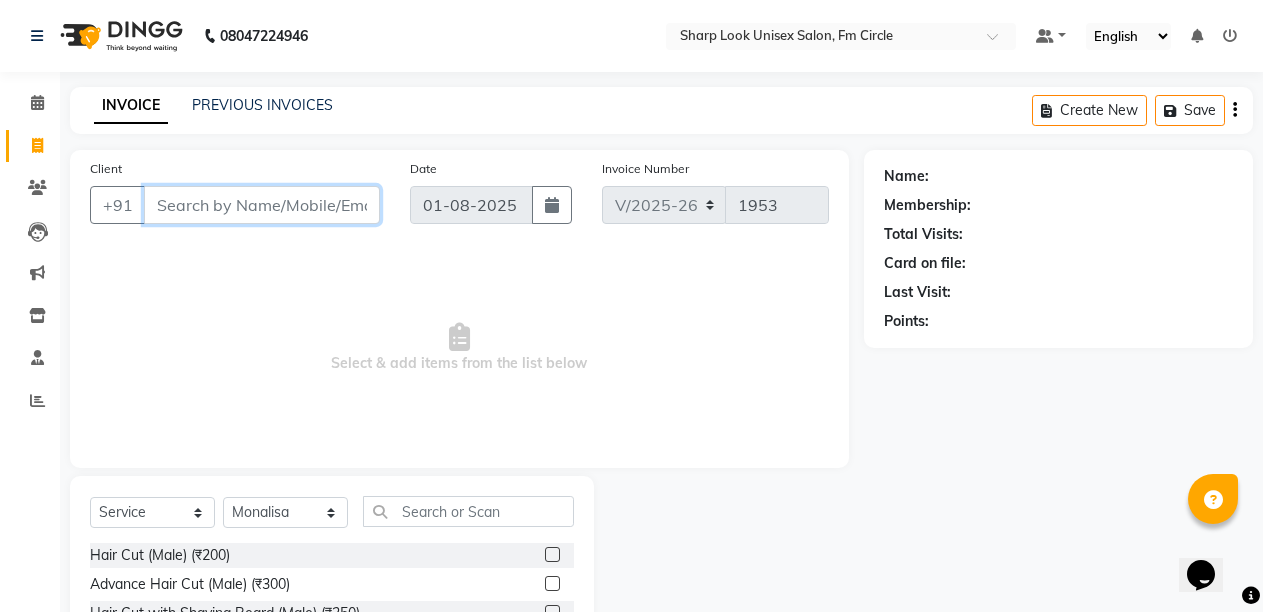 click on "Client" at bounding box center [262, 205] 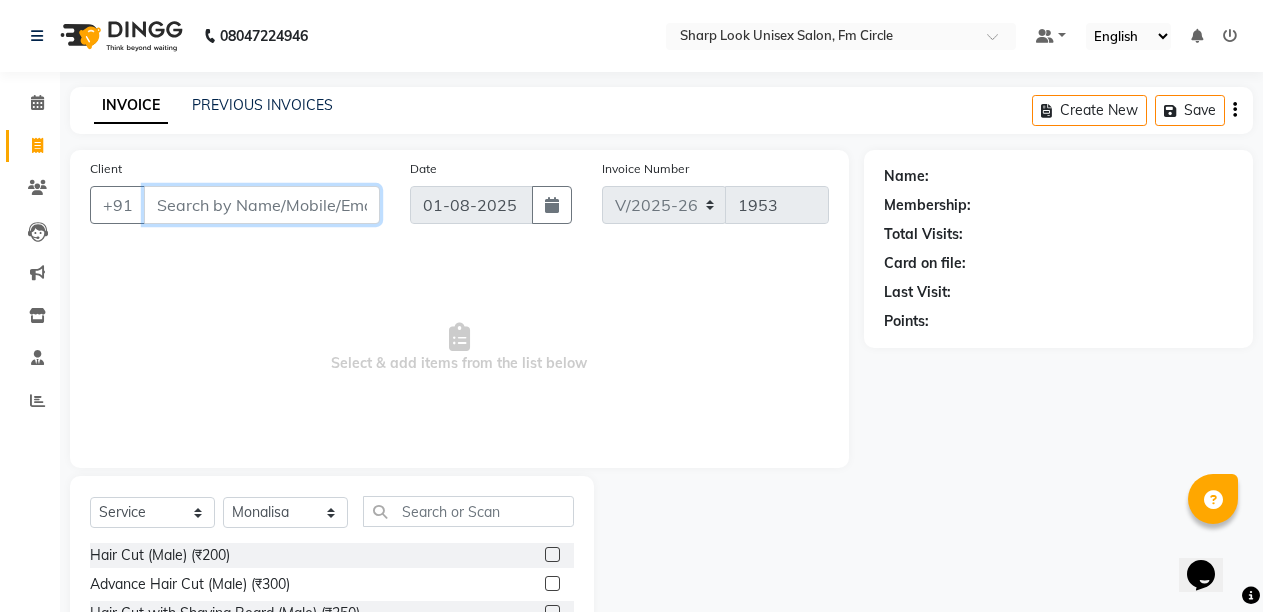 click on "Client" at bounding box center (262, 205) 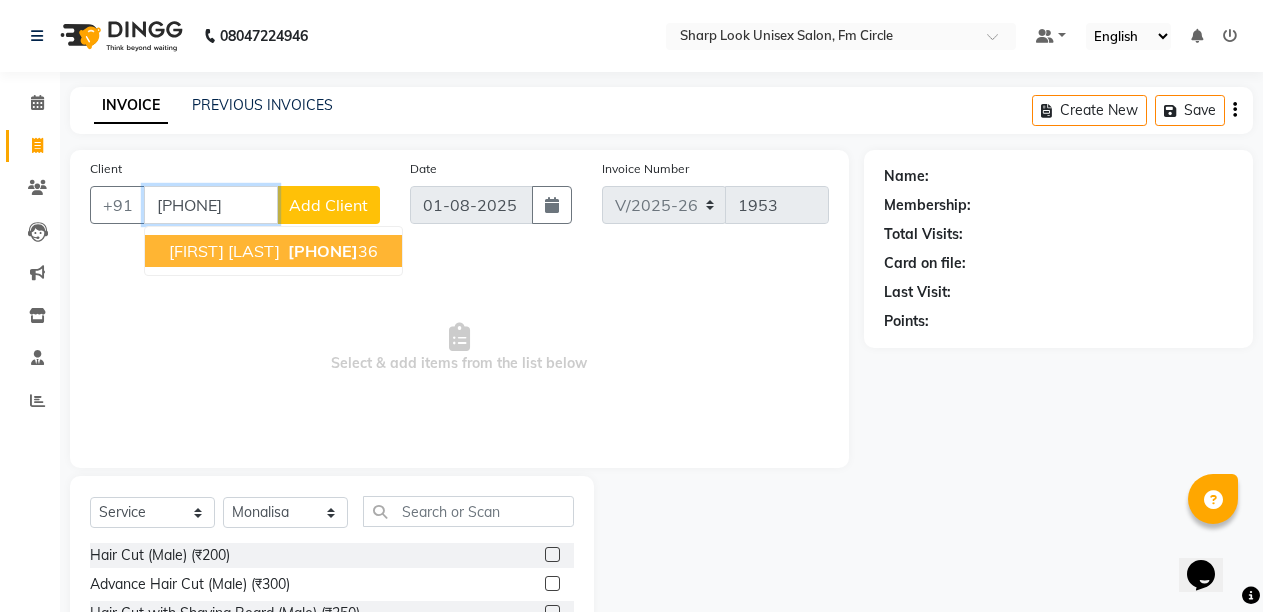 click on "93488300" at bounding box center (323, 251) 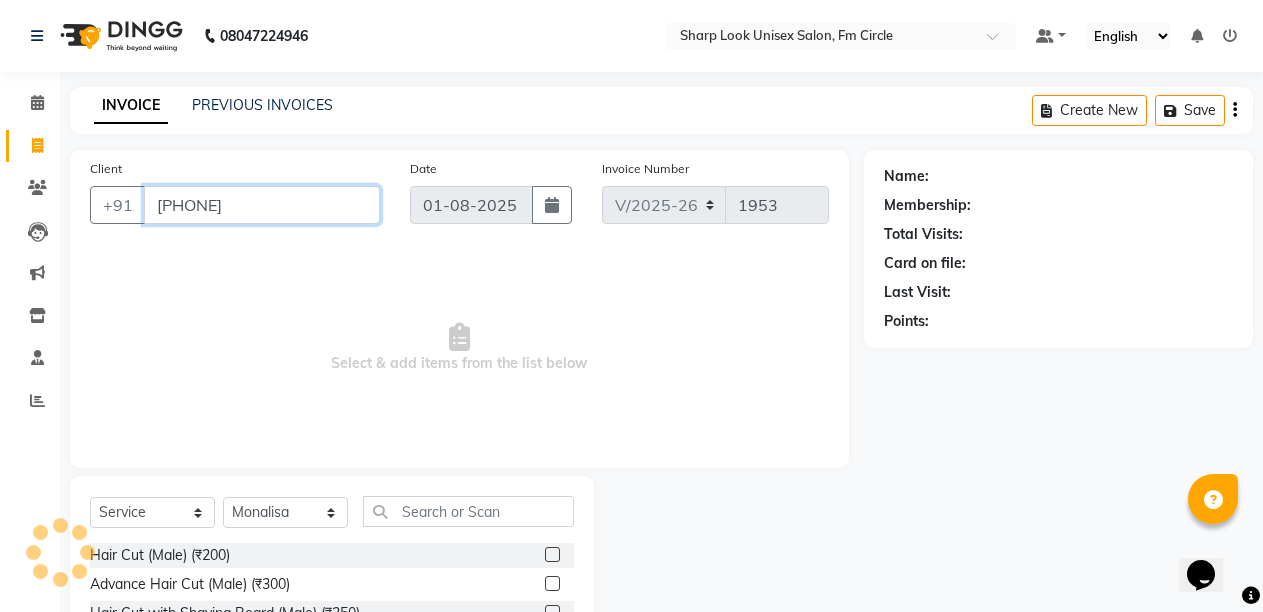 type on "[PHONE]" 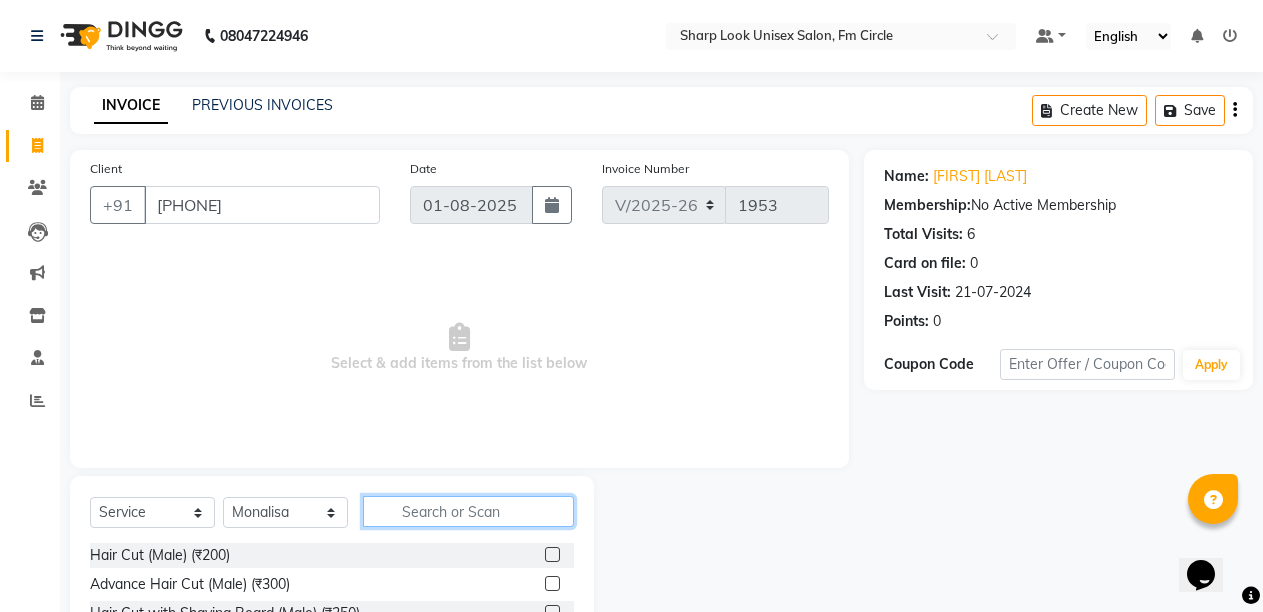 click 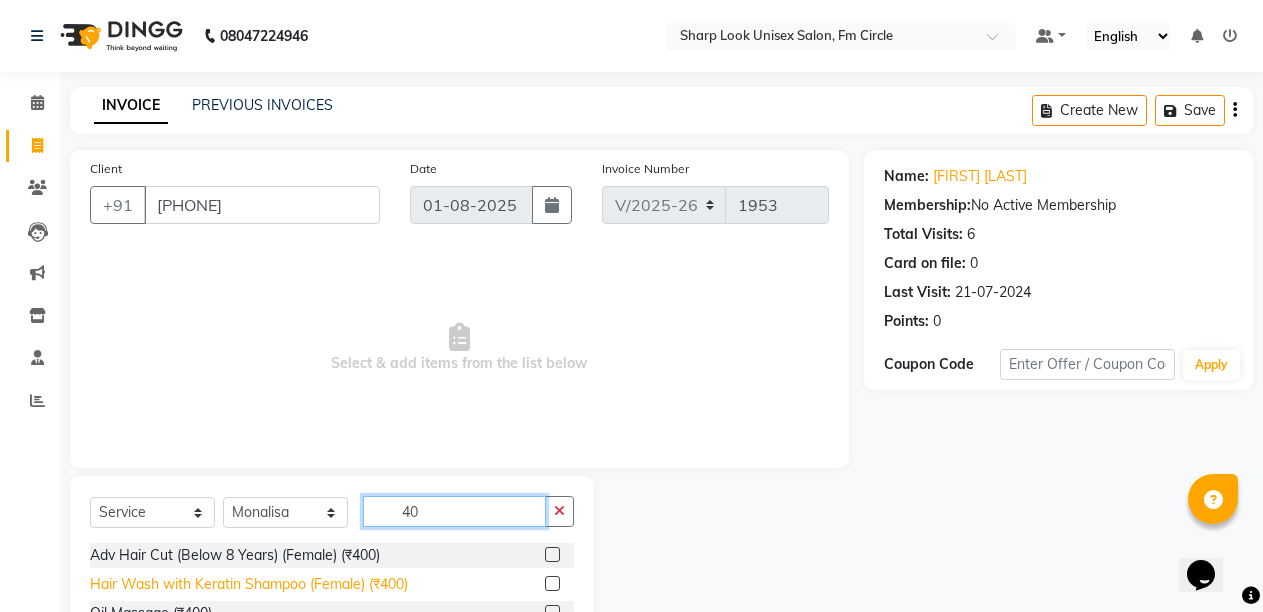 scroll, scrollTop: 189, scrollLeft: 0, axis: vertical 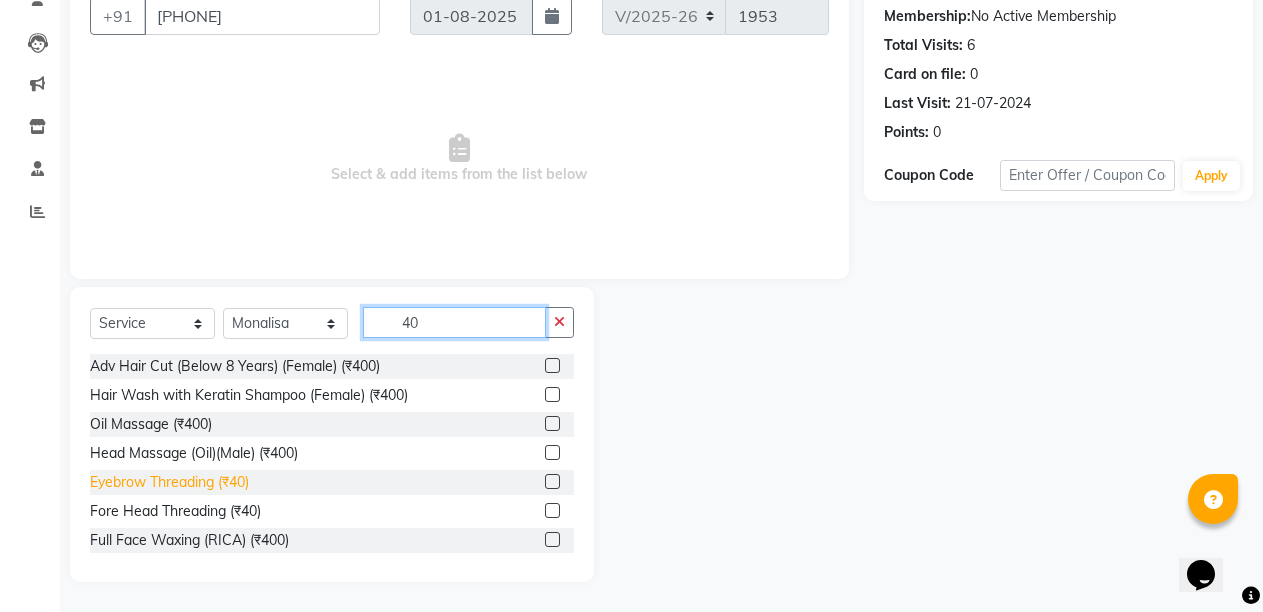 type on "40" 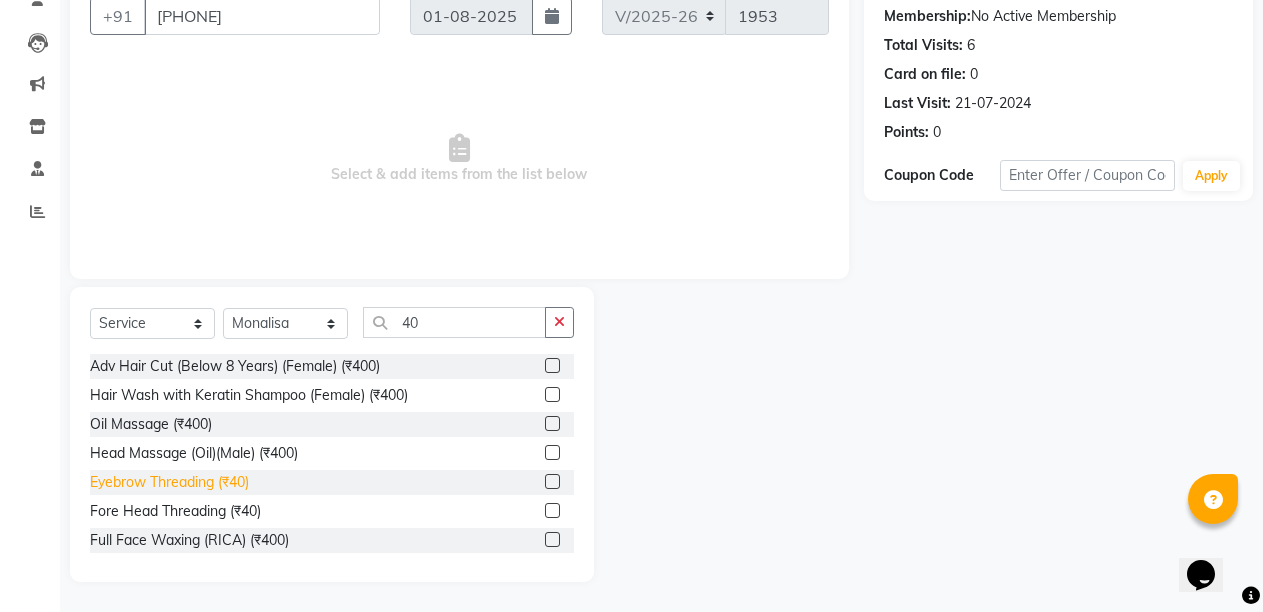 click on "Eyebrow Threading (₹40)" 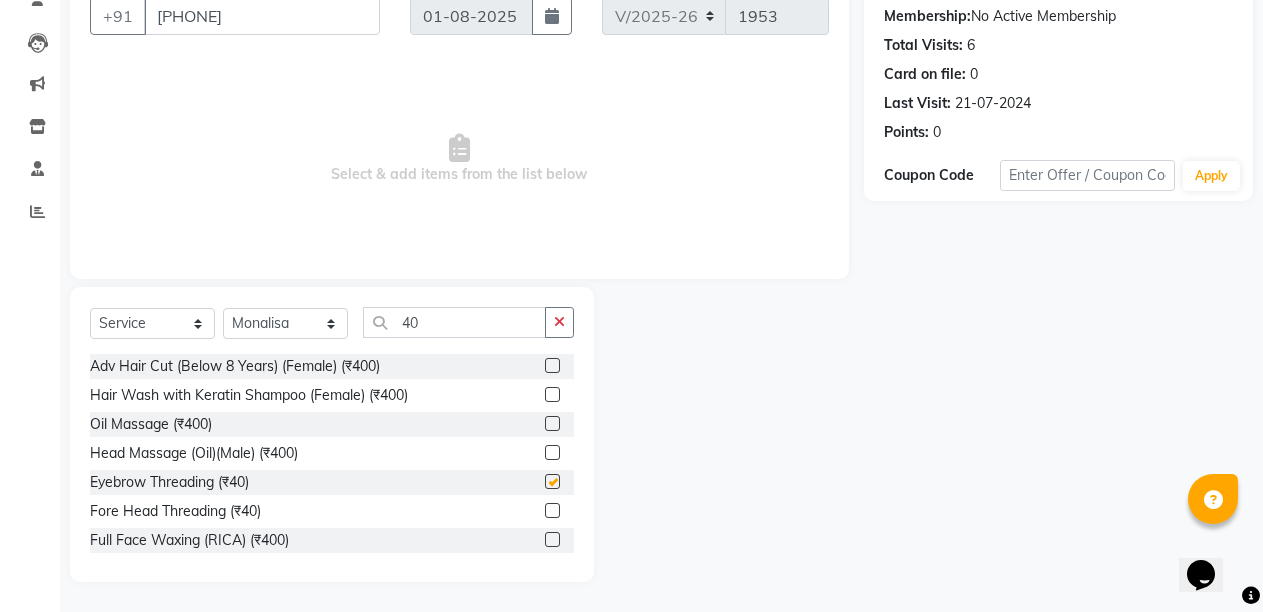 checkbox on "false" 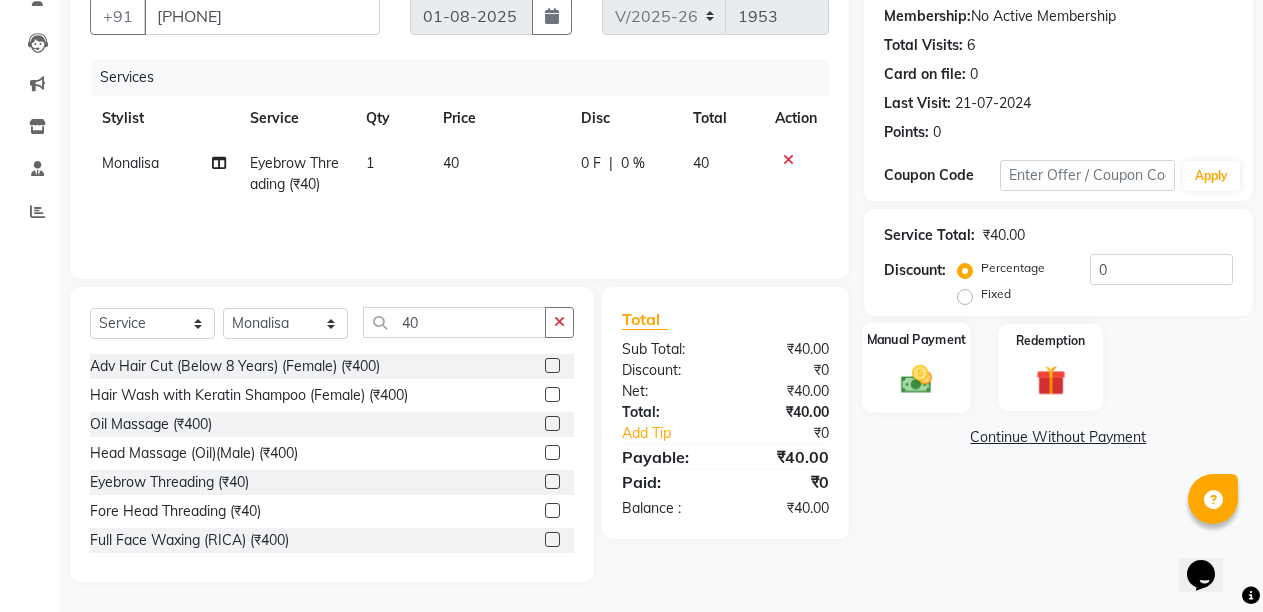 click 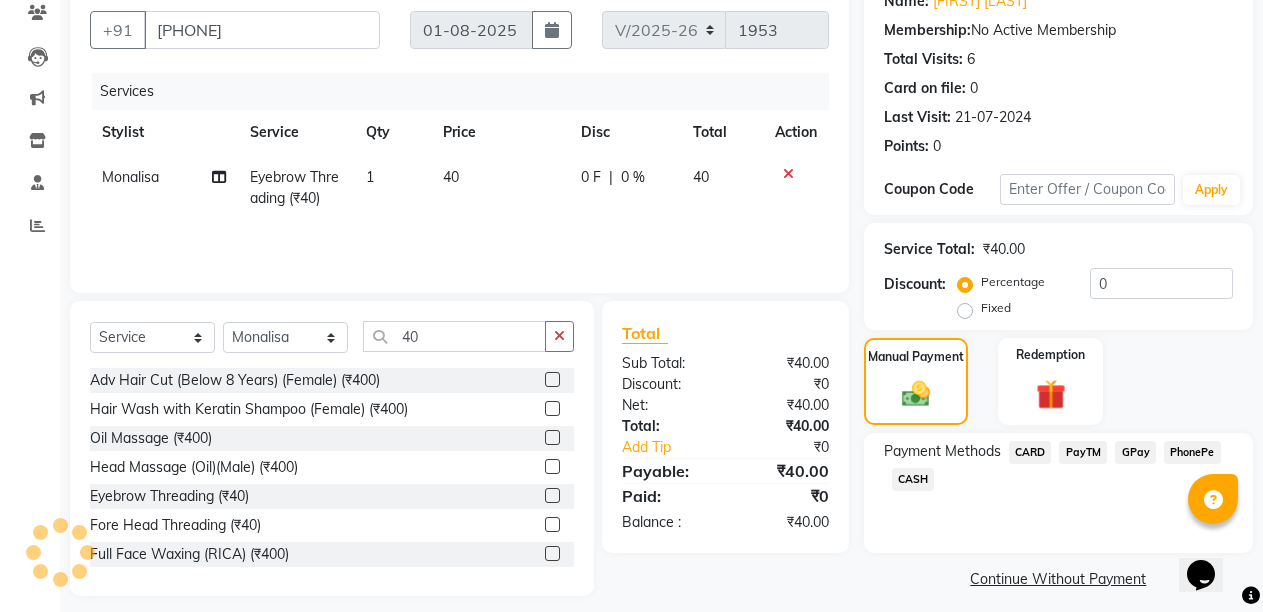 scroll, scrollTop: 189, scrollLeft: 0, axis: vertical 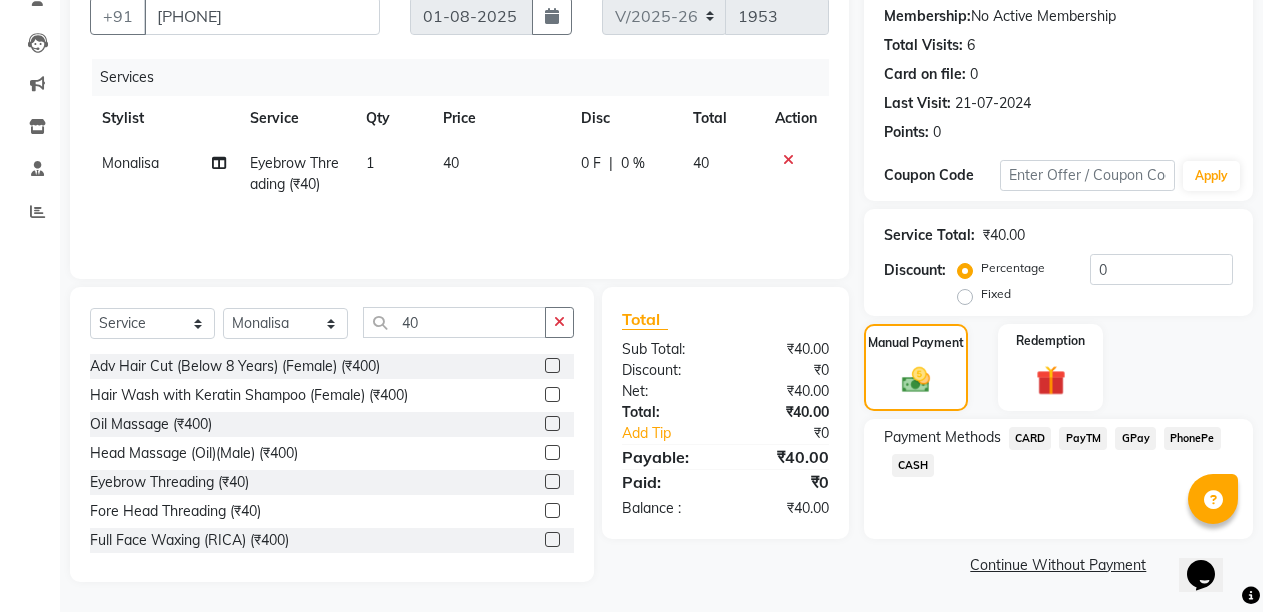 click on "PayTM" 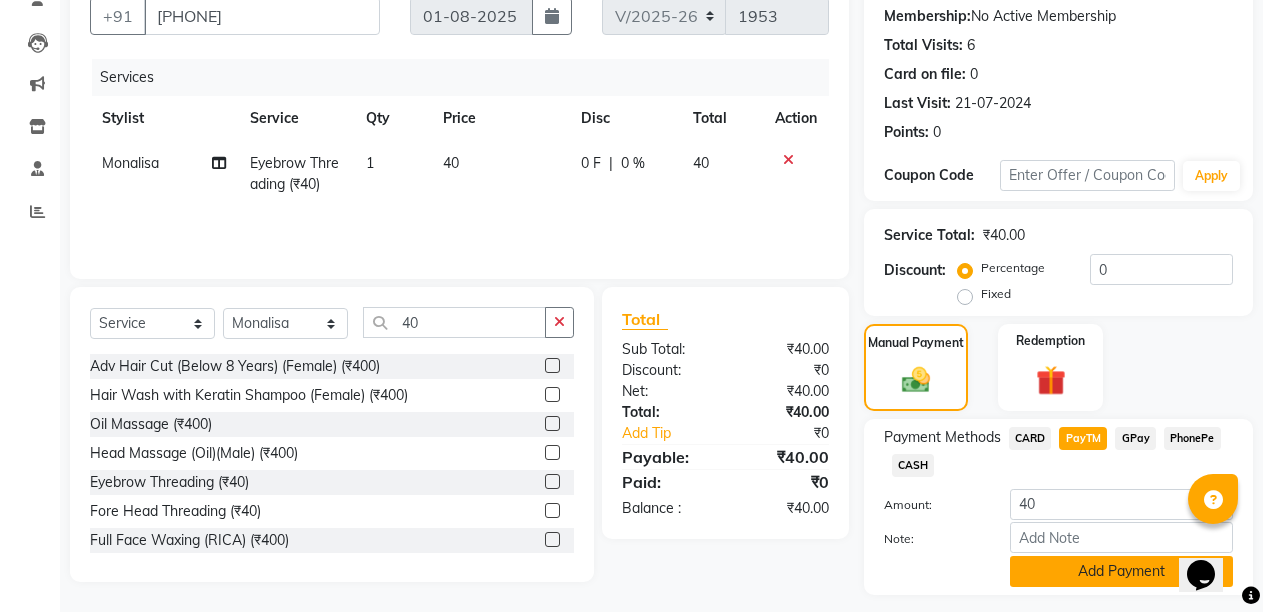 click on "Add Payment" 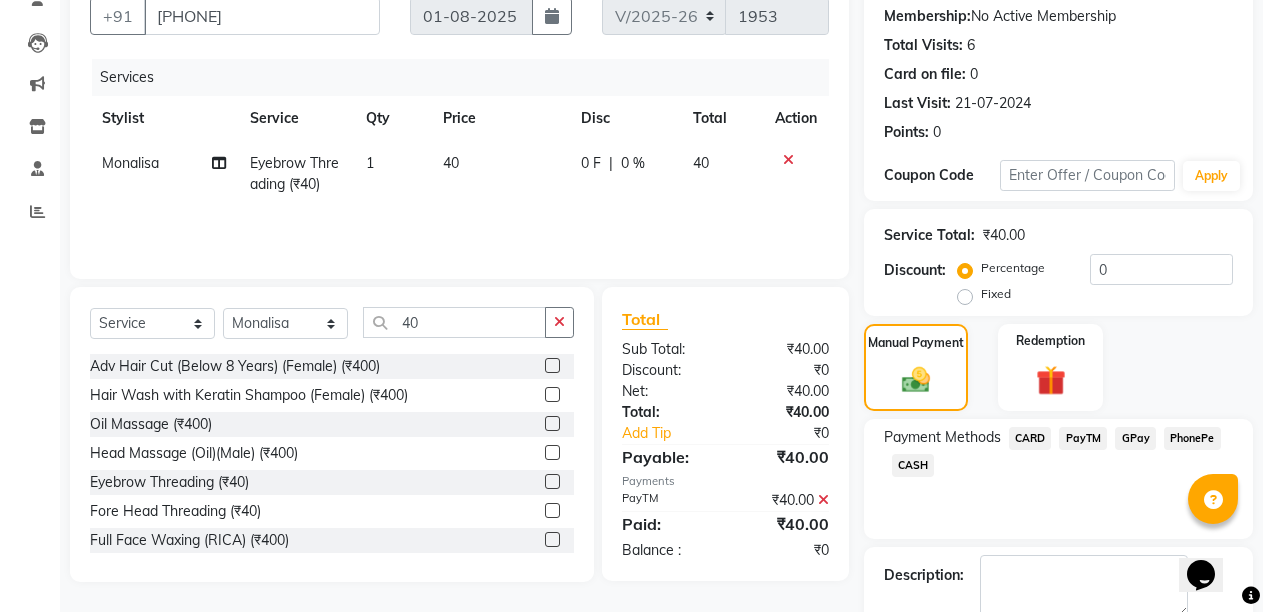 scroll, scrollTop: 300, scrollLeft: 0, axis: vertical 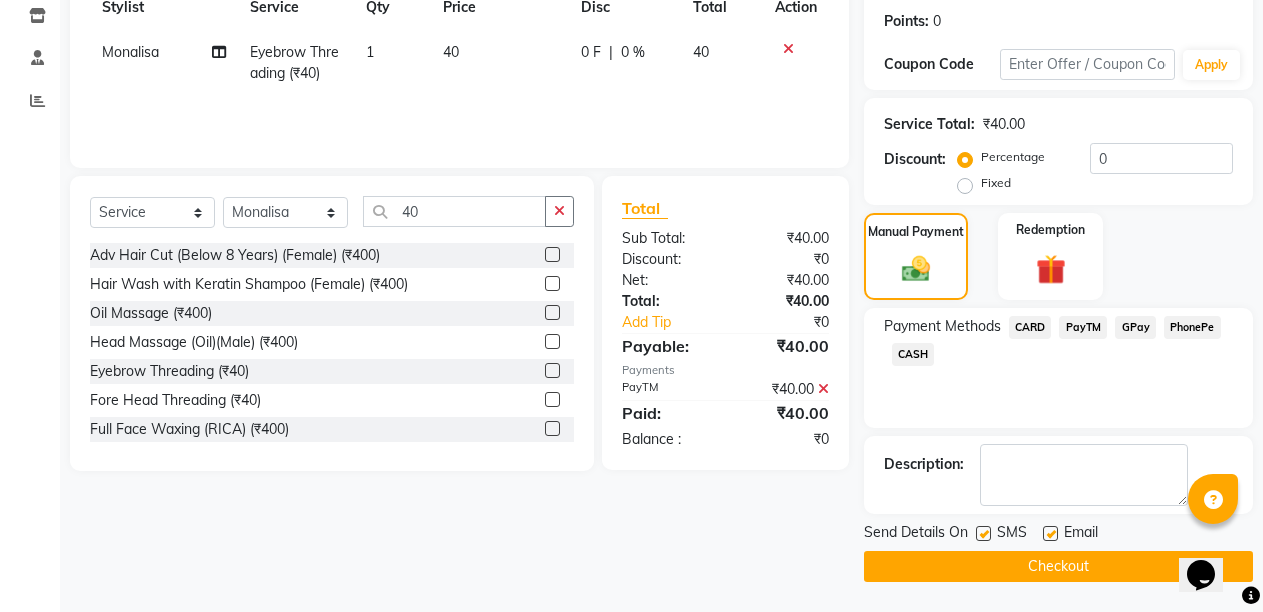 click 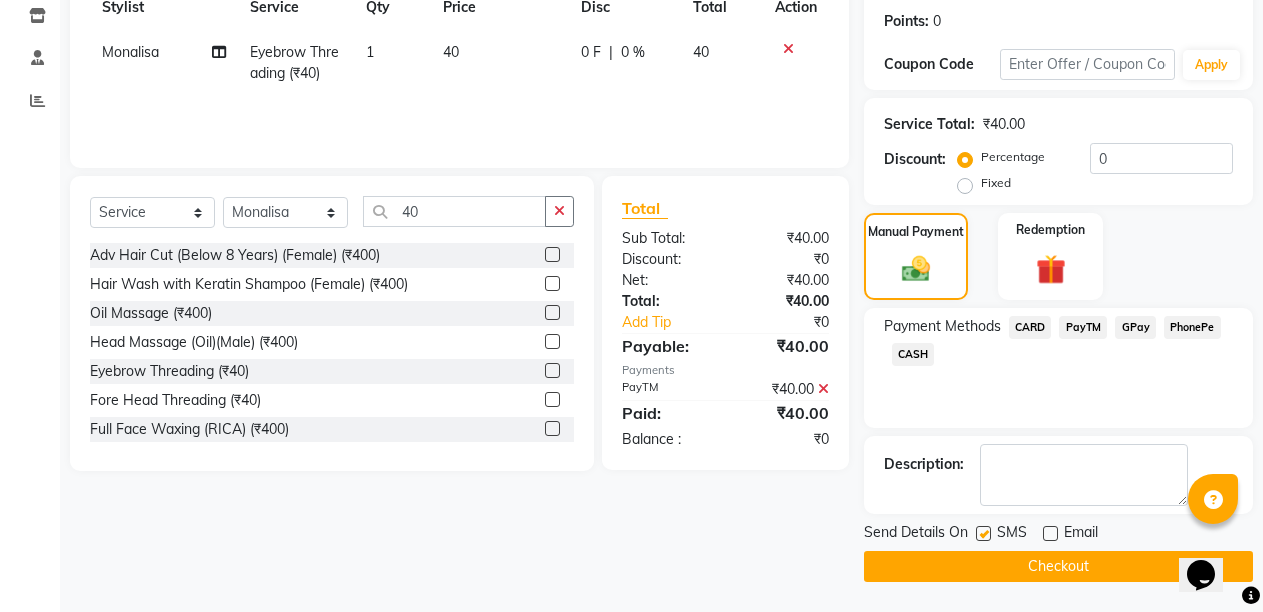 click on "INVOICE PREVIOUS INVOICES Create New   Save  Client +91 9348830036 Date 01-08-2025 Invoice Number V/2025 V/2025-26 1953 Services Stylist Service Qty Price Disc Total Action Monalisa  Eyebrow Threading (₹40) 1 40 0 F | 0 % 40 Select  Service  Product  Membership  Package Voucher Prepaid Gift Card  Select Stylist Admin Anil Babu Budhia Monalisa  Nisha Priti 40 Adv Hair Cut (Below 8 Years) (Female) (₹400)  Hair Wash with Keratin Shampoo (Female) (₹400)  Oil Massage (₹400)  Head Massage (Oil)(Male) (₹400)  Eyebrow Threading (₹40)  Fore Head Threading (₹40)  Full Face Waxing (RICA) (₹400)  Full Face Waxing (₹400)  Upper lip waxing (₹40)  Chin waxing (₹40)  Body Polishing (₹4000)  Full Body De-Tan (₹4000)  Back Scrub (₹400)  Facial - Ultimo Perl (₹4000)  Hydra Facial (Platinum) (₹4000)  O3+ Vitamin C (₹4000)  O3+ Radiant (₹4000)  Total Sub Total: ₹40.00 Discount: ₹0 Net: ₹40.00 Total: ₹40.00 Add Tip ₹0 Payable: ₹40.00 Payments PayTM ₹40.00  Paid: ₹40.00 Balance  0" 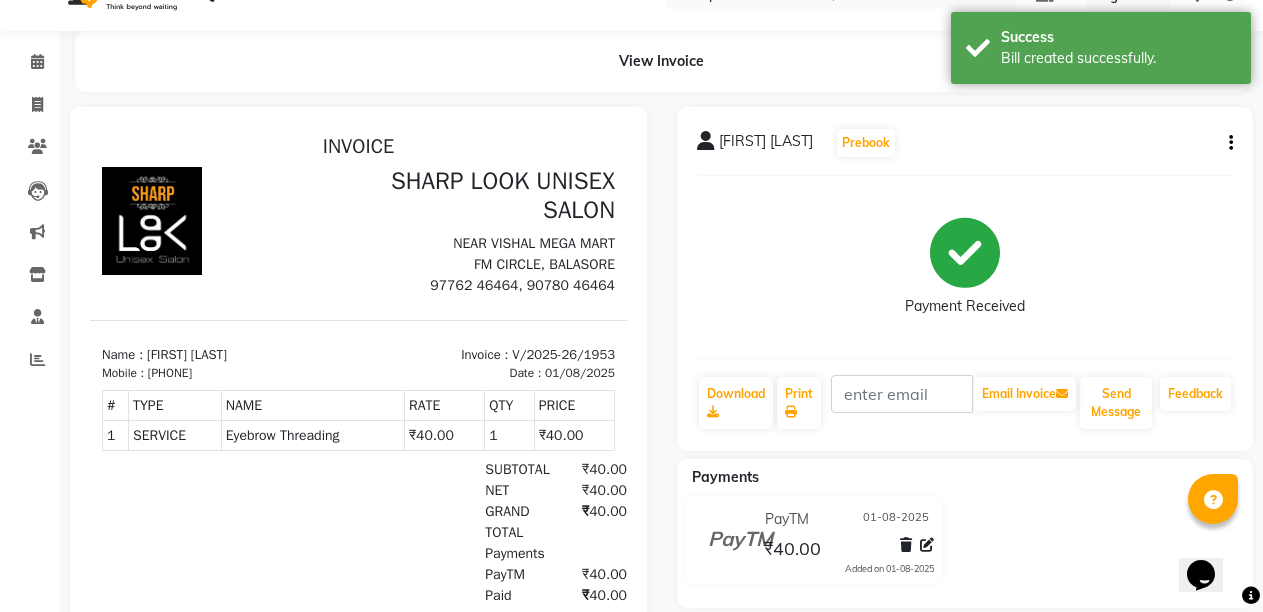 scroll, scrollTop: 0, scrollLeft: 0, axis: both 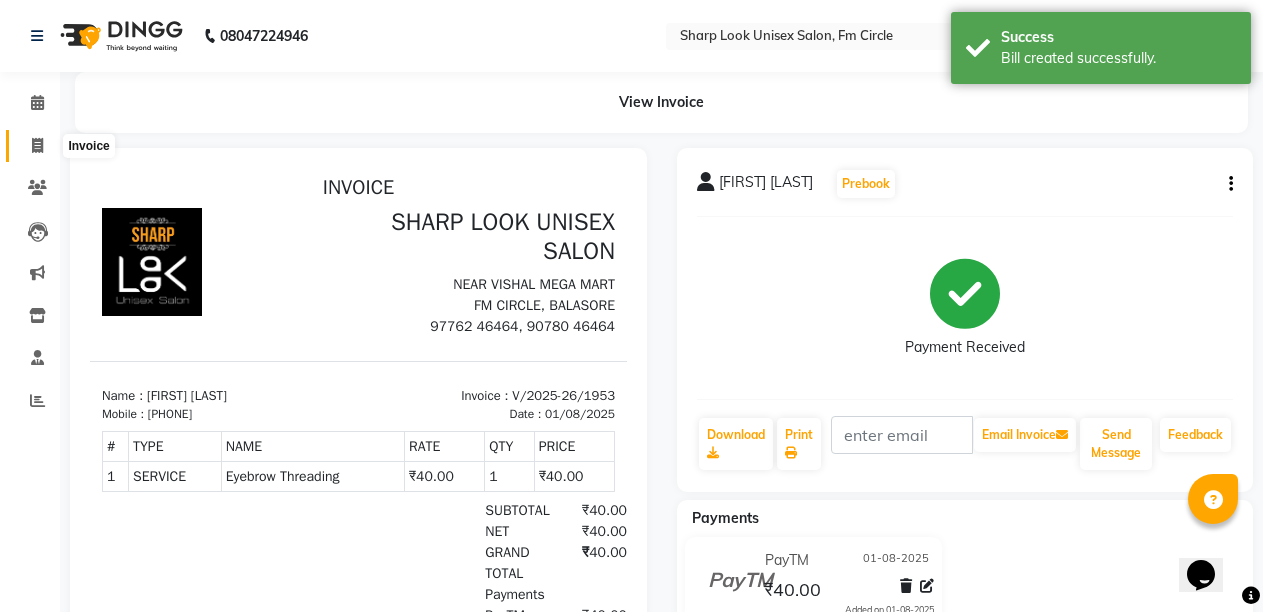 click 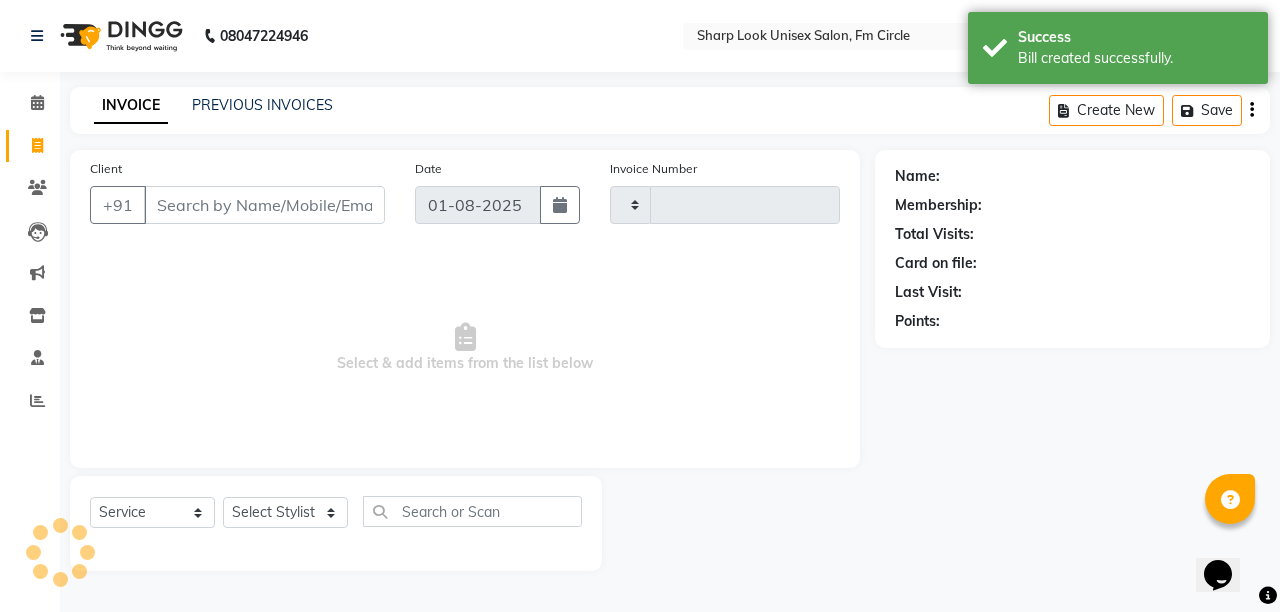 type on "1954" 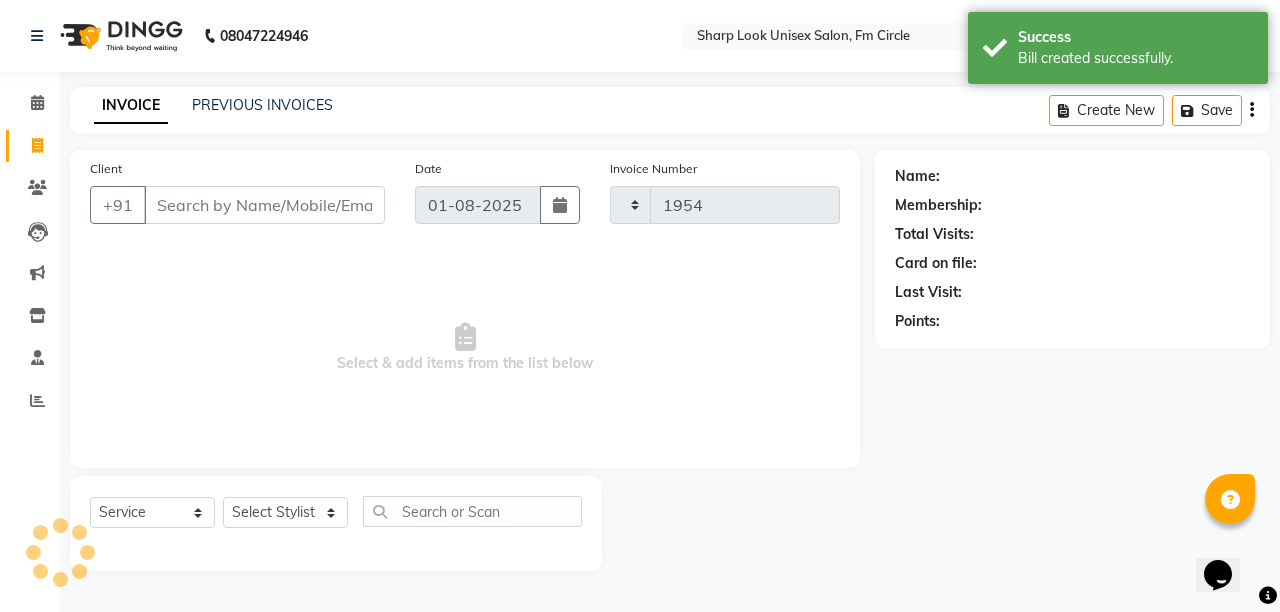 select on "804" 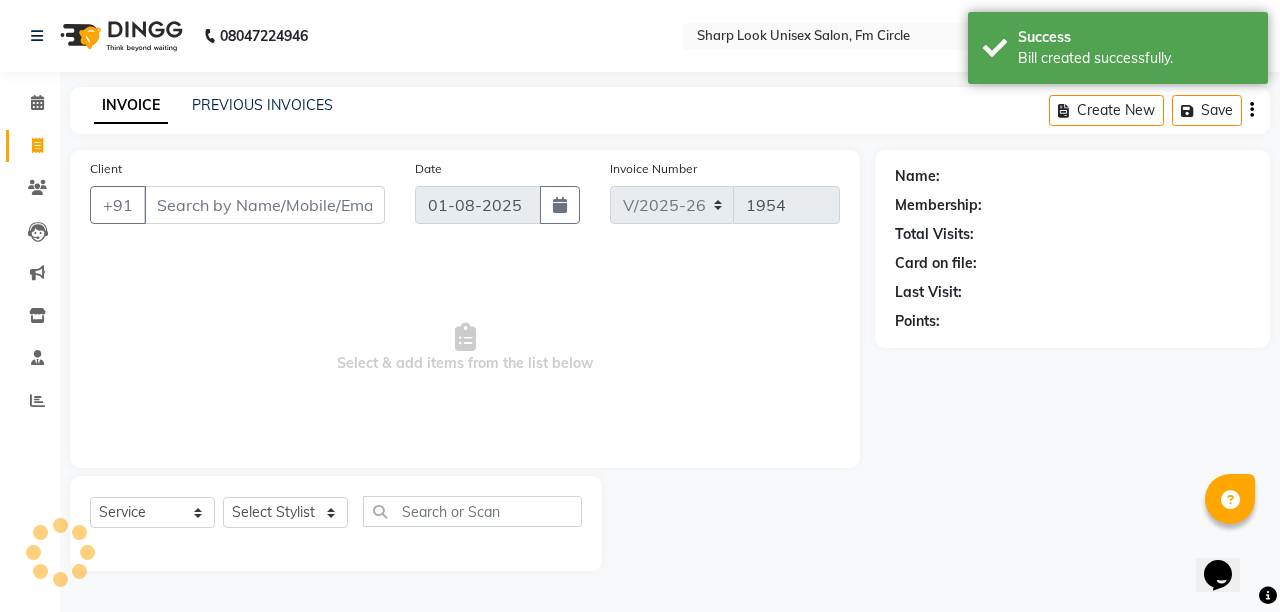 click on "Client" at bounding box center (264, 205) 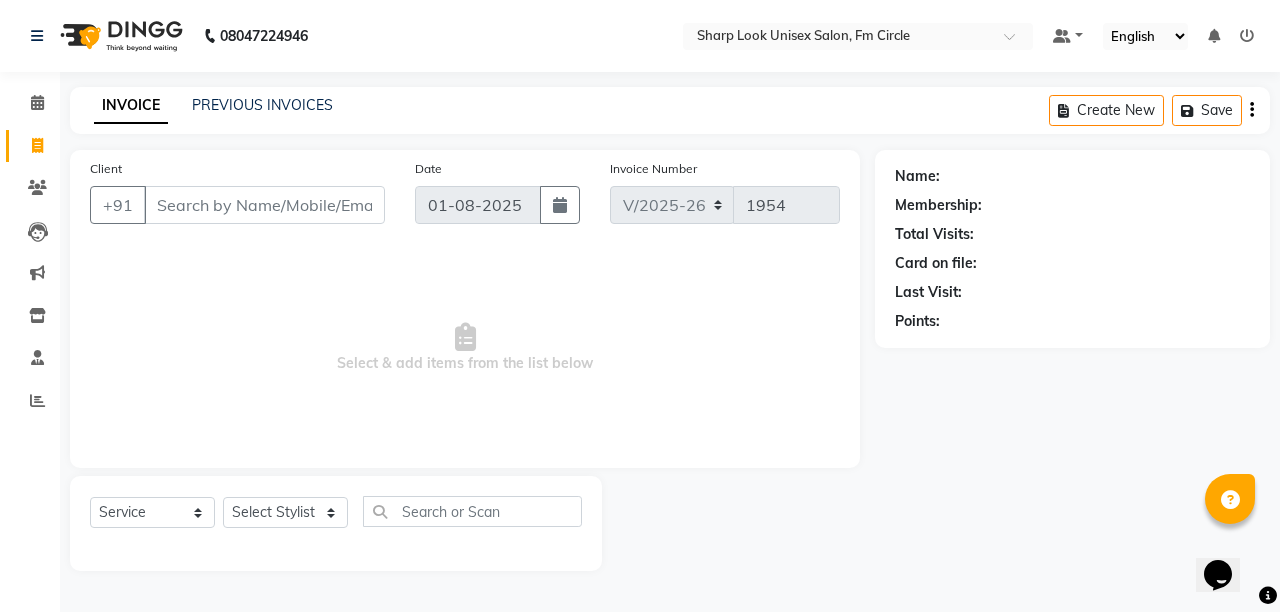 click on "Client +91 Date 01-08-2025 Invoice Number V/2025 V/2025-26 1954  Select & add items from the list below" 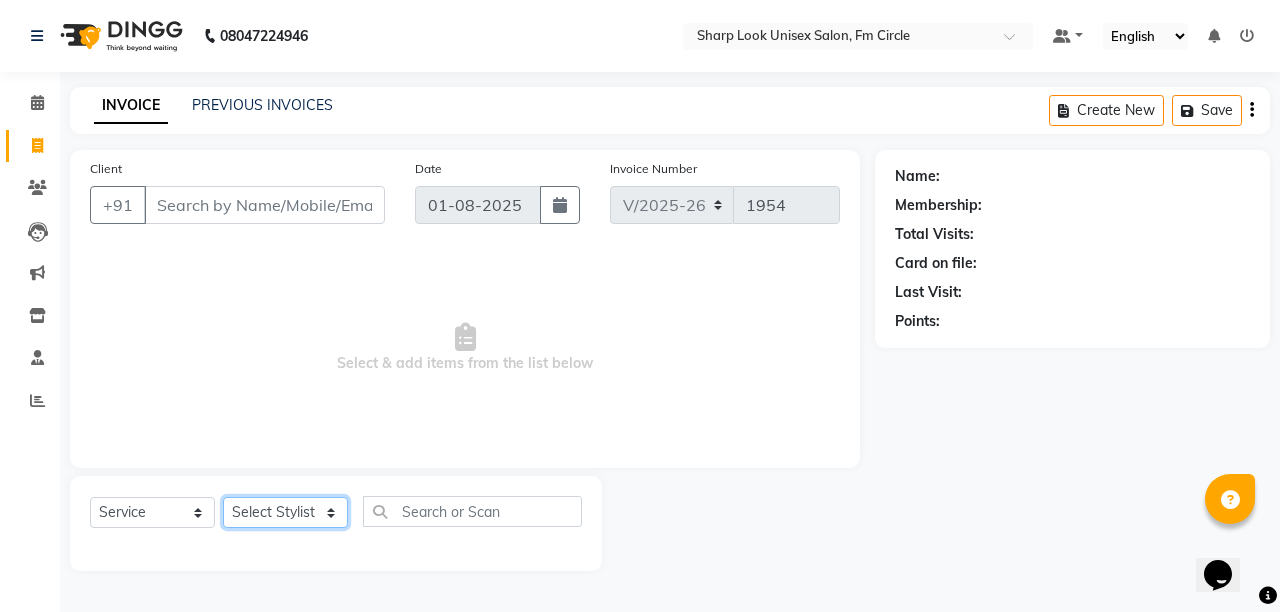 click on "Select Stylist Admin Anil Babu Budhia Monalisa  Nisha Priti" 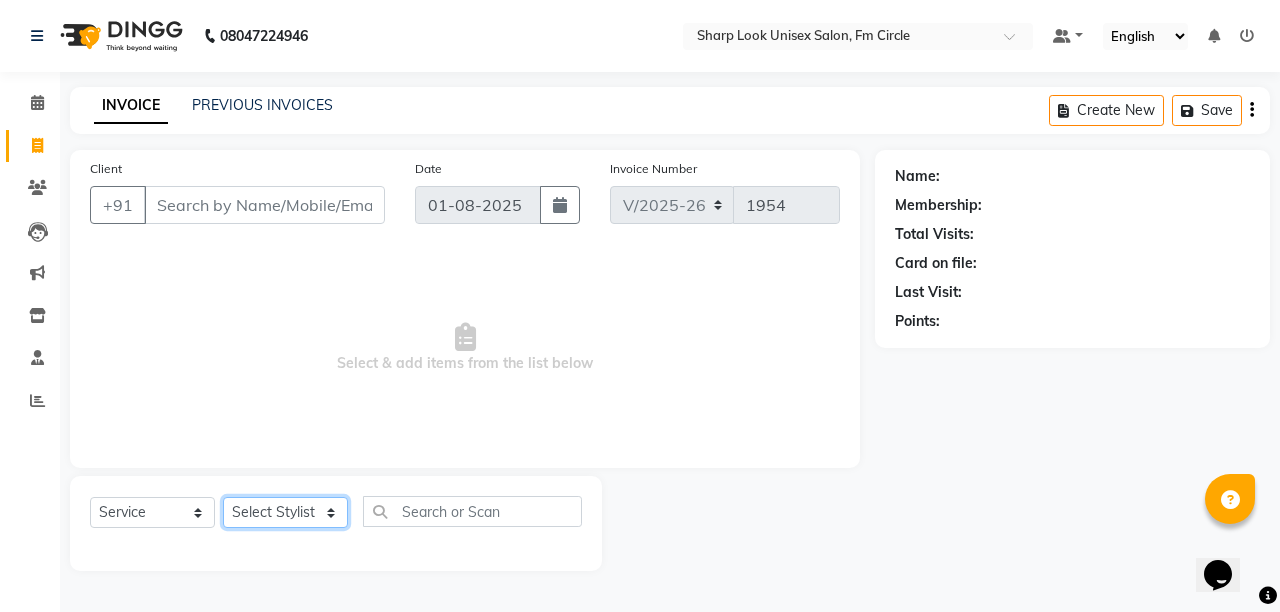 select on "87379" 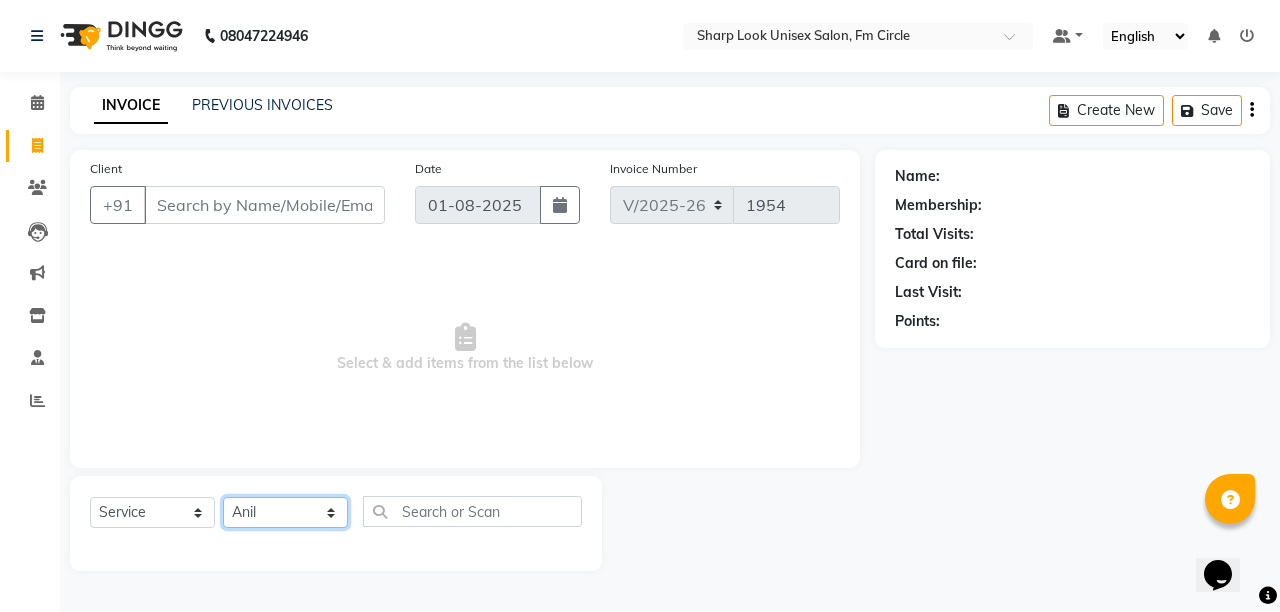 click on "Select Stylist Admin Anil Babu Budhia Monalisa  Nisha Priti" 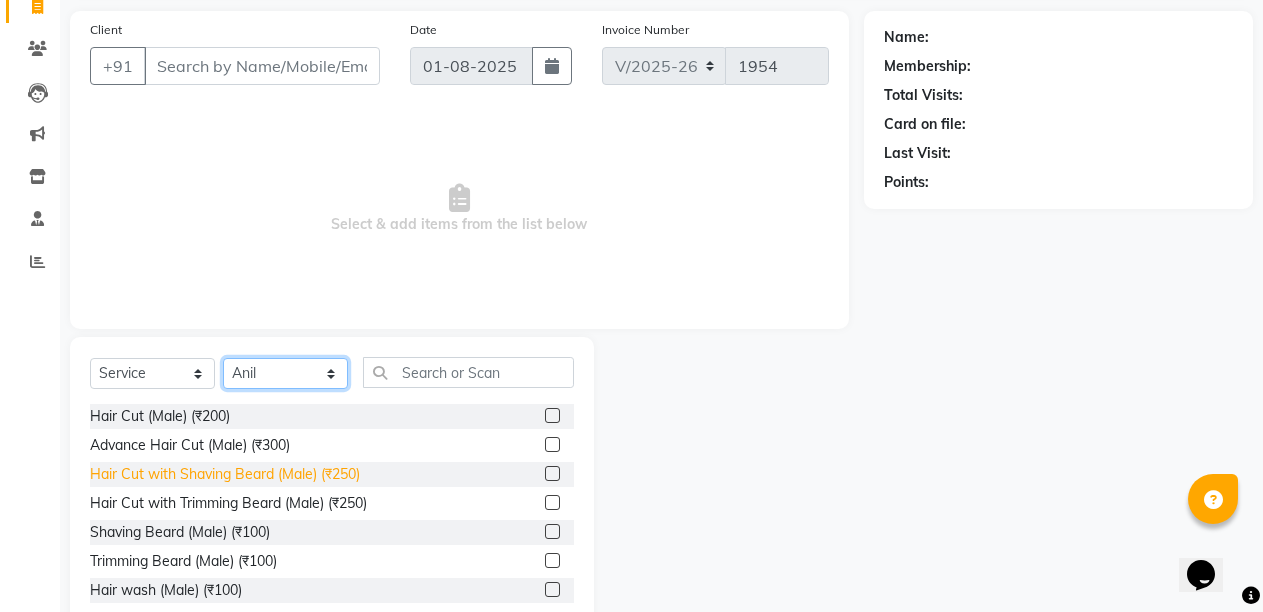 scroll, scrollTop: 189, scrollLeft: 0, axis: vertical 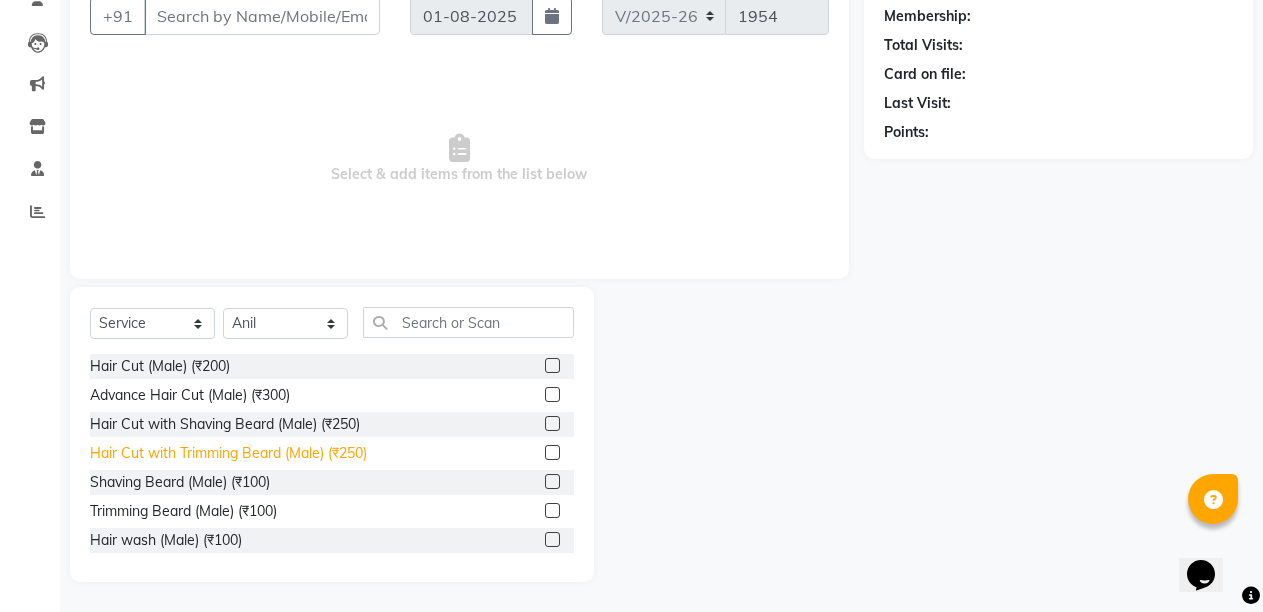 click on "Hair Cut with Trimming Beard (Male) (₹250)" 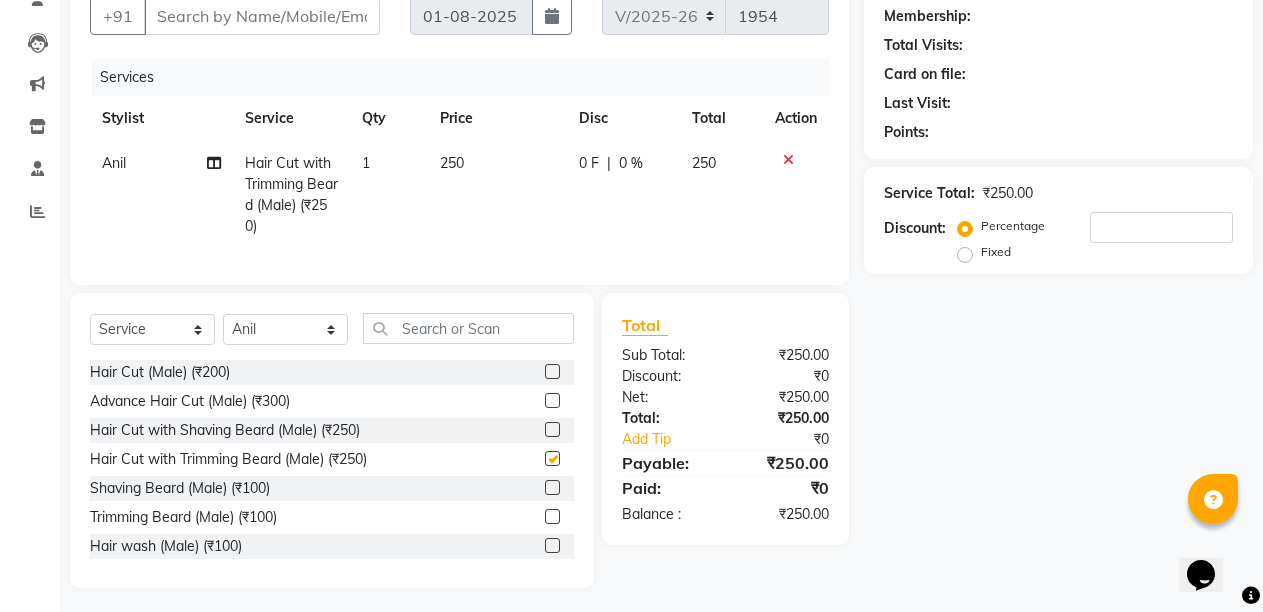 checkbox on "false" 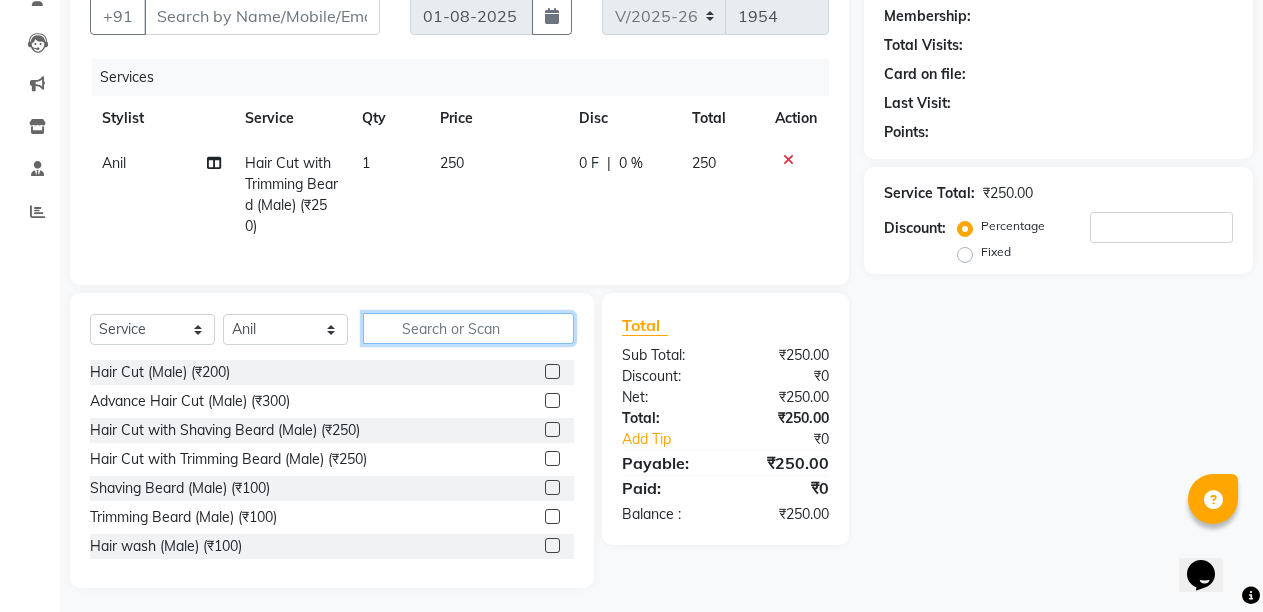 click 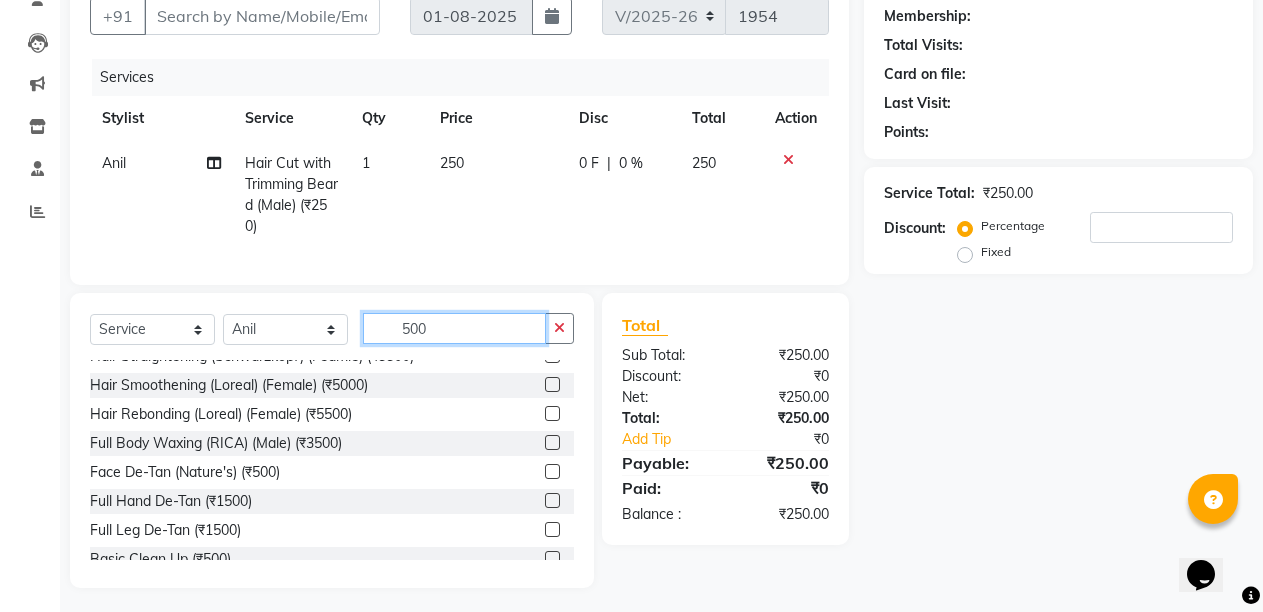 scroll, scrollTop: 520, scrollLeft: 0, axis: vertical 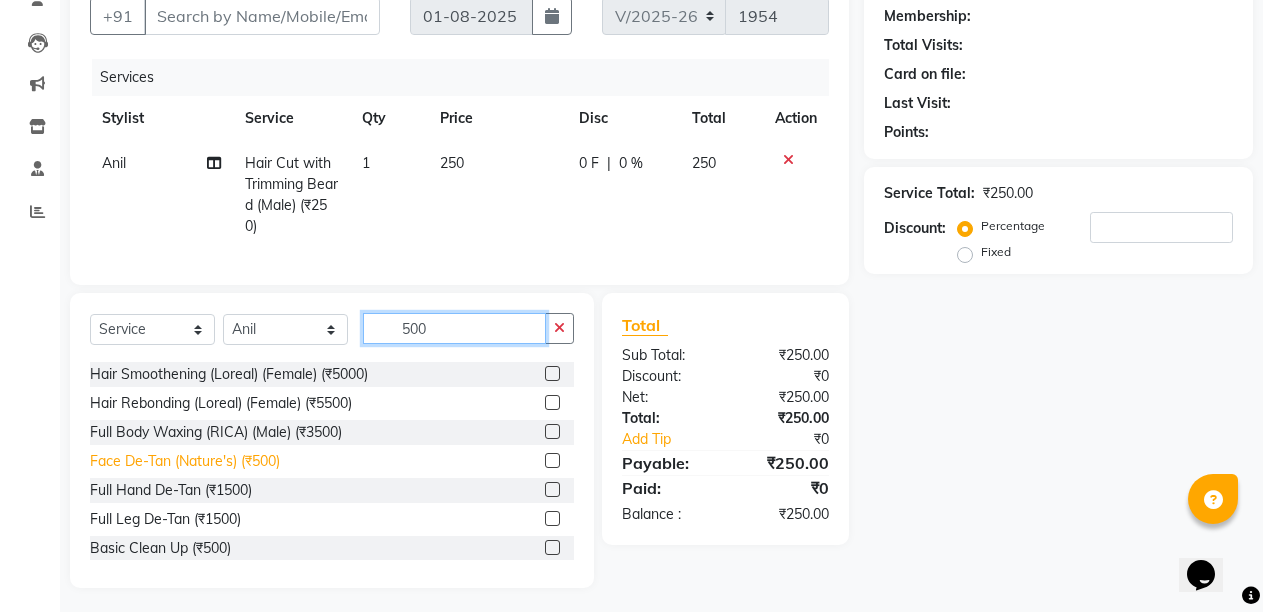 type on "500" 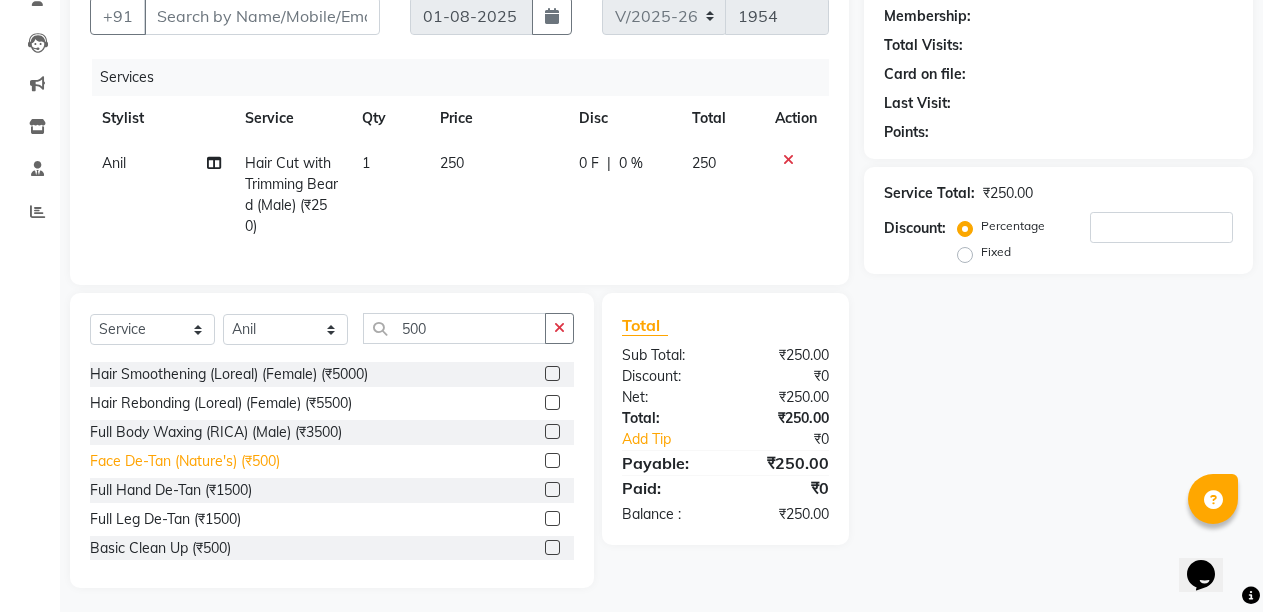 click on "Face De-Tan (Nature's) (₹500)" 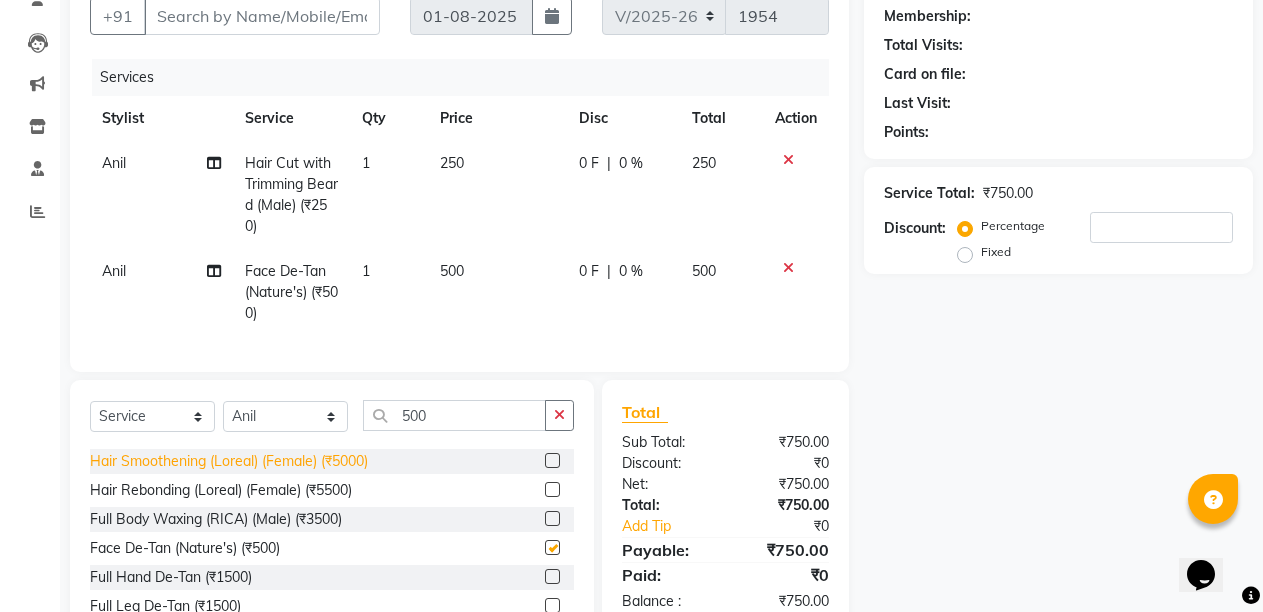 checkbox on "false" 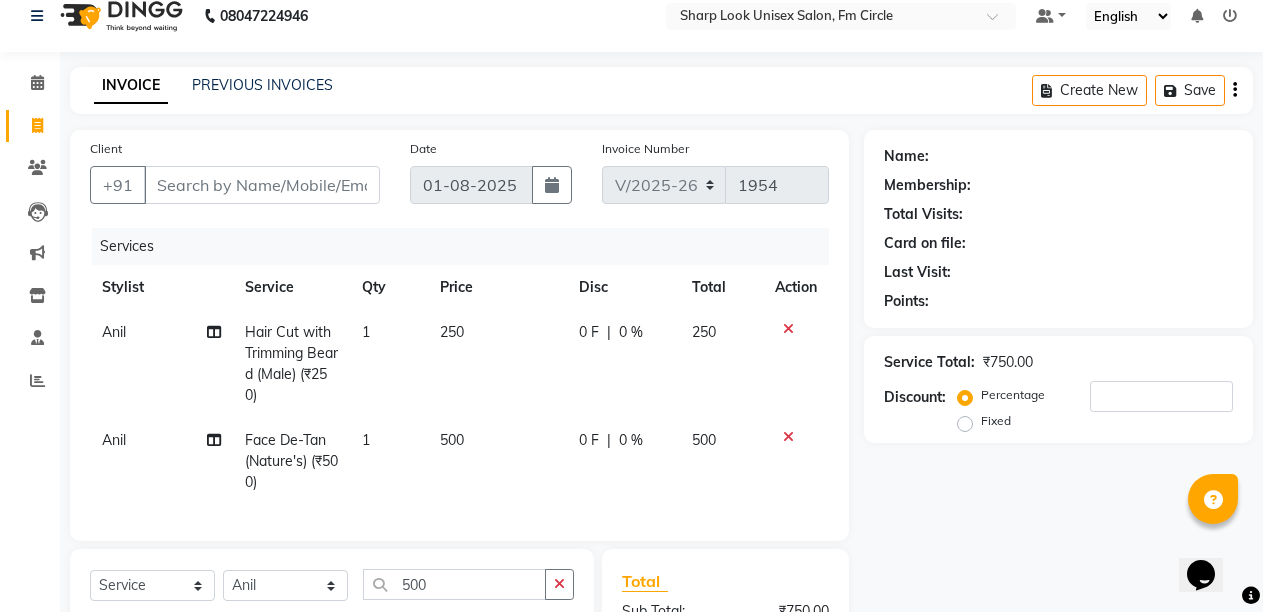 scroll, scrollTop: 0, scrollLeft: 0, axis: both 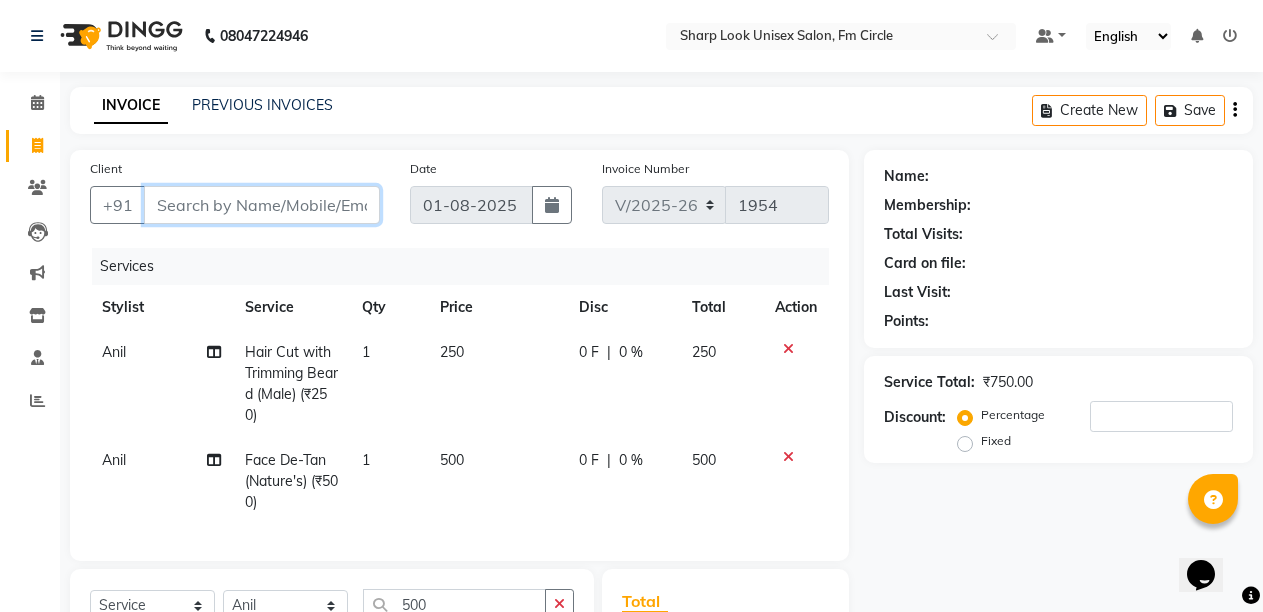 click on "Client" at bounding box center (262, 205) 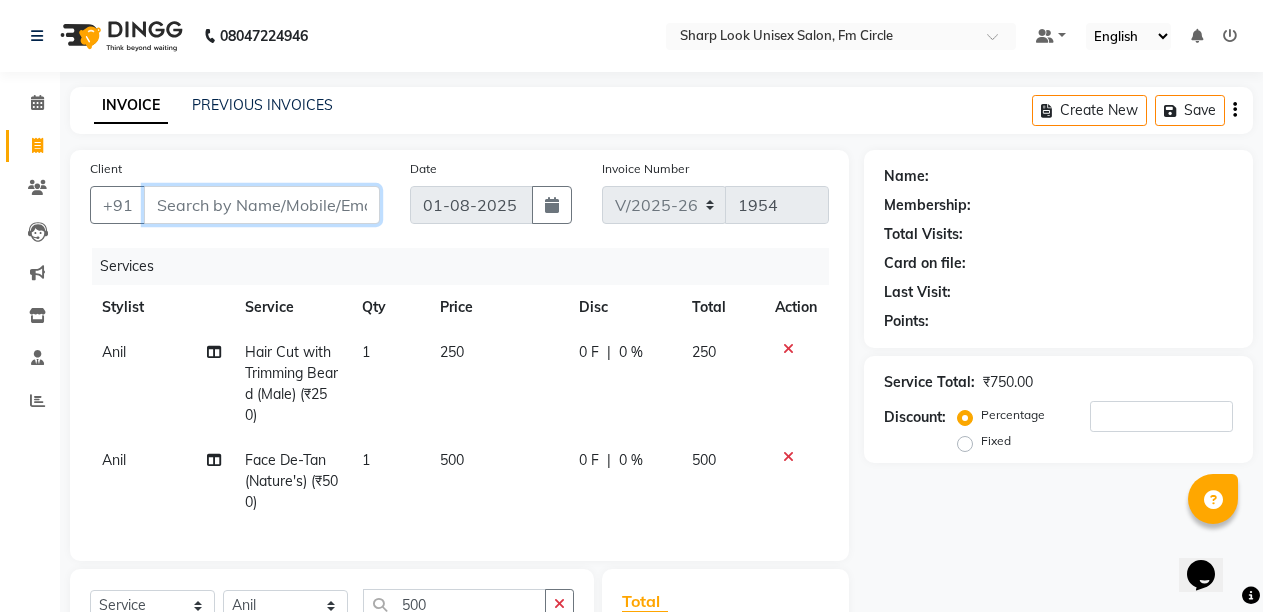 type on "9" 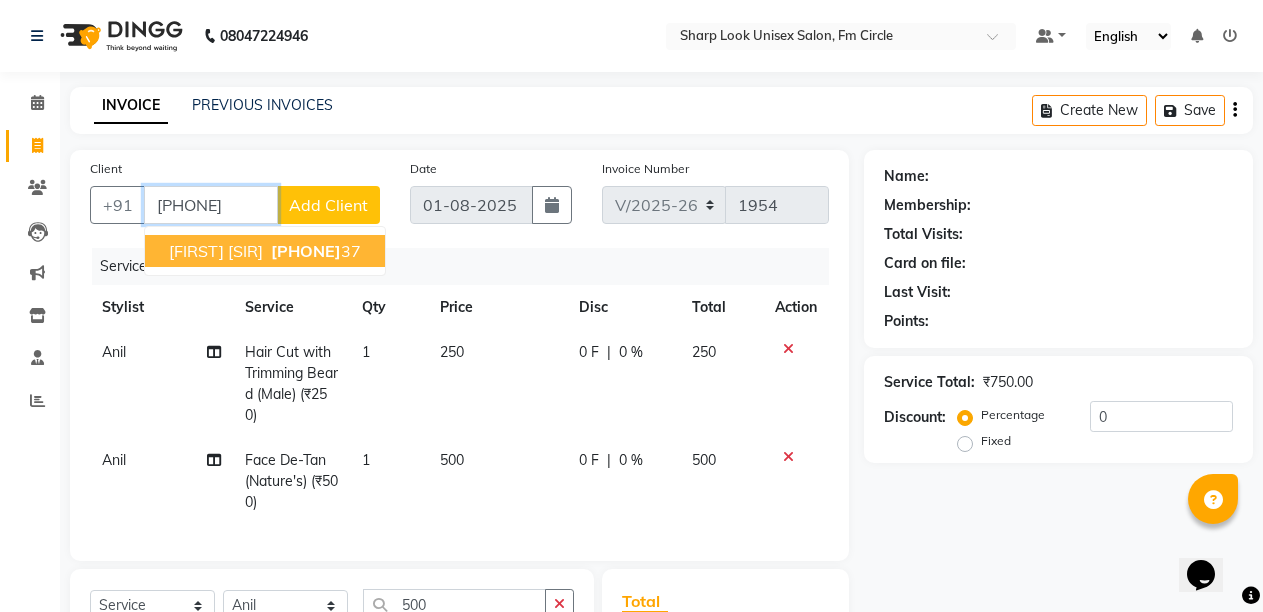 click on "99624959" at bounding box center [306, 251] 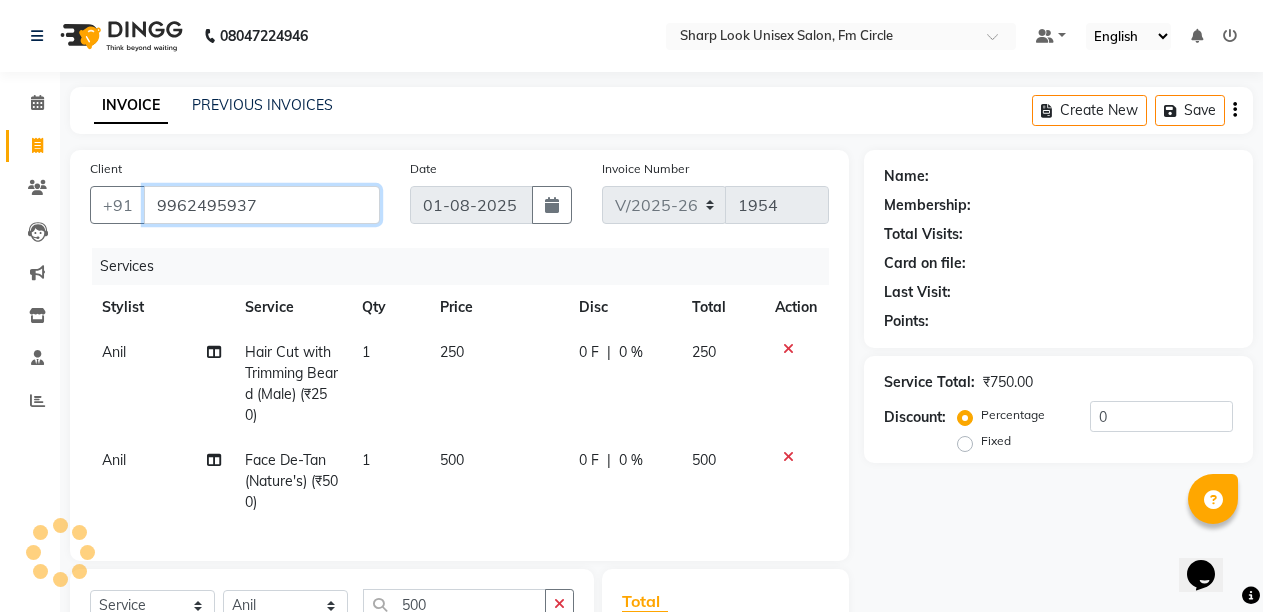 type on "9962495937" 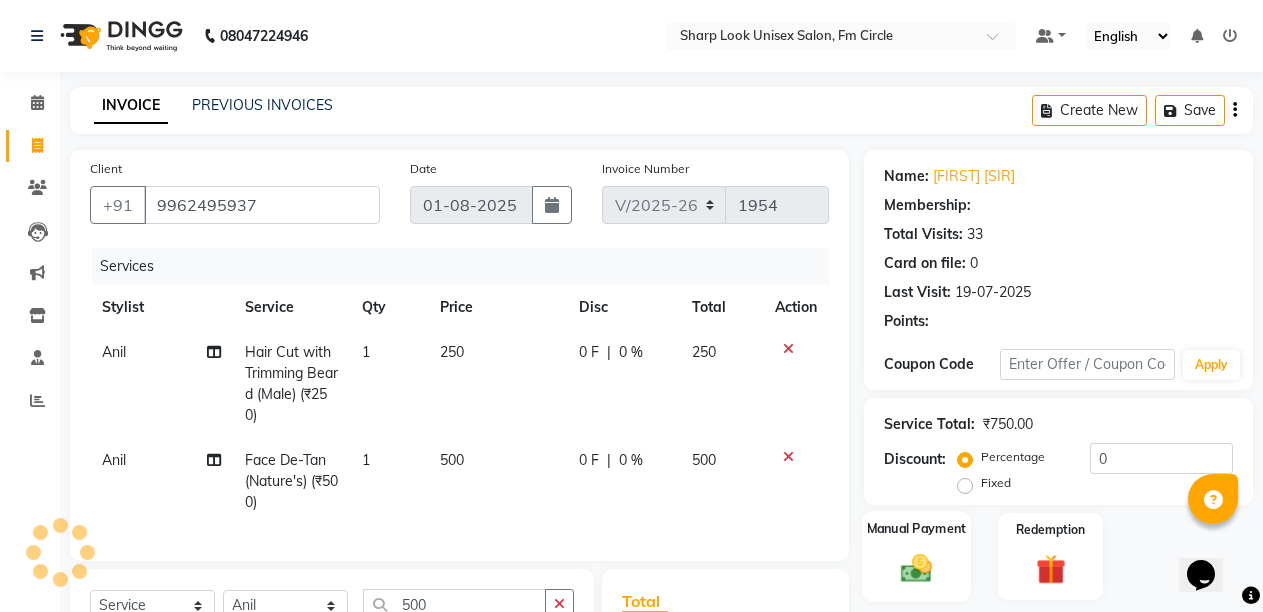 click 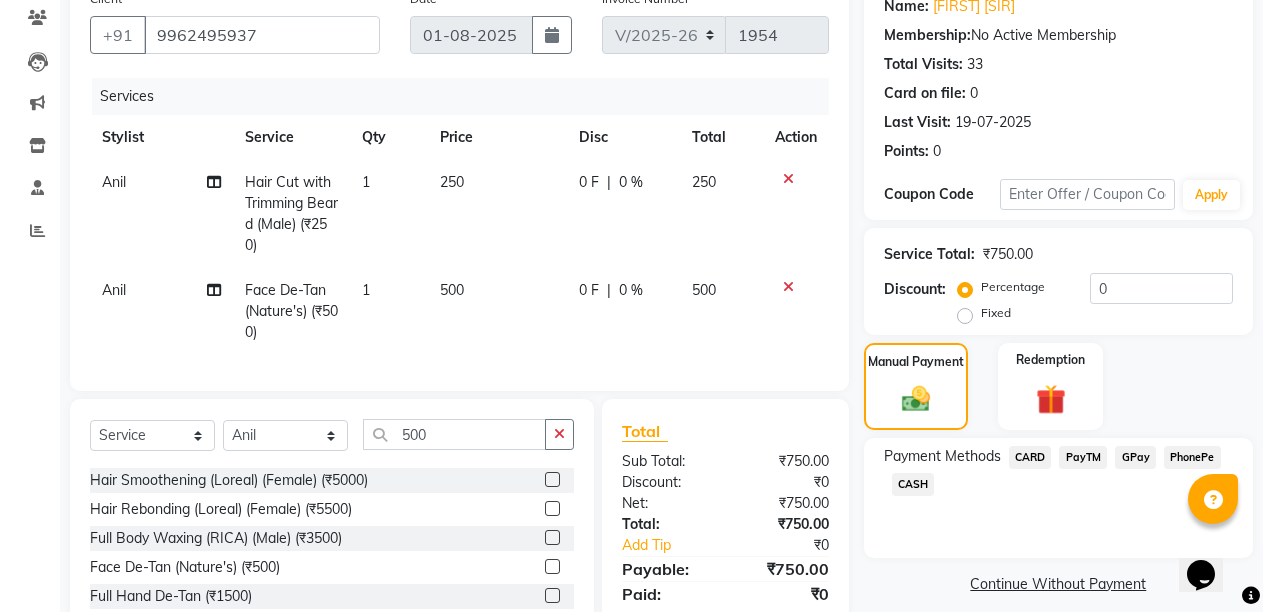 scroll, scrollTop: 200, scrollLeft: 0, axis: vertical 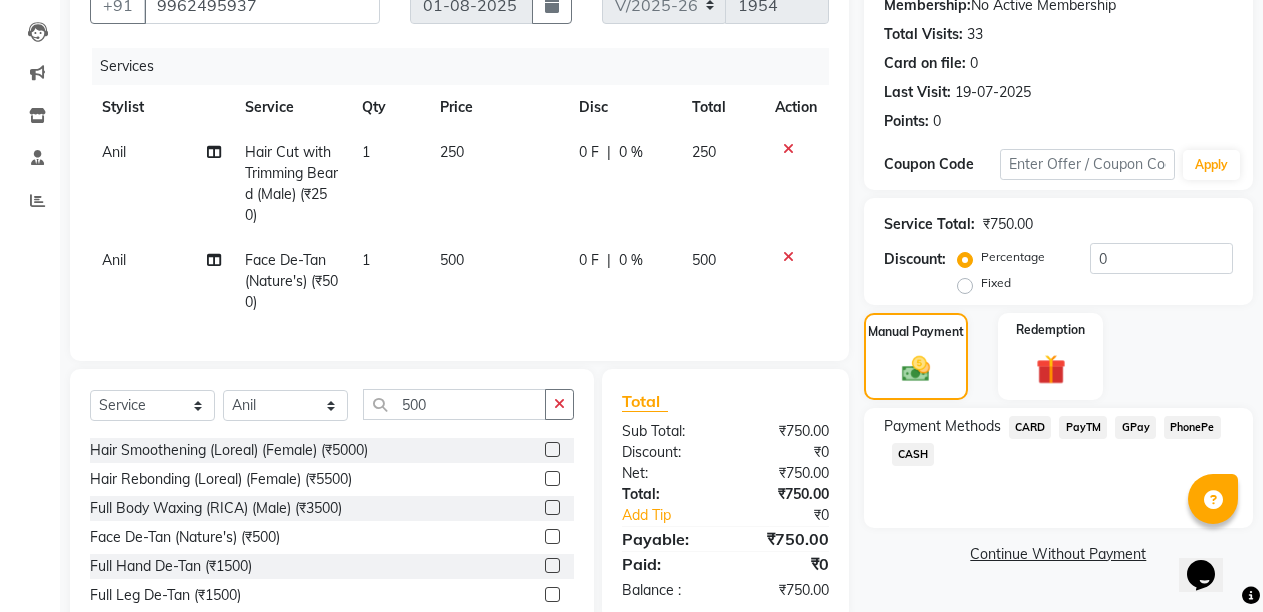 click on "PayTM" 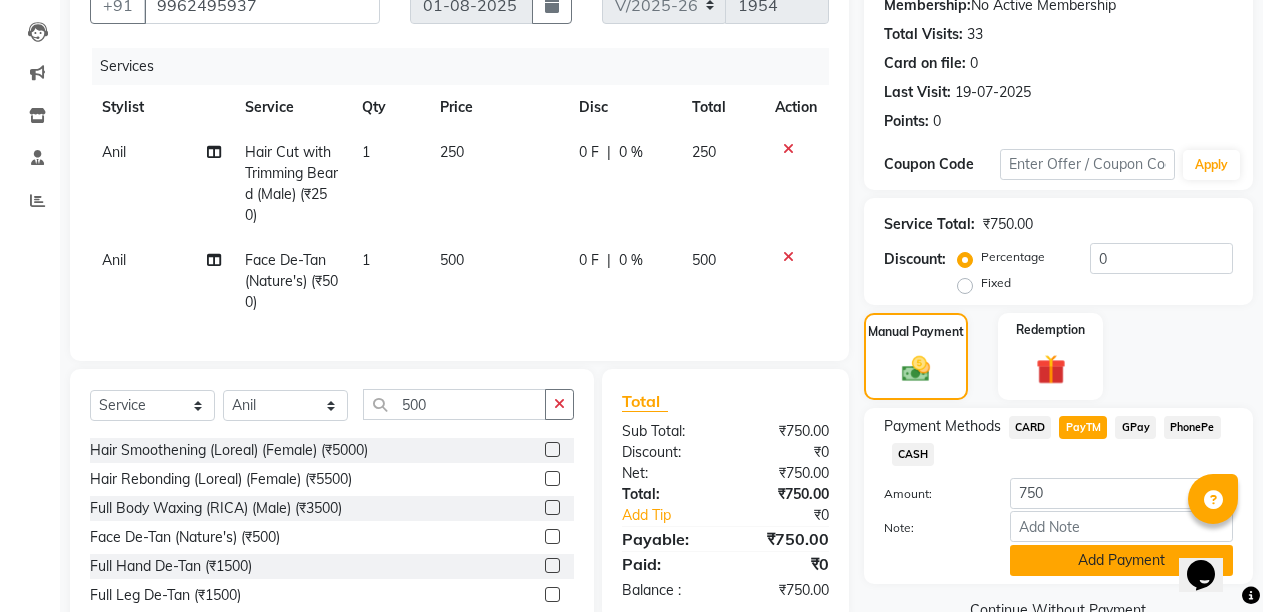 click on "Add Payment" 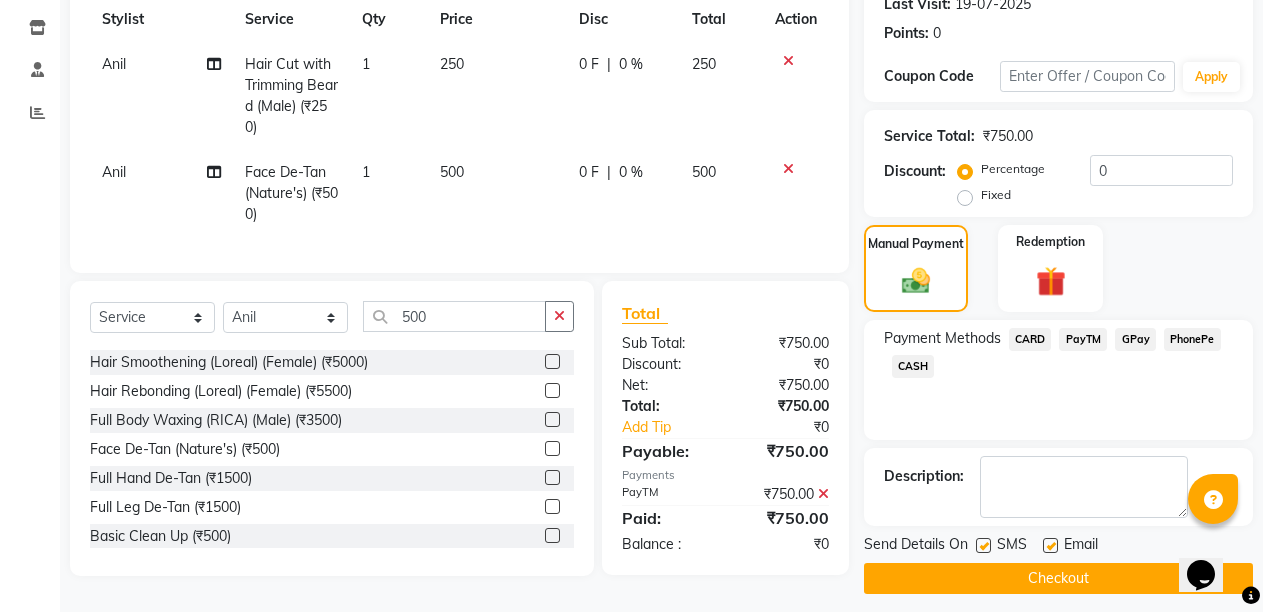 scroll, scrollTop: 300, scrollLeft: 0, axis: vertical 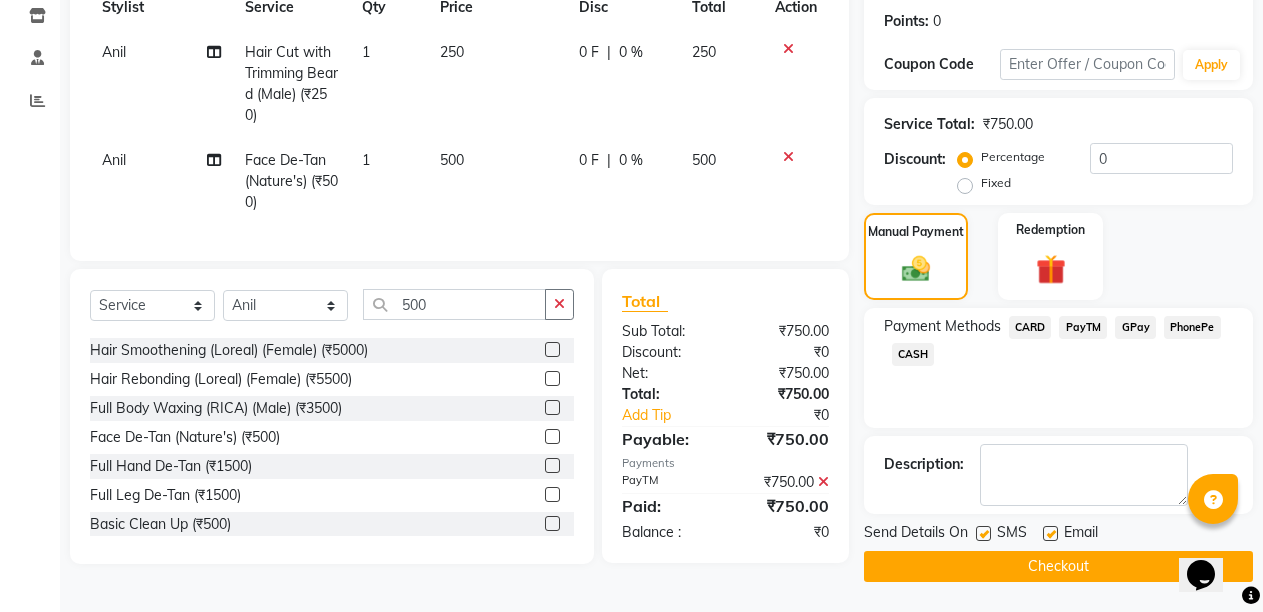 click 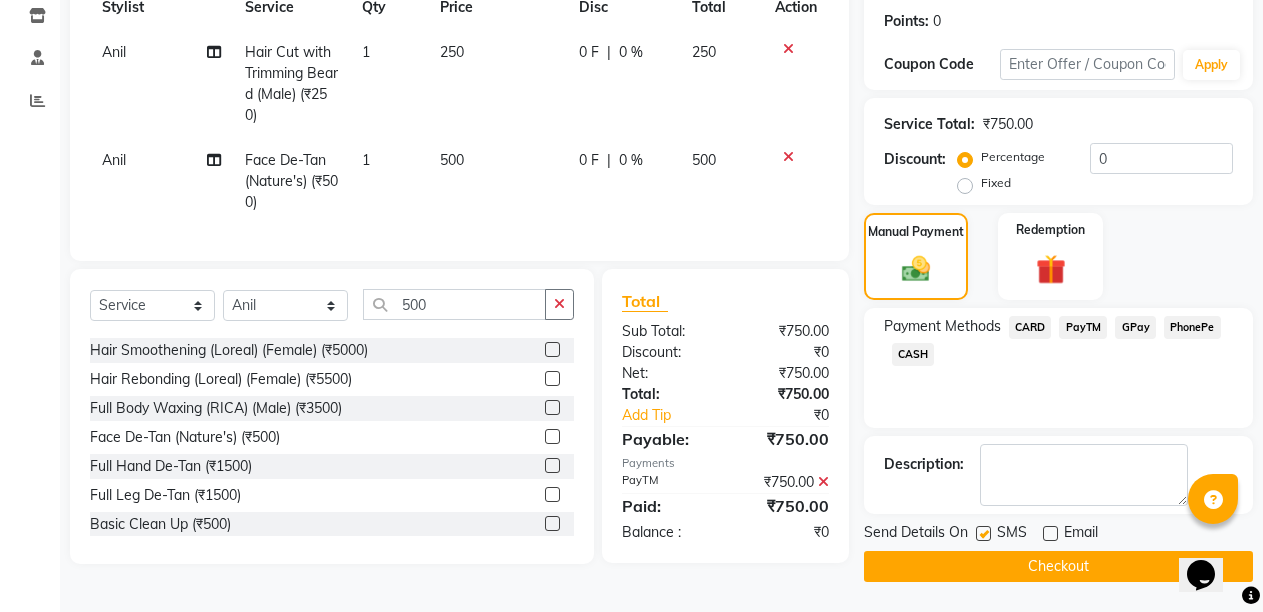 click on "Checkout" 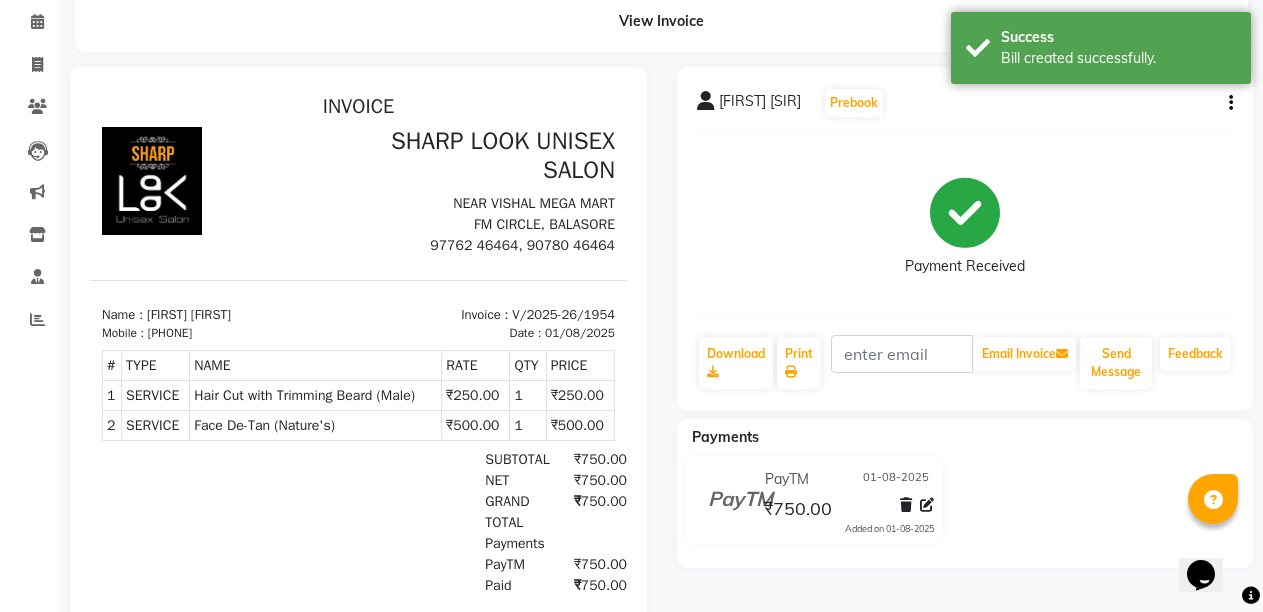 scroll, scrollTop: 0, scrollLeft: 0, axis: both 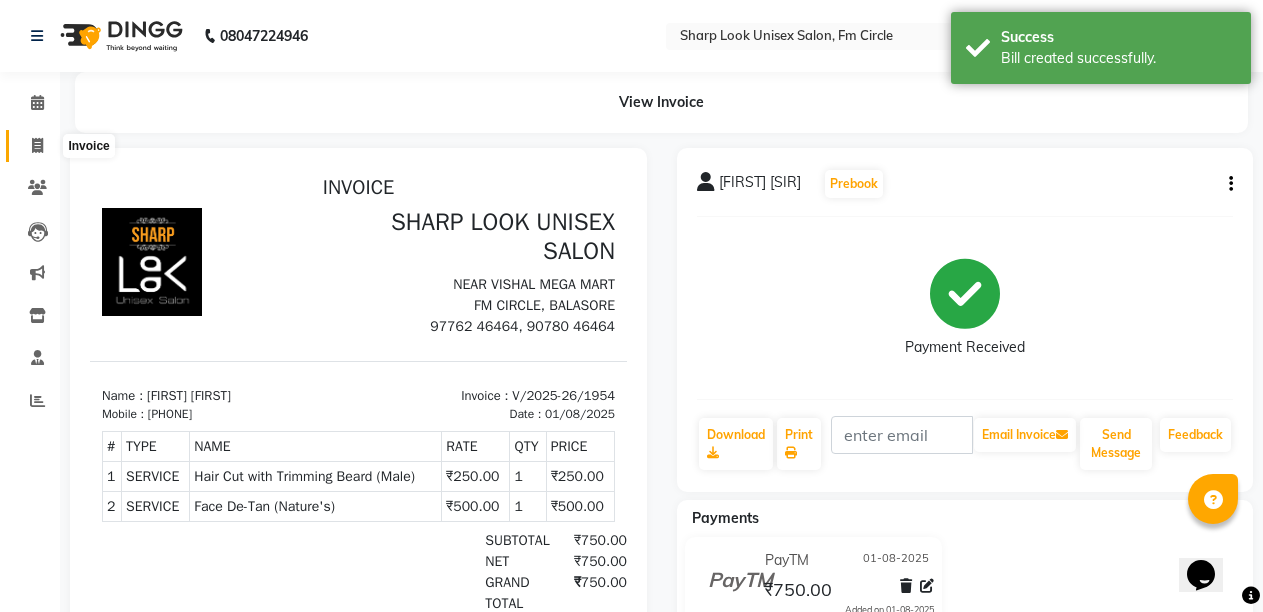 click 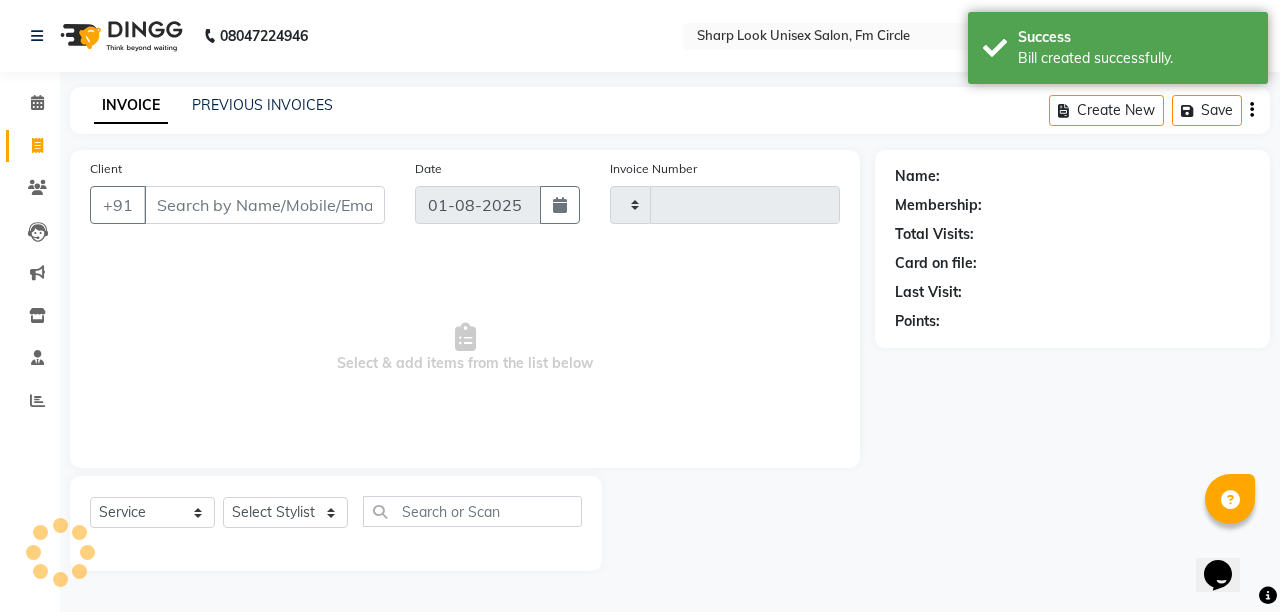type on "1955" 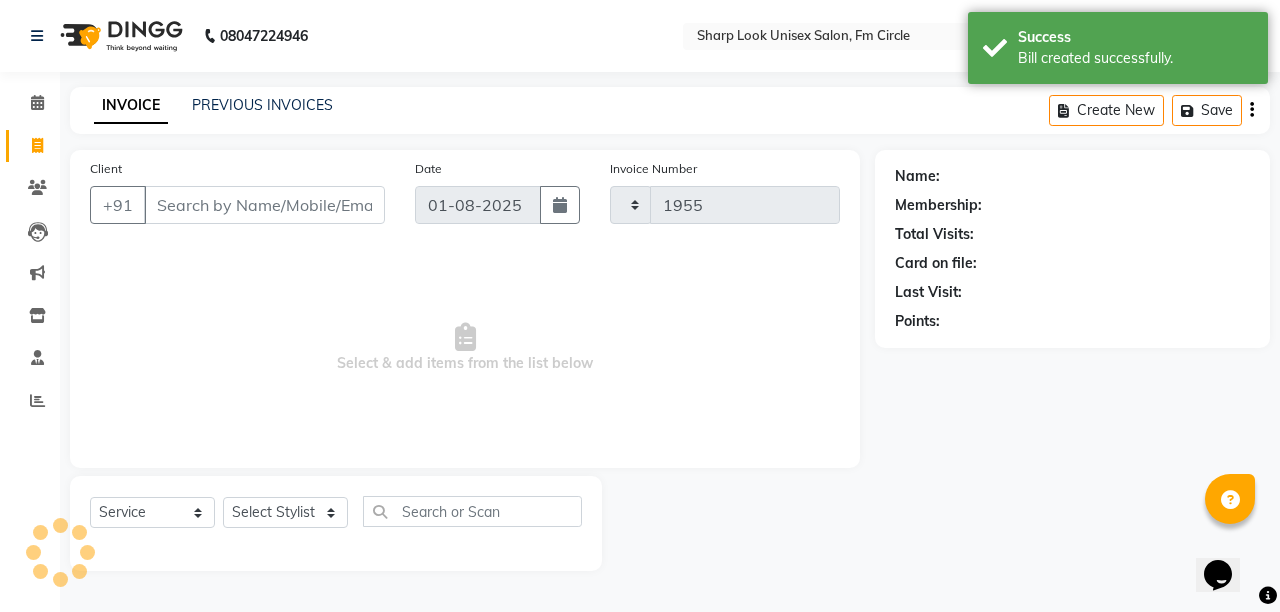 select on "804" 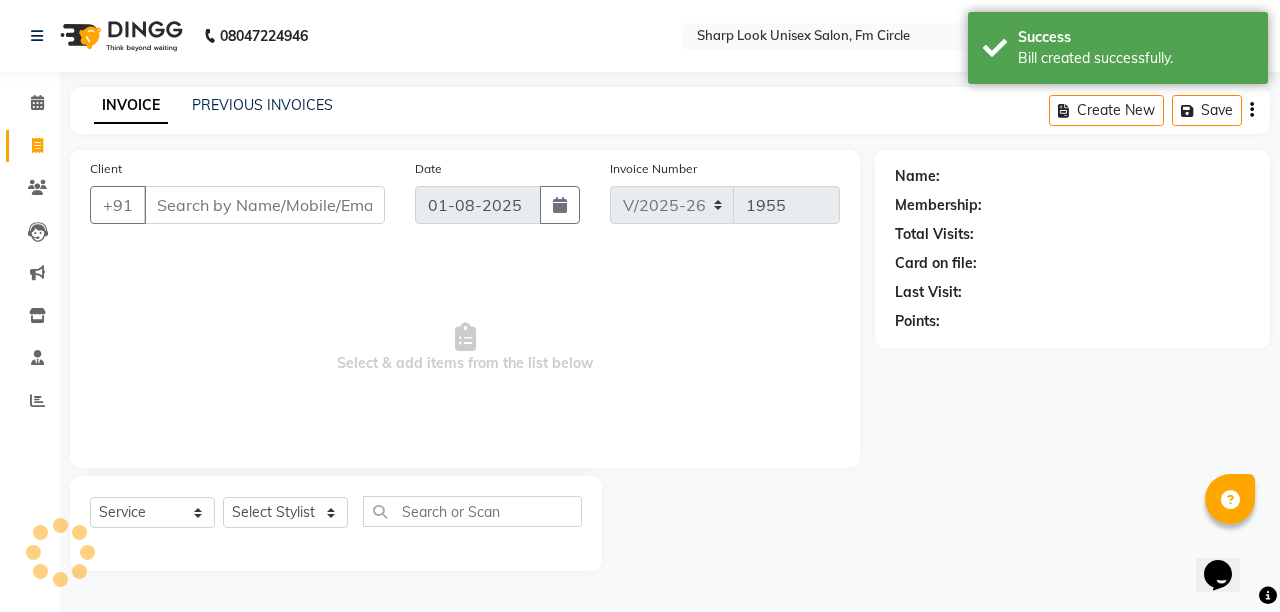 click on "Client" at bounding box center [264, 205] 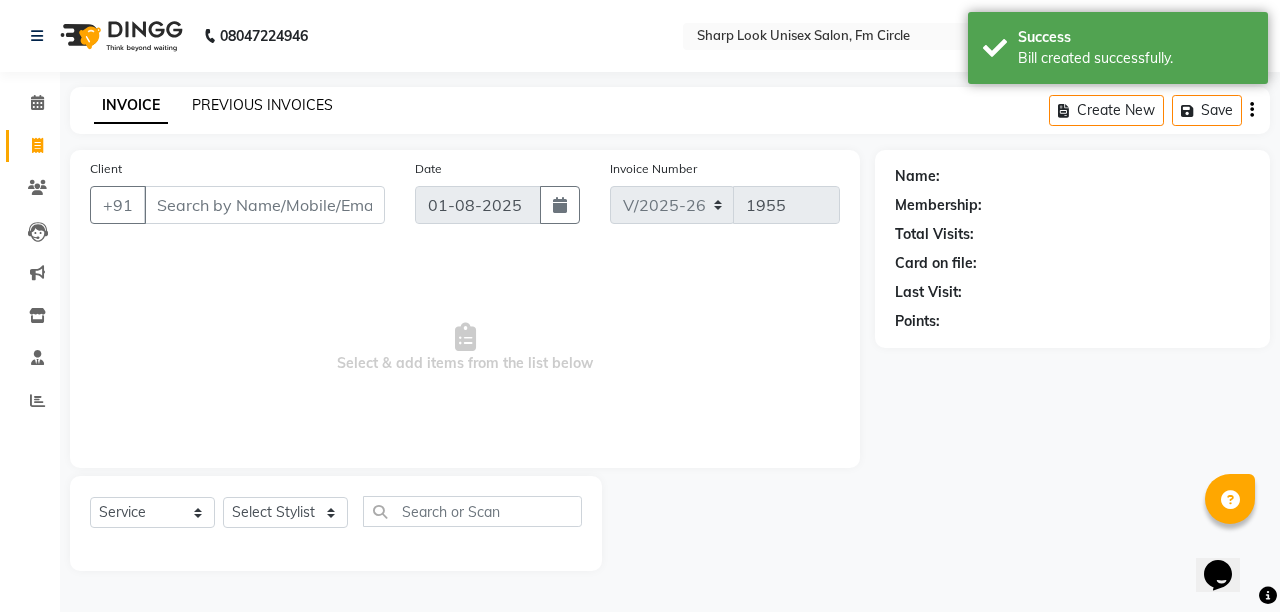 click on "PREVIOUS INVOICES" 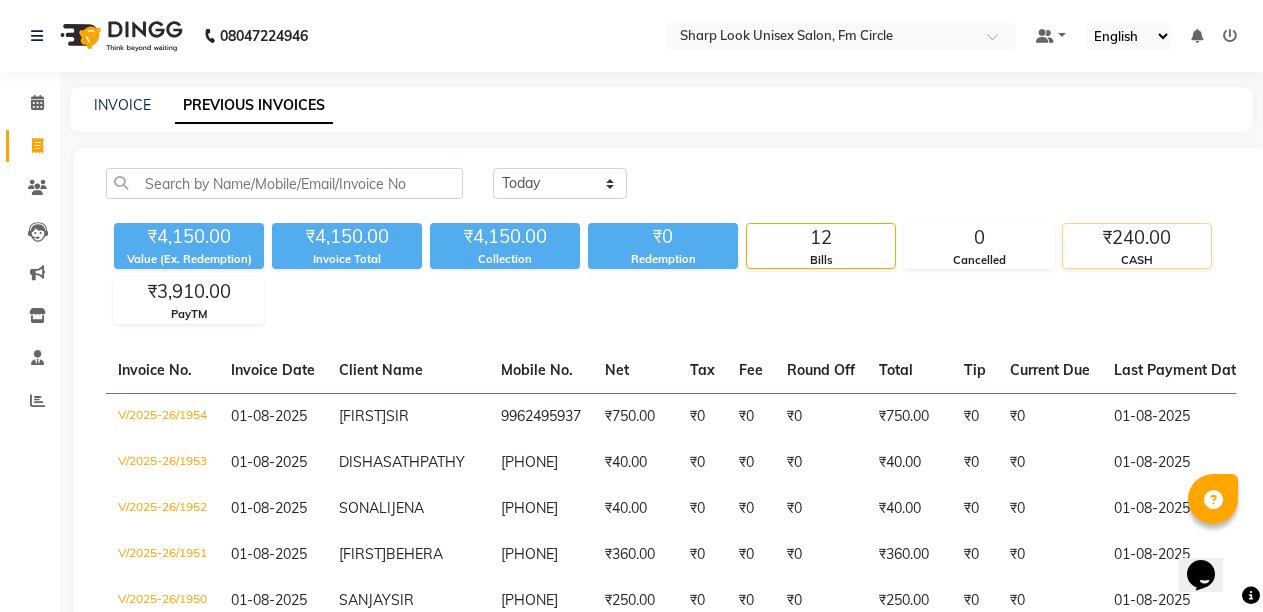 click on "₹240.00" 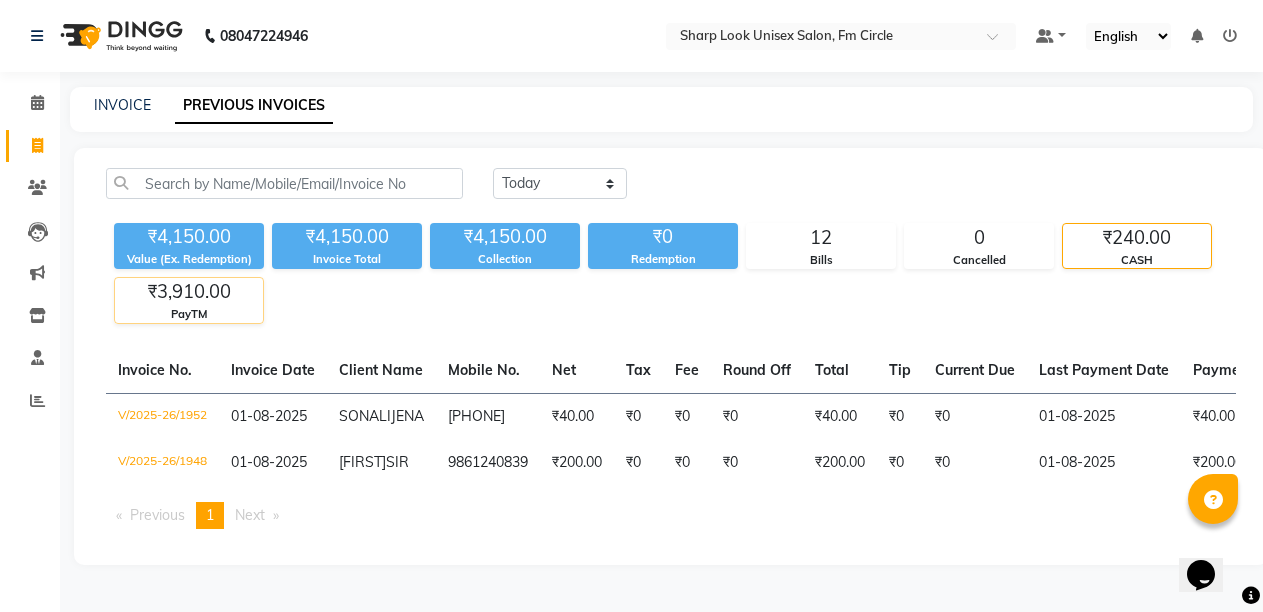 click on "₹3,910.00" 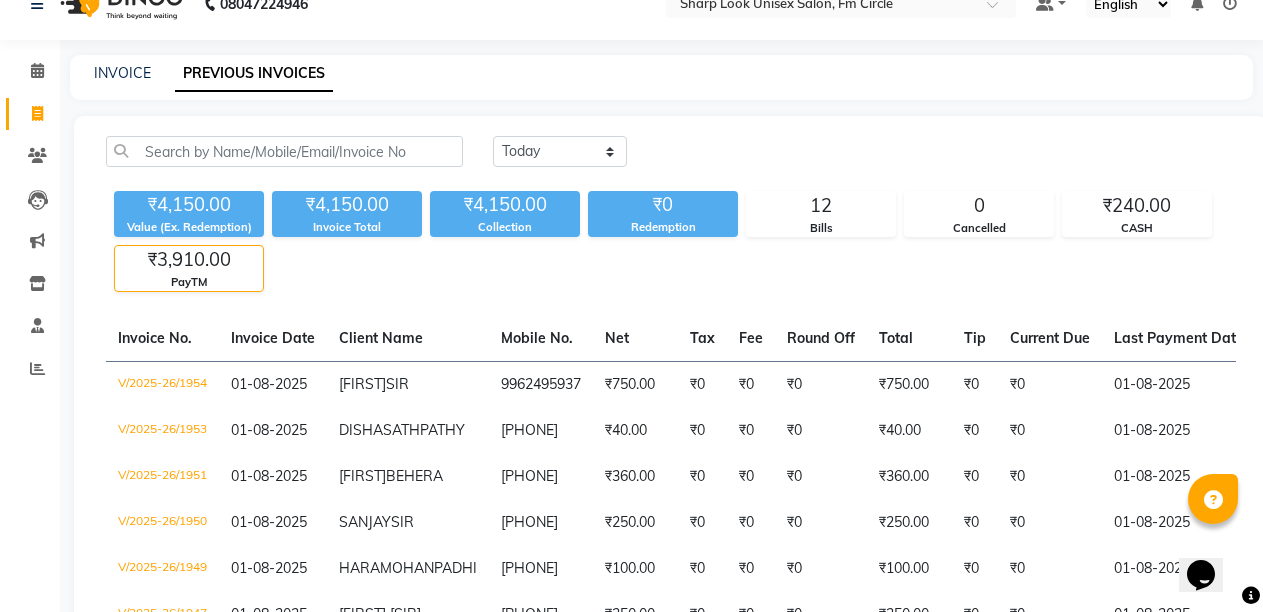 scroll, scrollTop: 0, scrollLeft: 0, axis: both 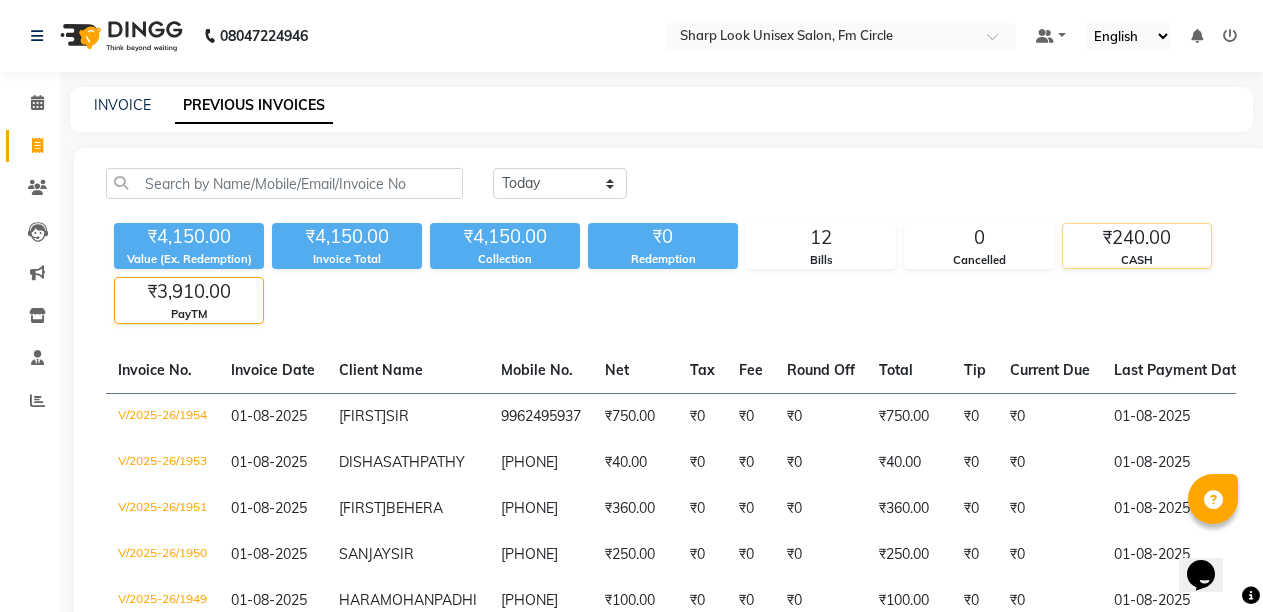 click on "CASH" 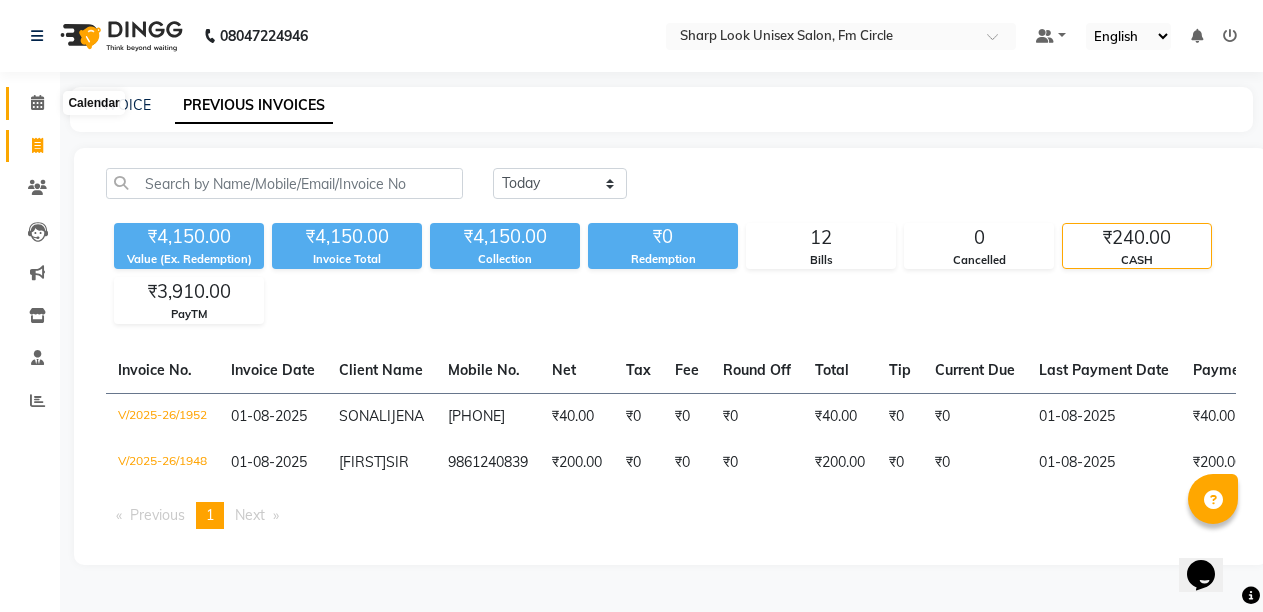 click 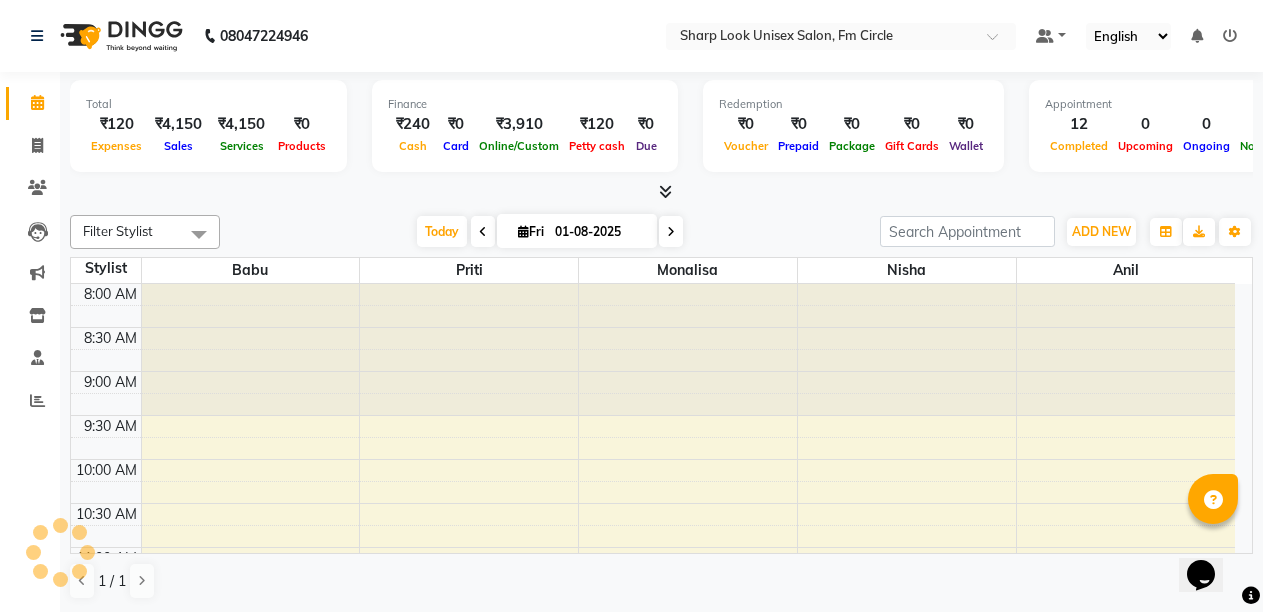 scroll, scrollTop: 0, scrollLeft: 0, axis: both 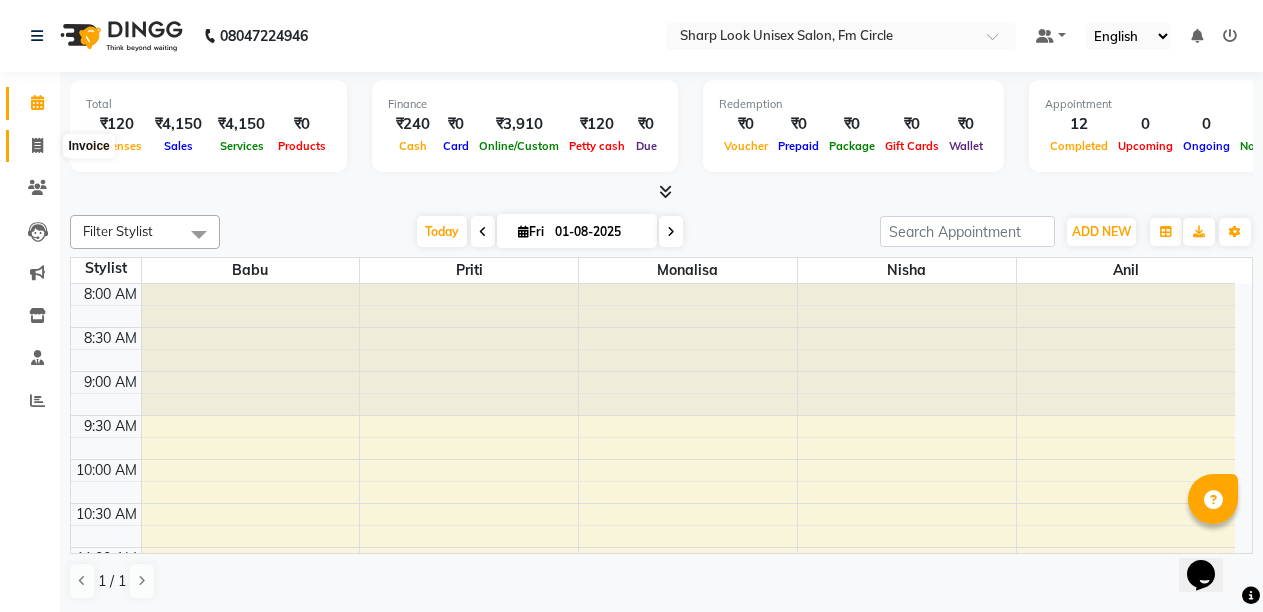 click 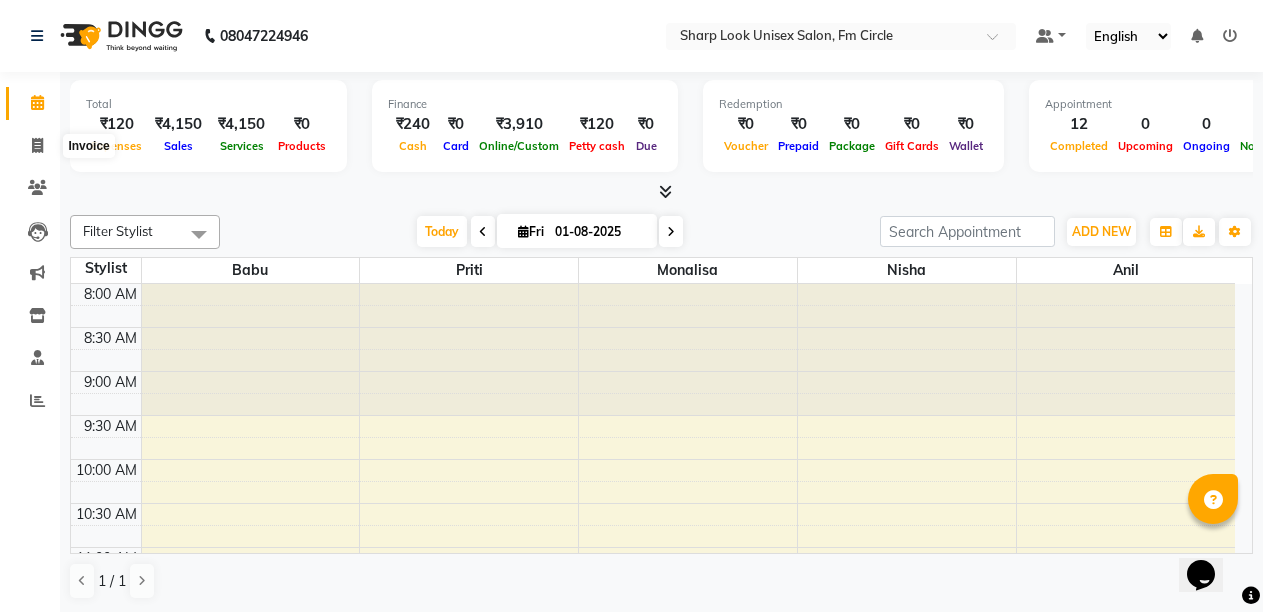select on "service" 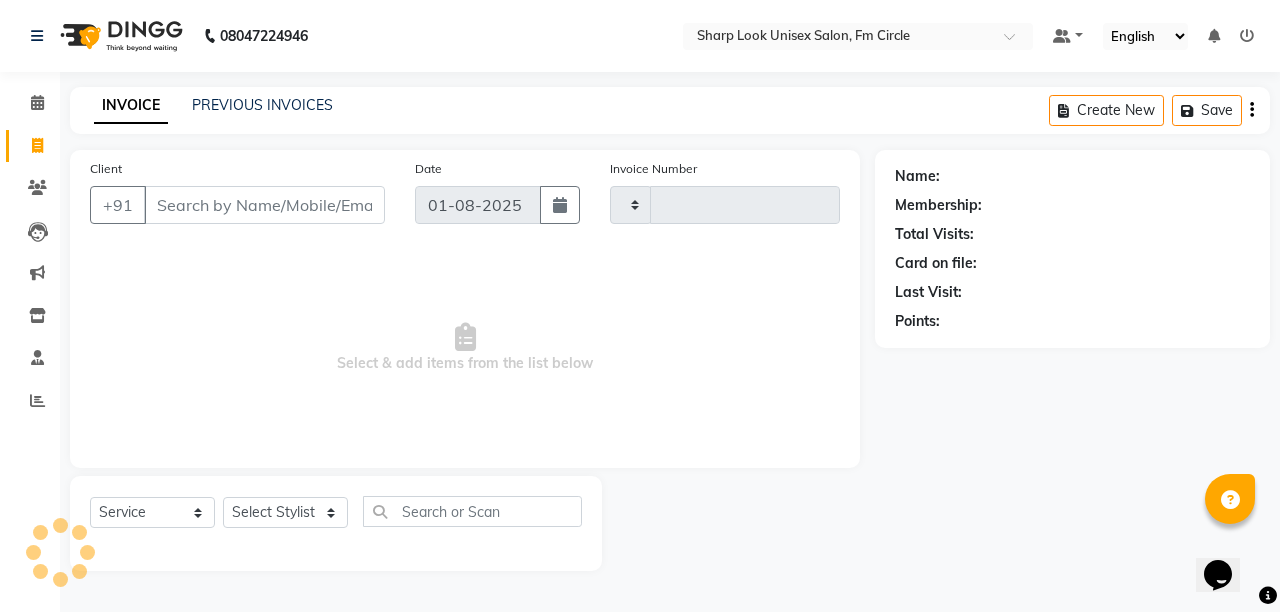 type on "1955" 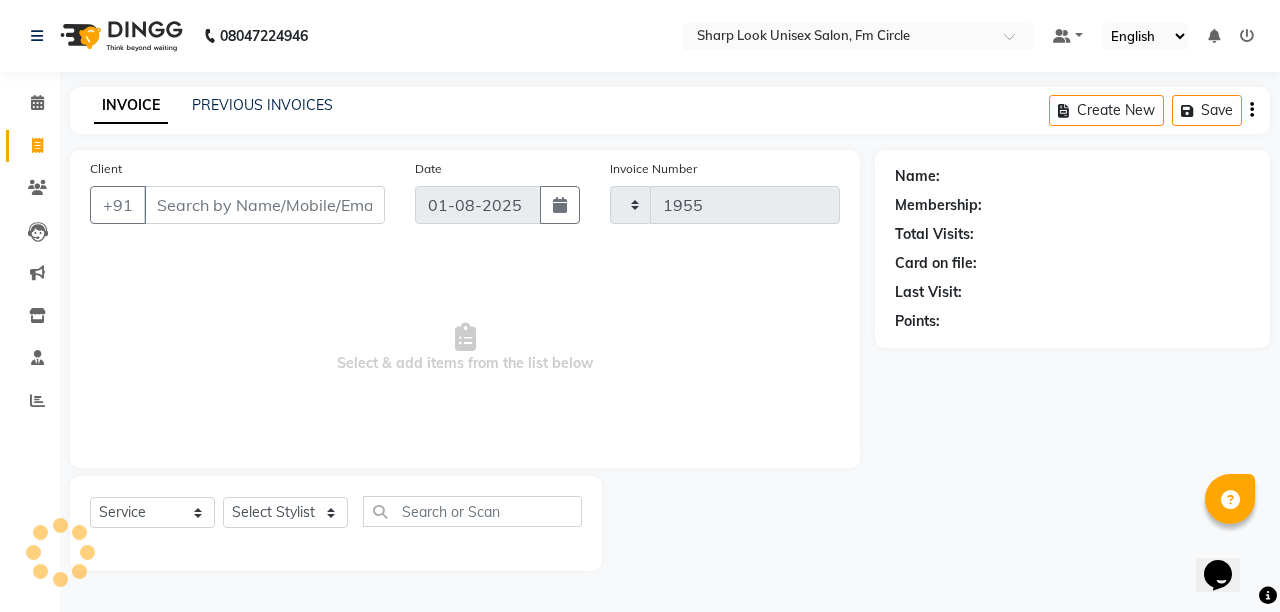 select on "804" 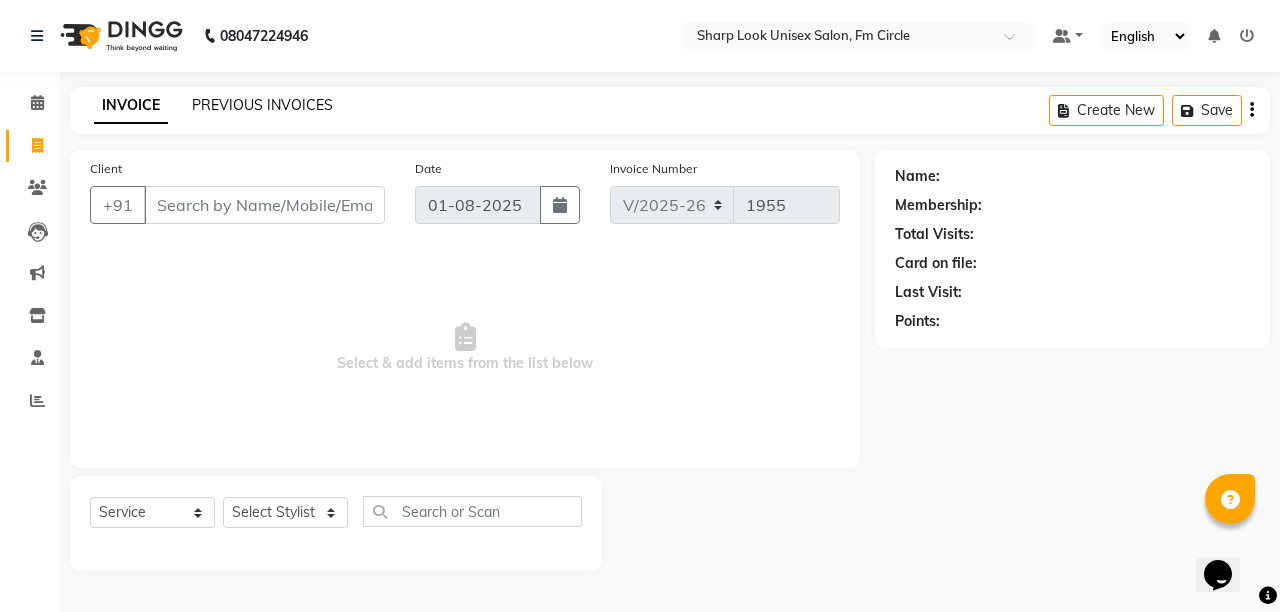 click on "PREVIOUS INVOICES" 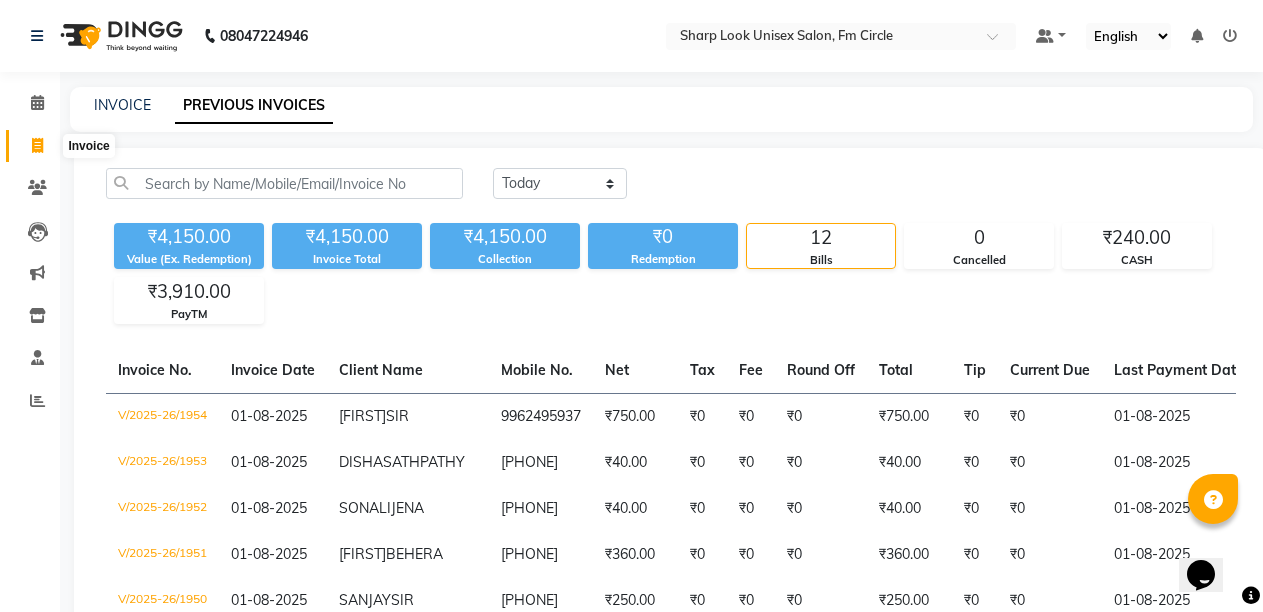 click 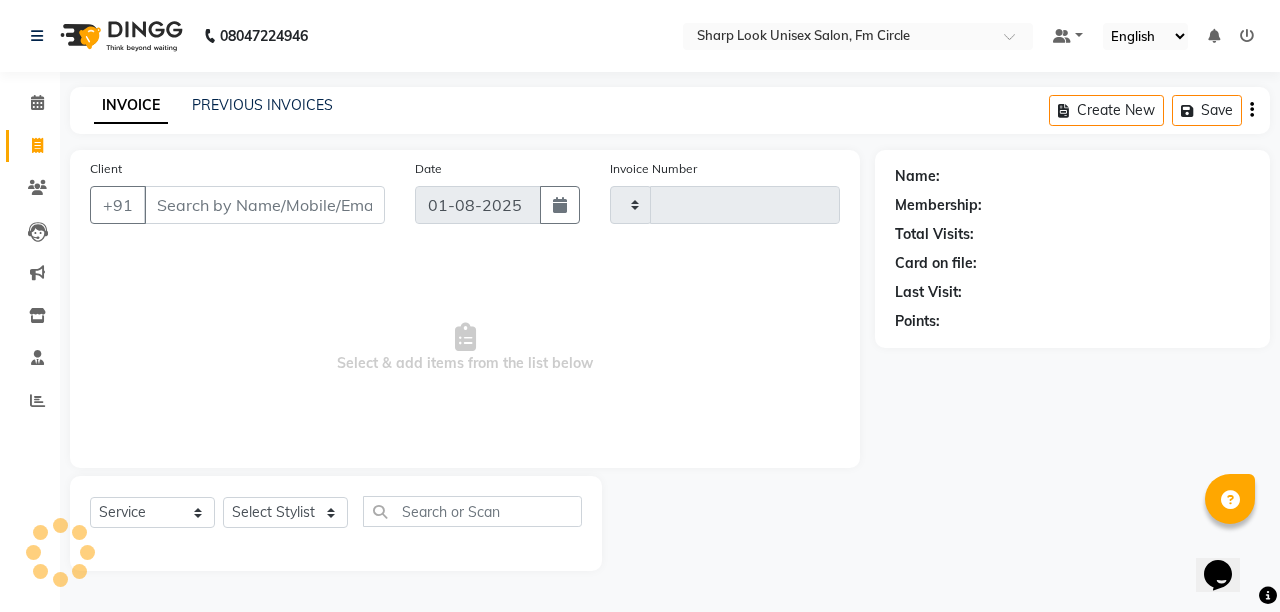 type on "1955" 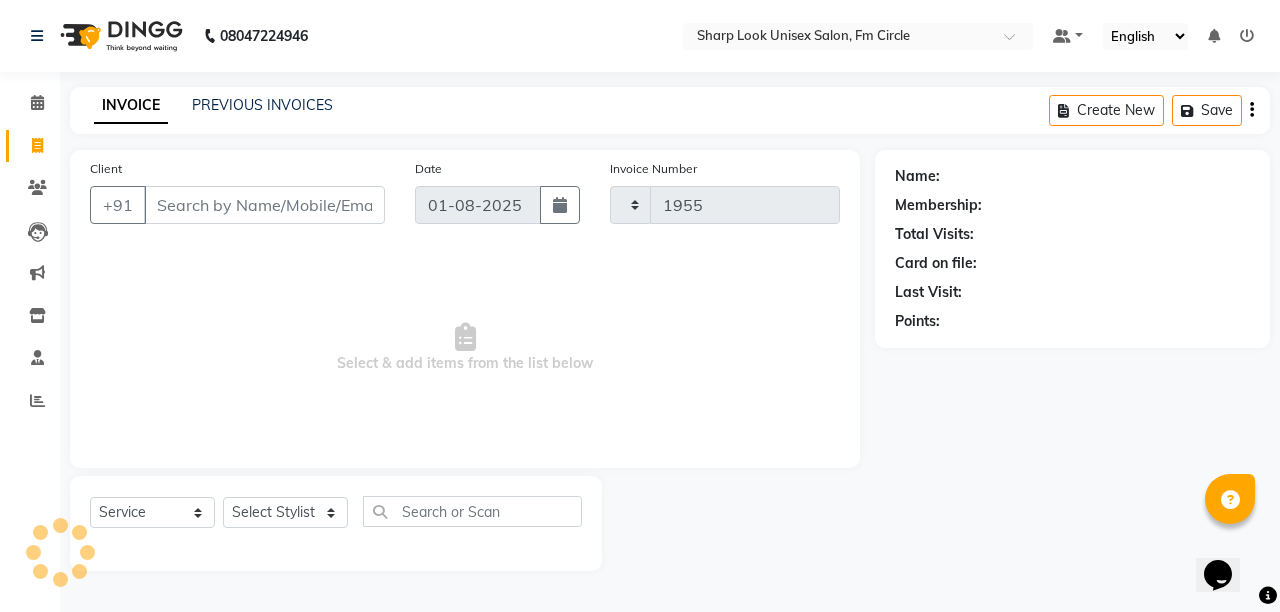 select on "804" 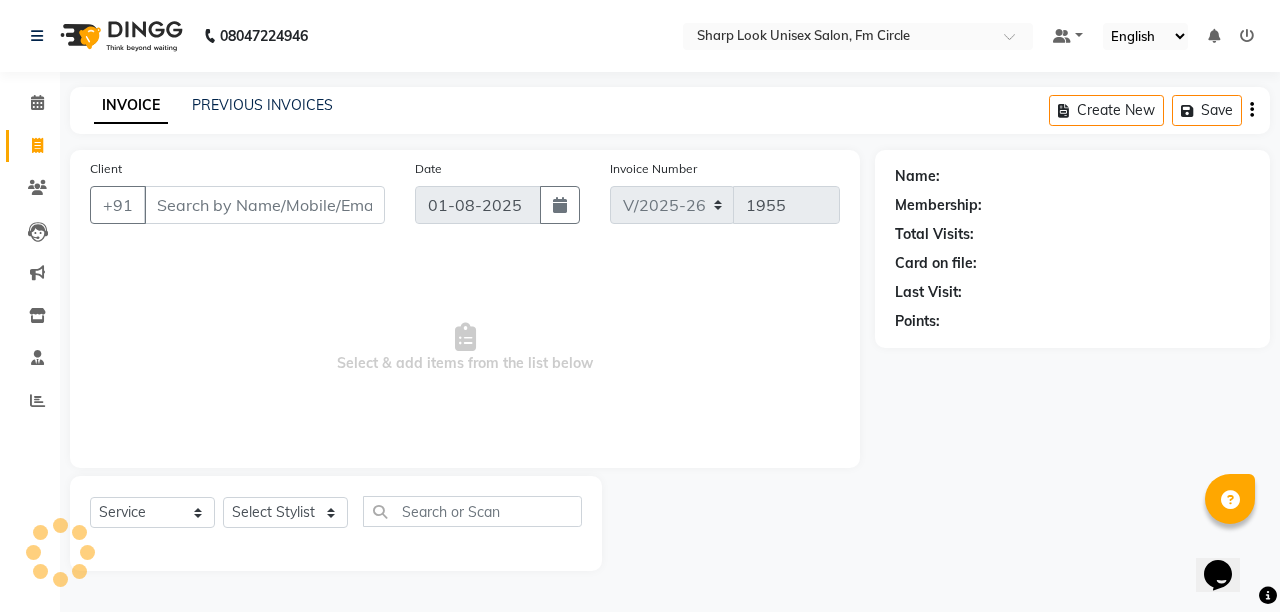 click on "Client" at bounding box center [264, 205] 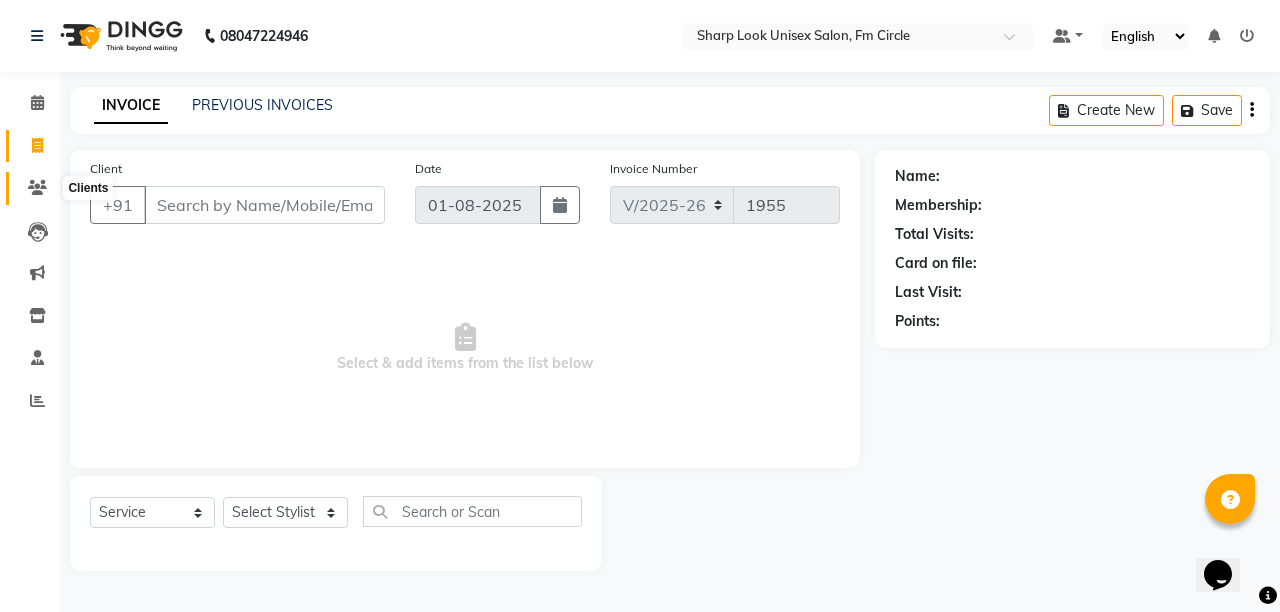 click 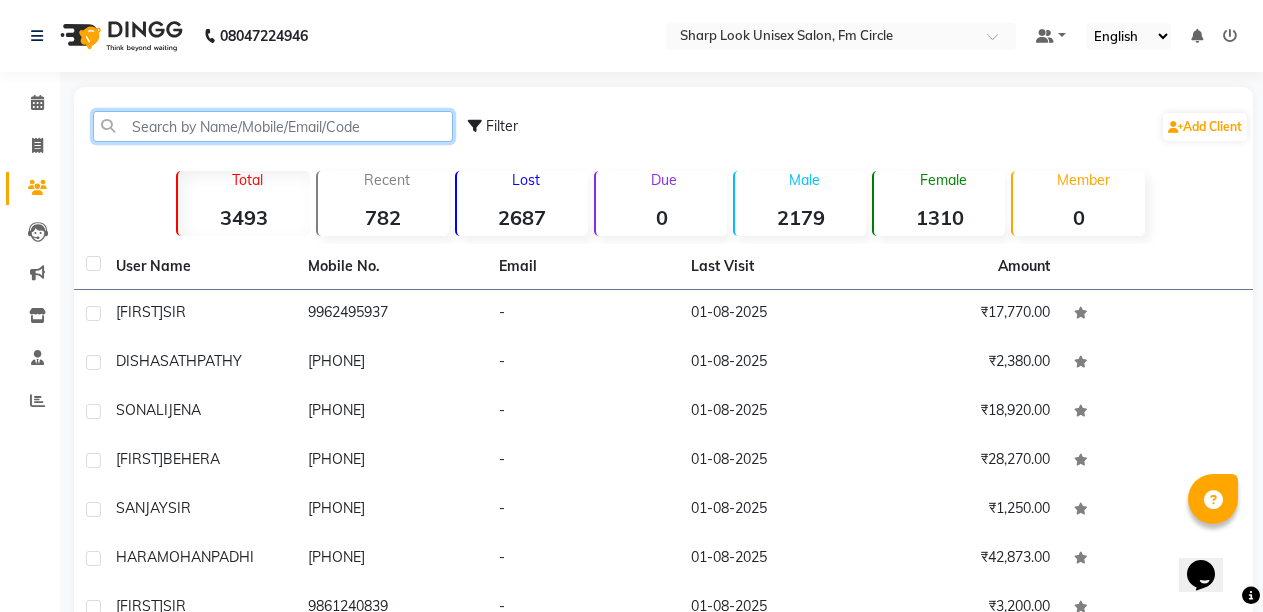 click 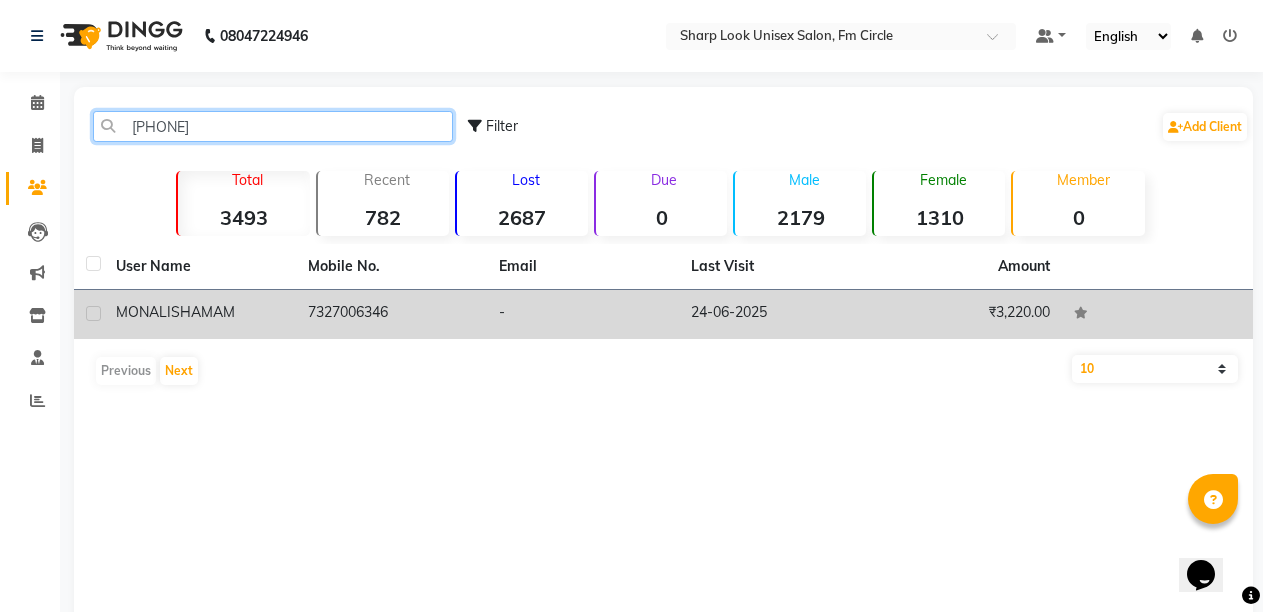 type on "7327006" 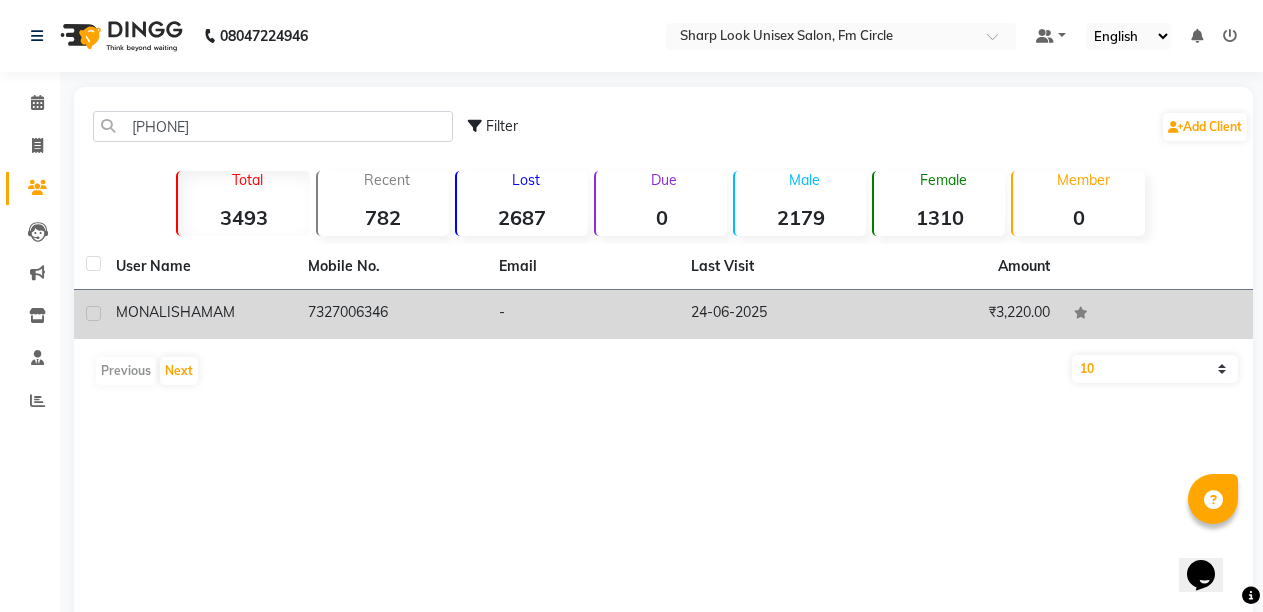 click on "7327006346" 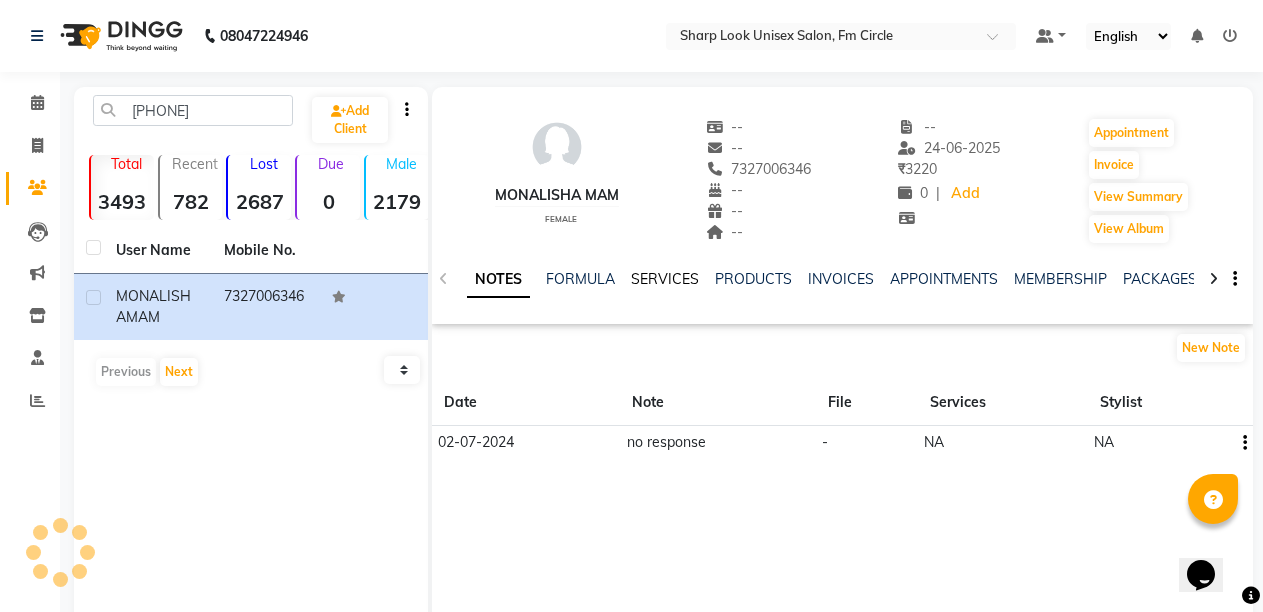 click on "SERVICES" 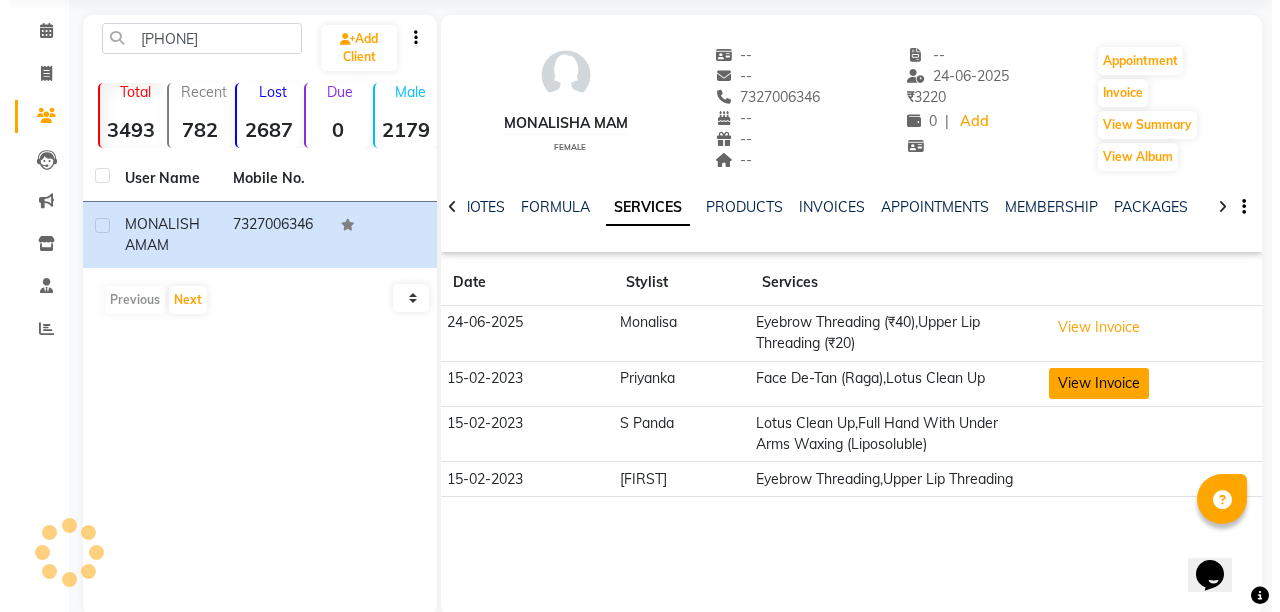 scroll, scrollTop: 105, scrollLeft: 0, axis: vertical 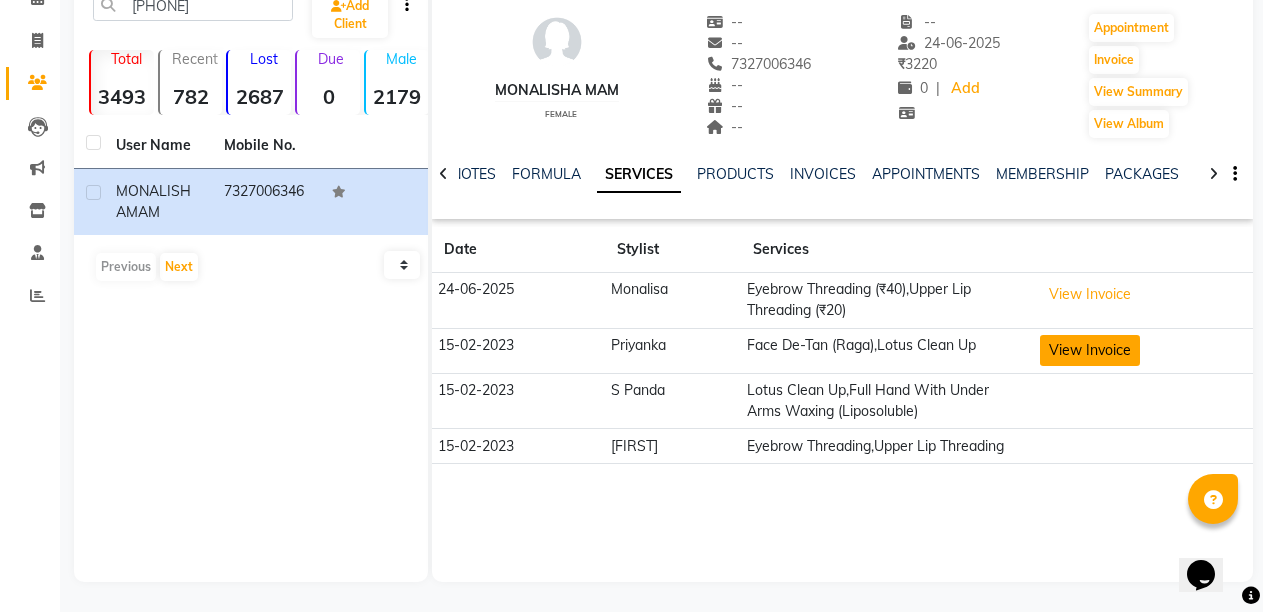 click on "View Invoice" 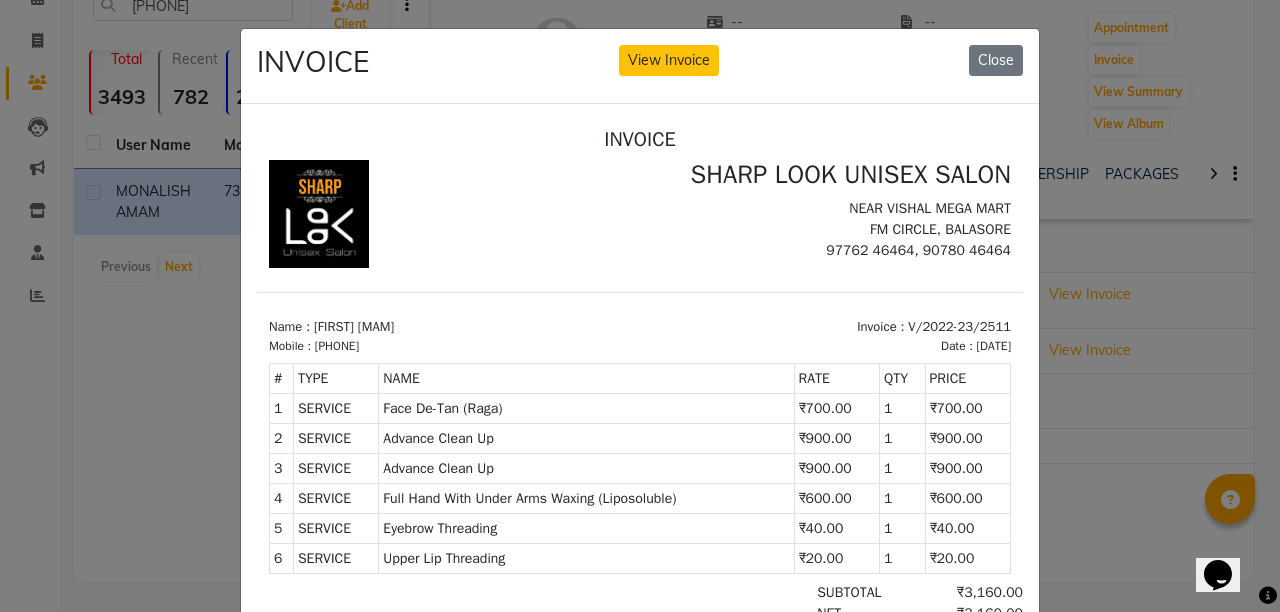 scroll, scrollTop: 16, scrollLeft: 0, axis: vertical 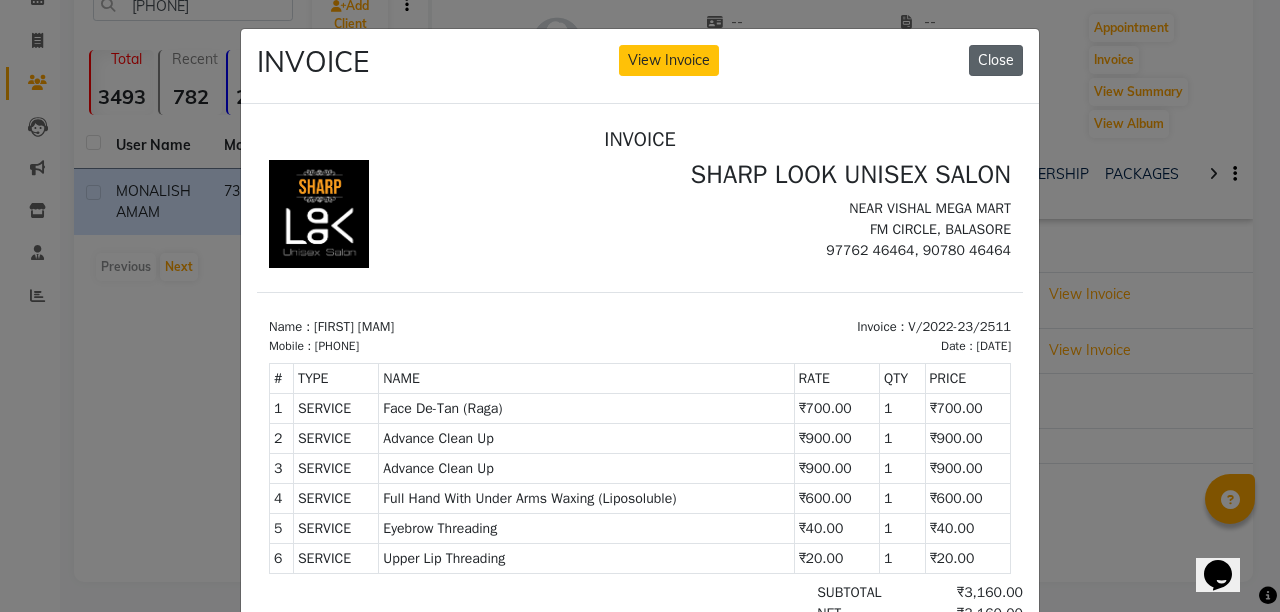 click on "Close" 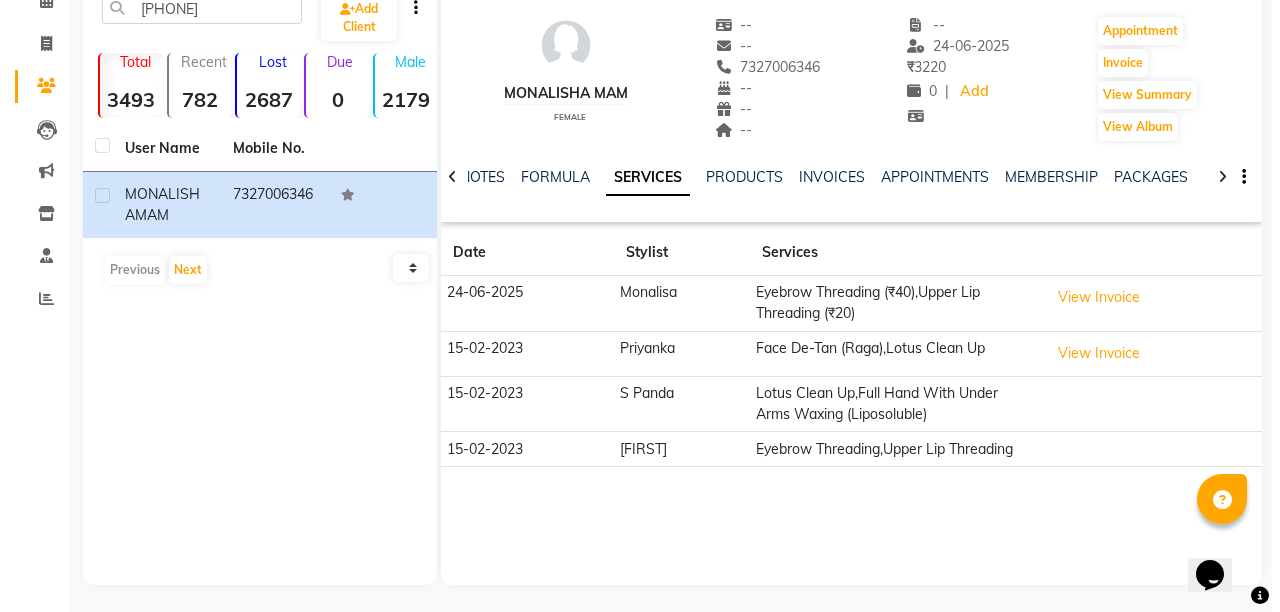 scroll, scrollTop: 105, scrollLeft: 0, axis: vertical 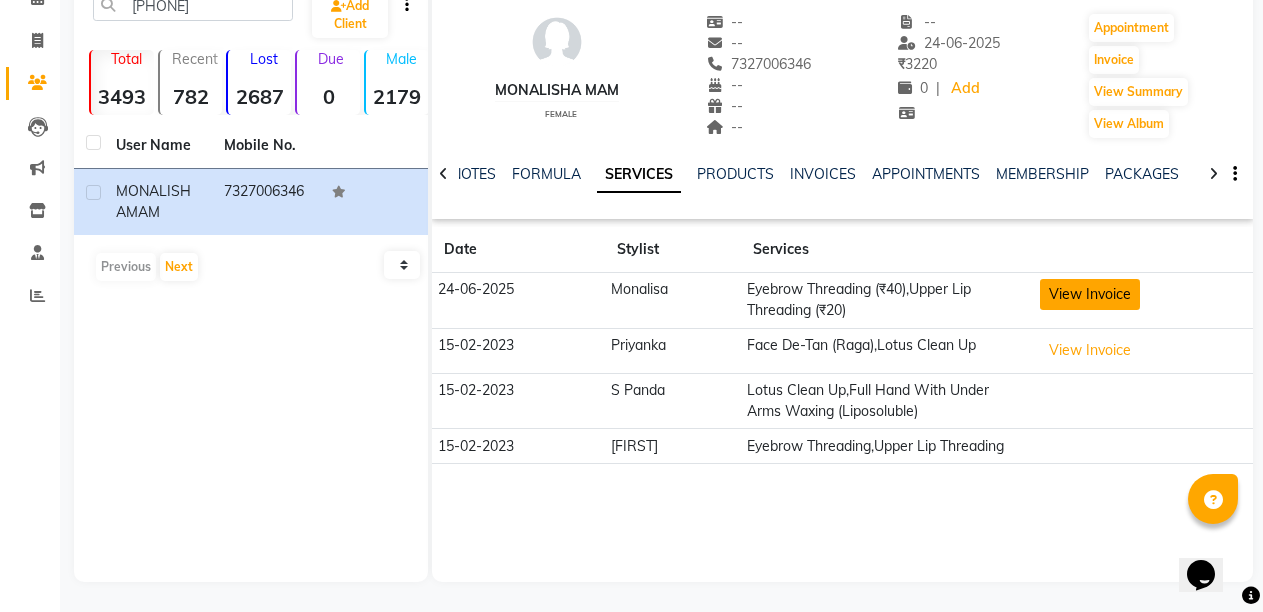 click on "View Invoice" 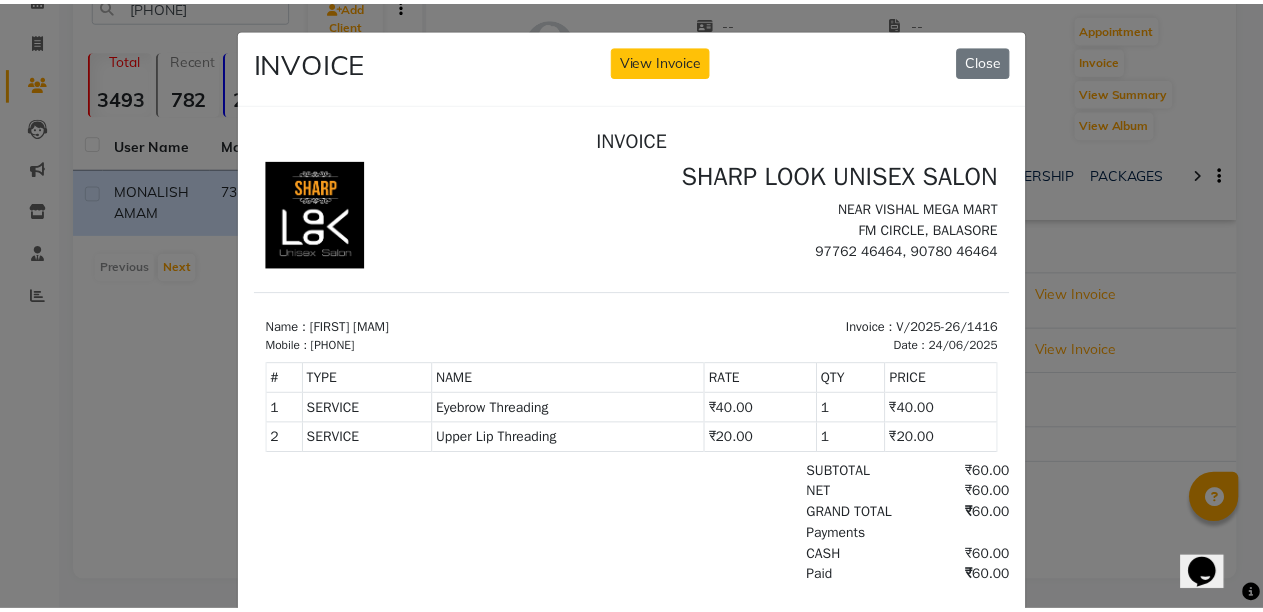 scroll, scrollTop: 0, scrollLeft: 0, axis: both 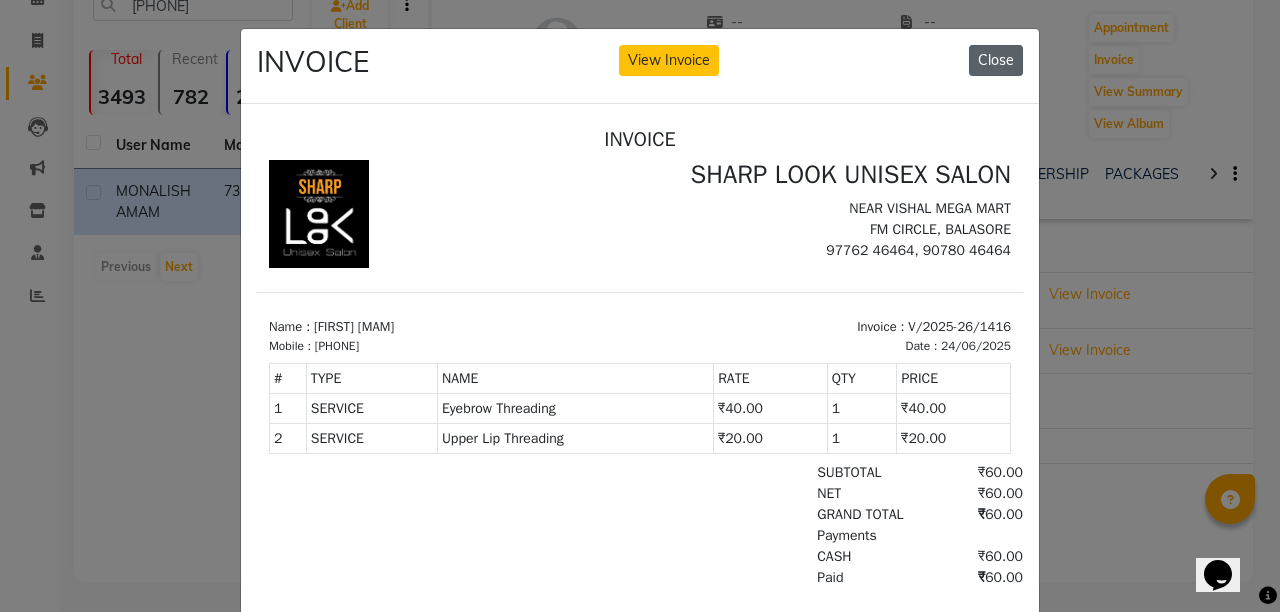 click on "Close" 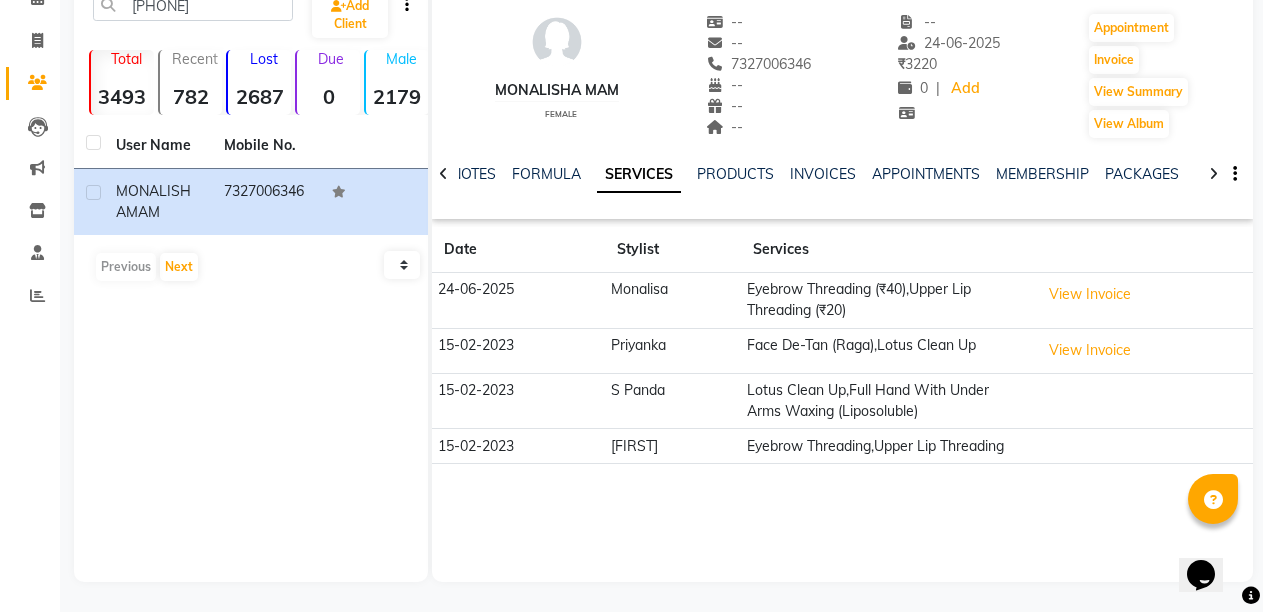 click at bounding box center (1213, 500) 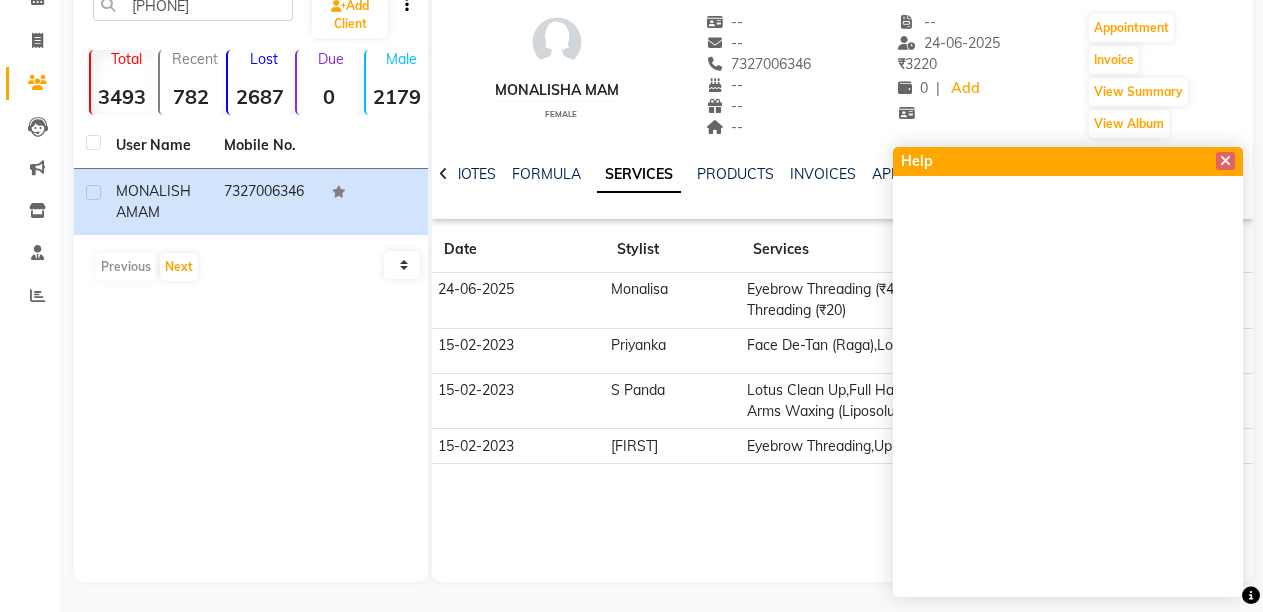 click at bounding box center [1225, 161] 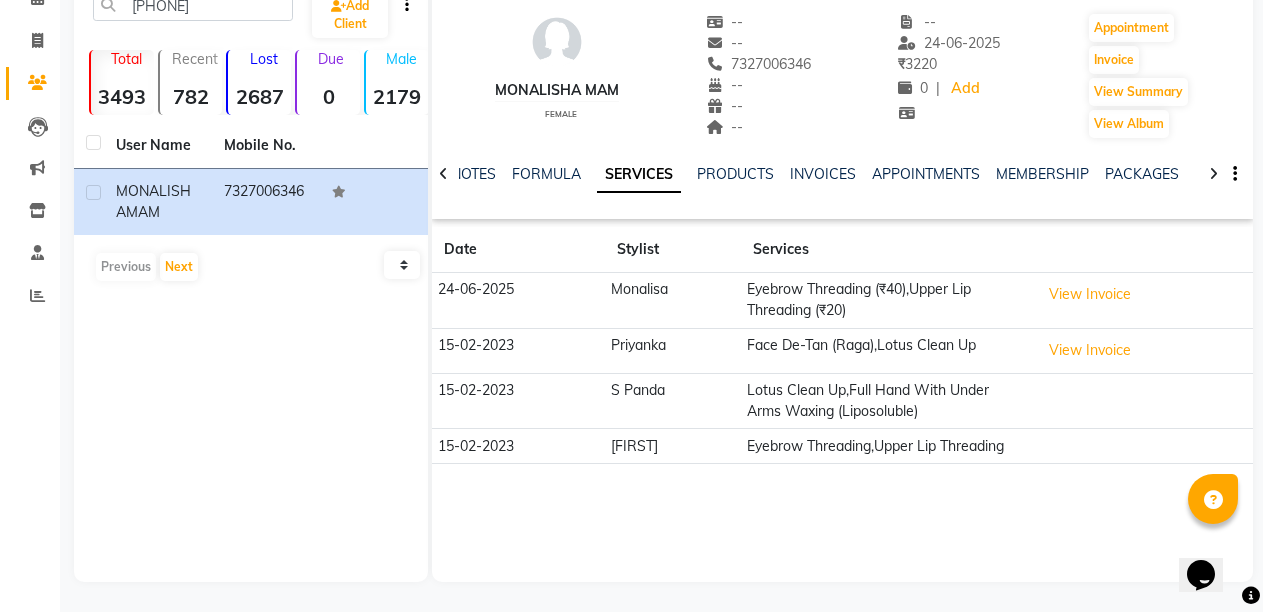 click 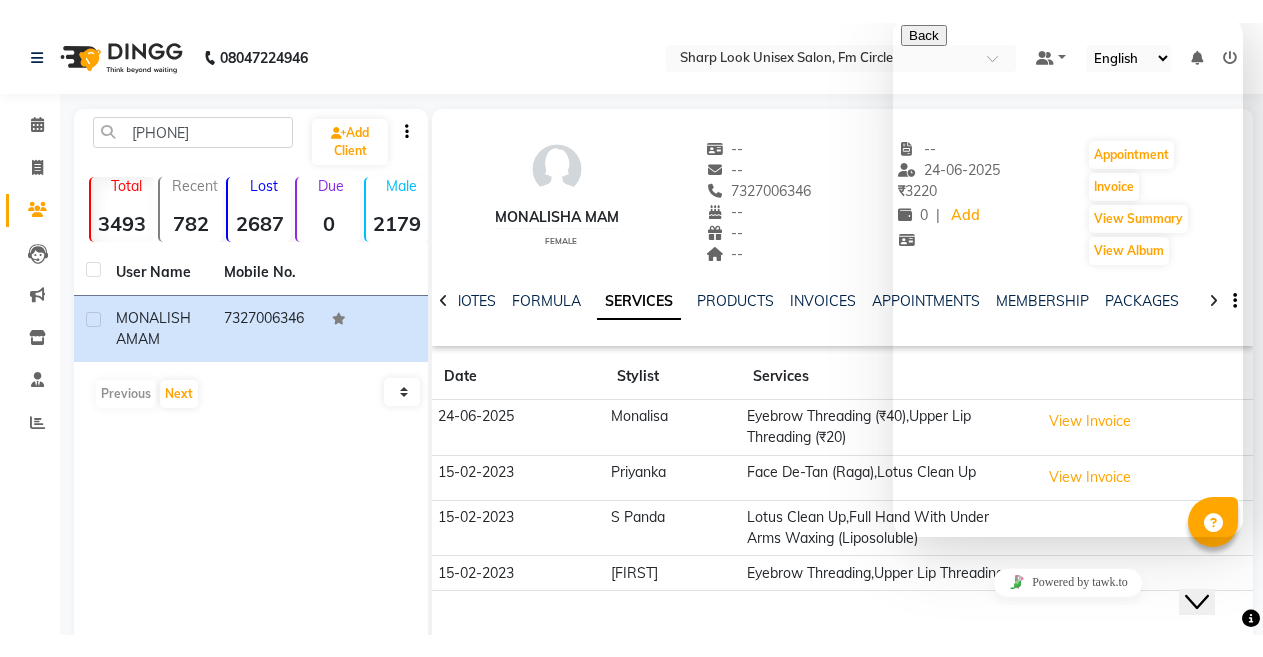 scroll, scrollTop: 0, scrollLeft: 0, axis: both 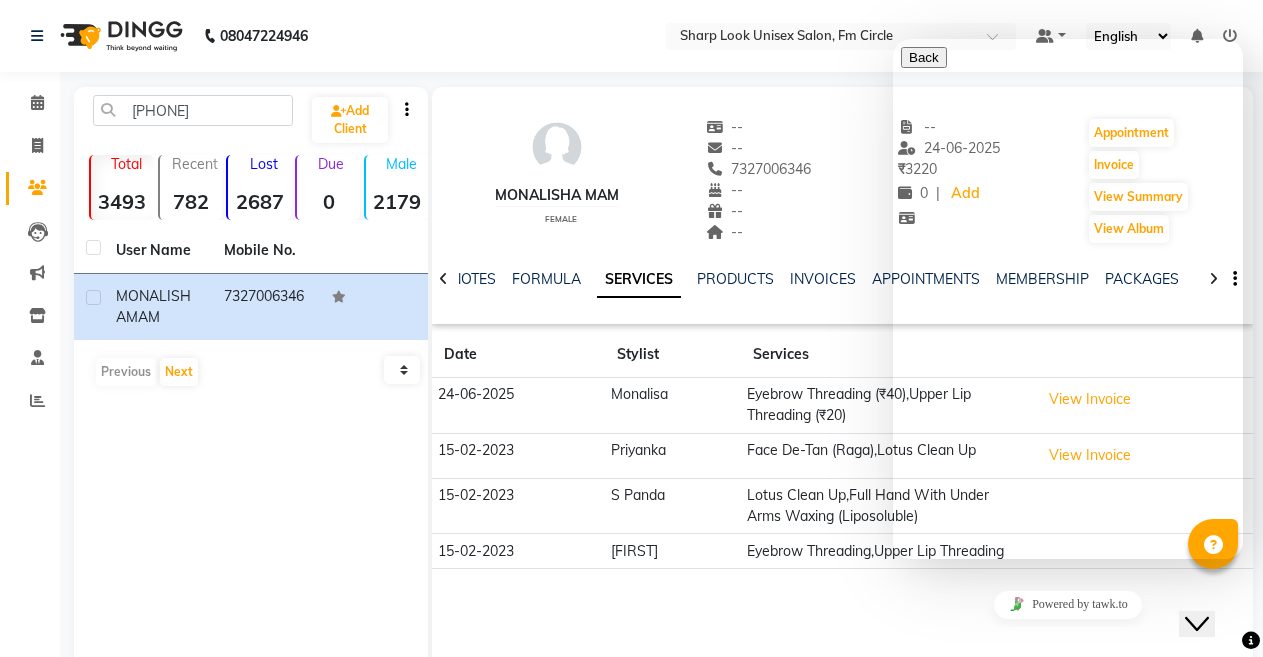 click on "Powered by tawk.to" at bounding box center (1068, 605) 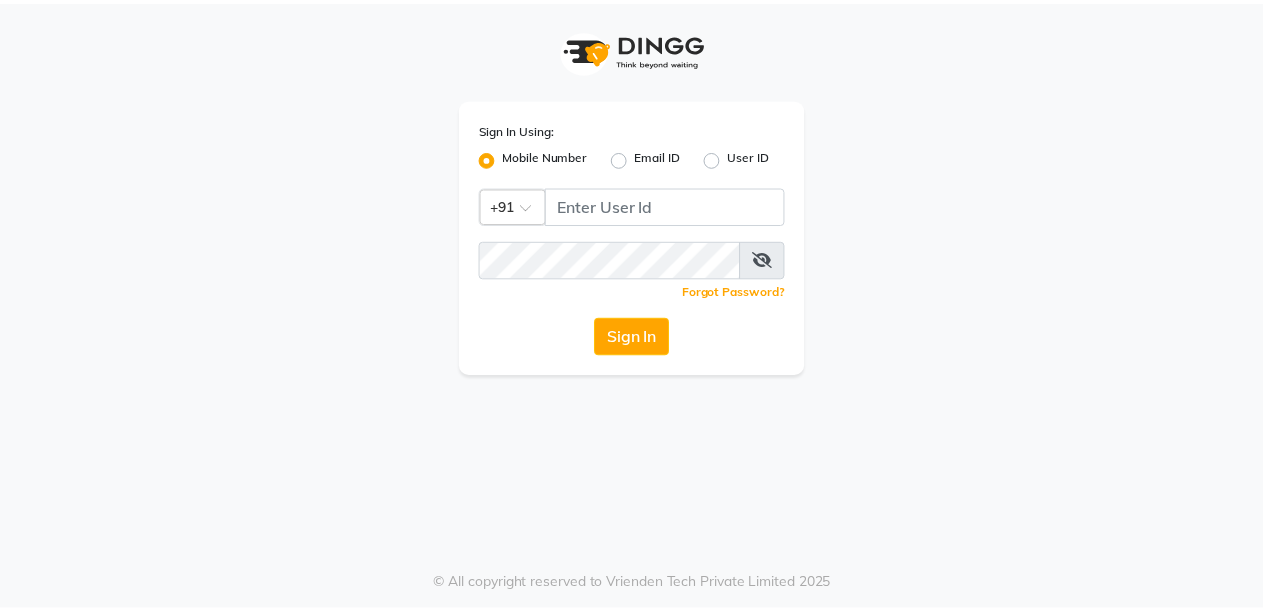 scroll, scrollTop: 0, scrollLeft: 0, axis: both 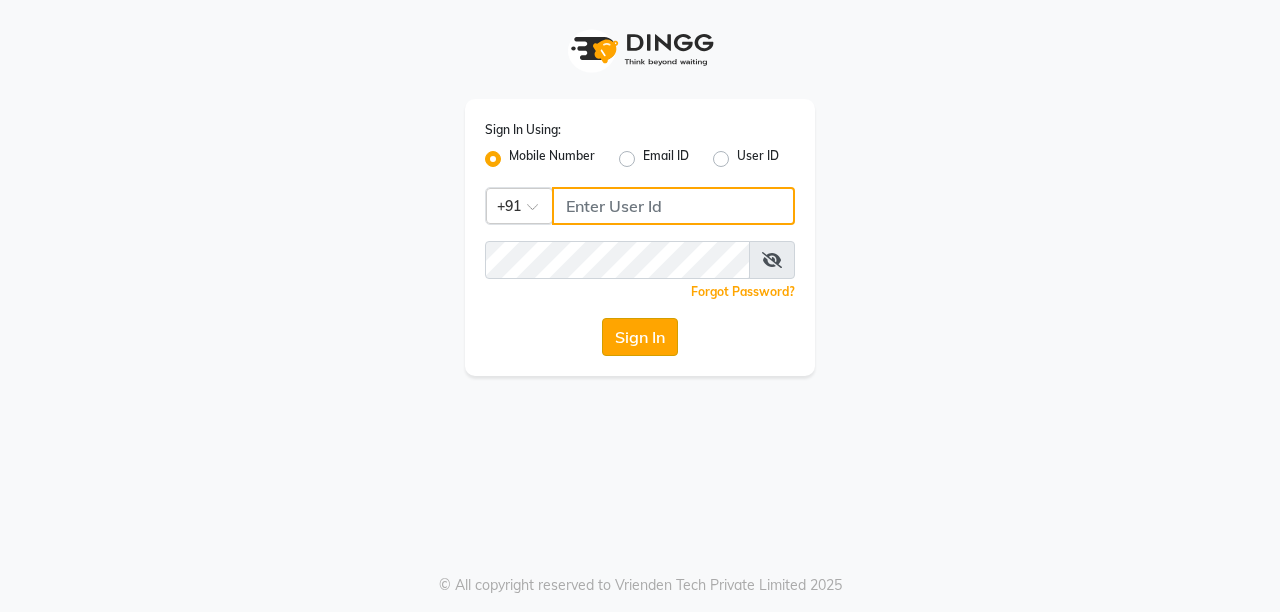 type on "8637218181" 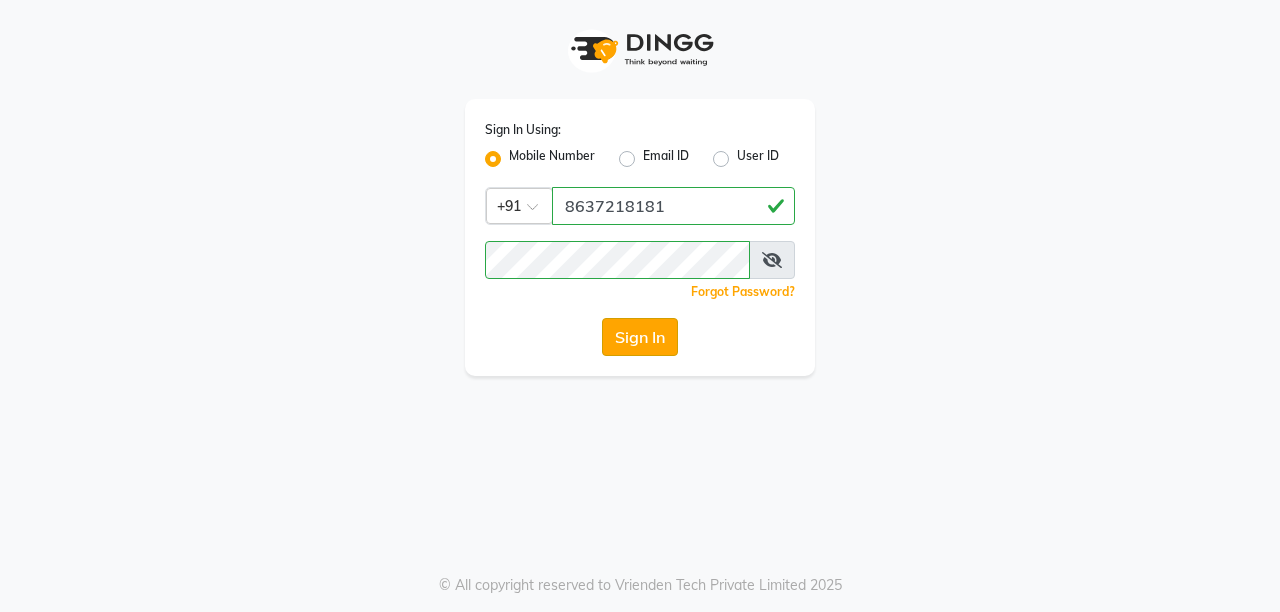 click on "Sign In" 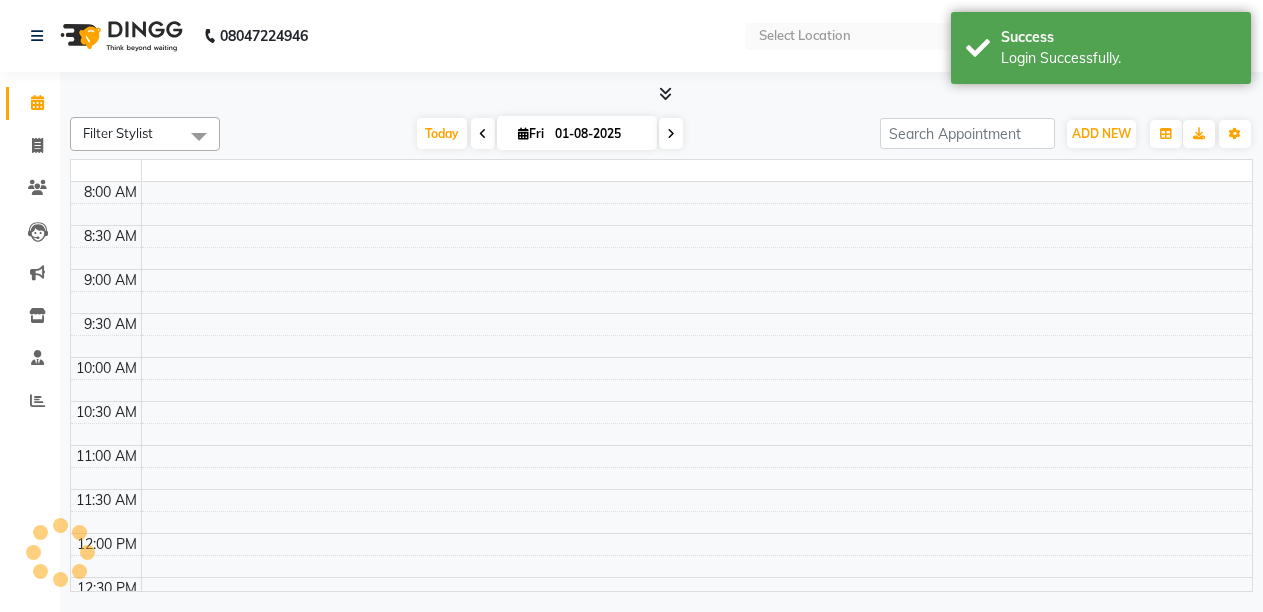 select on "en" 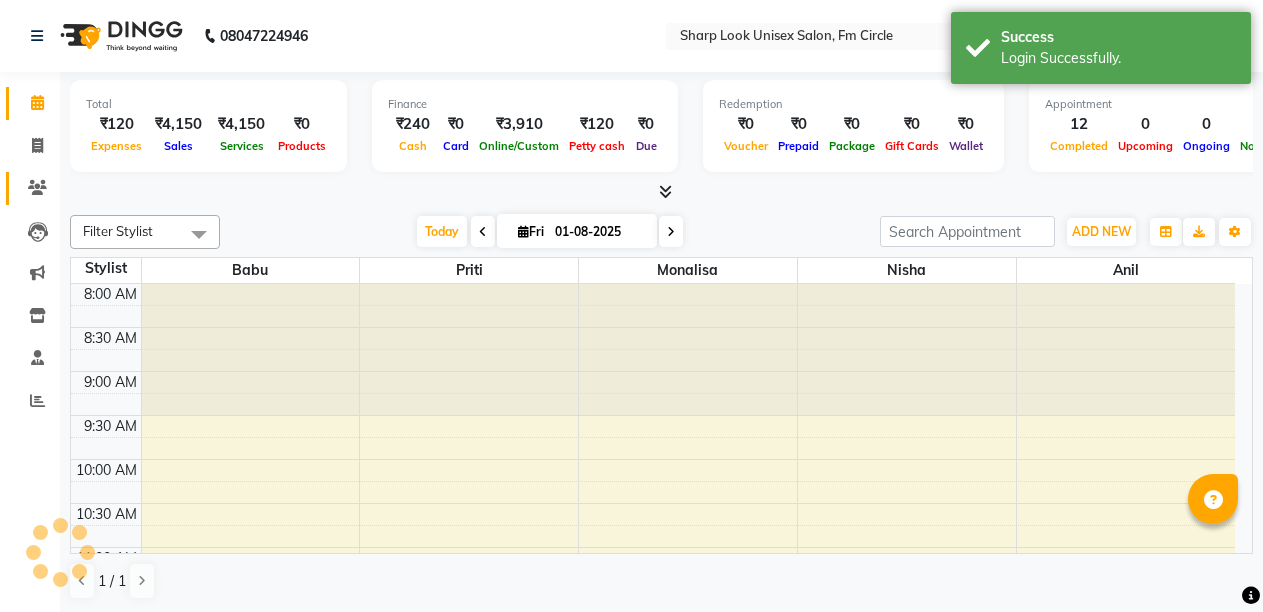 scroll, scrollTop: 0, scrollLeft: 0, axis: both 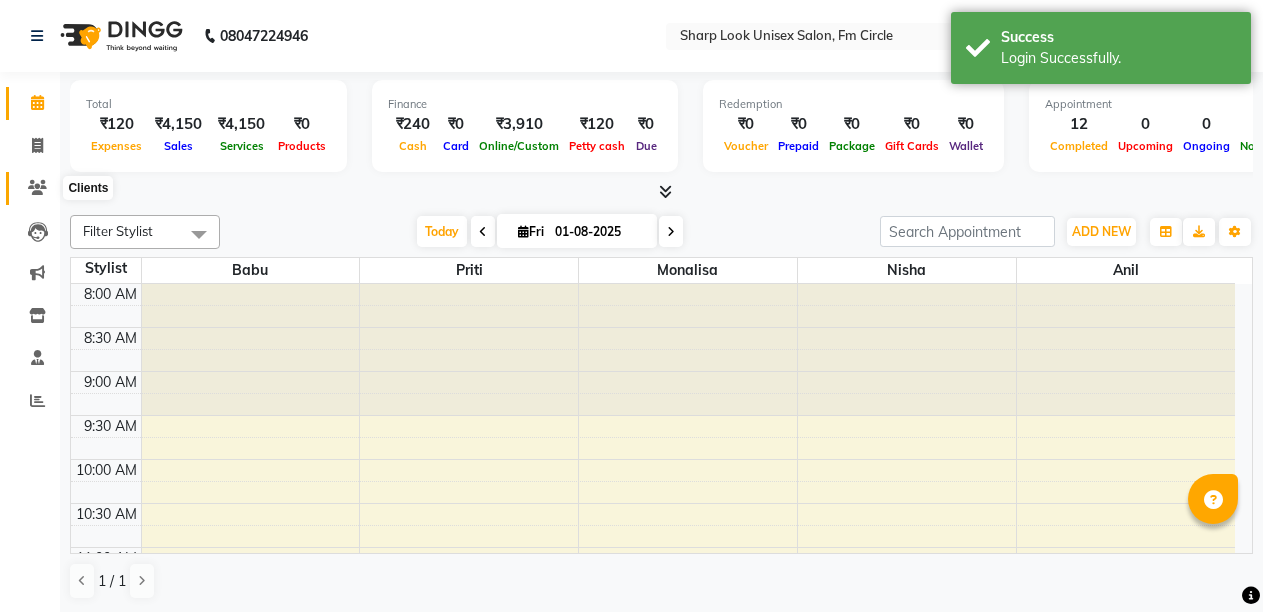 click 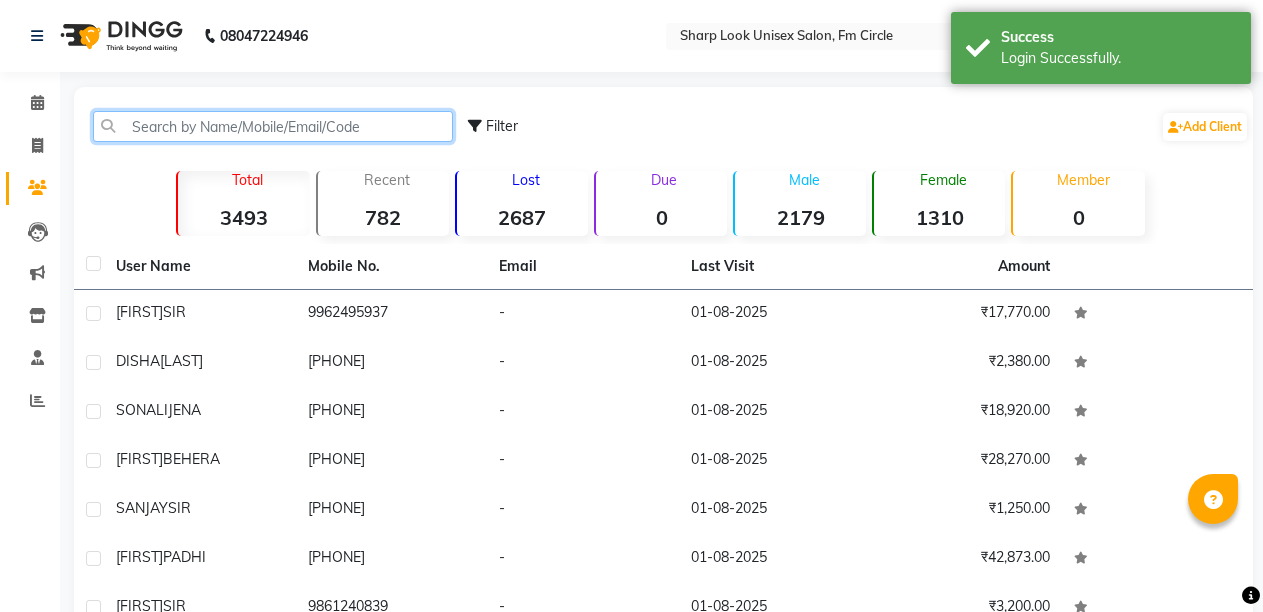 click 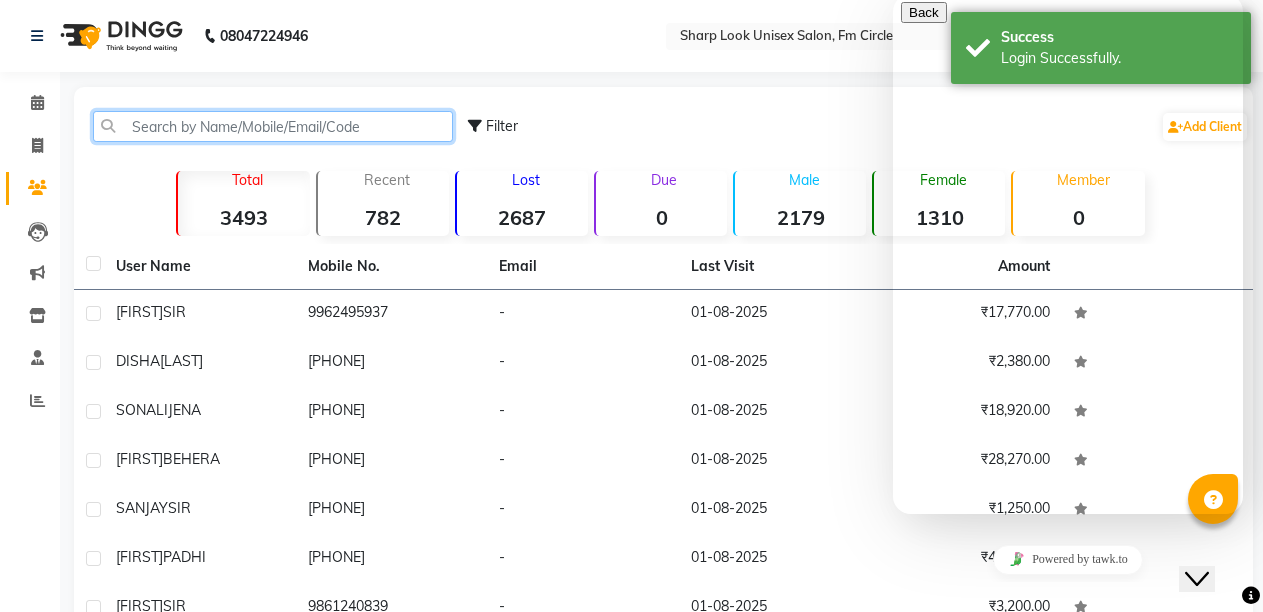 scroll, scrollTop: 0, scrollLeft: 0, axis: both 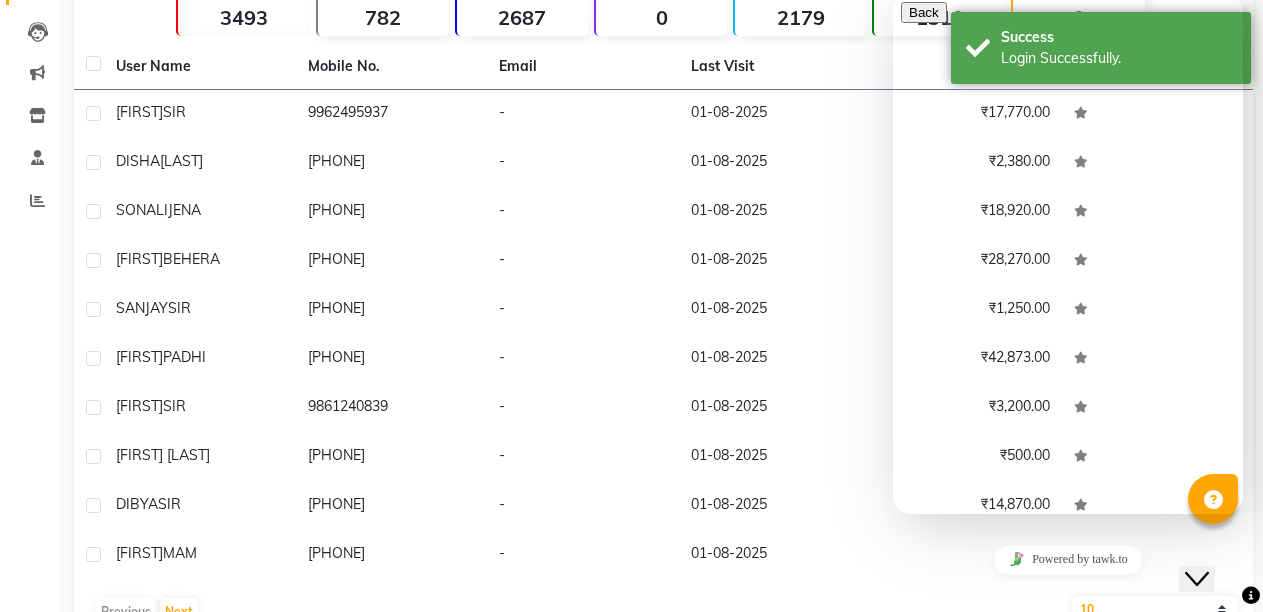 click at bounding box center (909, 766) 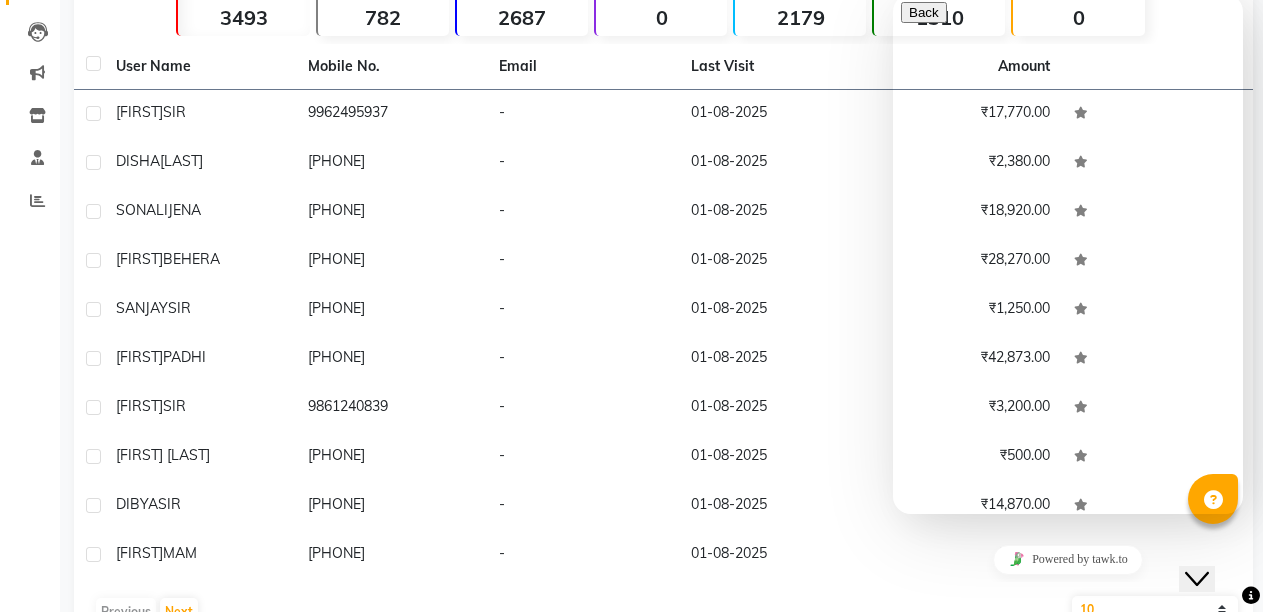 click at bounding box center (909, 772) 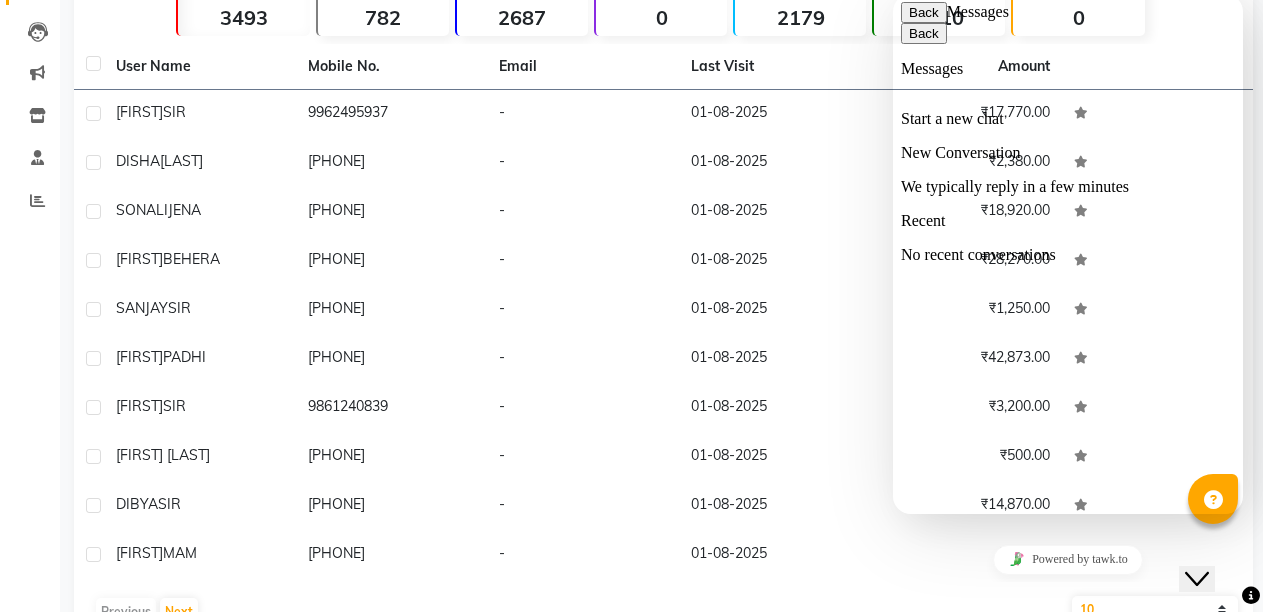 scroll, scrollTop: 0, scrollLeft: 0, axis: both 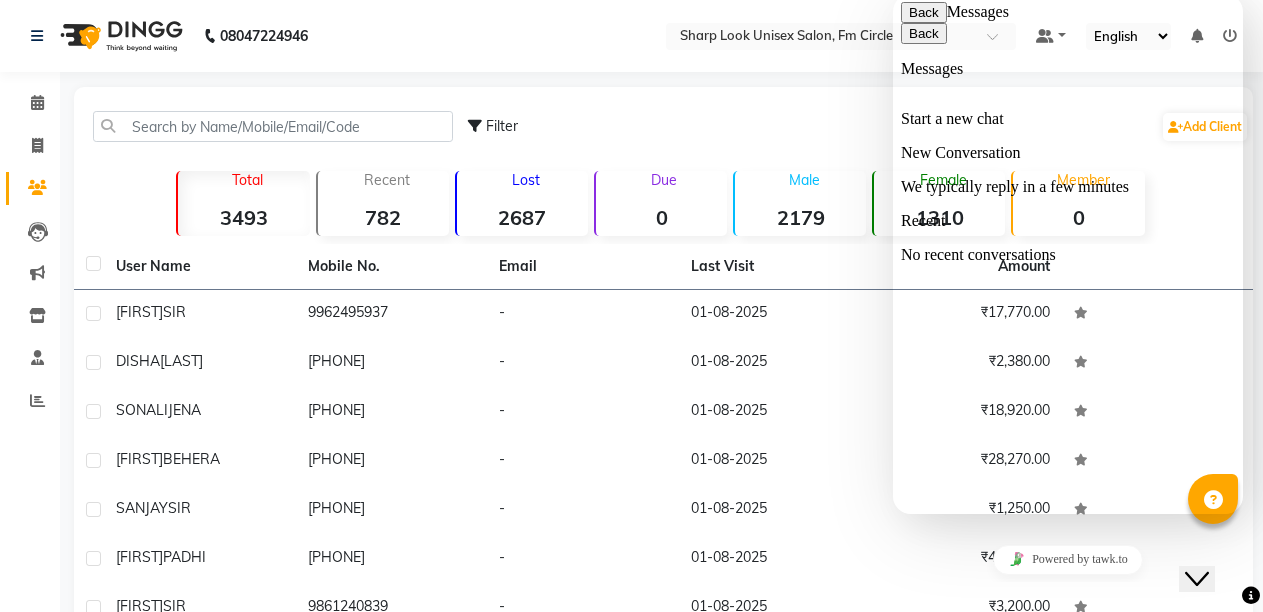click on "Back" at bounding box center (924, 12) 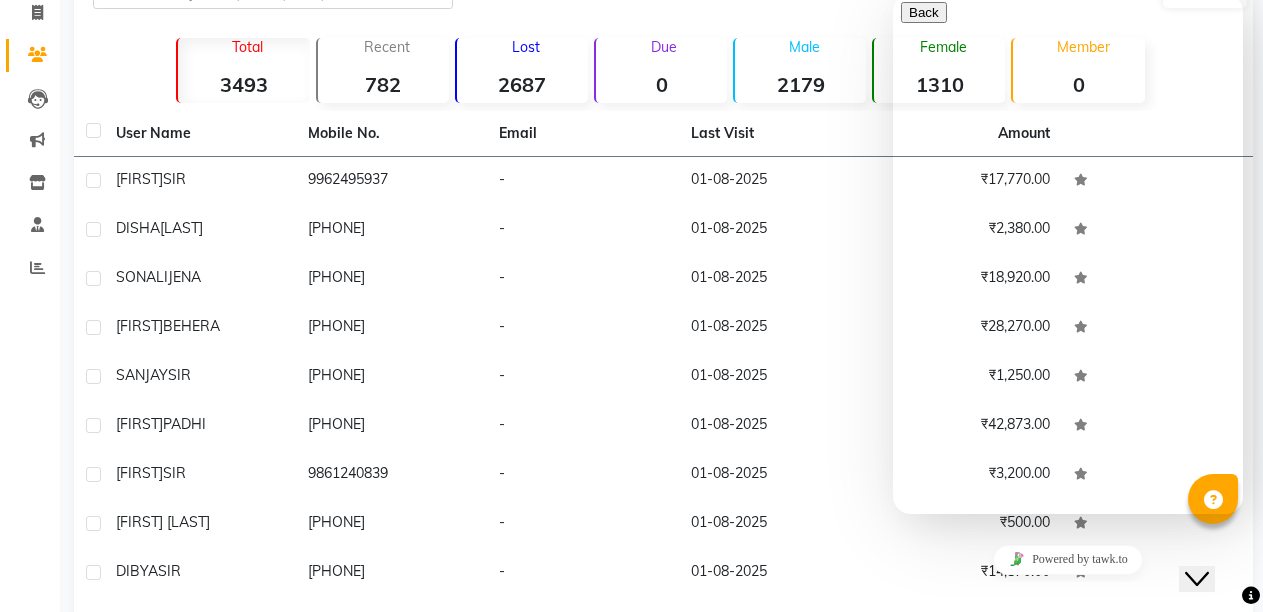 scroll, scrollTop: 254, scrollLeft: 0, axis: vertical 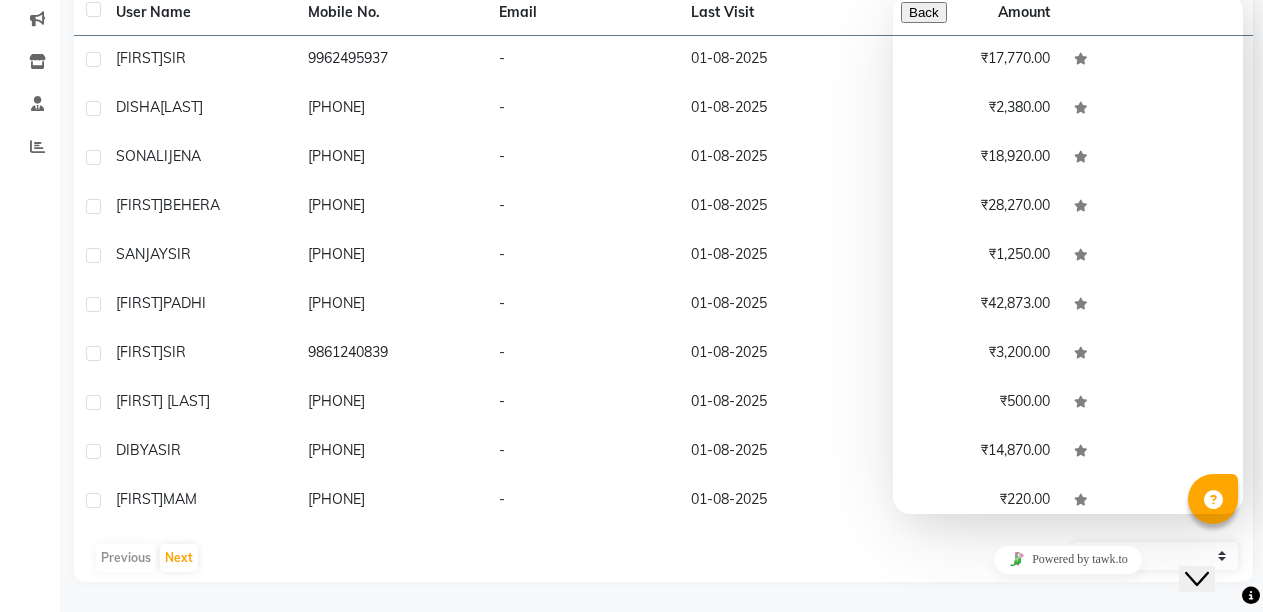 click on "Powered by tawk.to" at bounding box center (1068, 560) 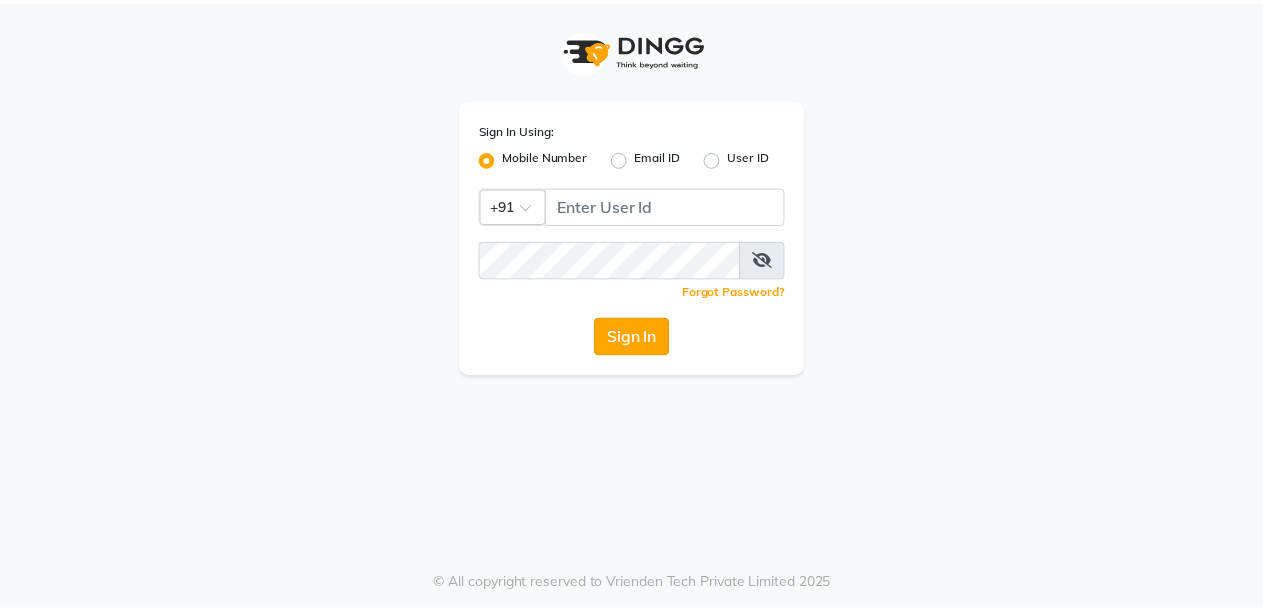 scroll, scrollTop: 0, scrollLeft: 0, axis: both 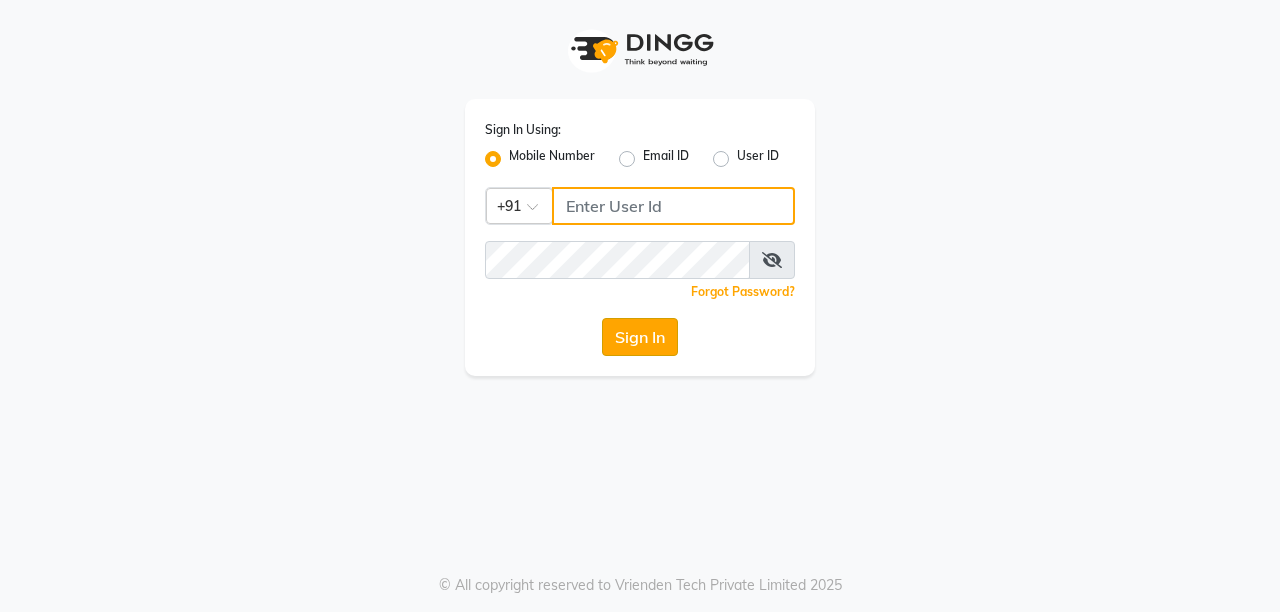 type on "8637218181" 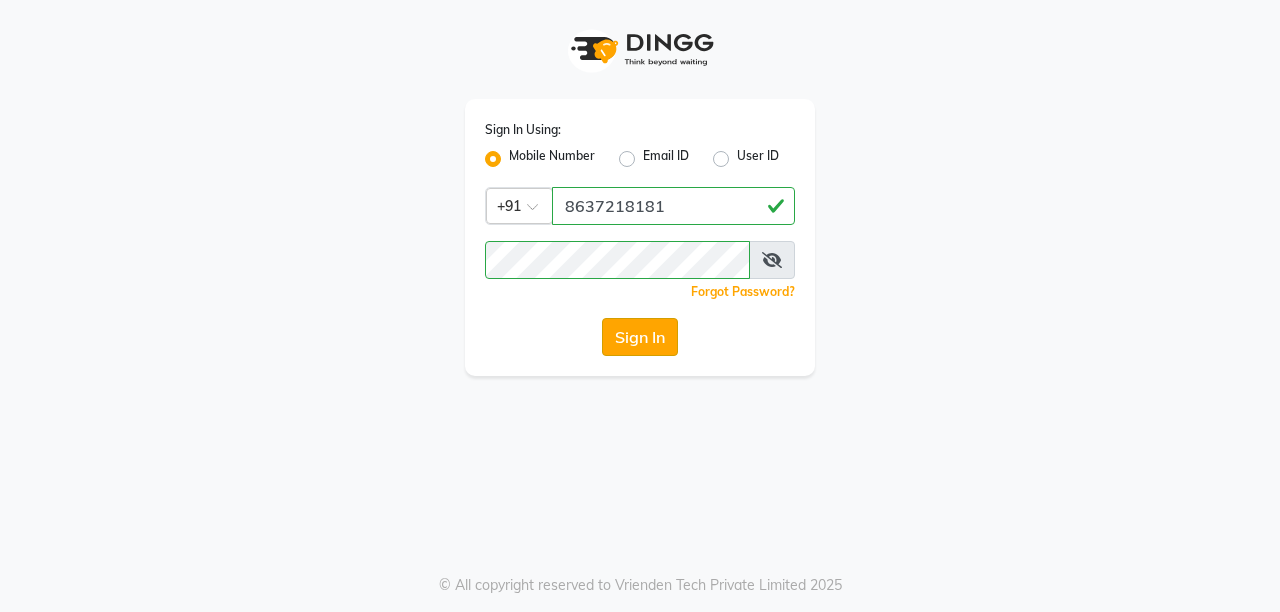click on "Sign In" 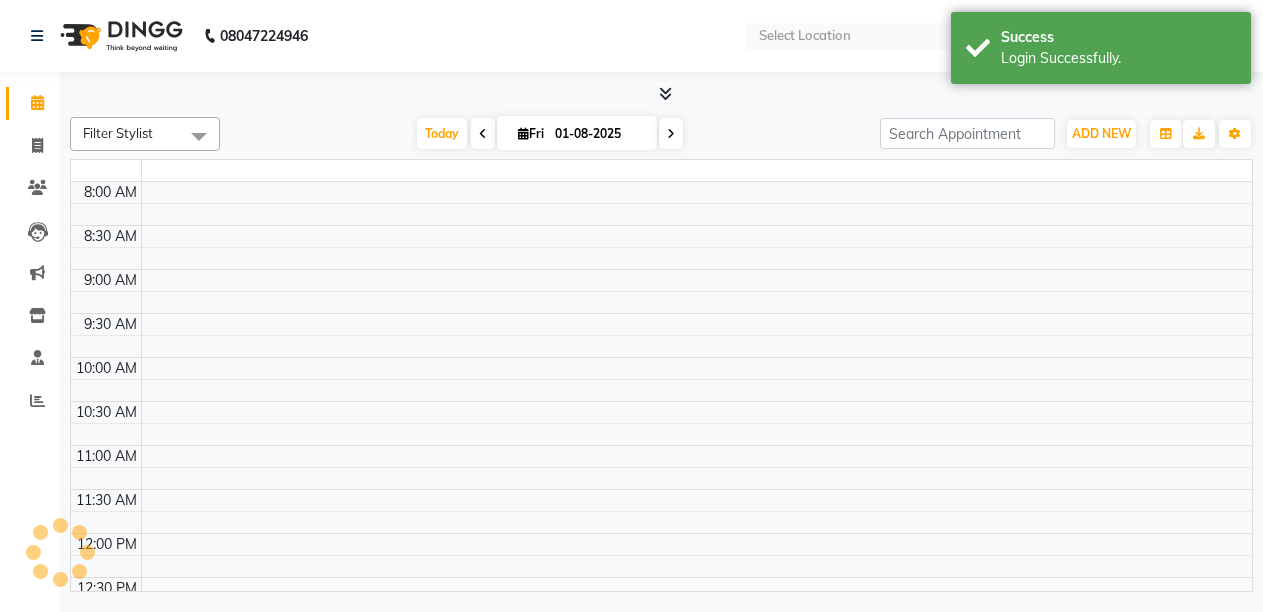 select on "en" 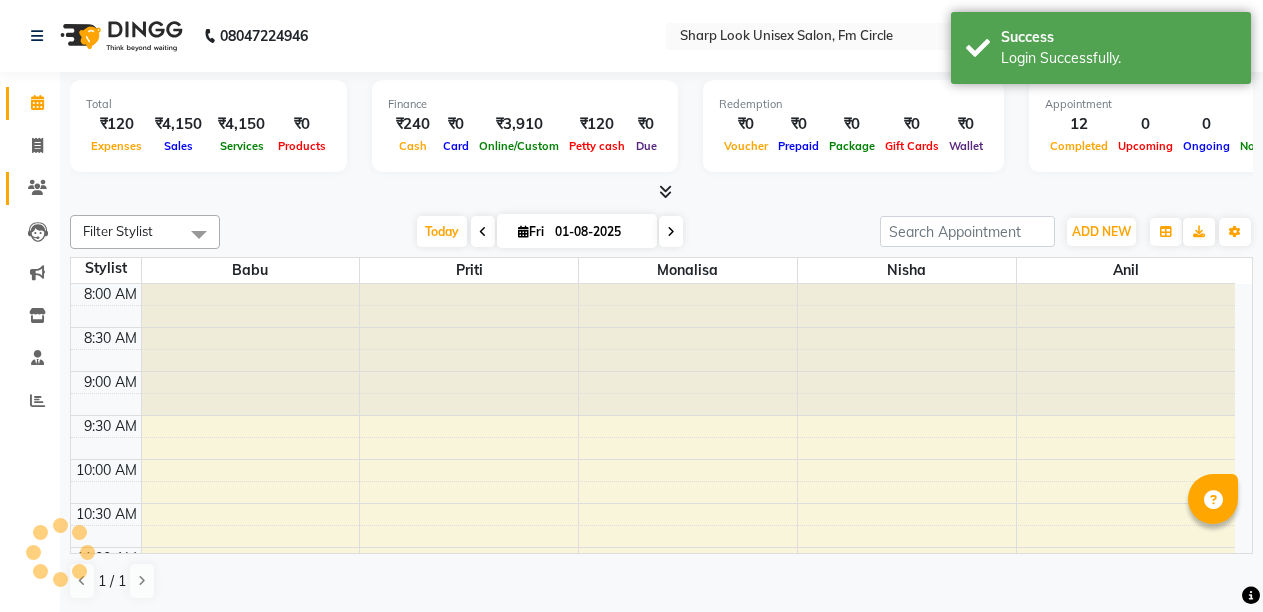 scroll, scrollTop: 0, scrollLeft: 0, axis: both 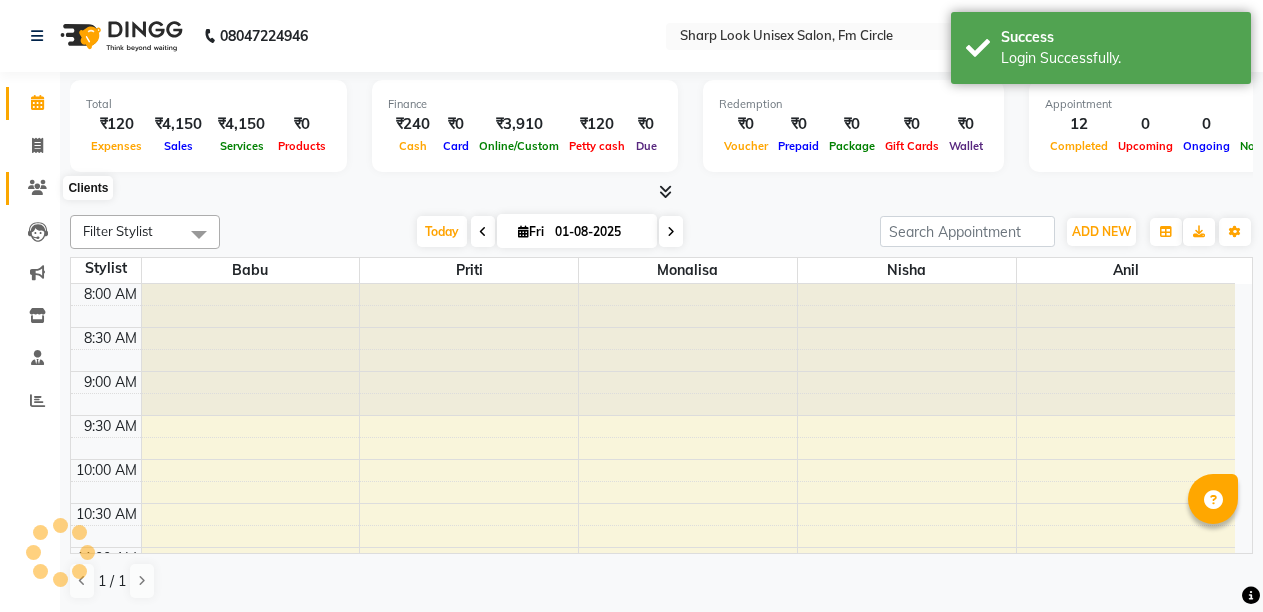 click 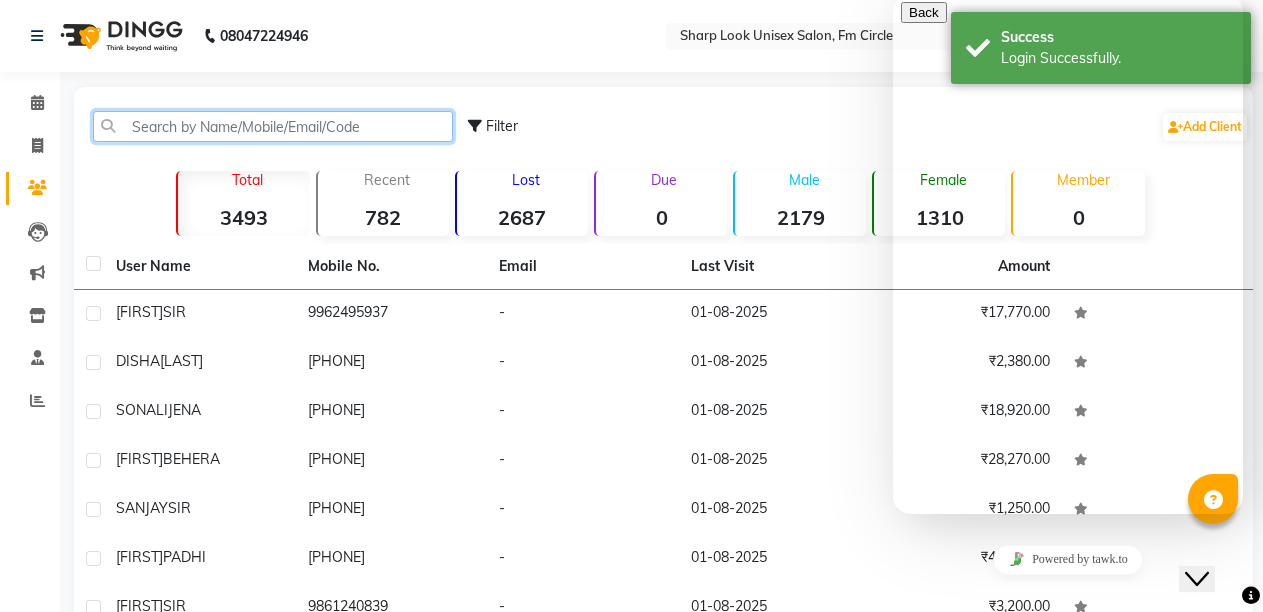 scroll, scrollTop: 0, scrollLeft: 0, axis: both 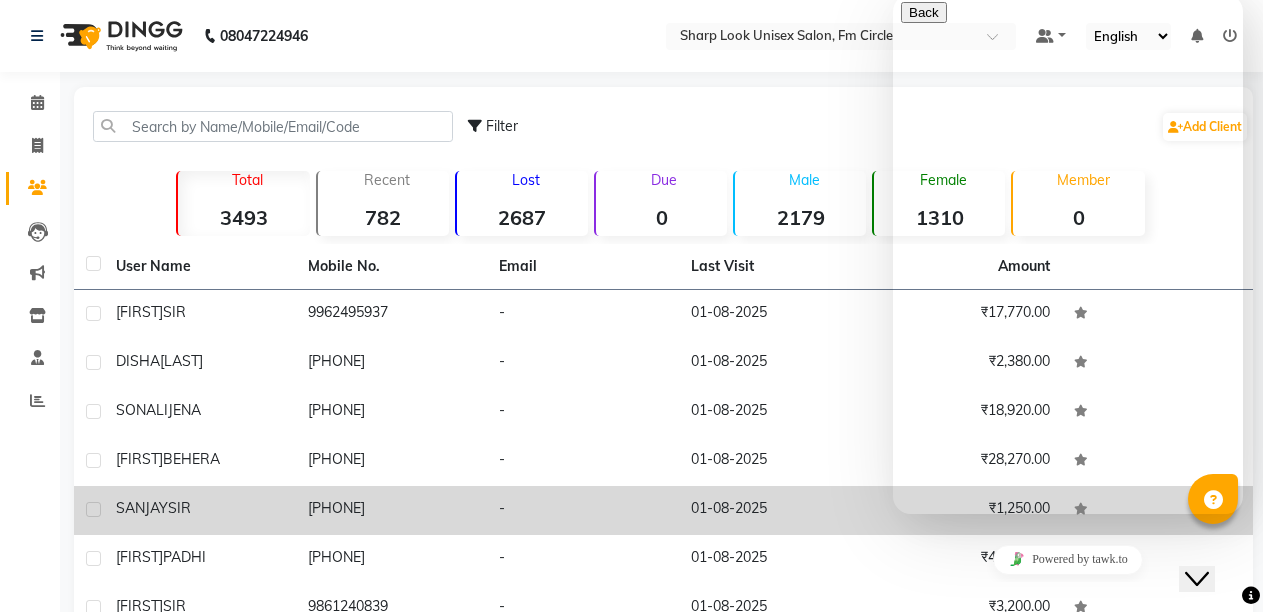 click 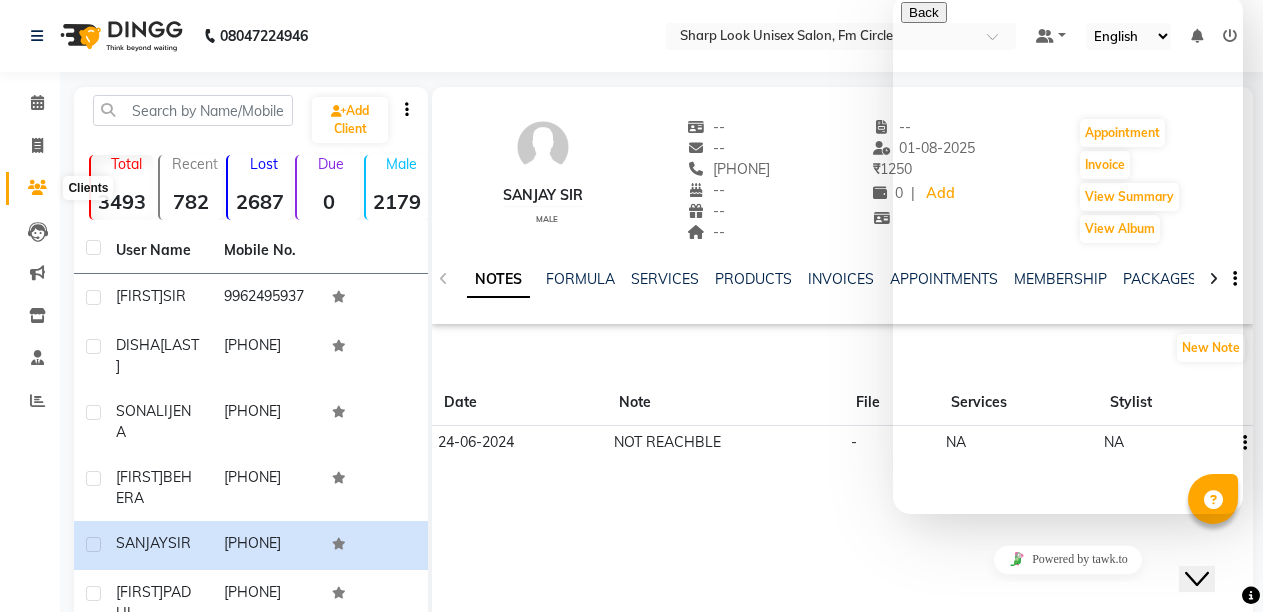 click 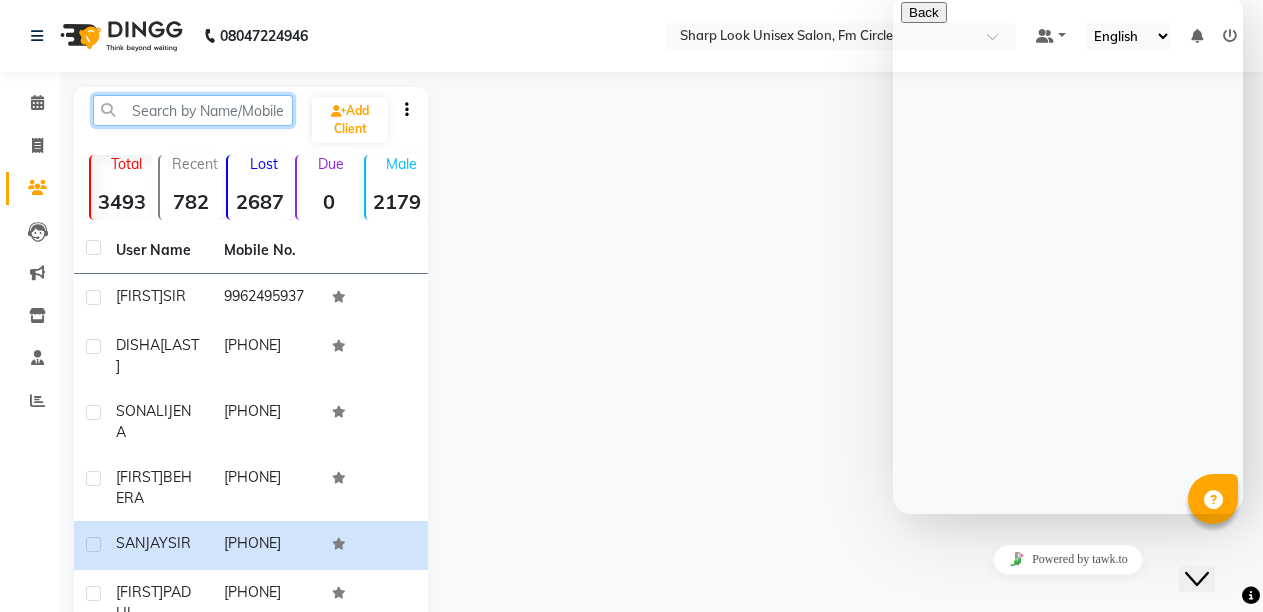 click 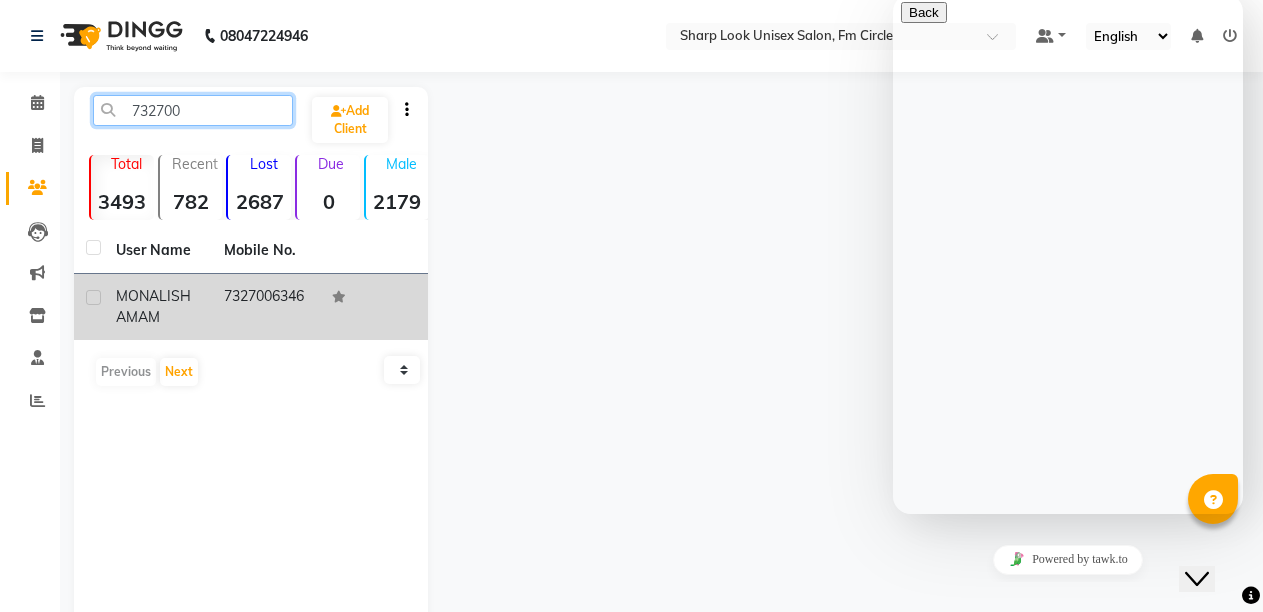 type on "732700" 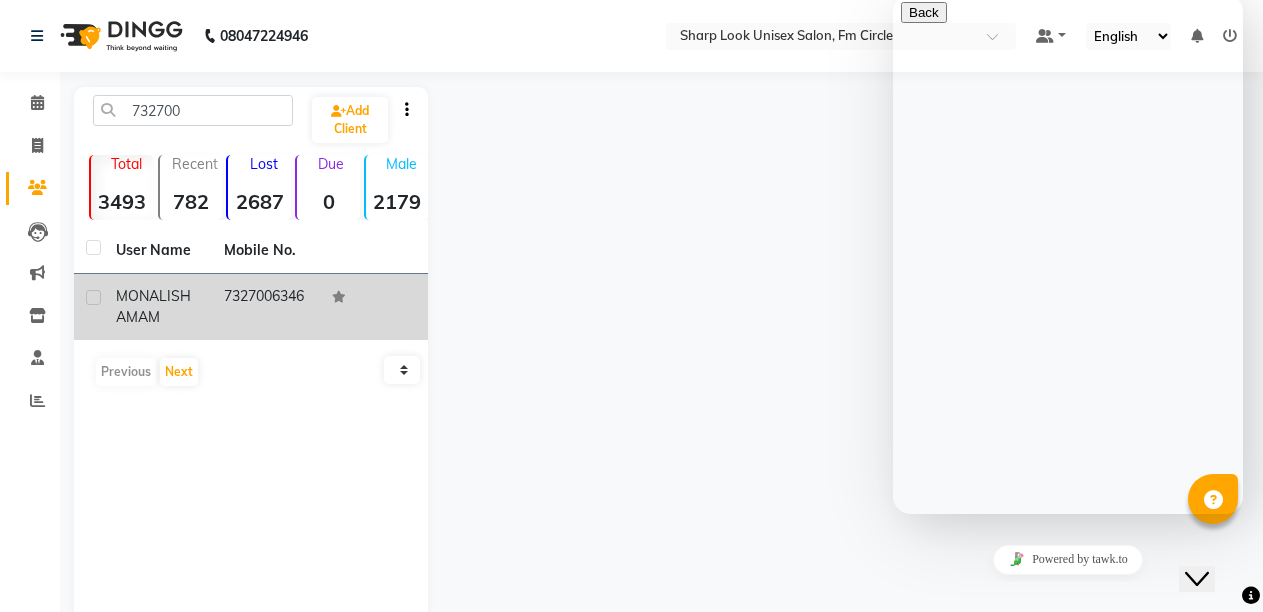 click on "MONALISHA  MAM" 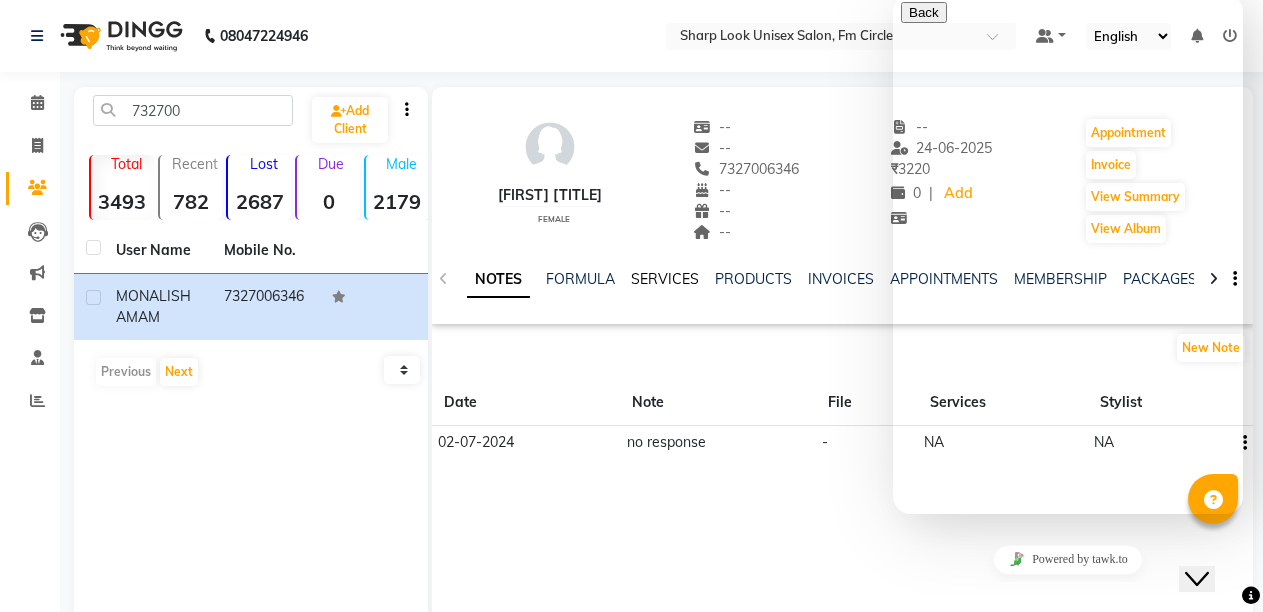 click on "SERVICES" 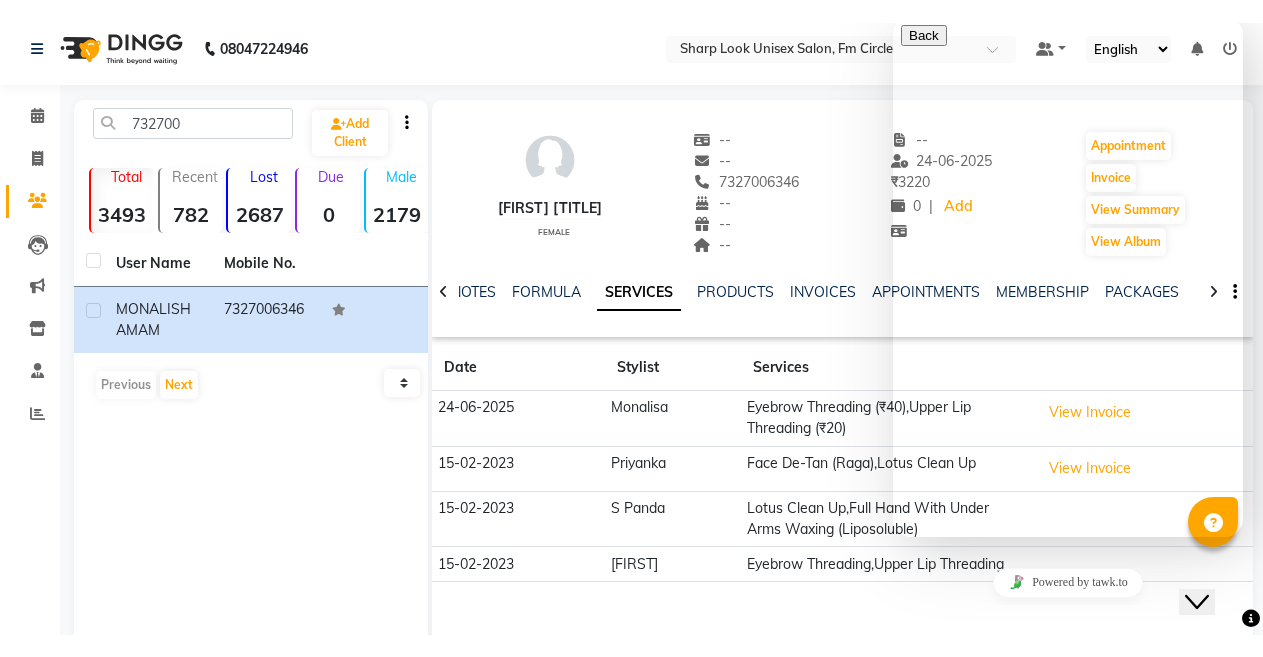 scroll, scrollTop: 0, scrollLeft: 0, axis: both 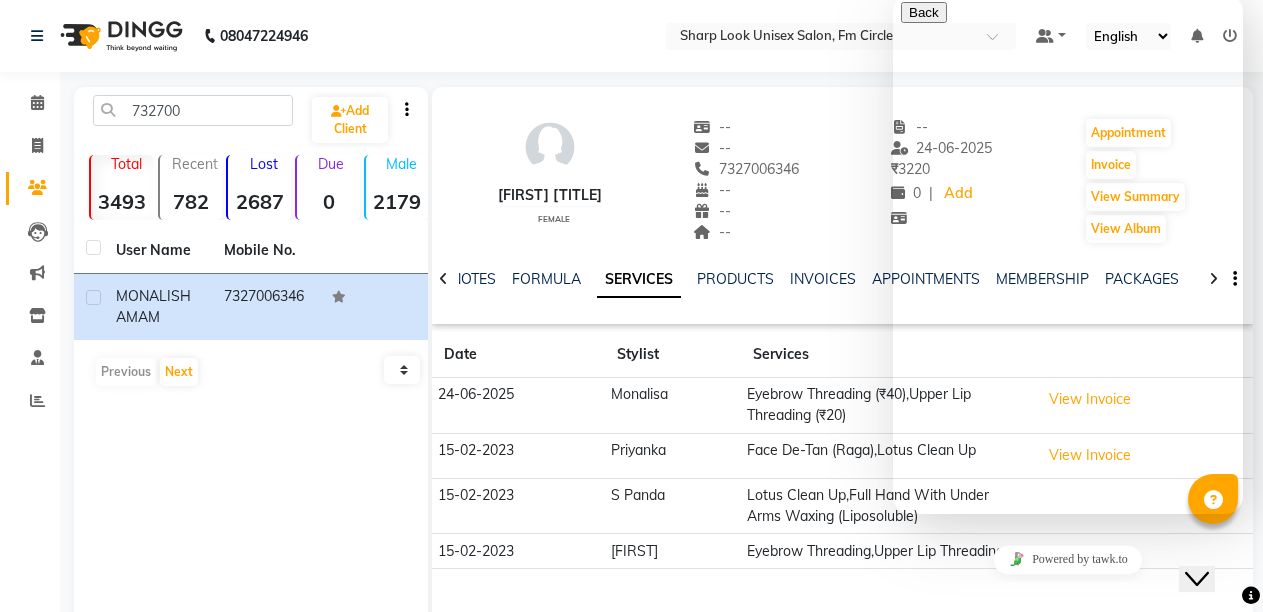 click at bounding box center (901, 763) 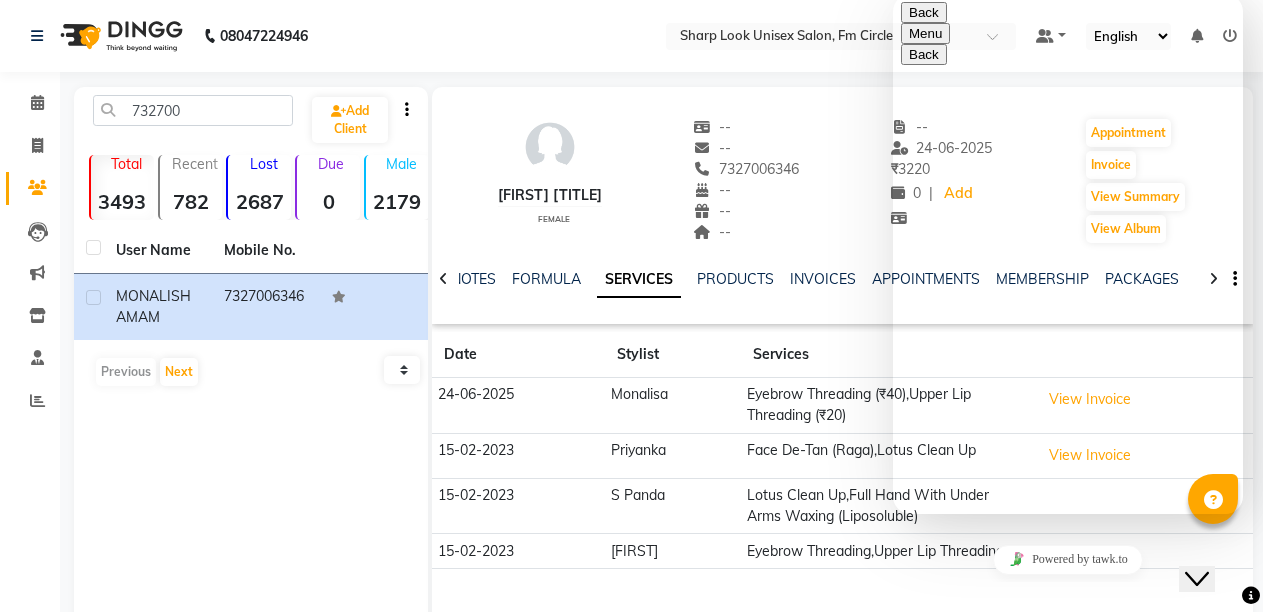 click on "Back" at bounding box center (924, 12) 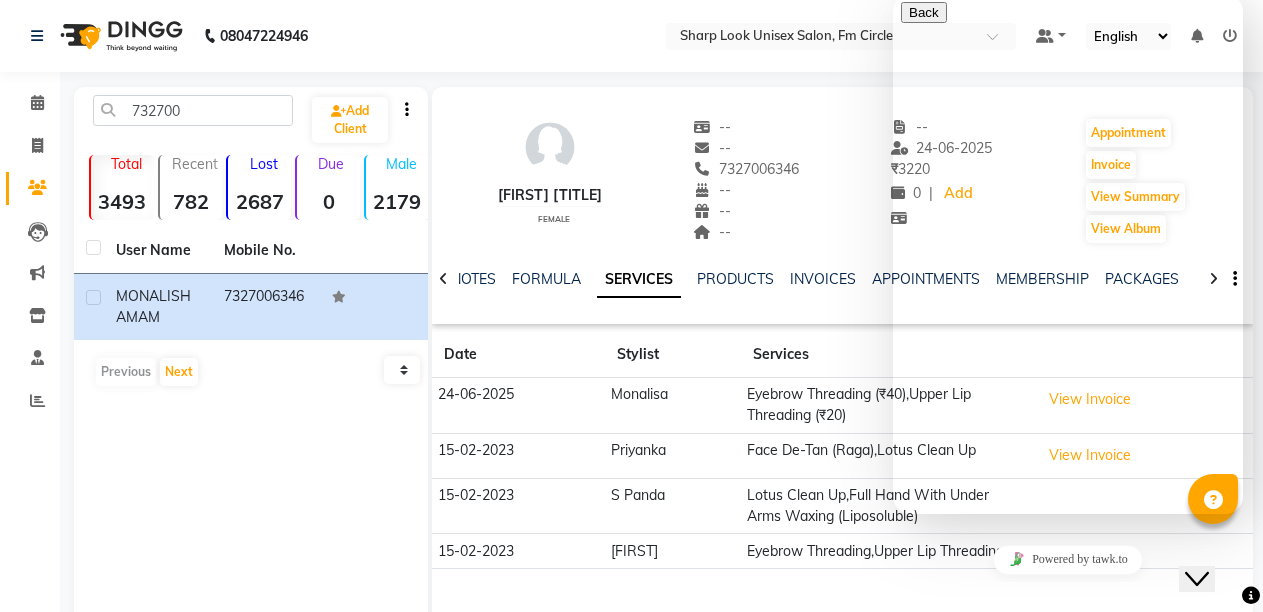 click at bounding box center (909, 772) 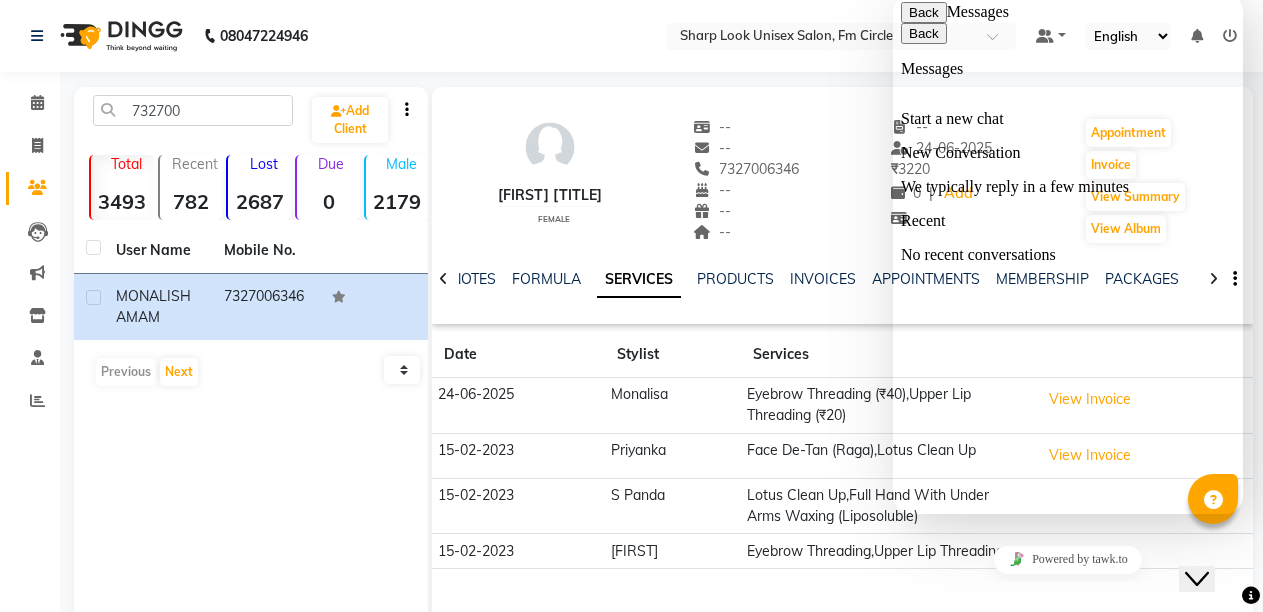 click on "Back" at bounding box center [924, 12] 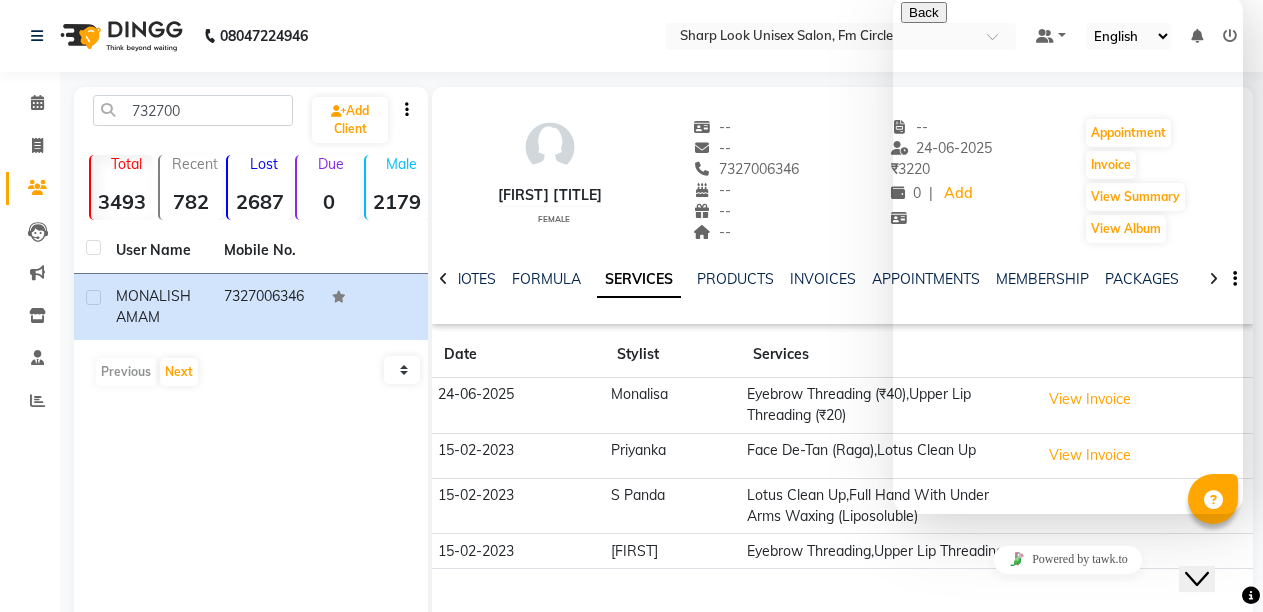 click at bounding box center [909, 766] 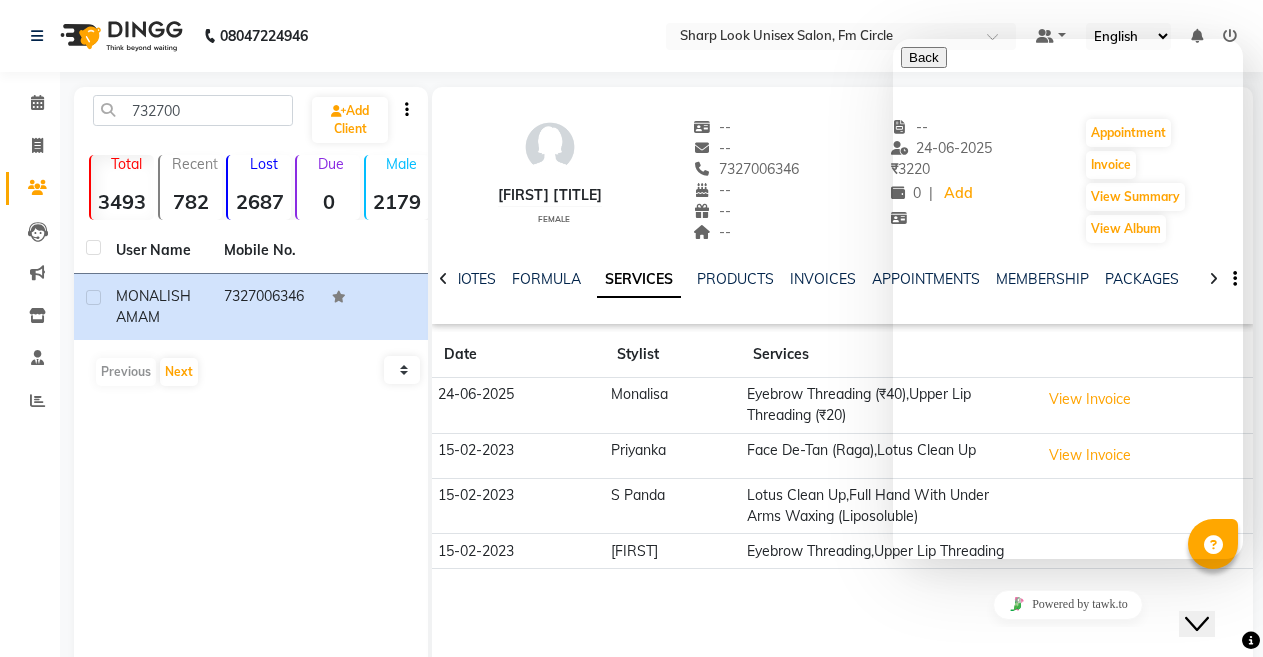 click at bounding box center (909, 811) 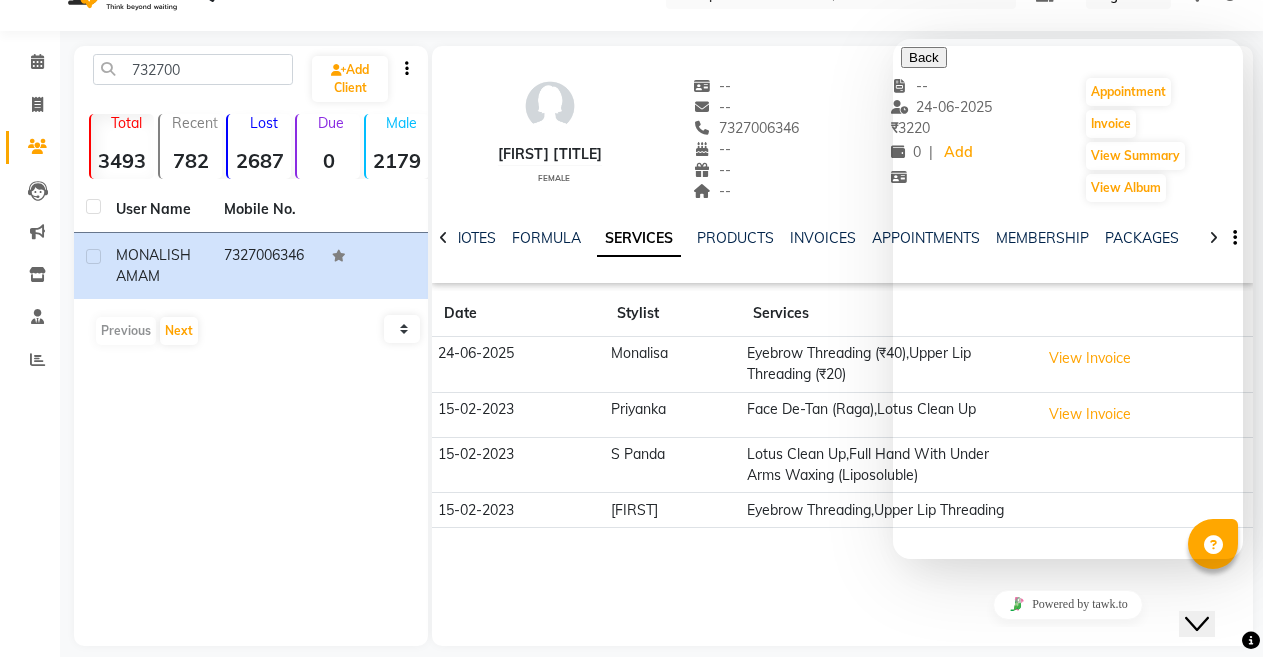 scroll, scrollTop: 60, scrollLeft: 0, axis: vertical 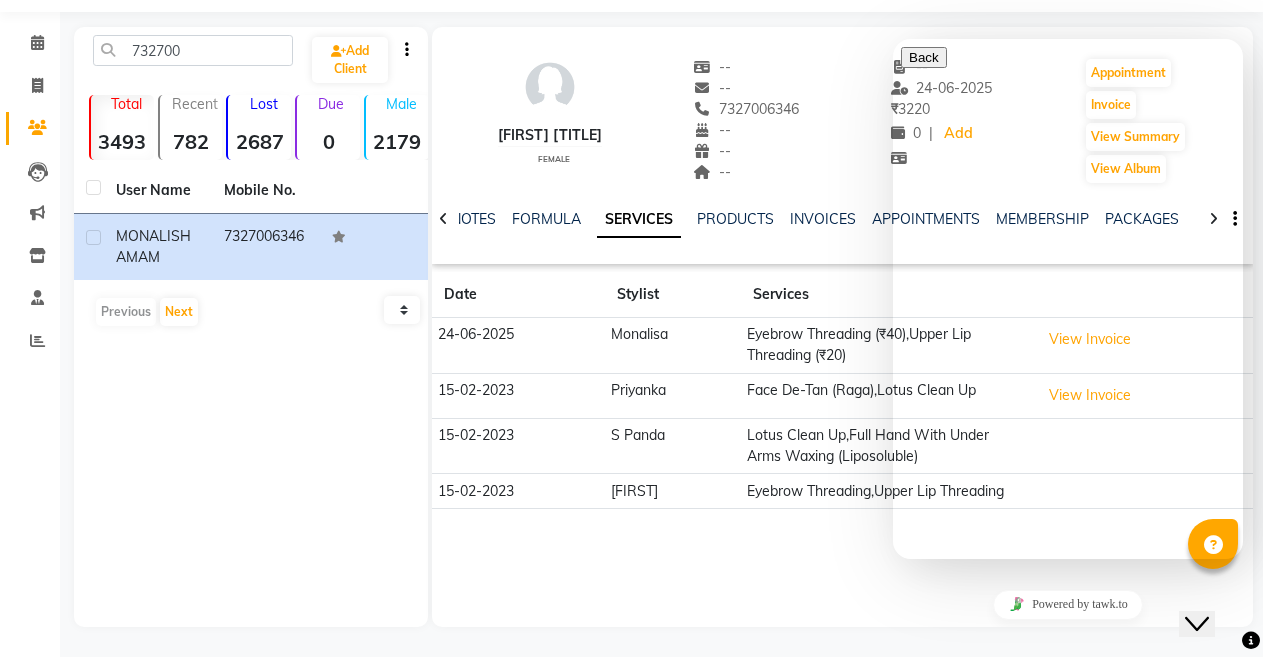 click on "Close Chat This icon closes the chat window." 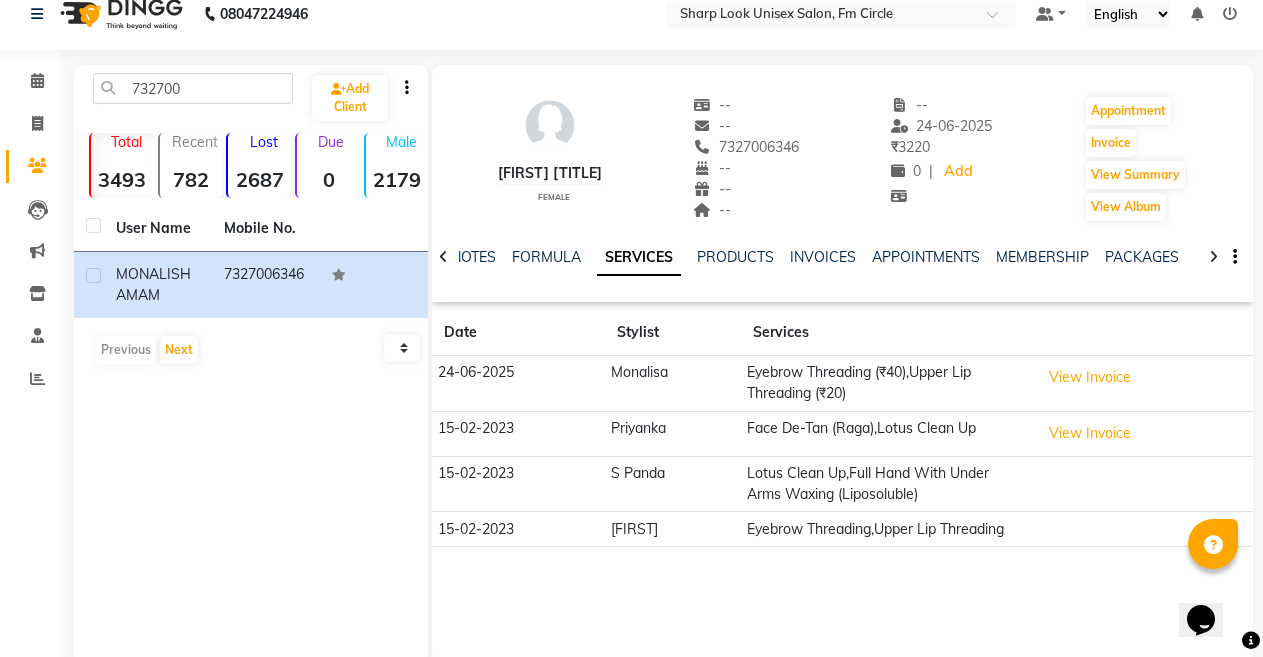 scroll, scrollTop: 0, scrollLeft: 0, axis: both 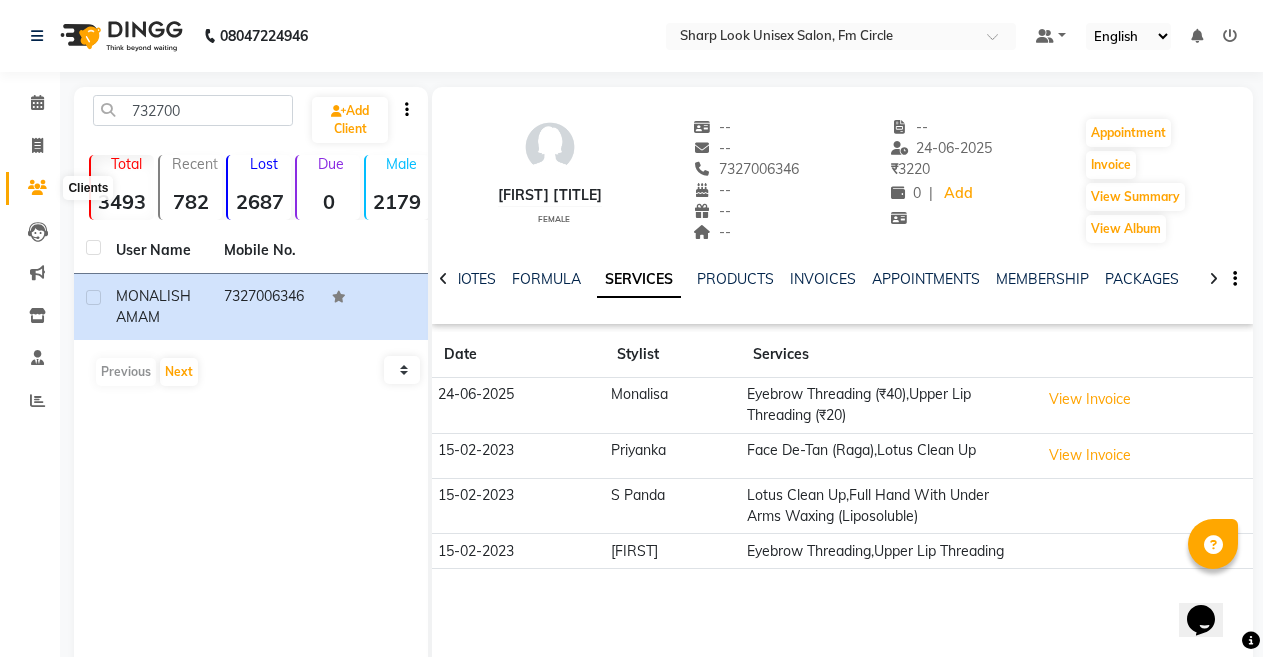 click 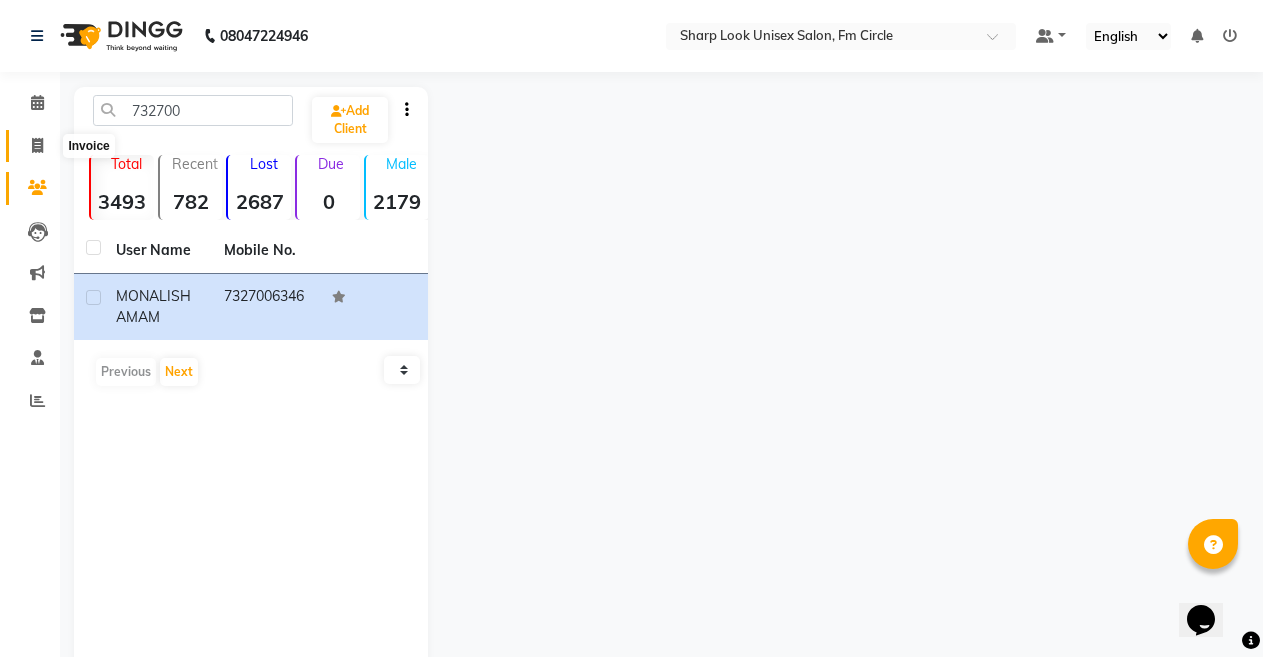 click 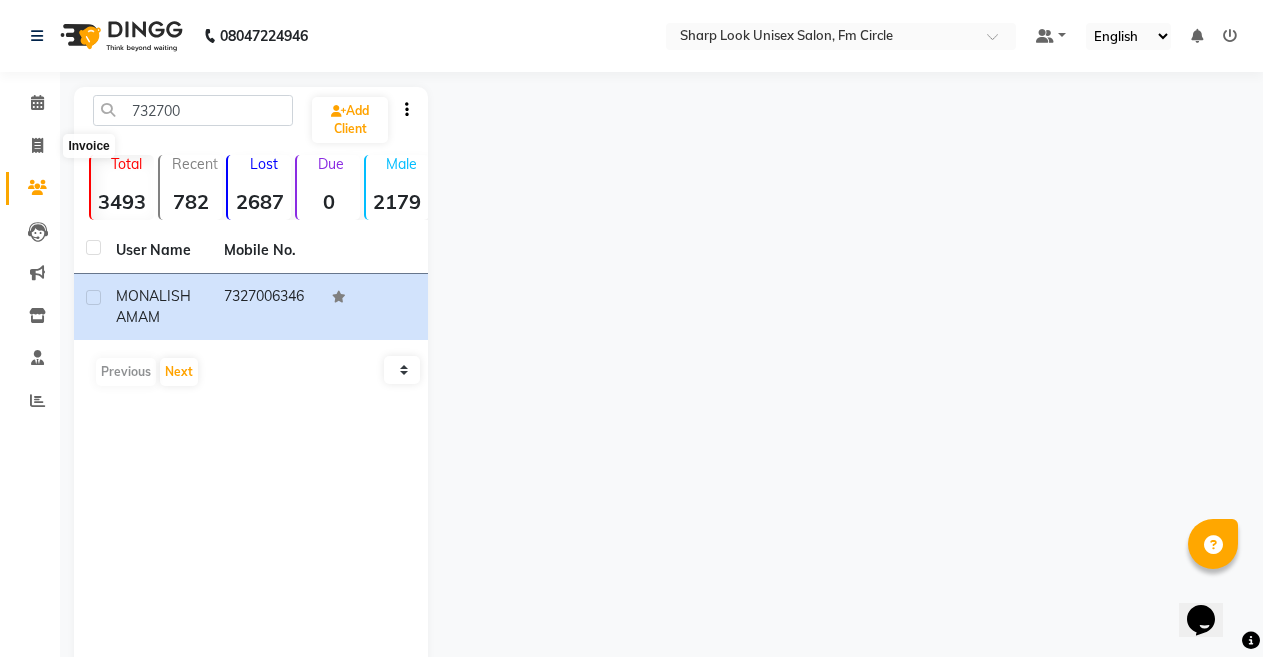 select on "service" 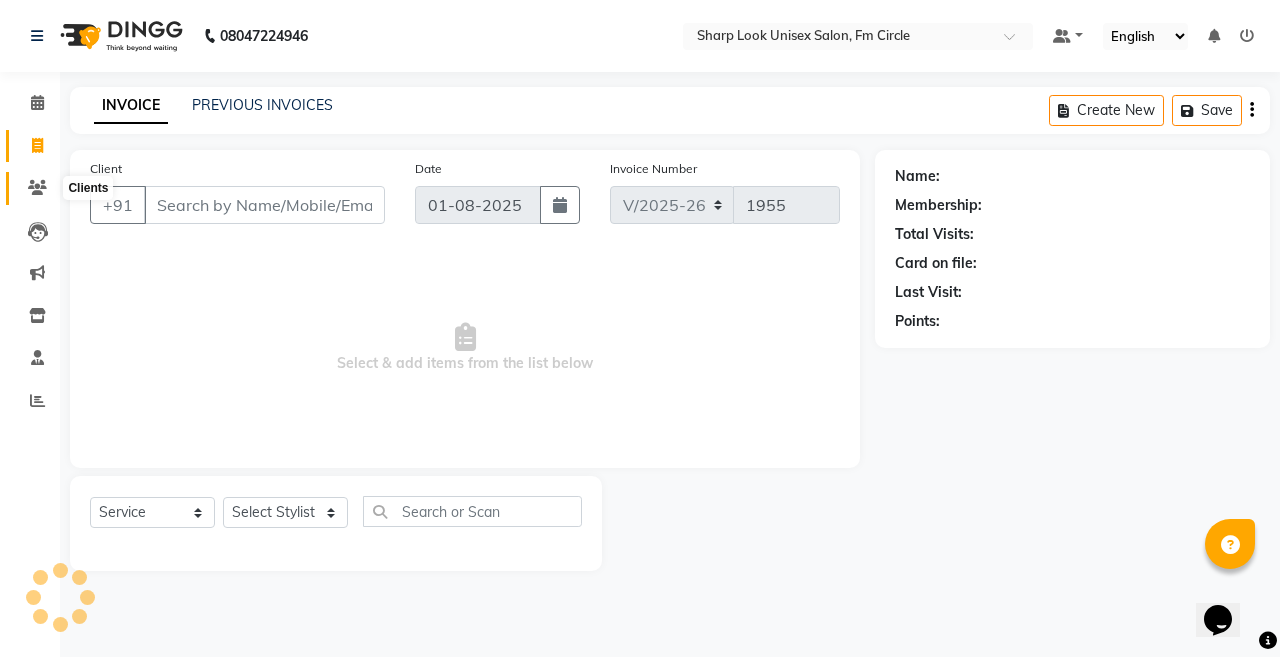 click 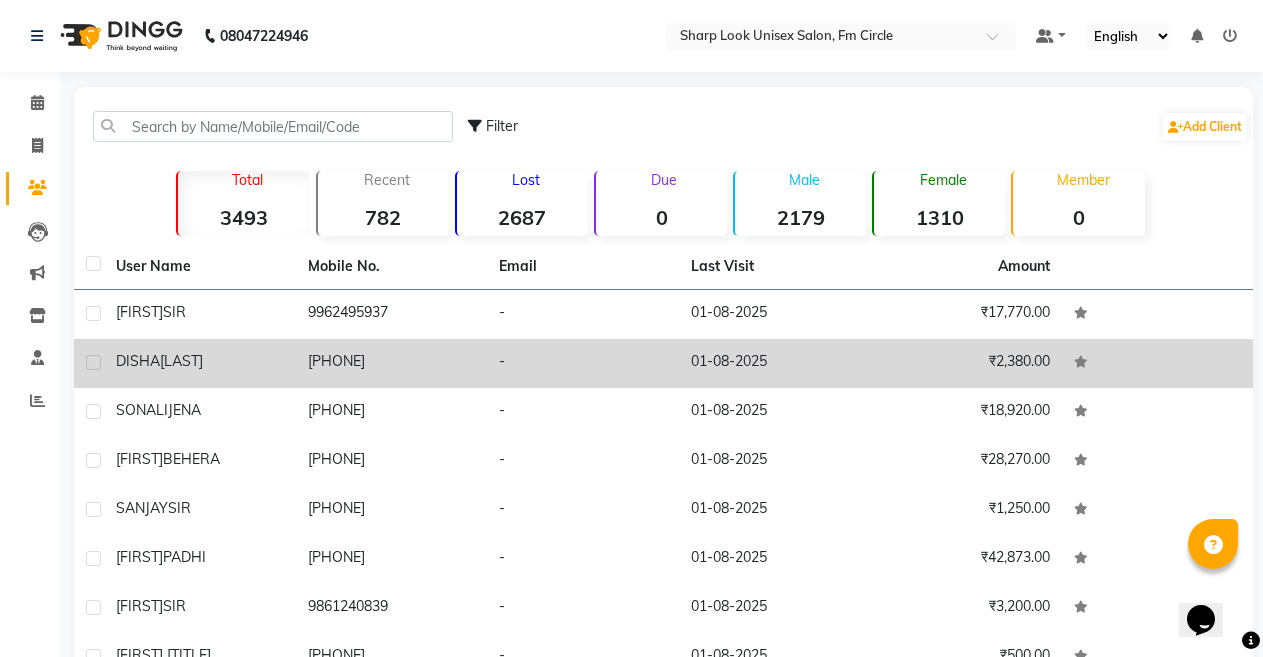 click on "[LAST]" 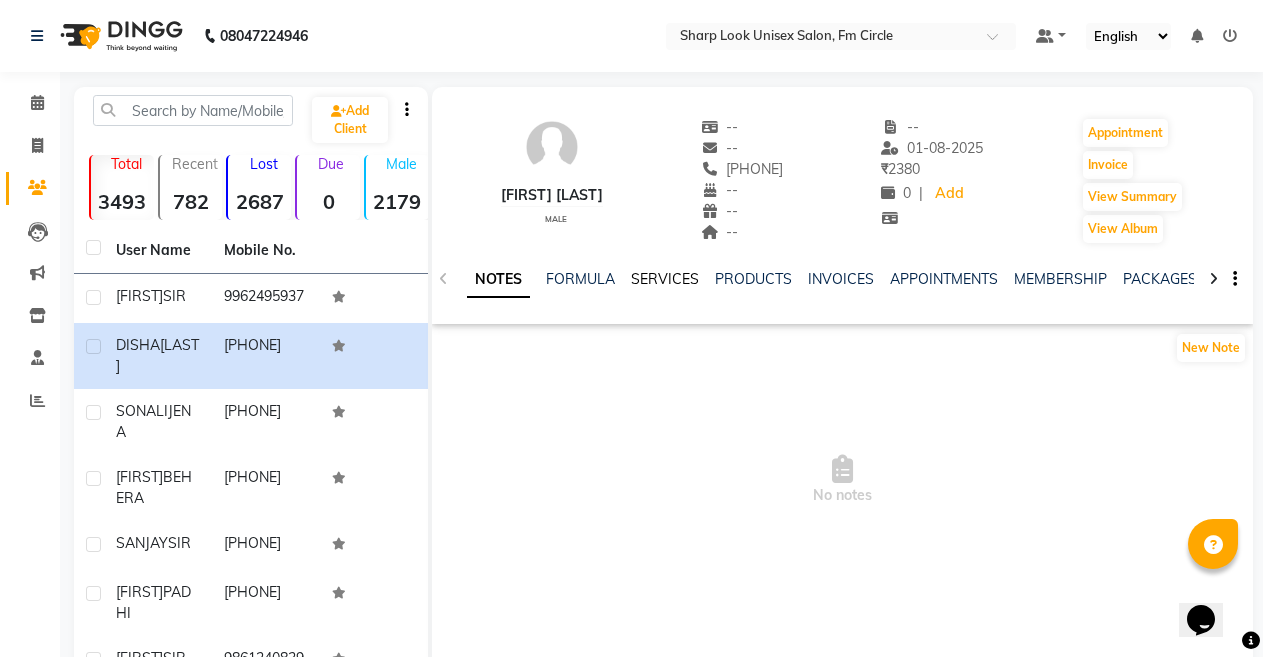click on "SERVICES" 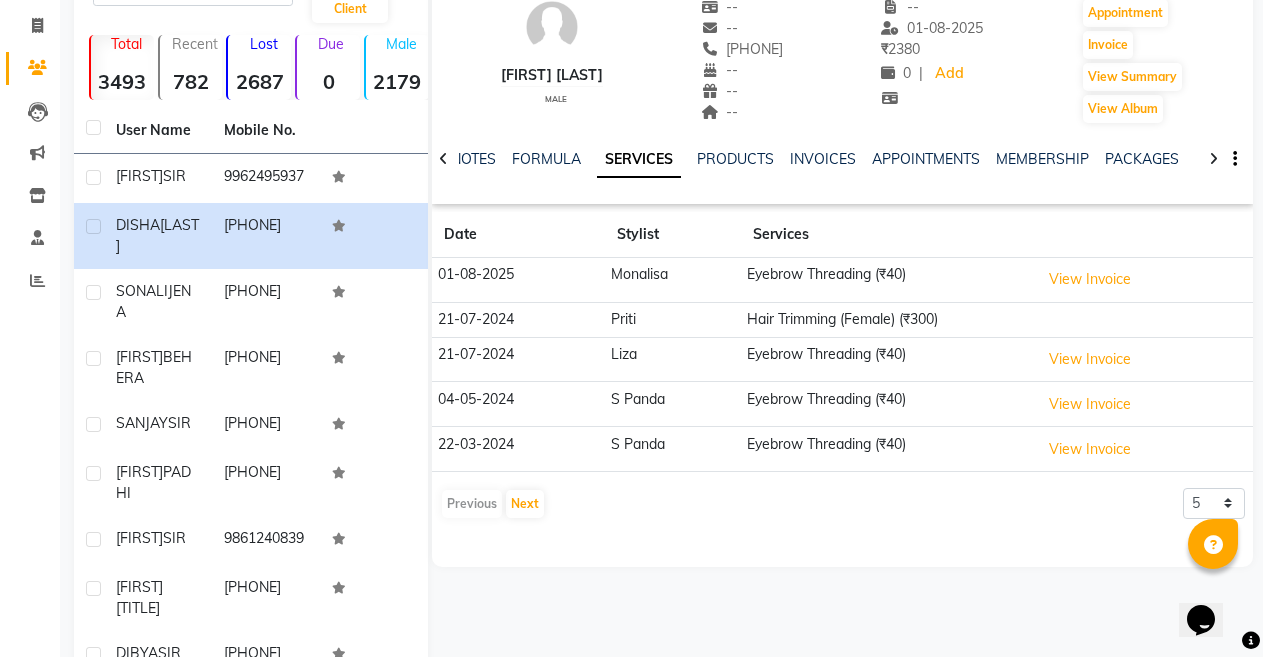 scroll, scrollTop: 200, scrollLeft: 0, axis: vertical 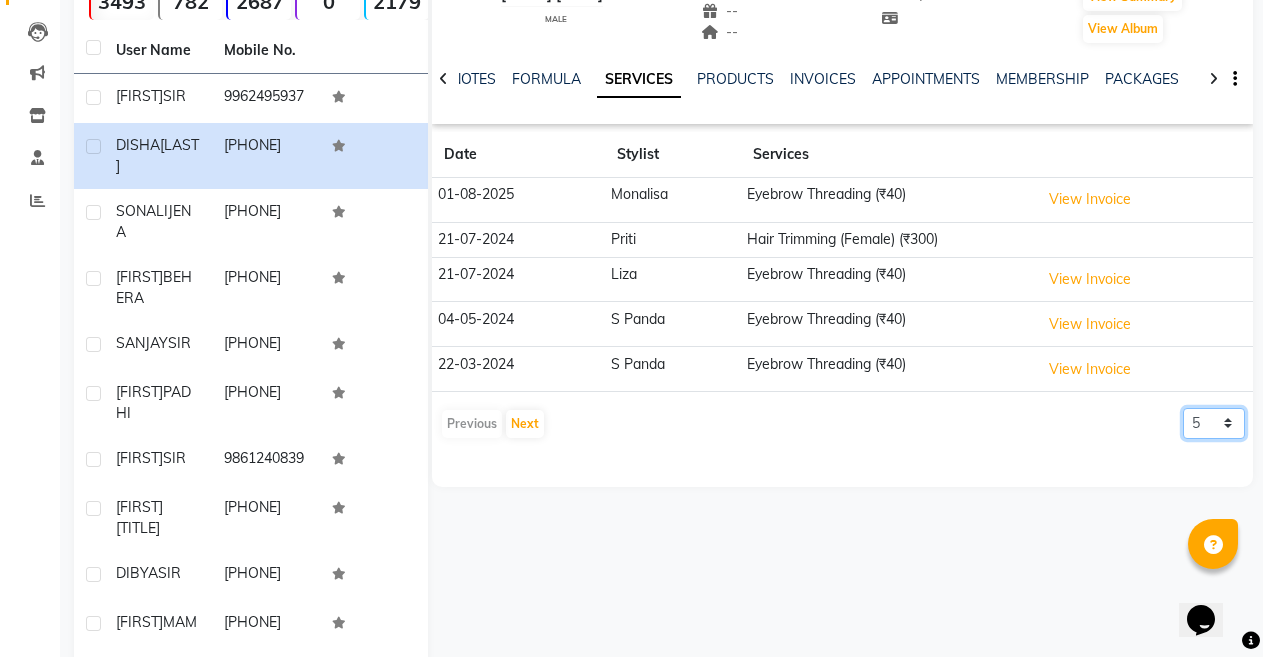 click on "5 10 50 100 500" 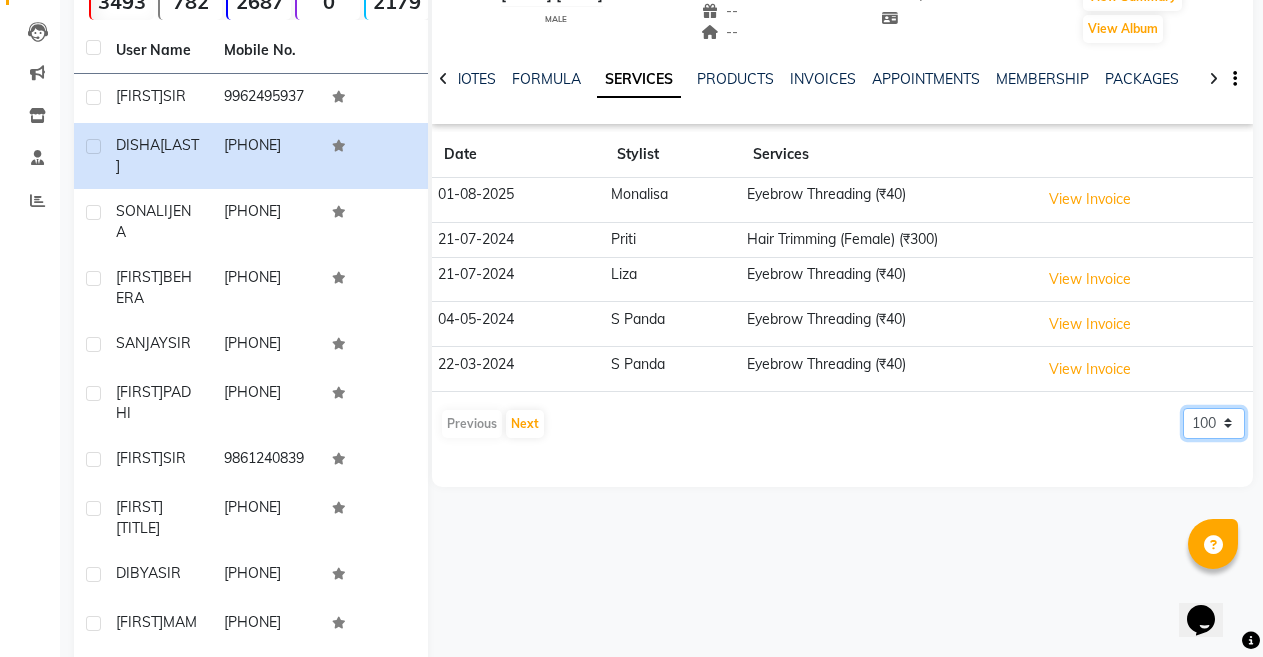 click on "5 10 50 100 500" 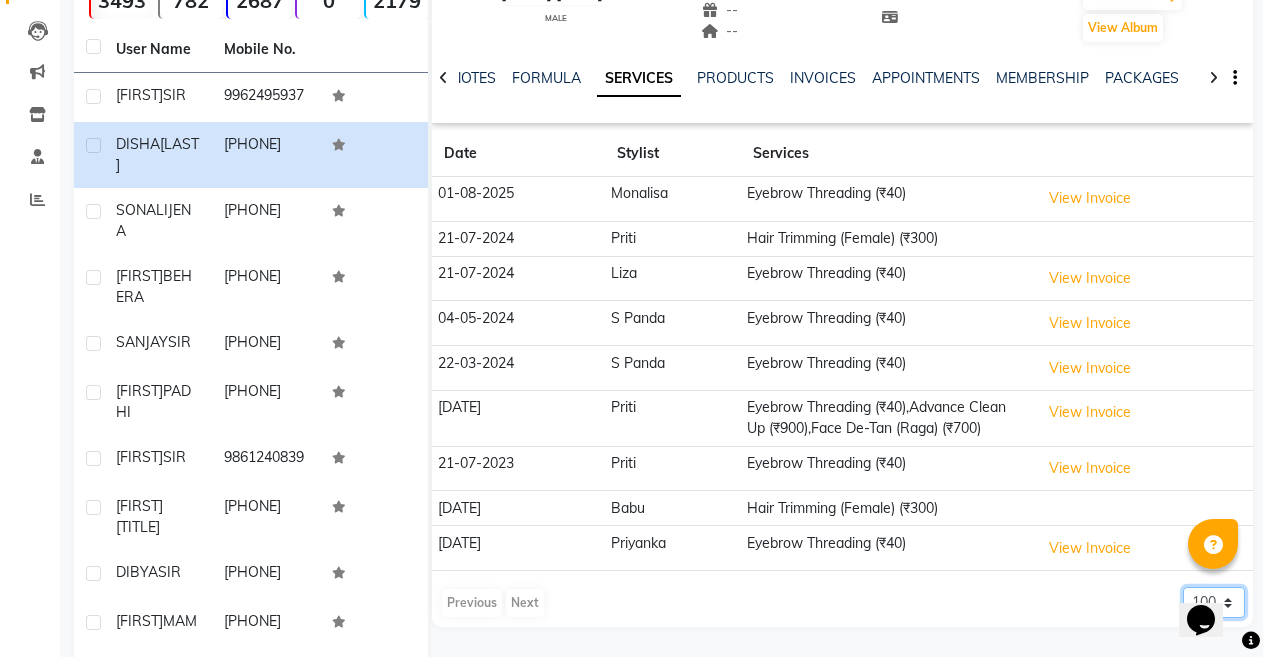 scroll, scrollTop: 0, scrollLeft: 0, axis: both 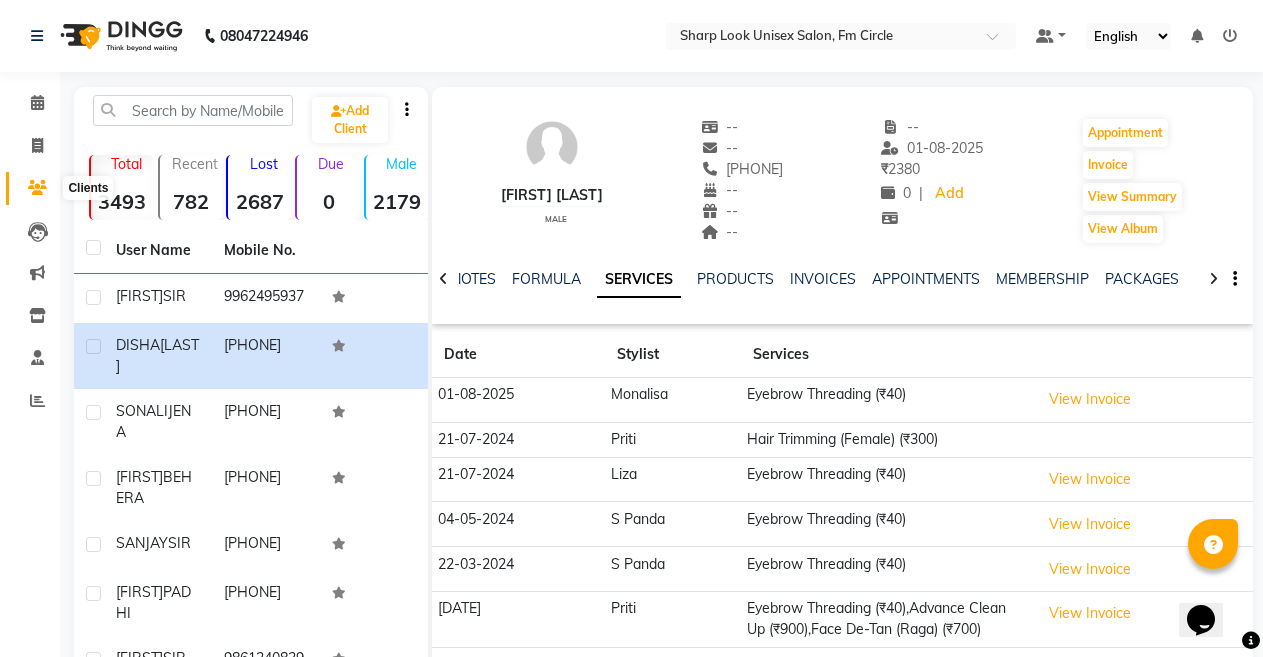 click 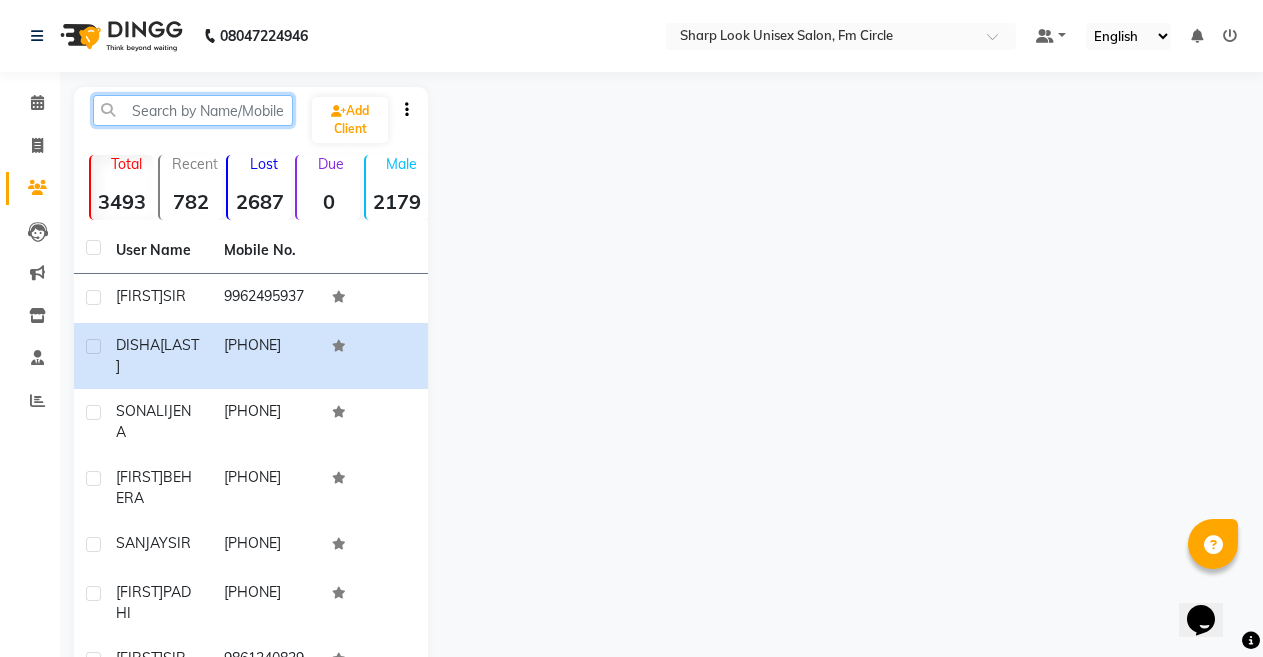 click 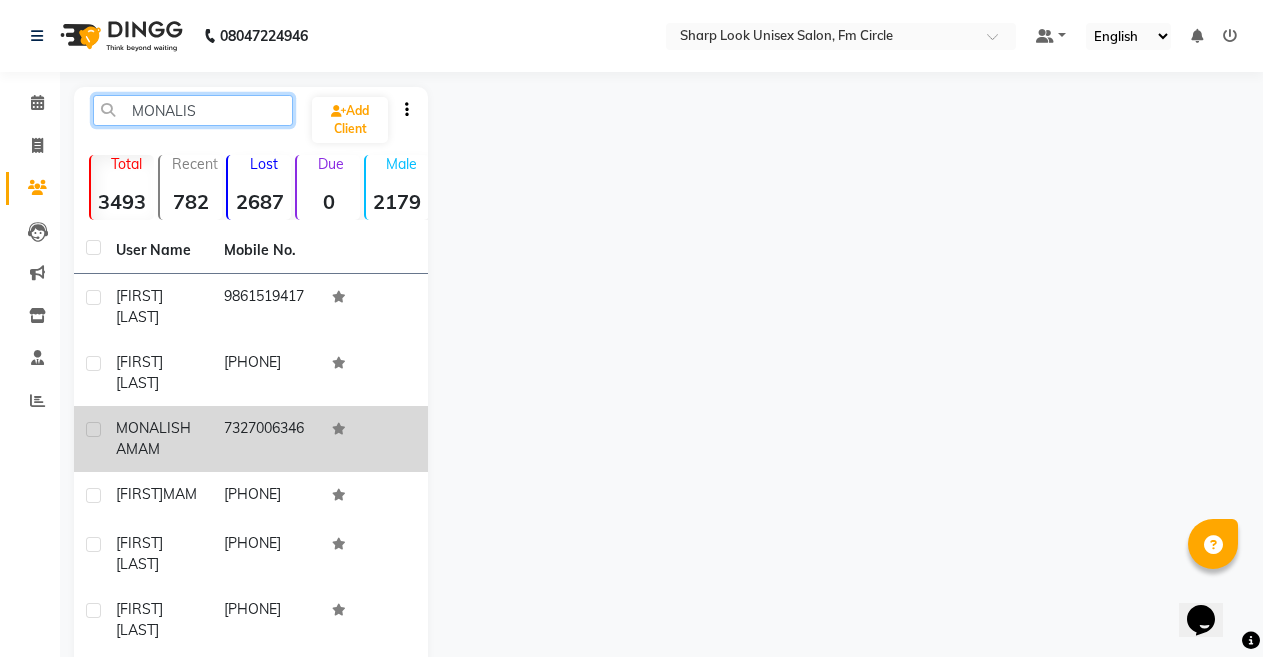 type on "MONALIS" 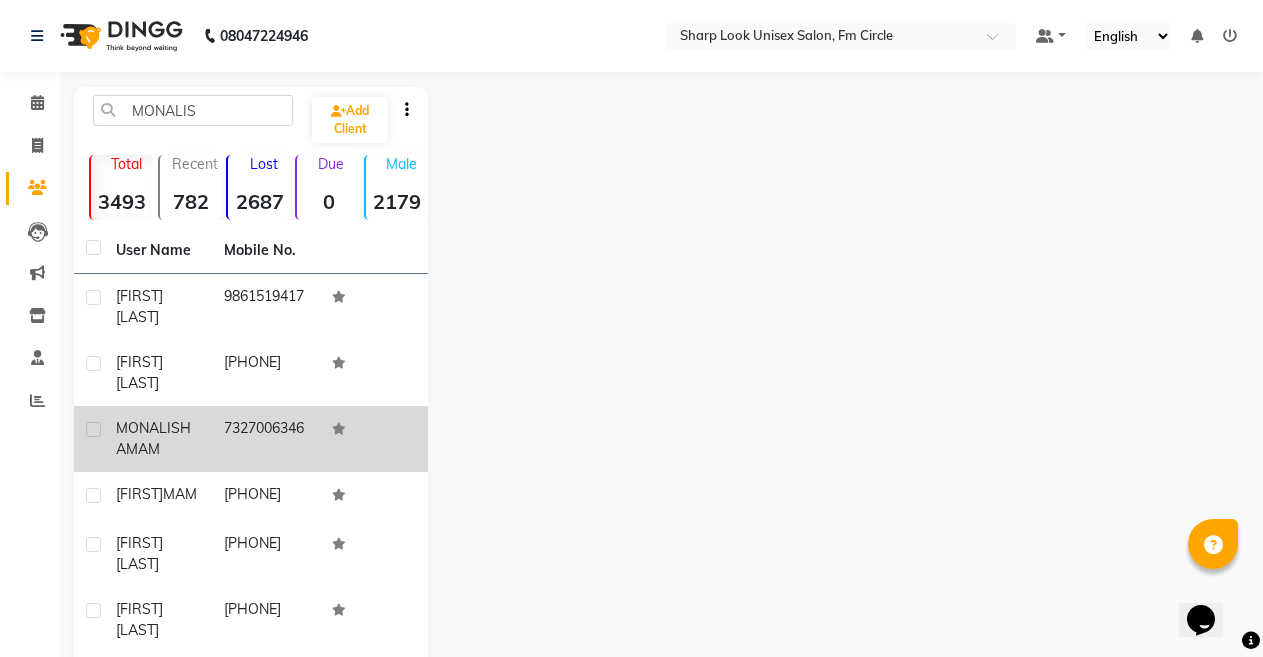click on "7327006346" 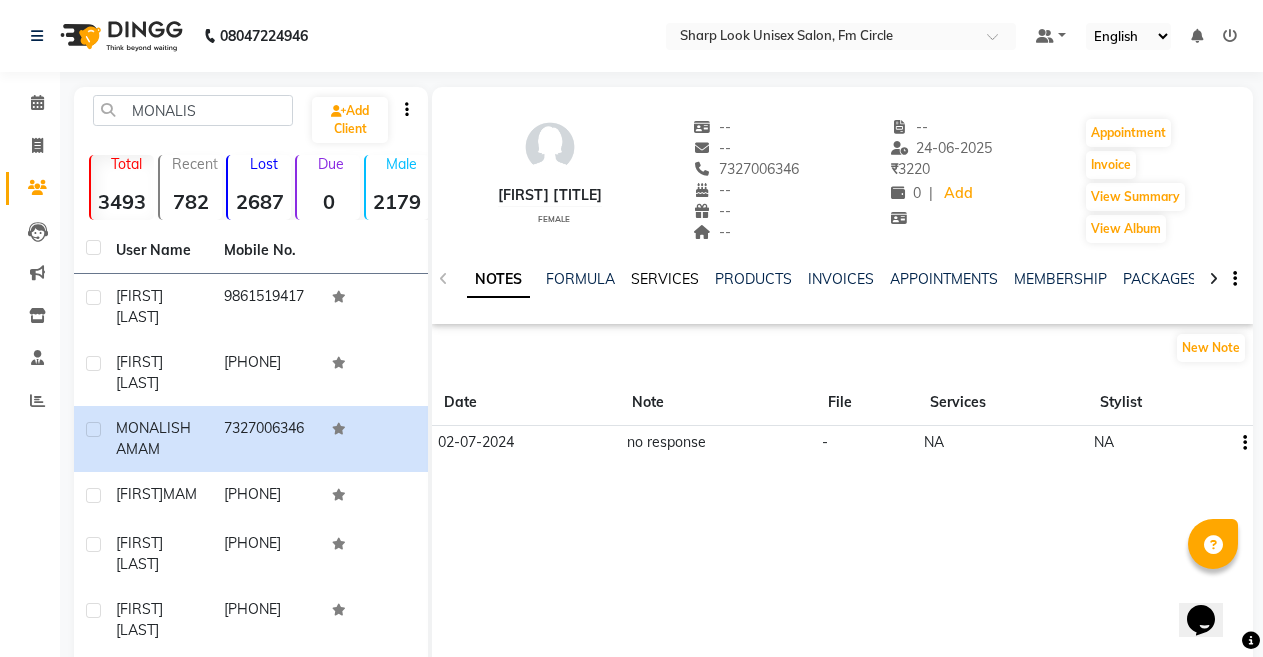 click on "SERVICES" 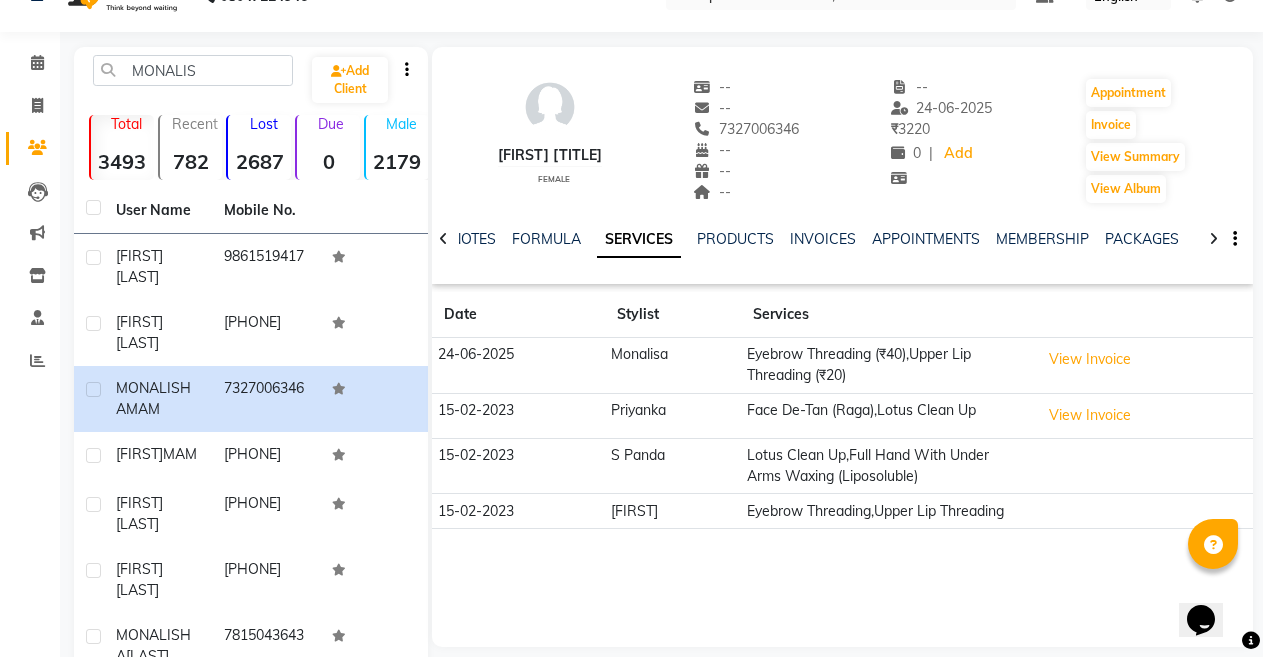 scroll, scrollTop: 0, scrollLeft: 0, axis: both 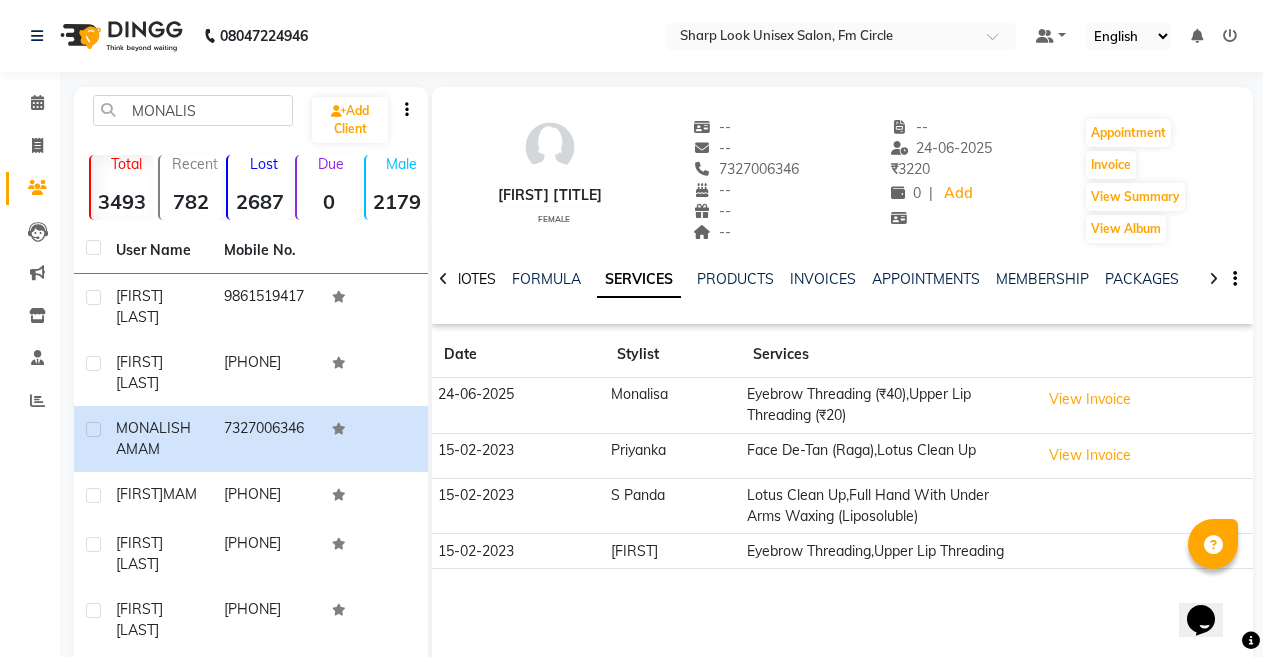 click on "NOTES" 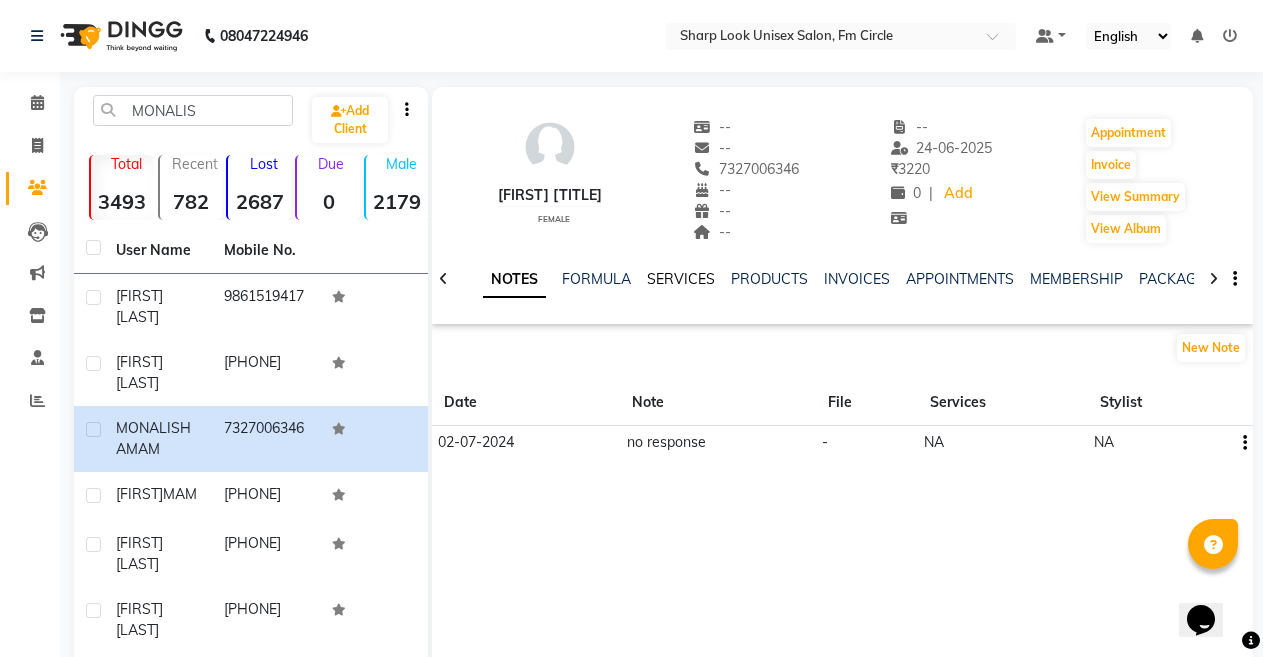 click on "SERVICES" 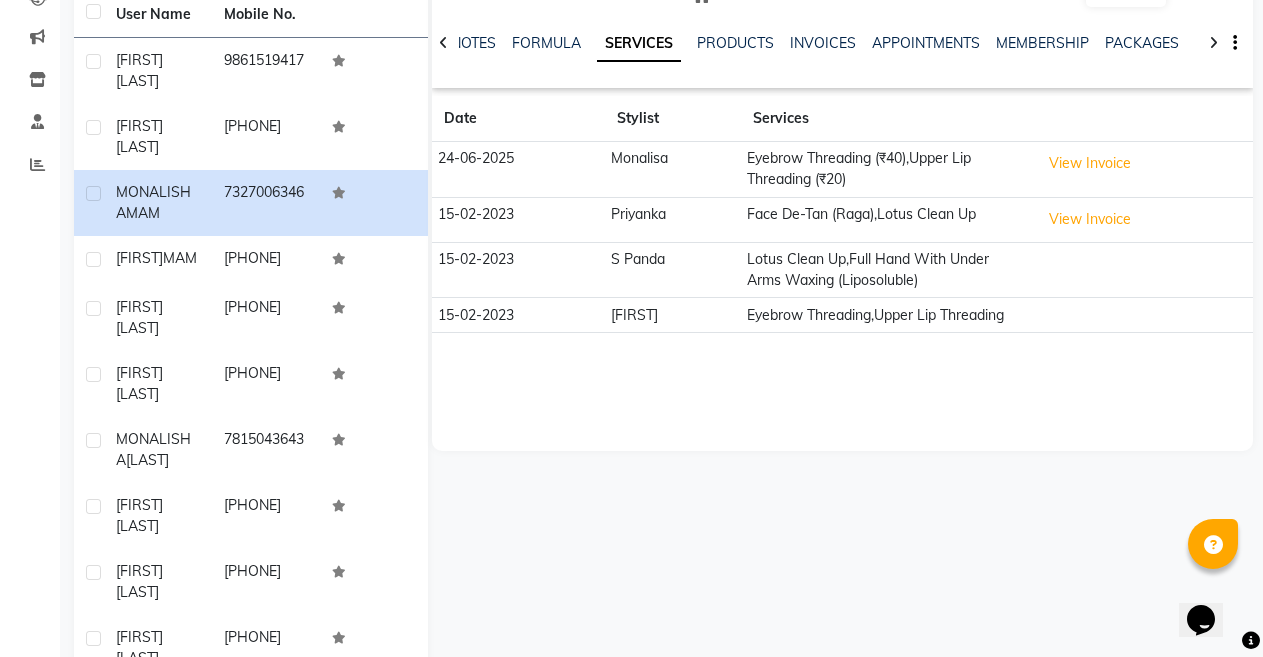 scroll, scrollTop: 200, scrollLeft: 0, axis: vertical 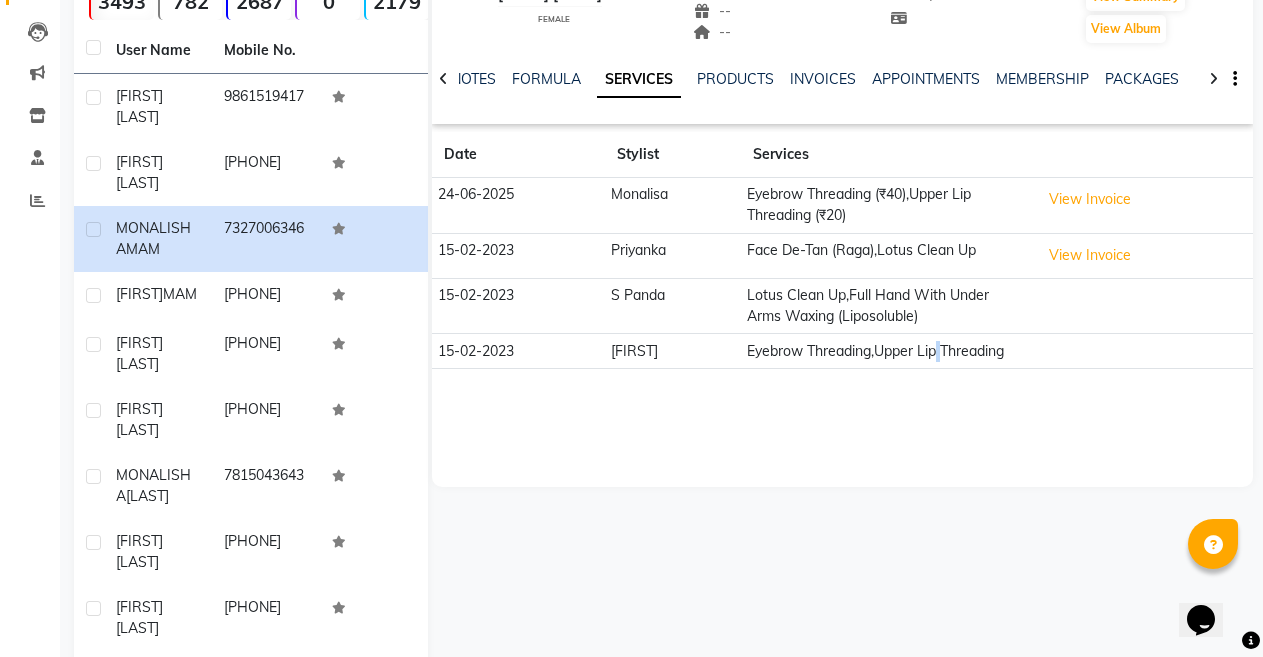 click on "Eyebrow Threading,Upper Lip Threading" 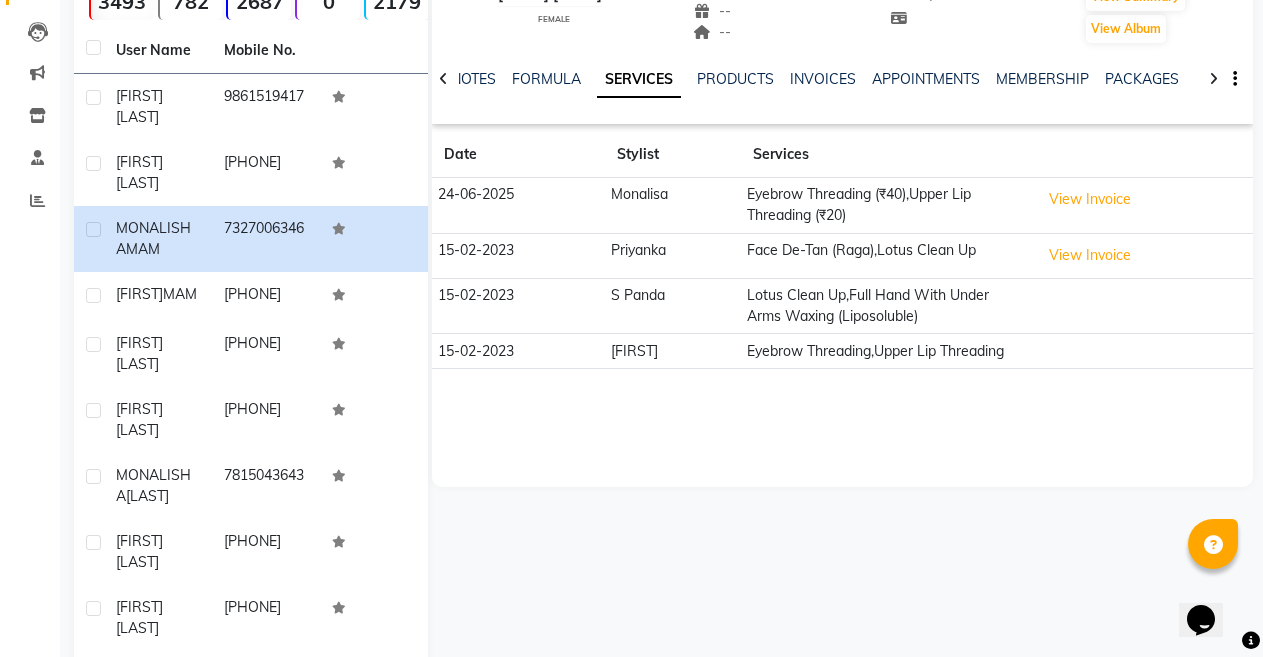 click 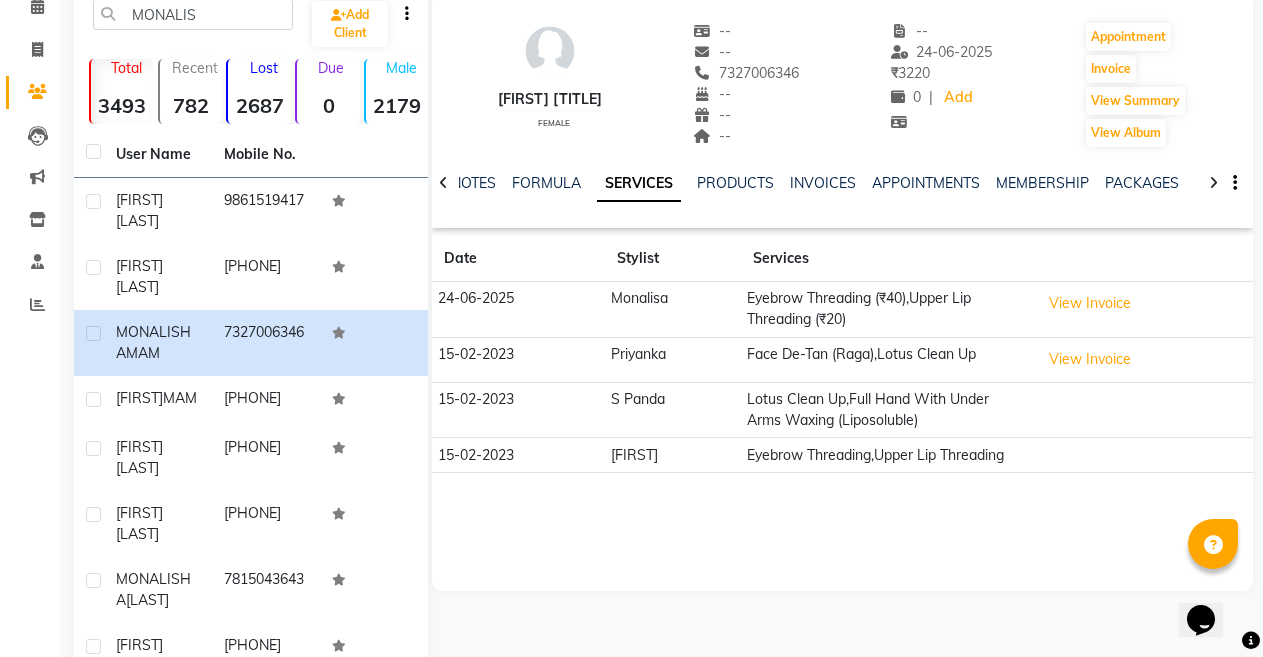 scroll, scrollTop: 0, scrollLeft: 0, axis: both 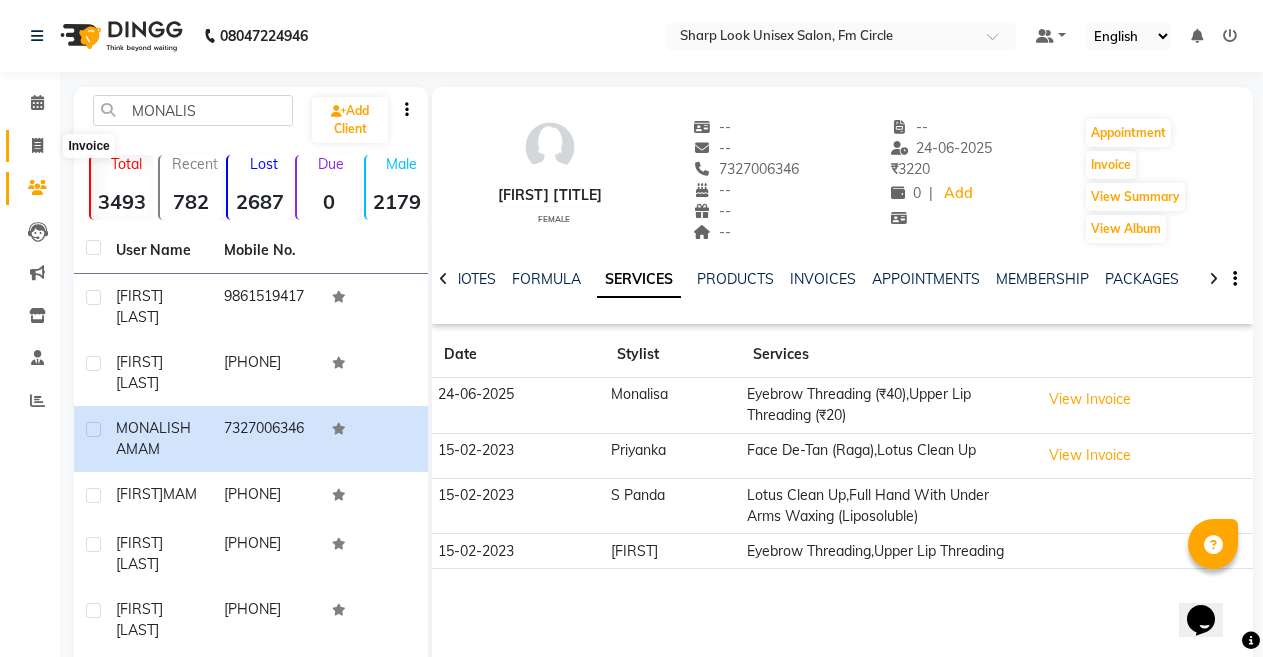 click 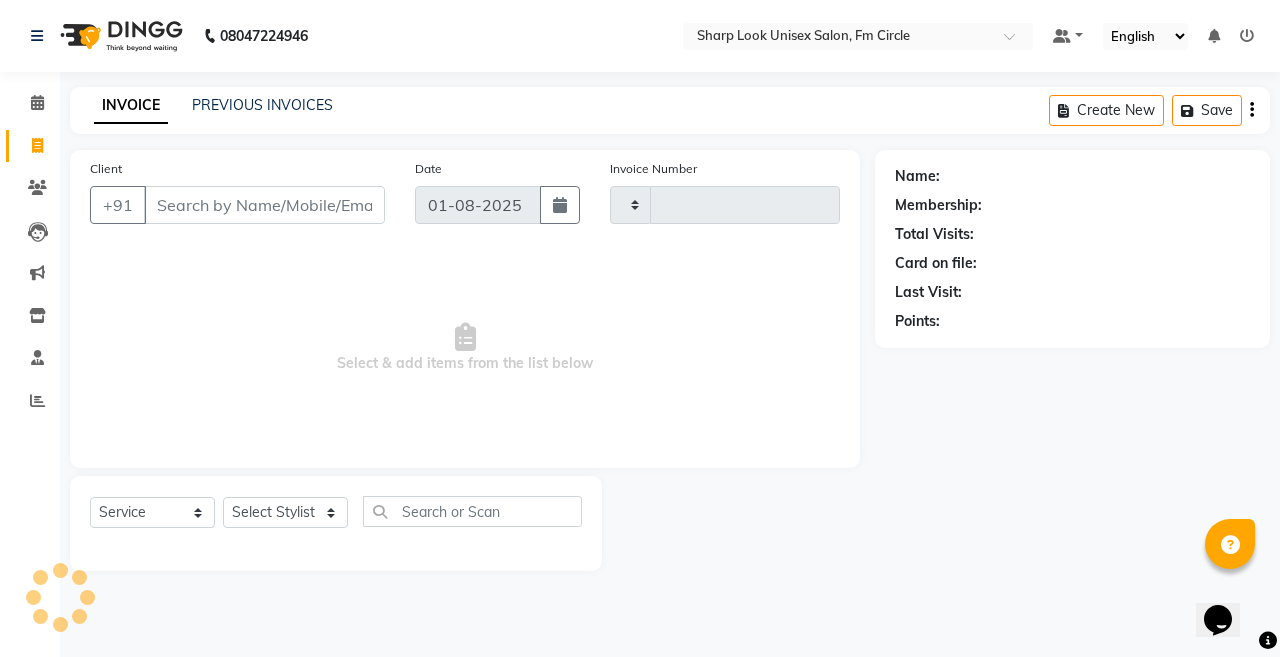 type on "1955" 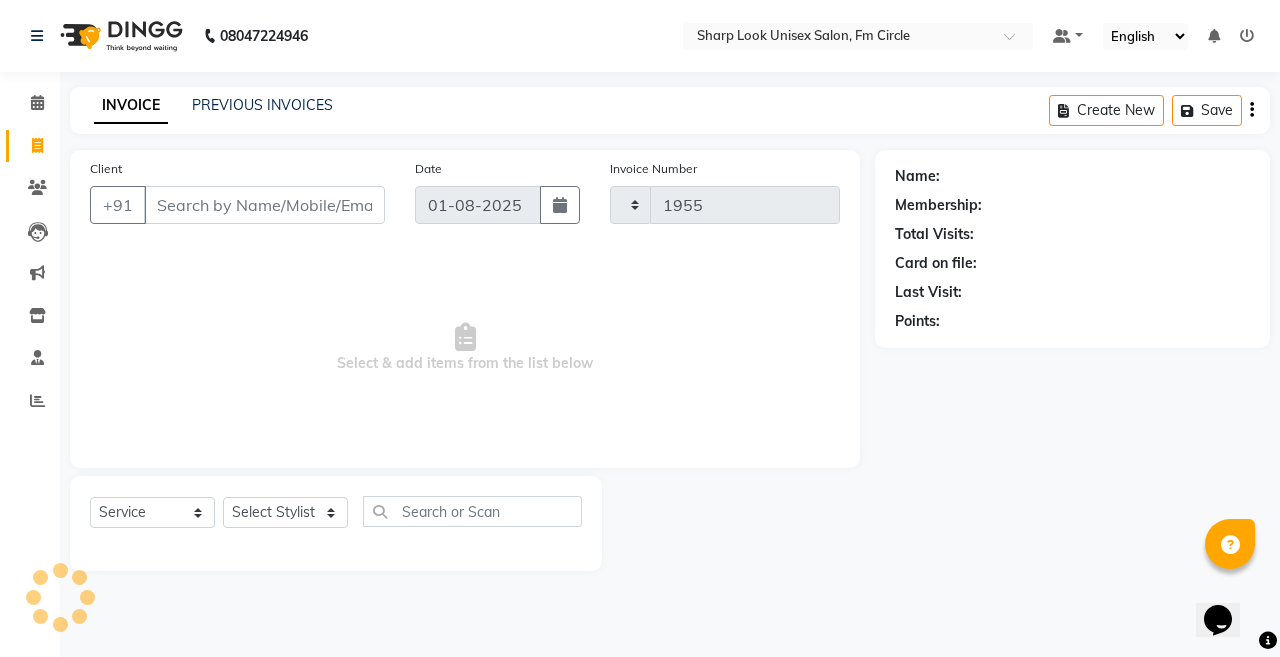 select on "804" 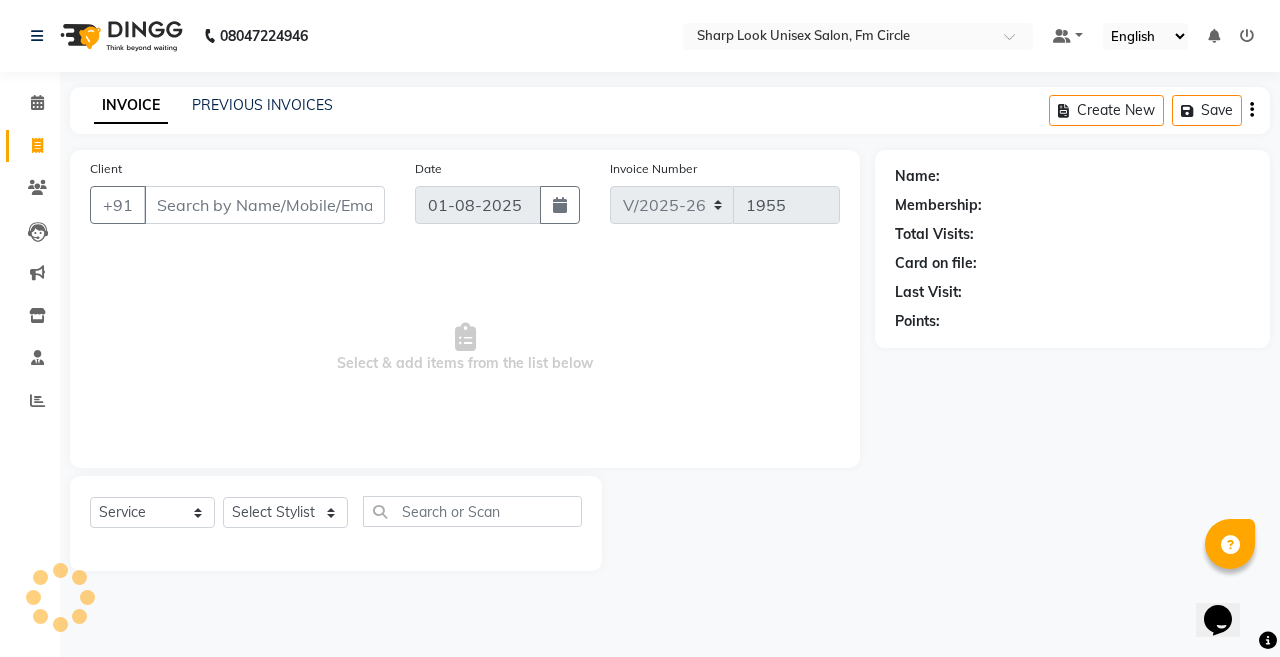 click on "Client" at bounding box center (264, 205) 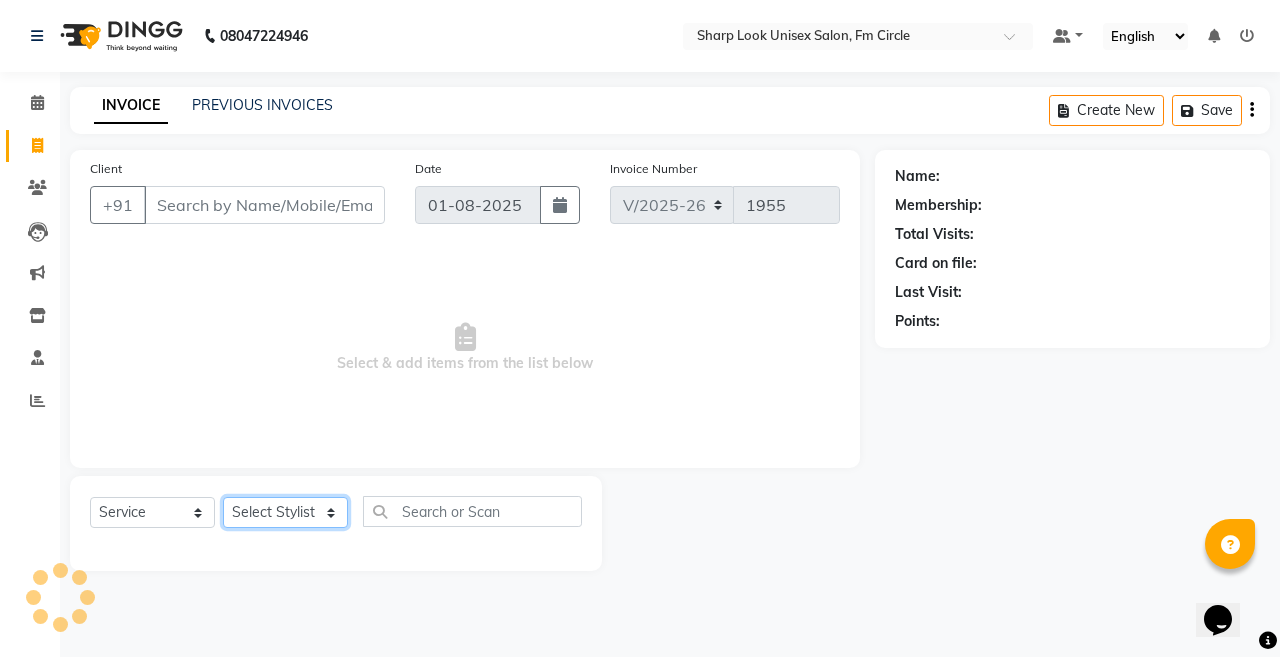 click on "Select Stylist Admin Anil Babu Budhia Monalisa  Nisha Priti" 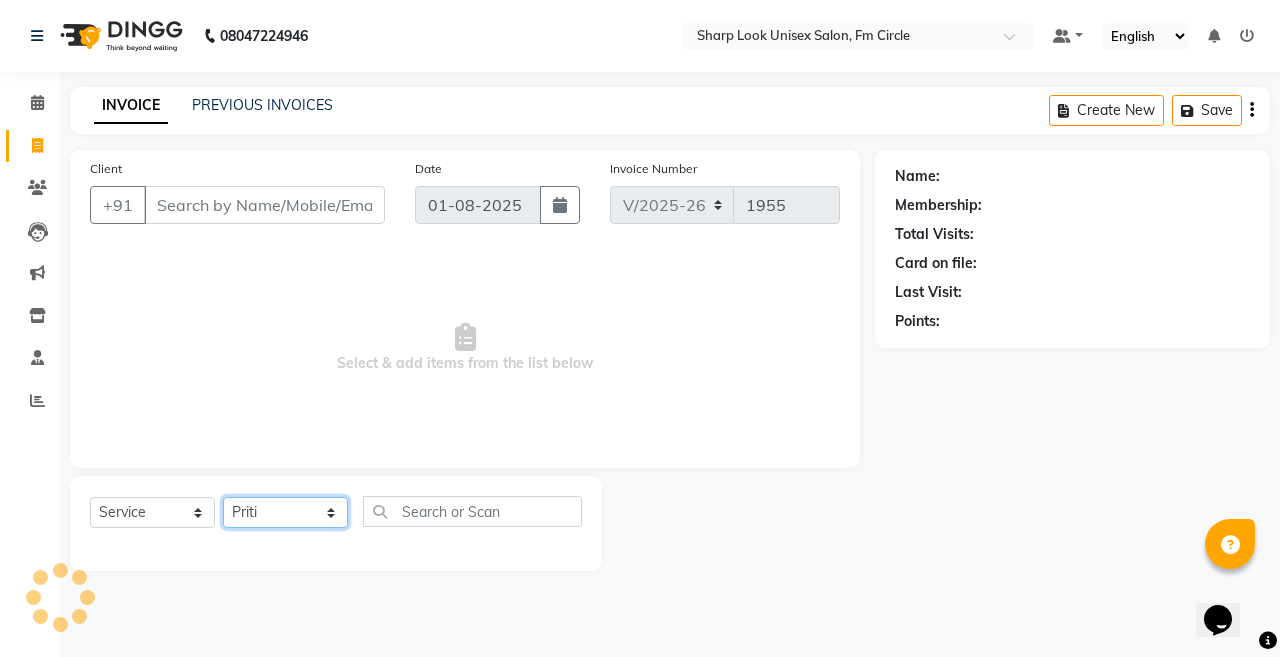 click on "Select Stylist Admin Anil Babu Budhia Monalisa  Nisha Priti" 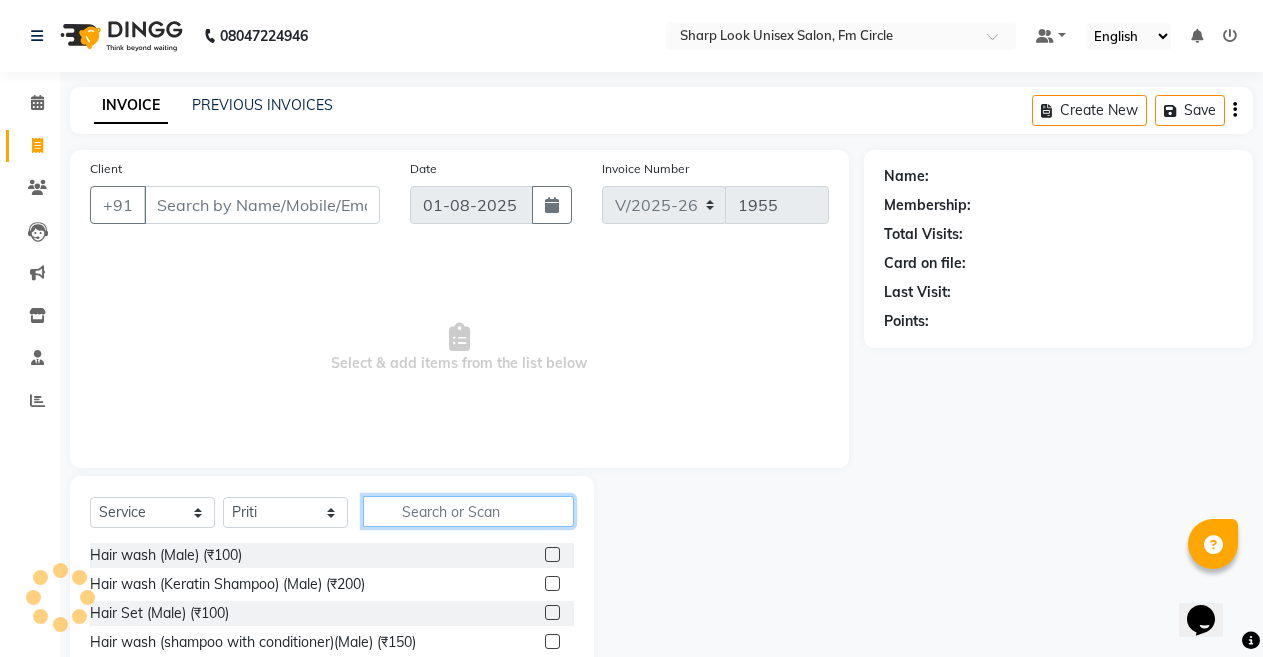 click 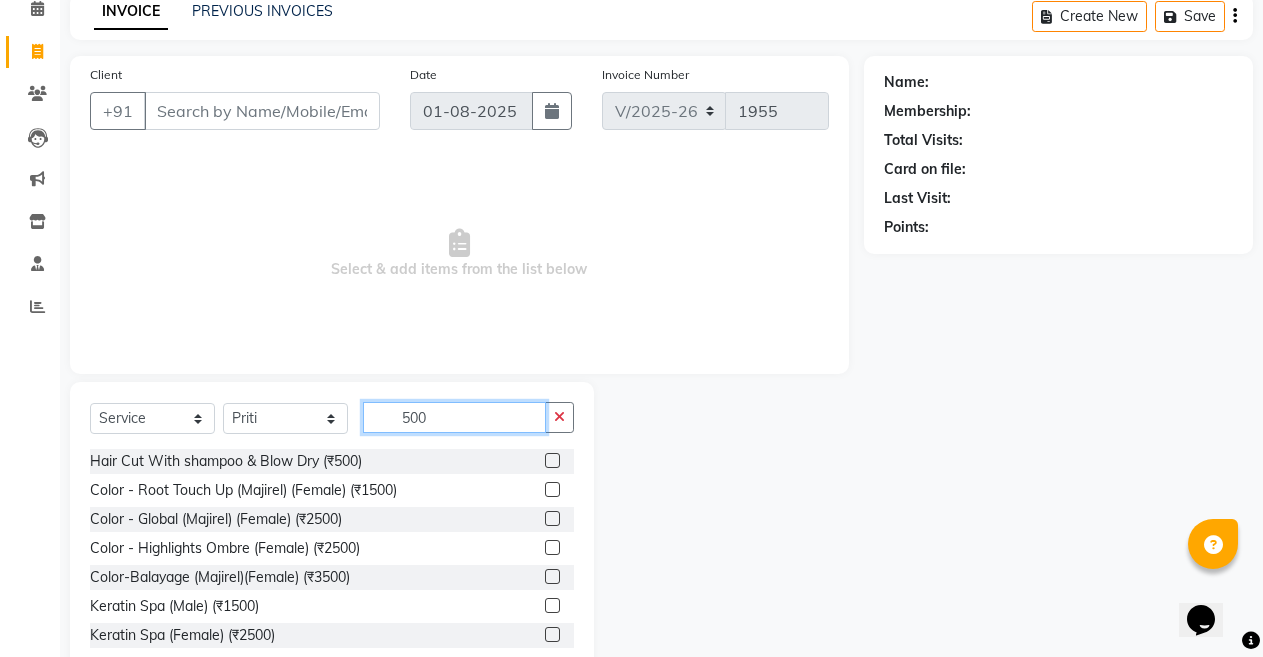 scroll, scrollTop: 144, scrollLeft: 0, axis: vertical 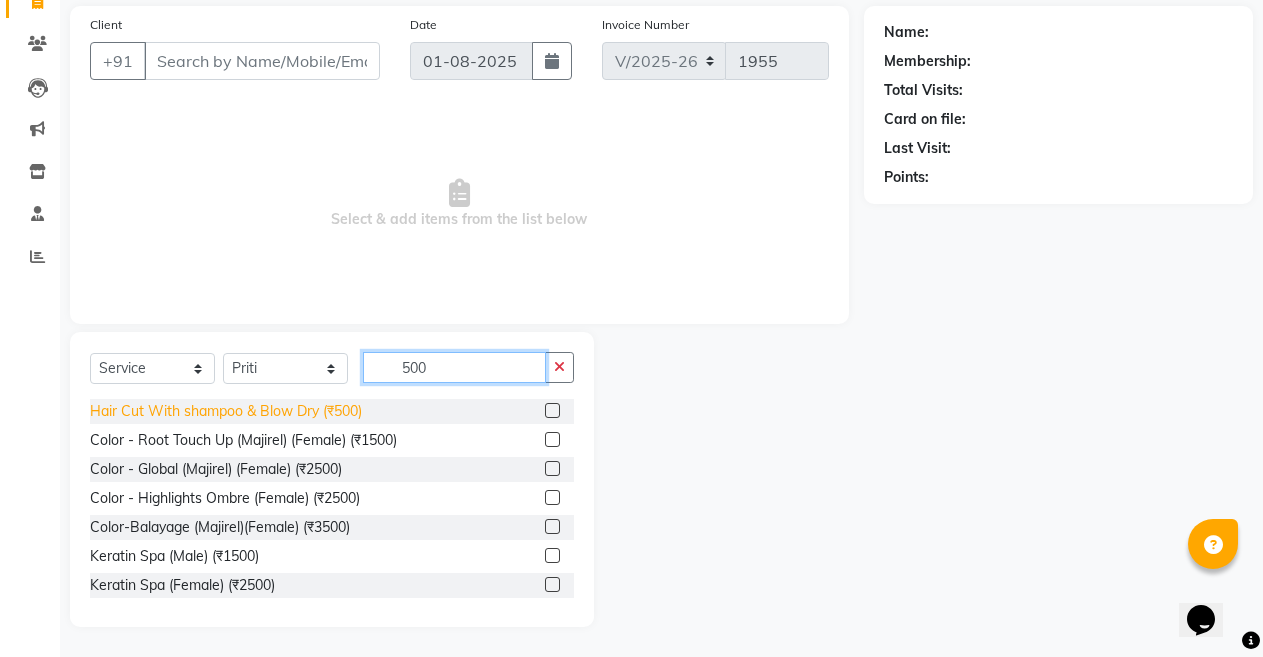 type on "500" 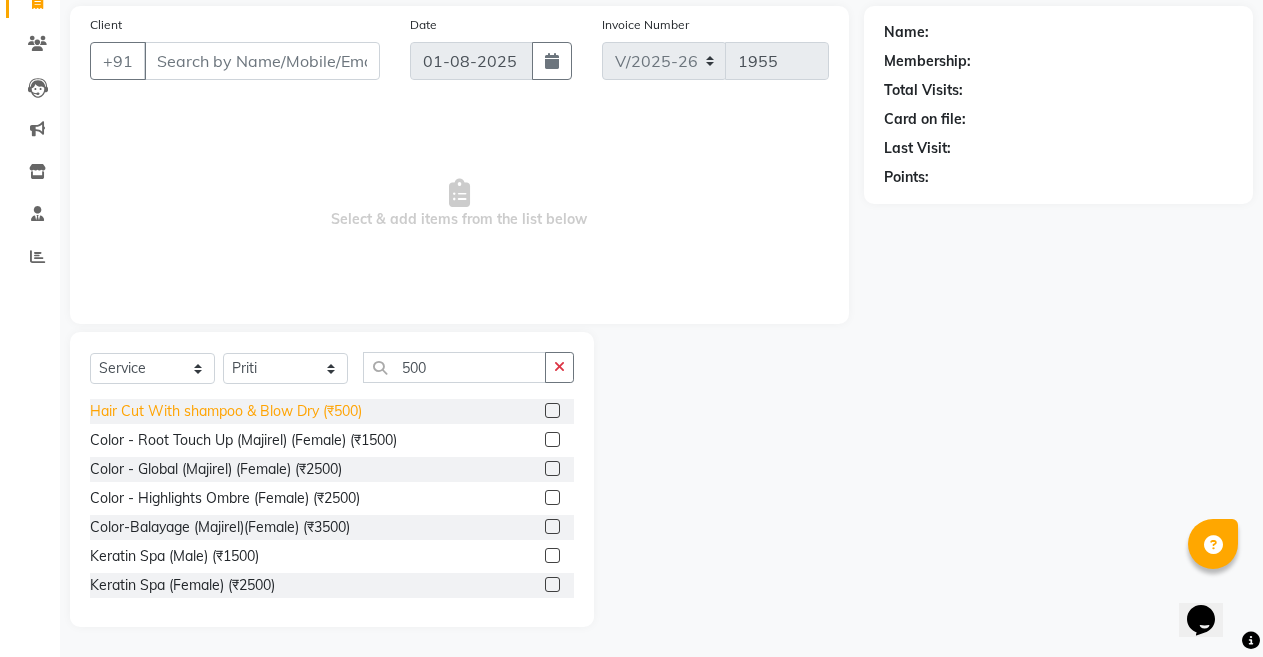 click on "Hair Cut With shampoo & Blow Dry (₹500)" 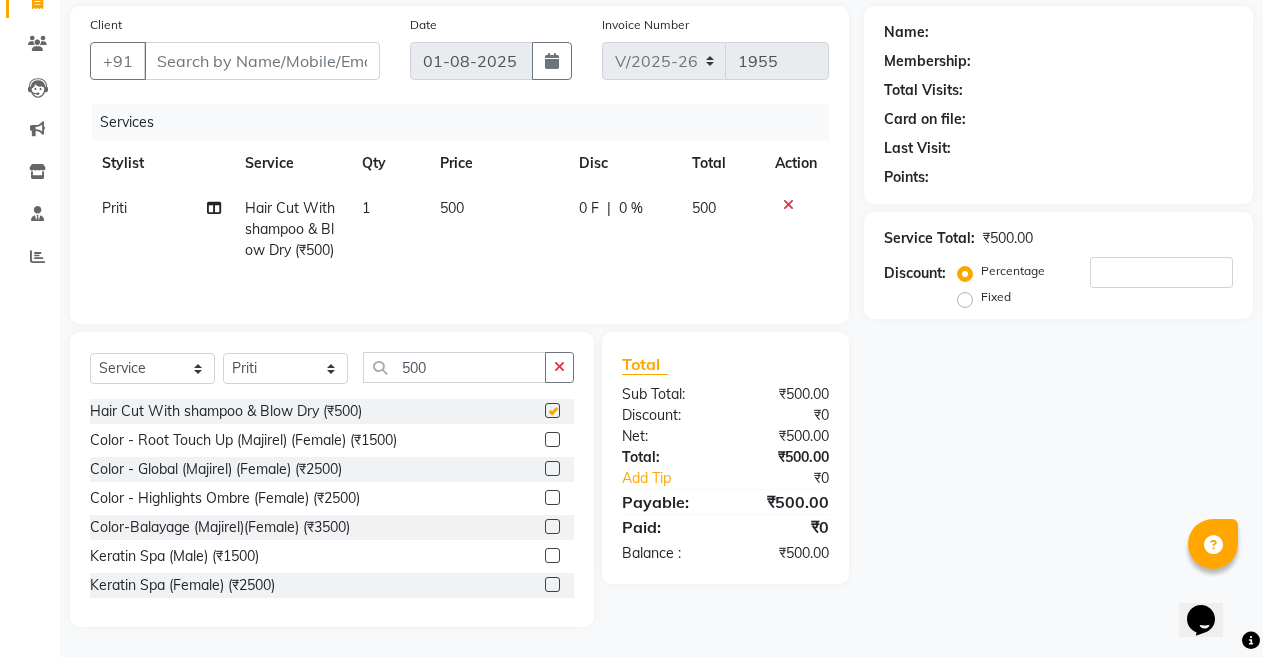 checkbox on "false" 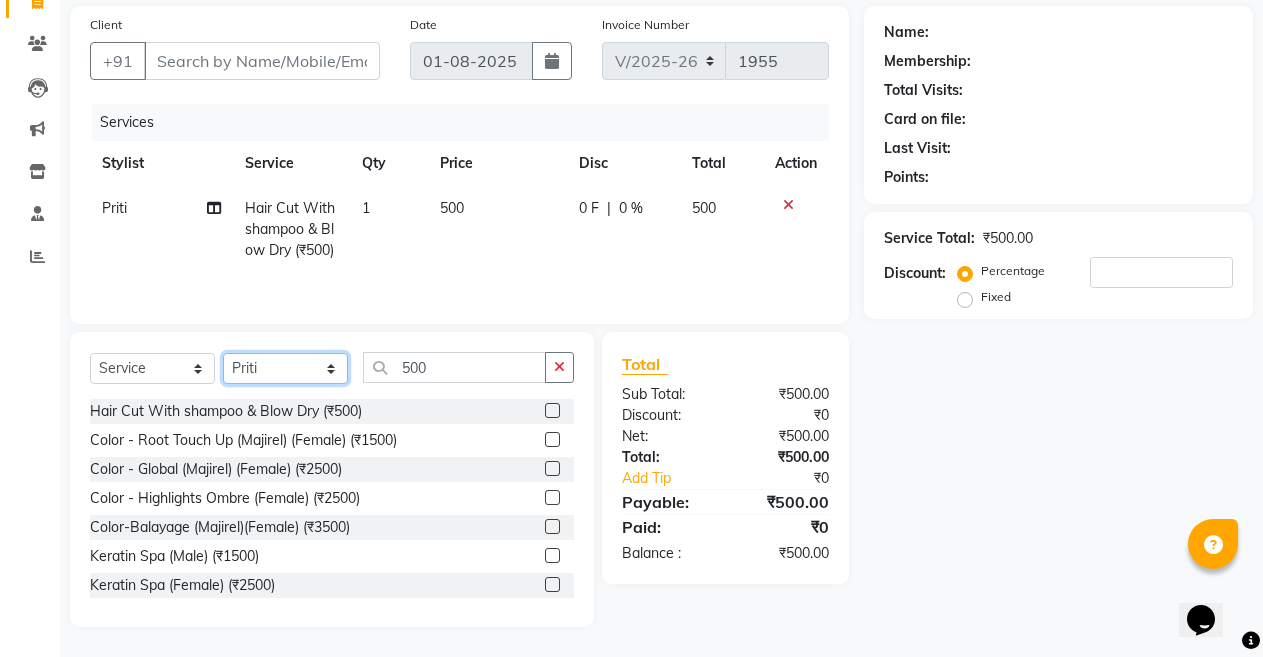 click on "Select Stylist Admin Anil Babu Budhia Monalisa  Nisha Priti" 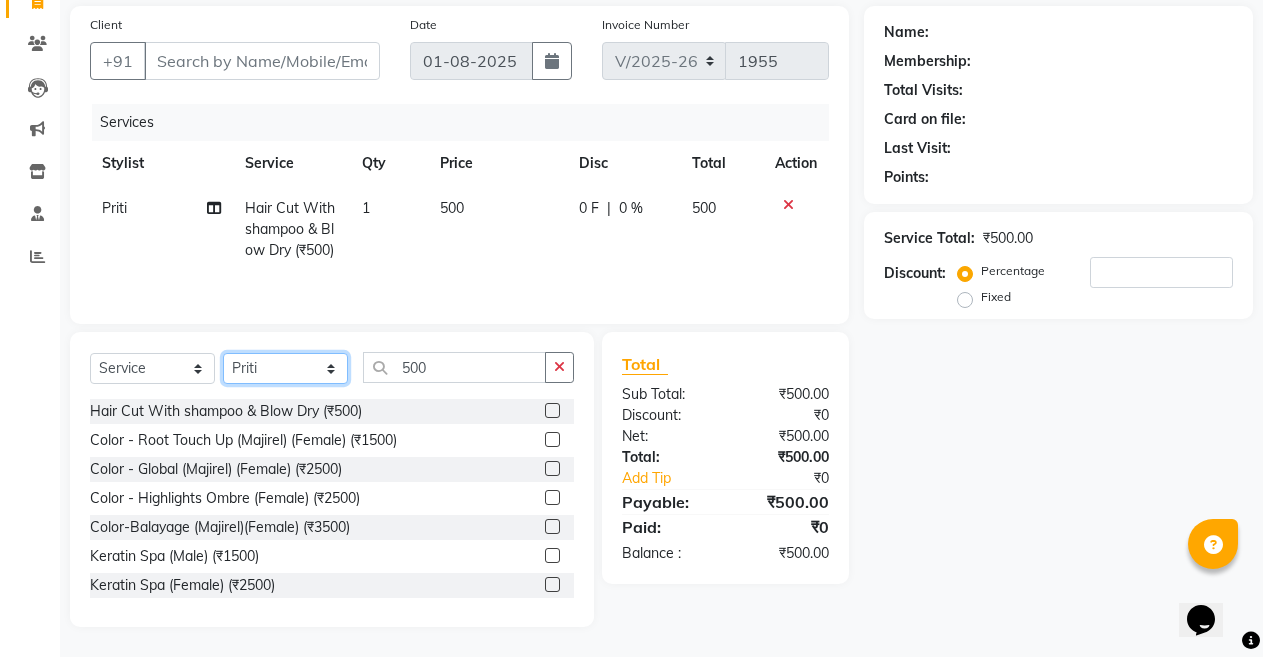 select on "80321" 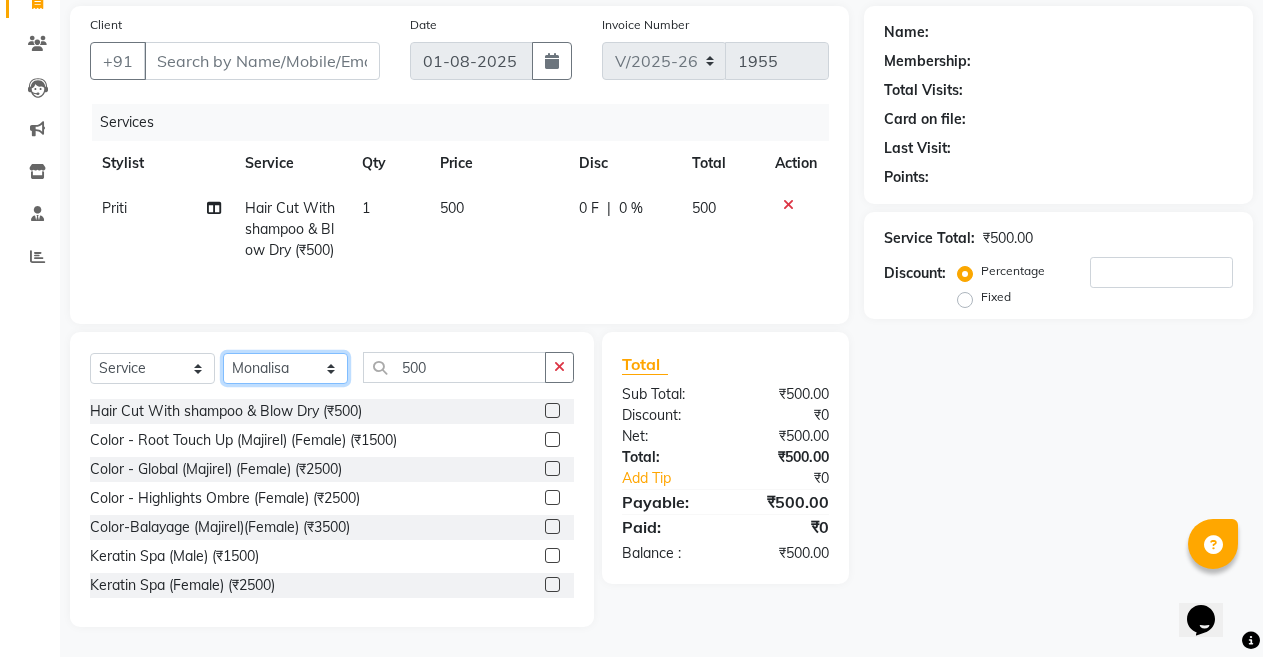 click on "Select Stylist Admin Anil Babu Budhia Monalisa  Nisha Priti" 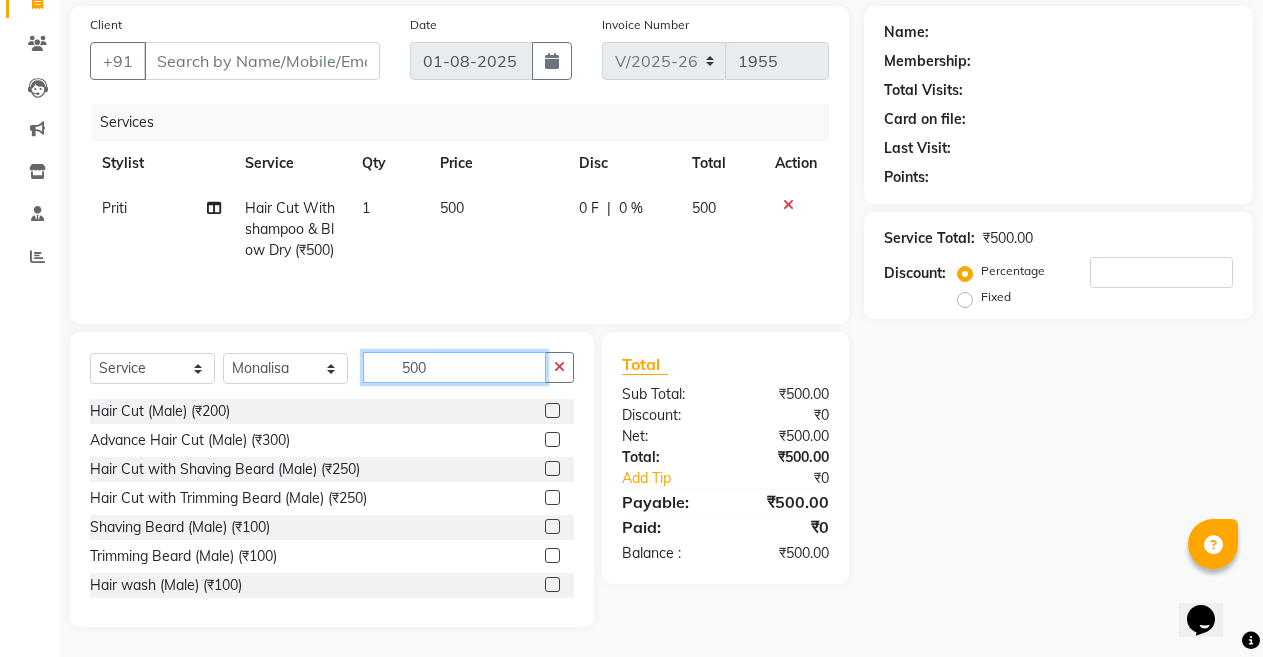 click on "500" 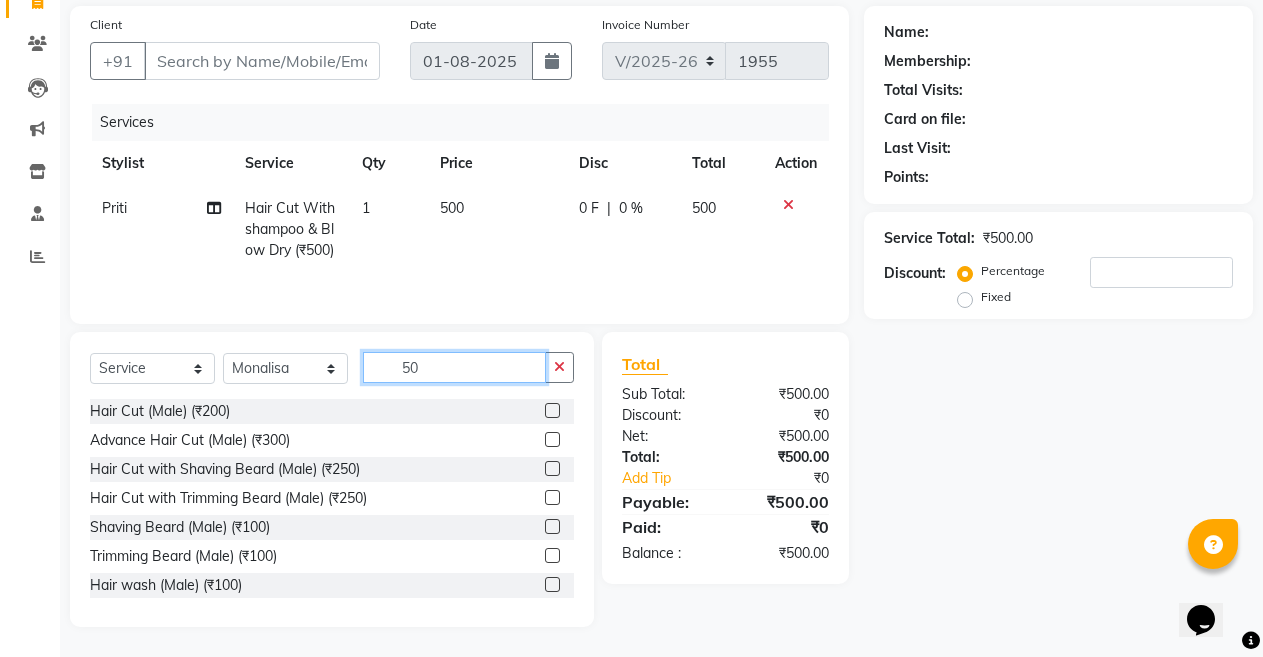 type on "5" 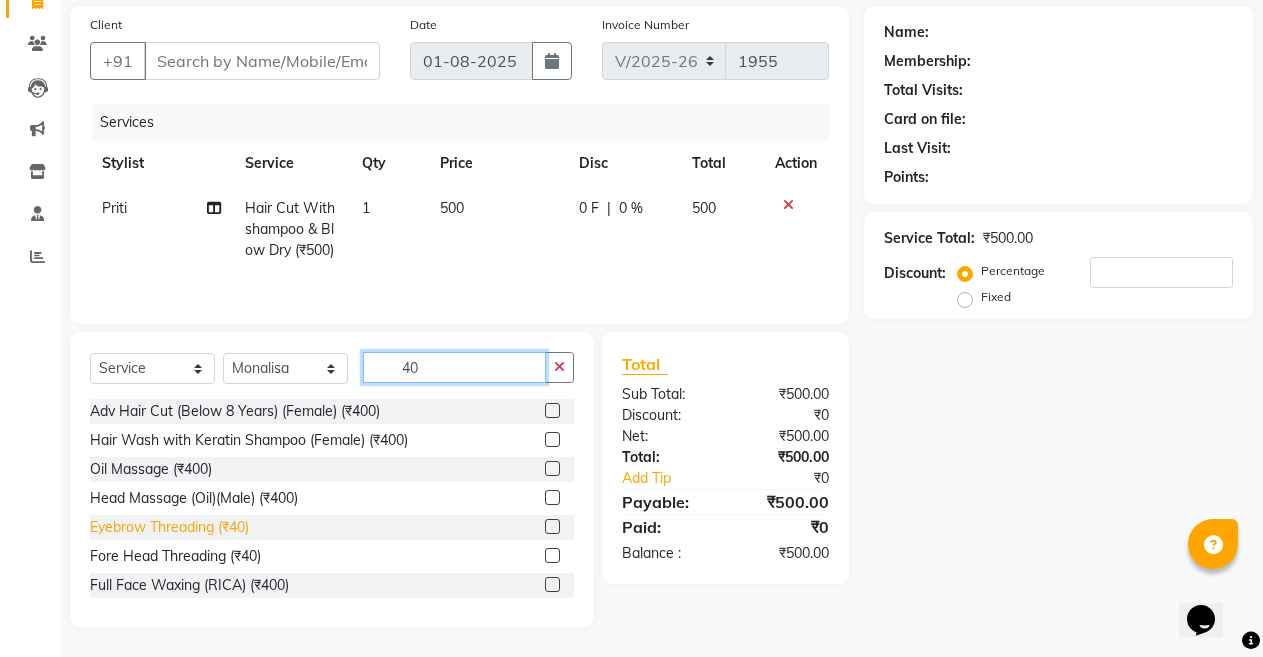 type on "40" 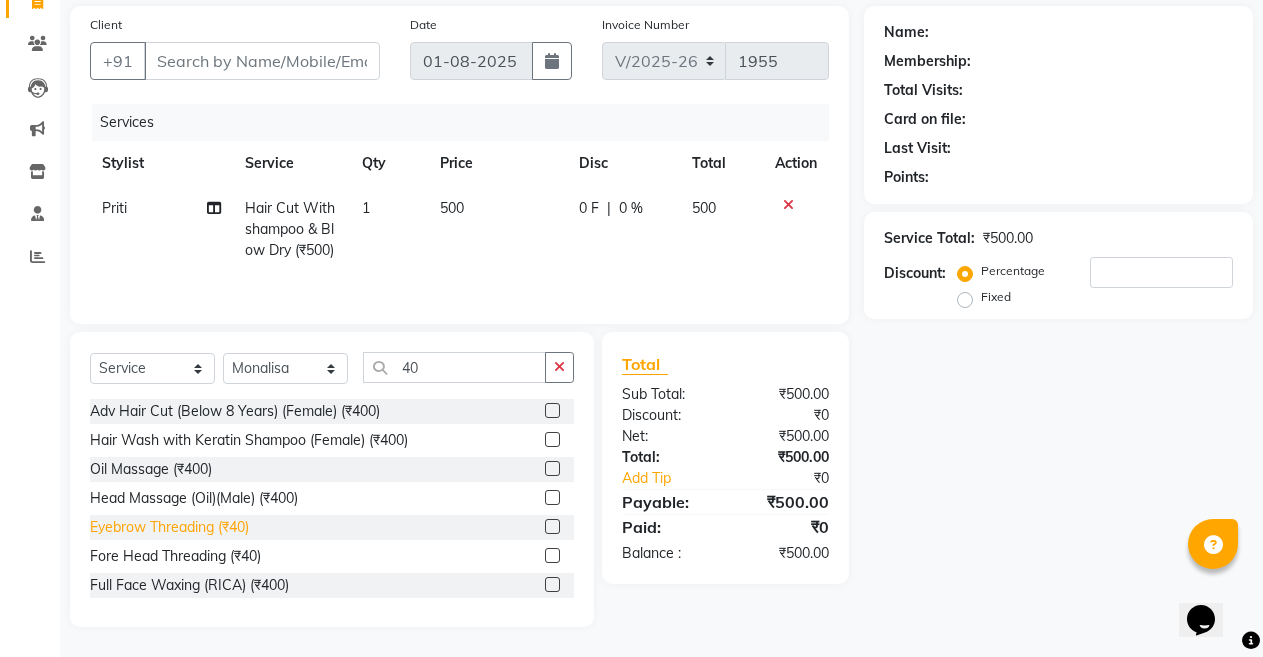 click on "Eyebrow Threading (₹40)" 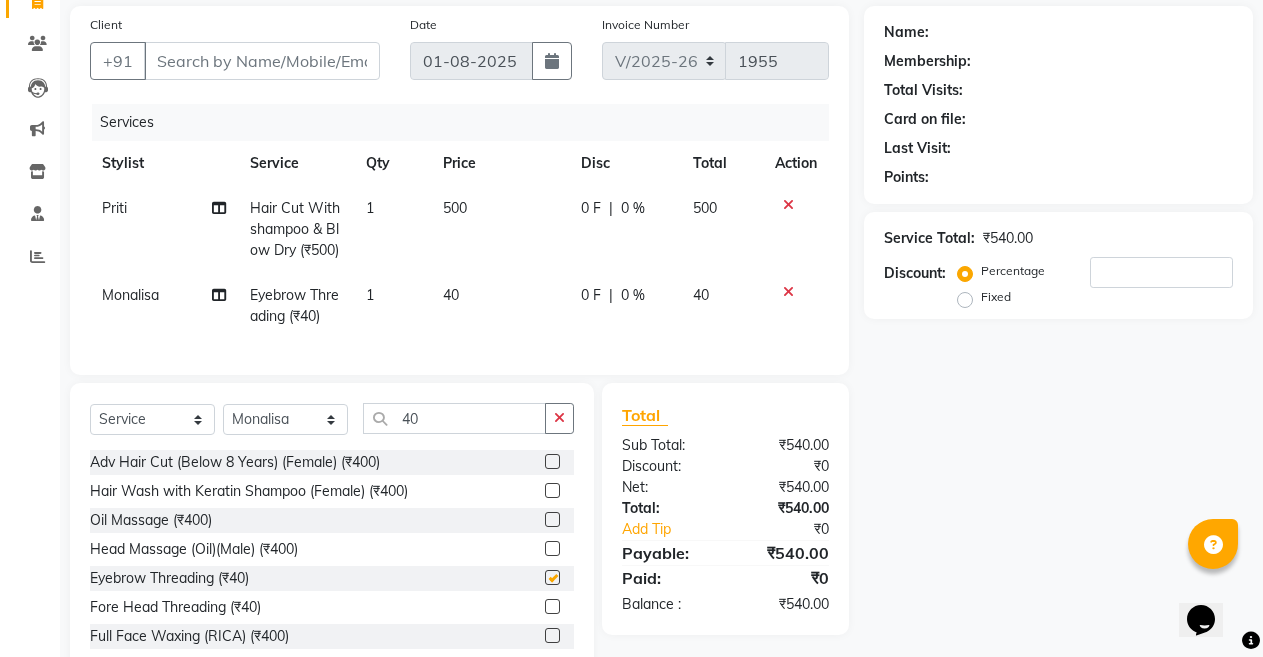 checkbox on "false" 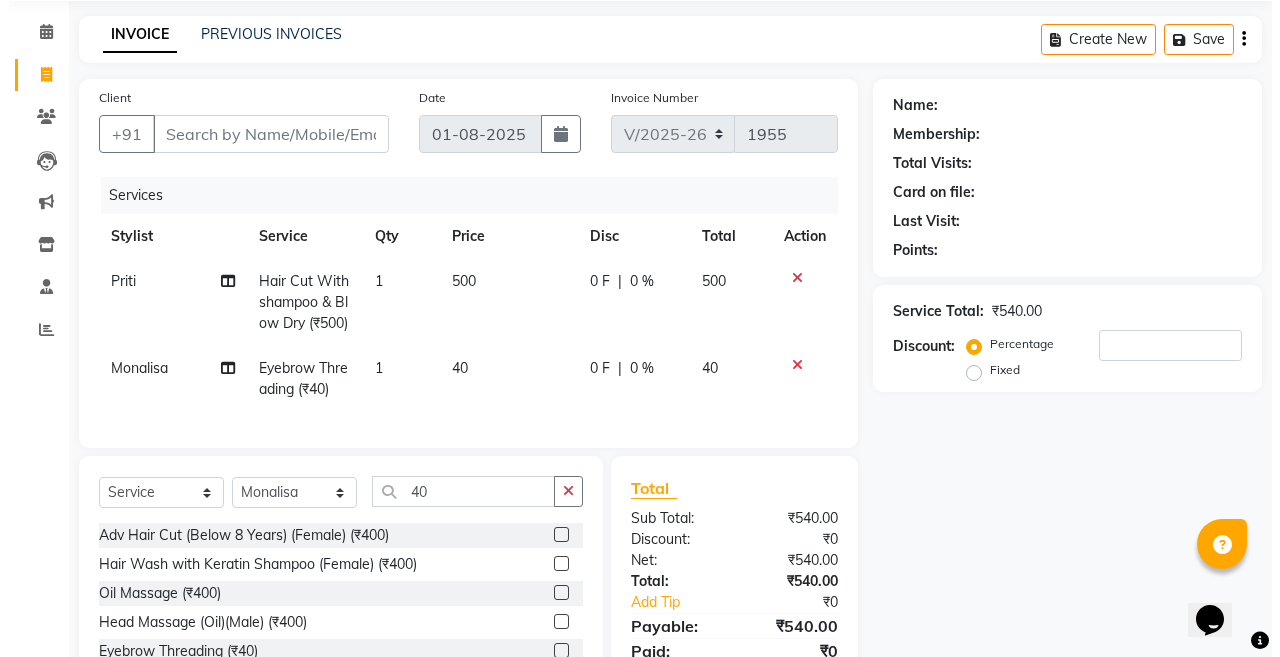 scroll, scrollTop: 0, scrollLeft: 0, axis: both 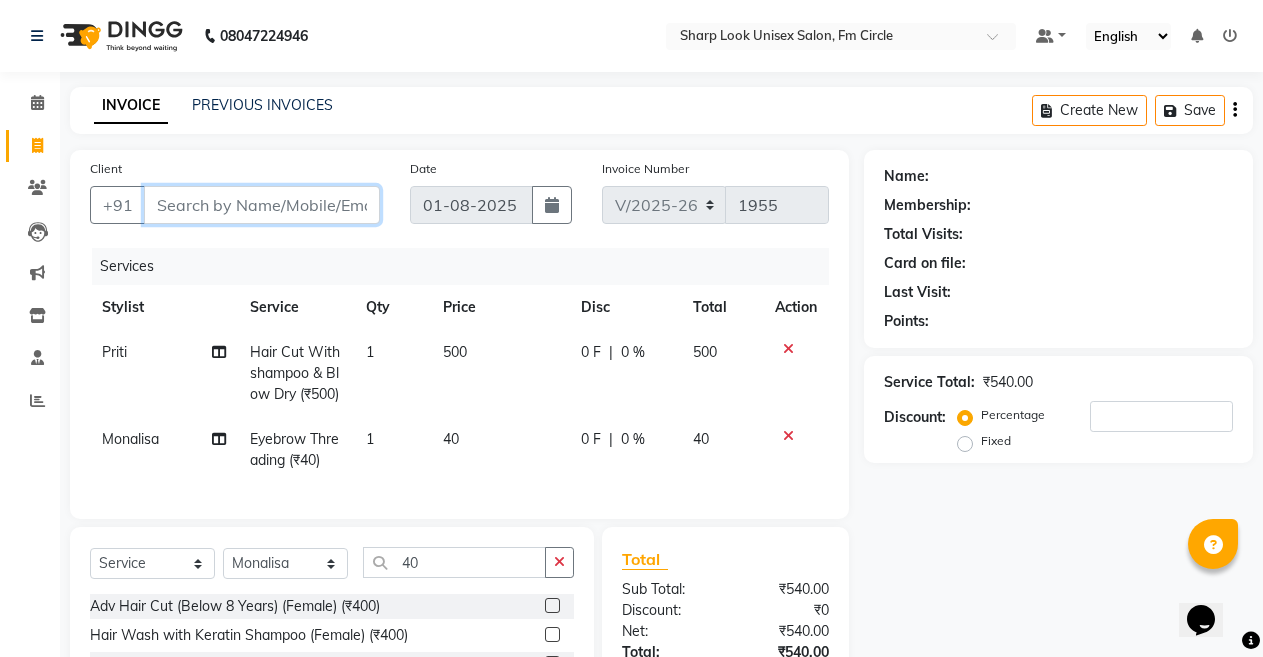 click on "Client" at bounding box center [262, 205] 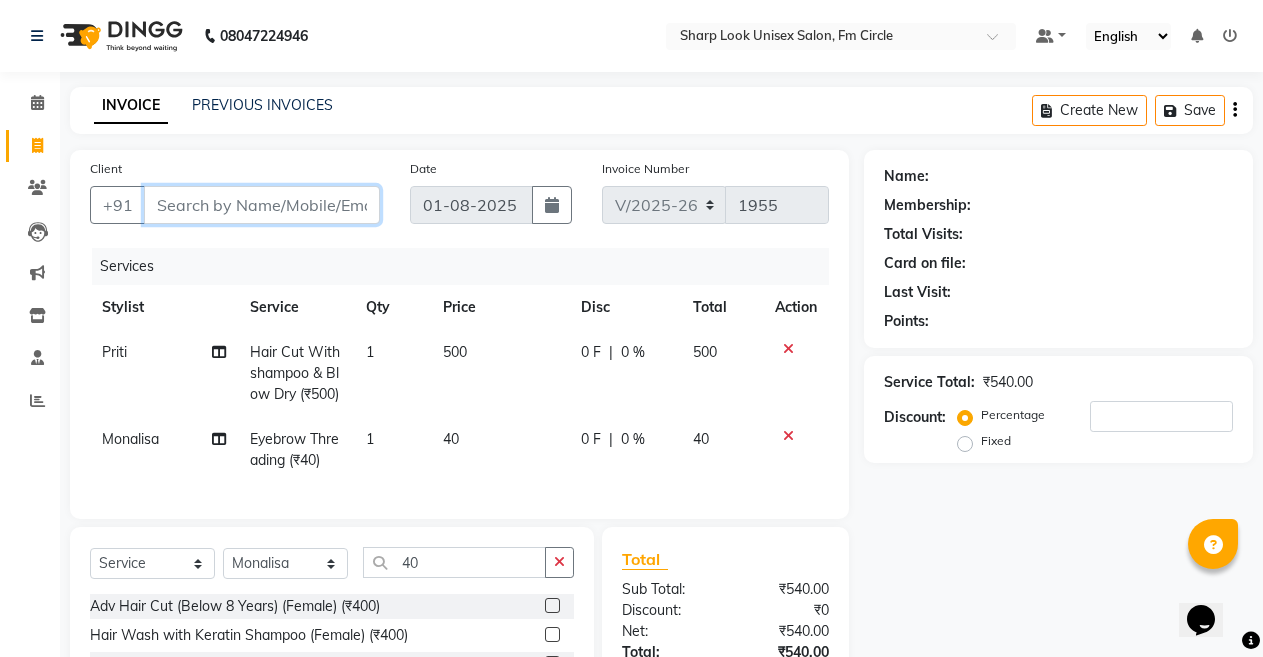 type on "6" 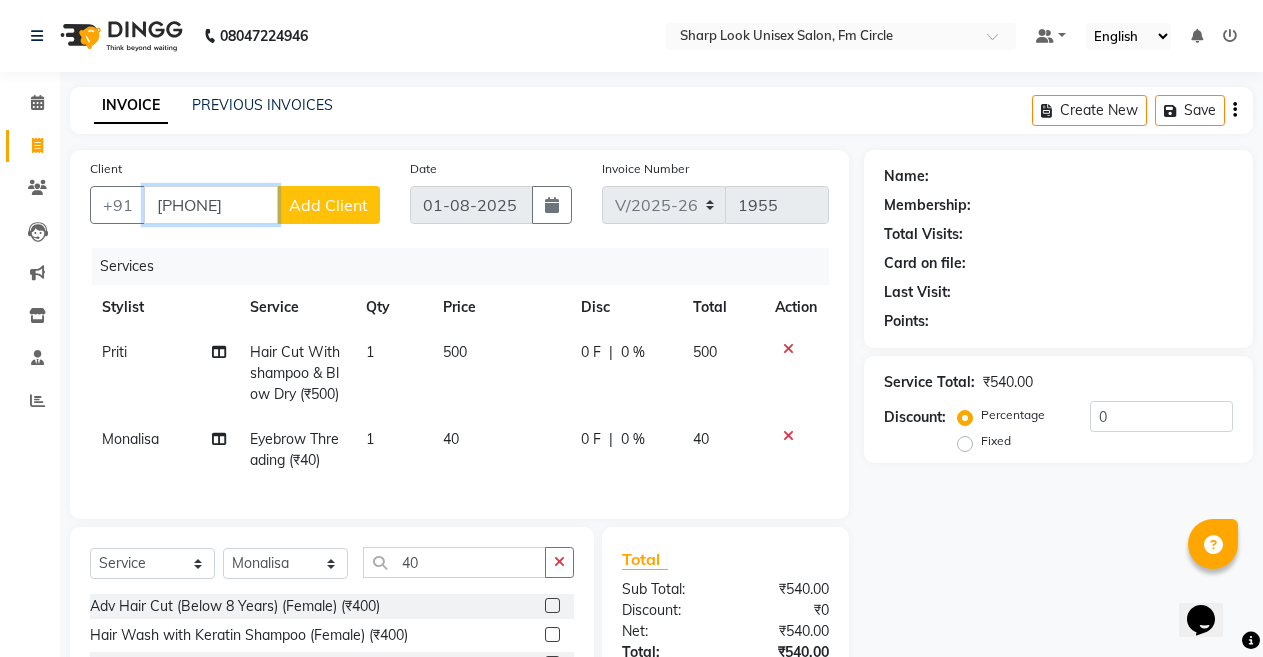 type on "6371981114" 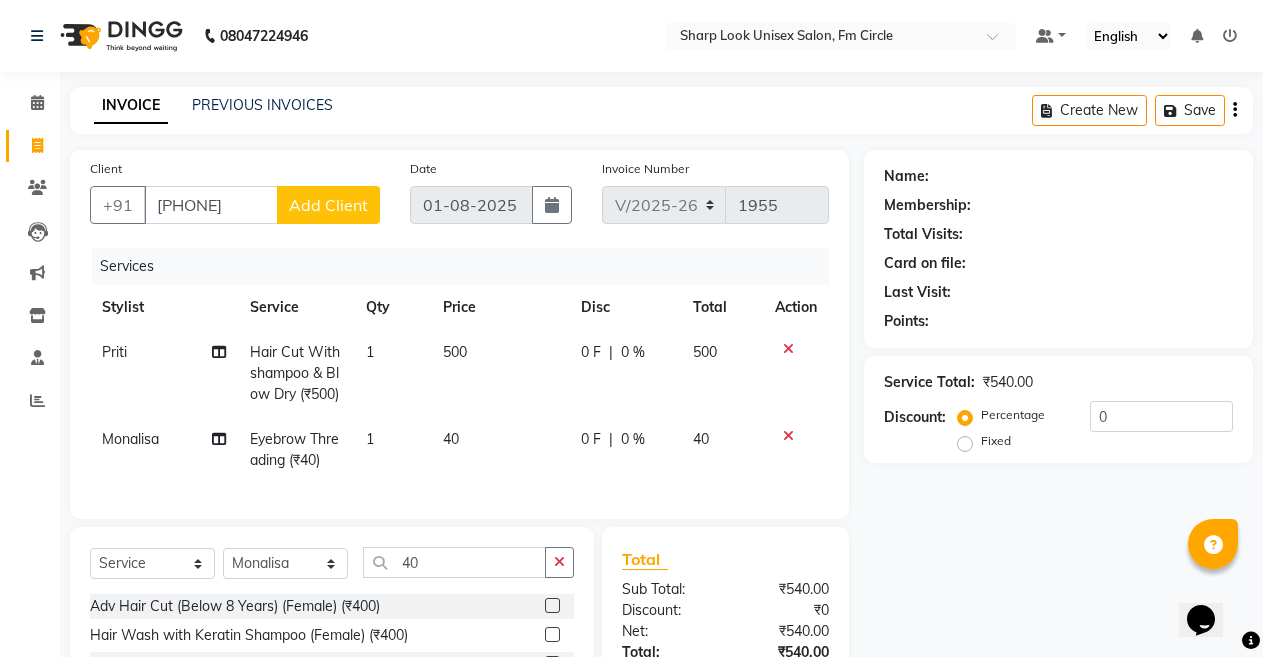 click on "Add Client" 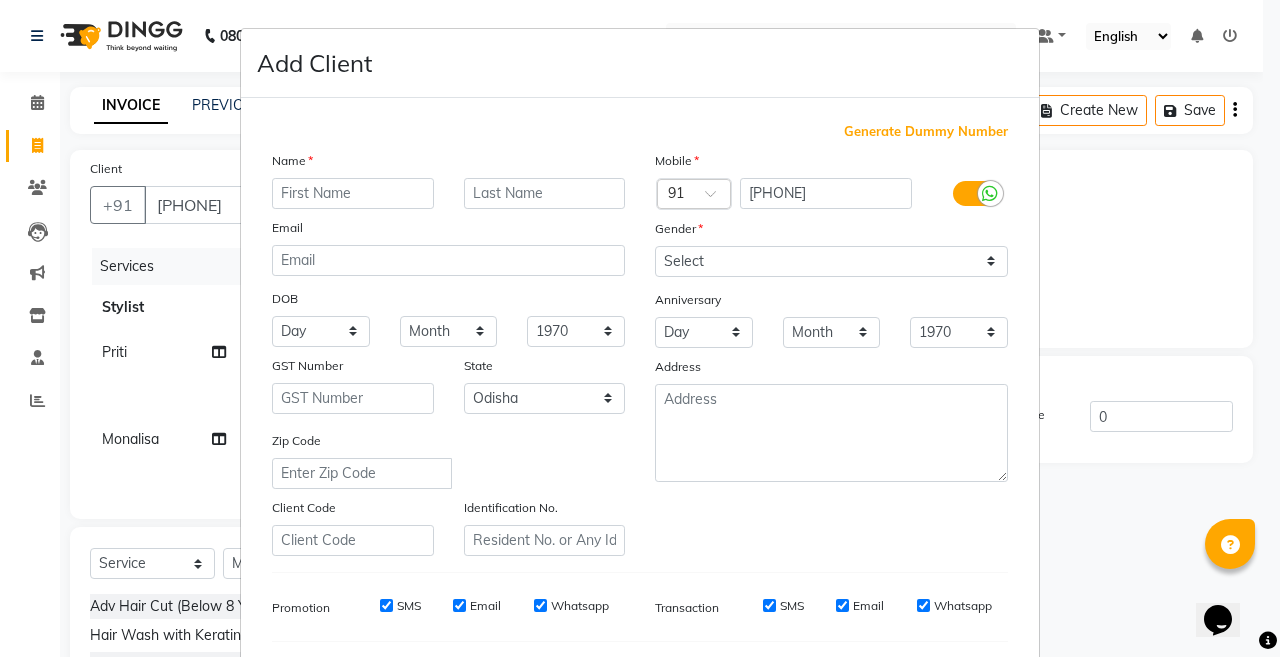 click at bounding box center [353, 193] 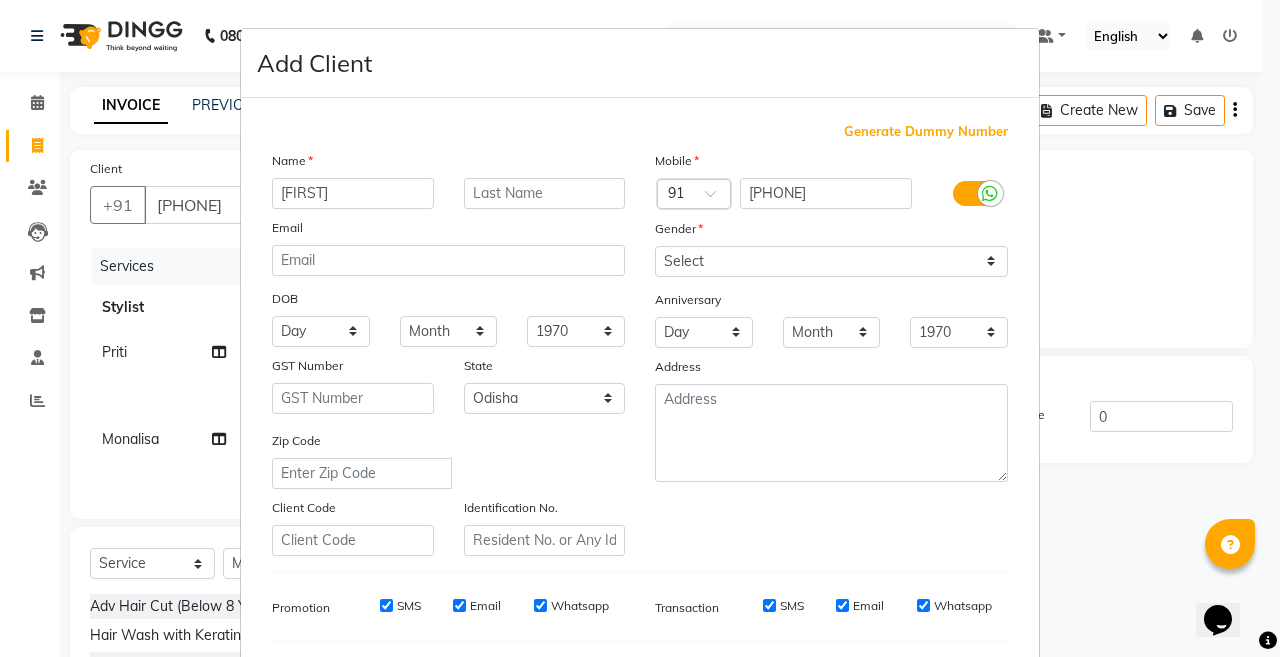 type on "CHUAA" 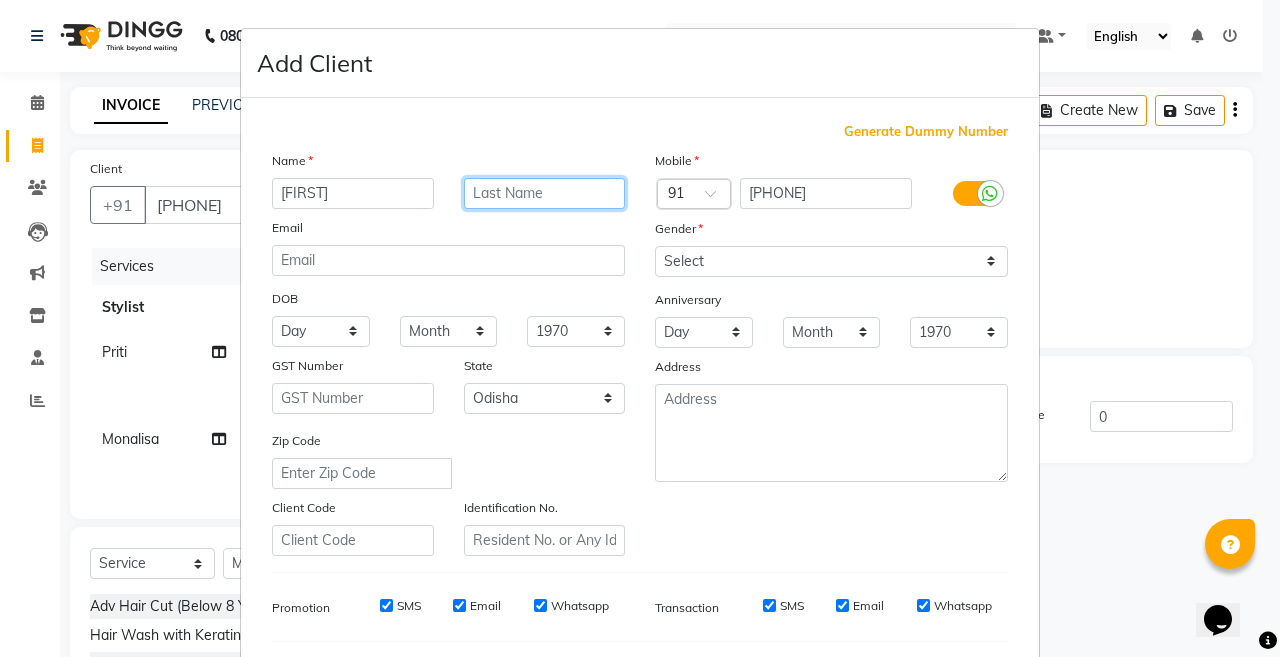 click at bounding box center [545, 193] 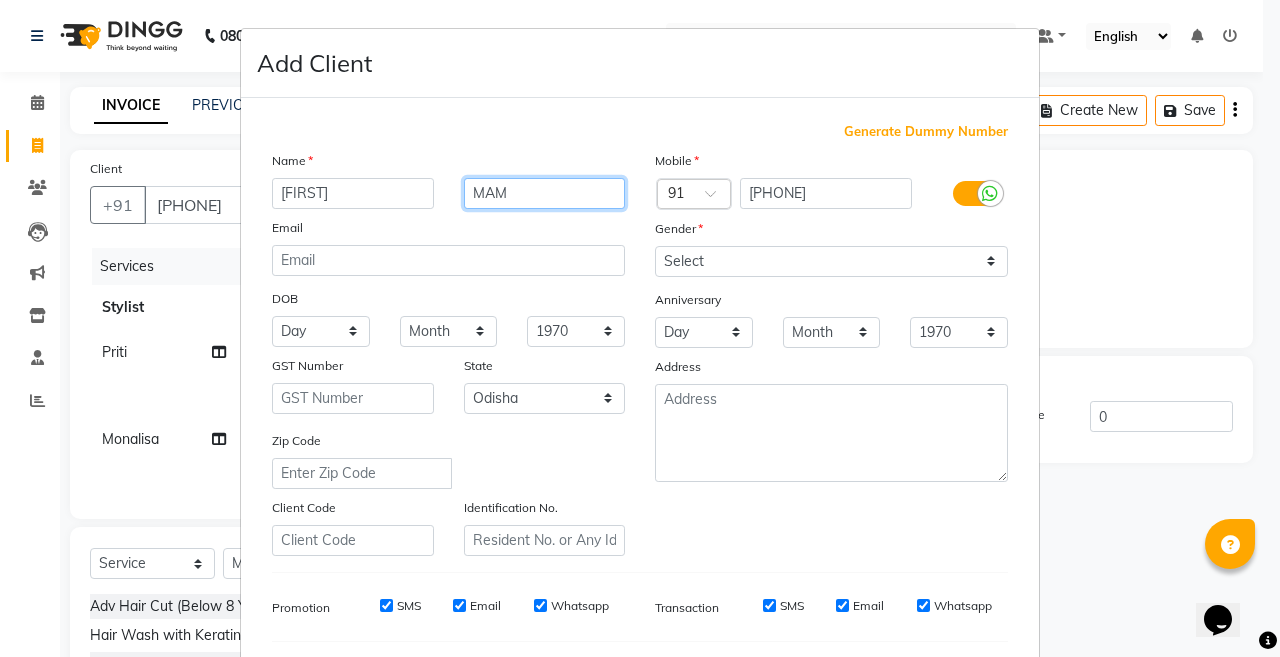 type on "MAM" 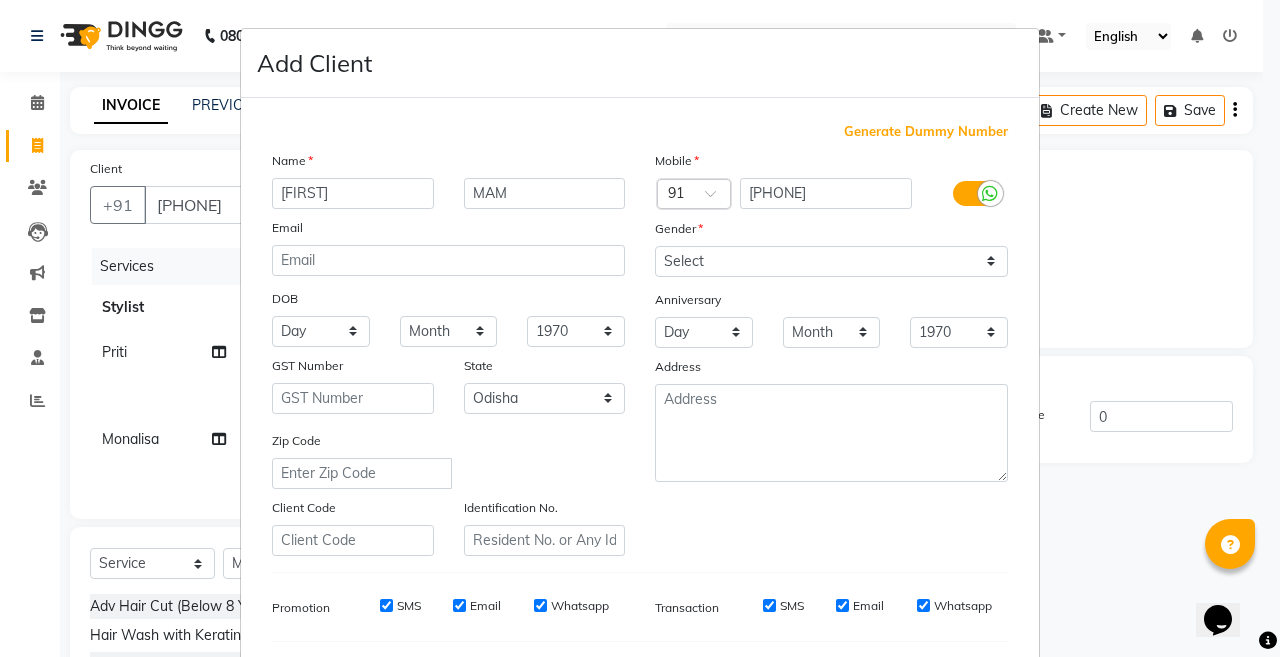 click on "Gender" at bounding box center [831, 232] 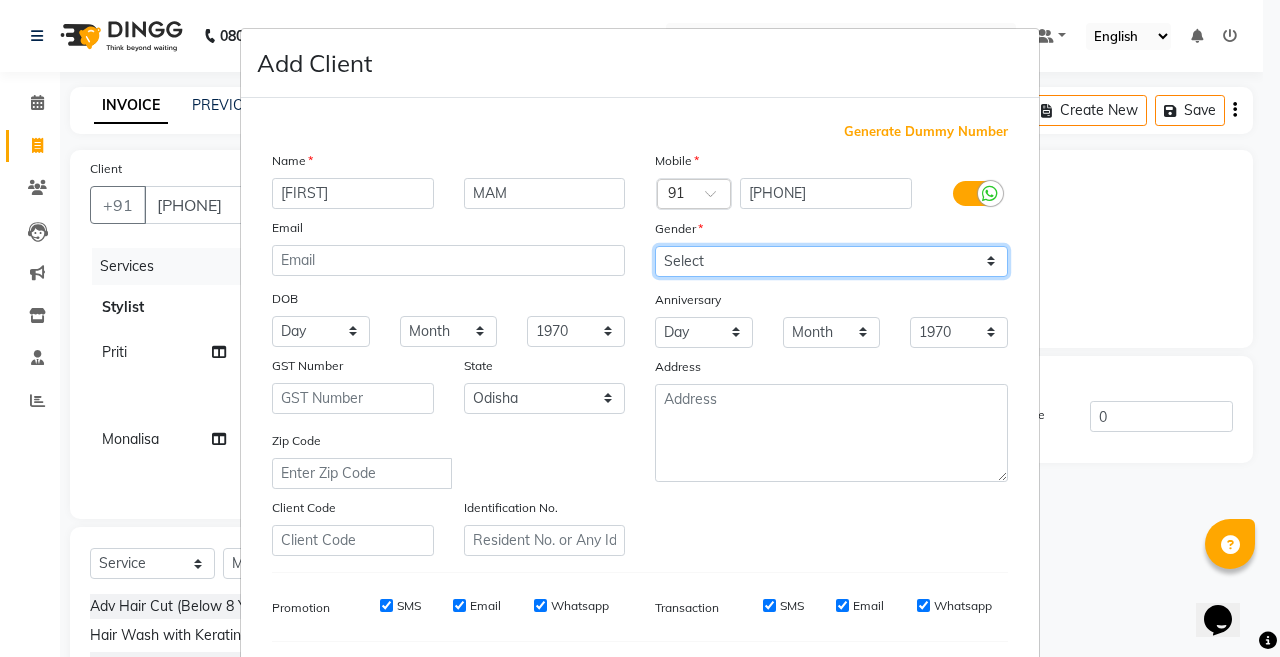 click on "Select Male Female Other Prefer Not To Say" at bounding box center [831, 261] 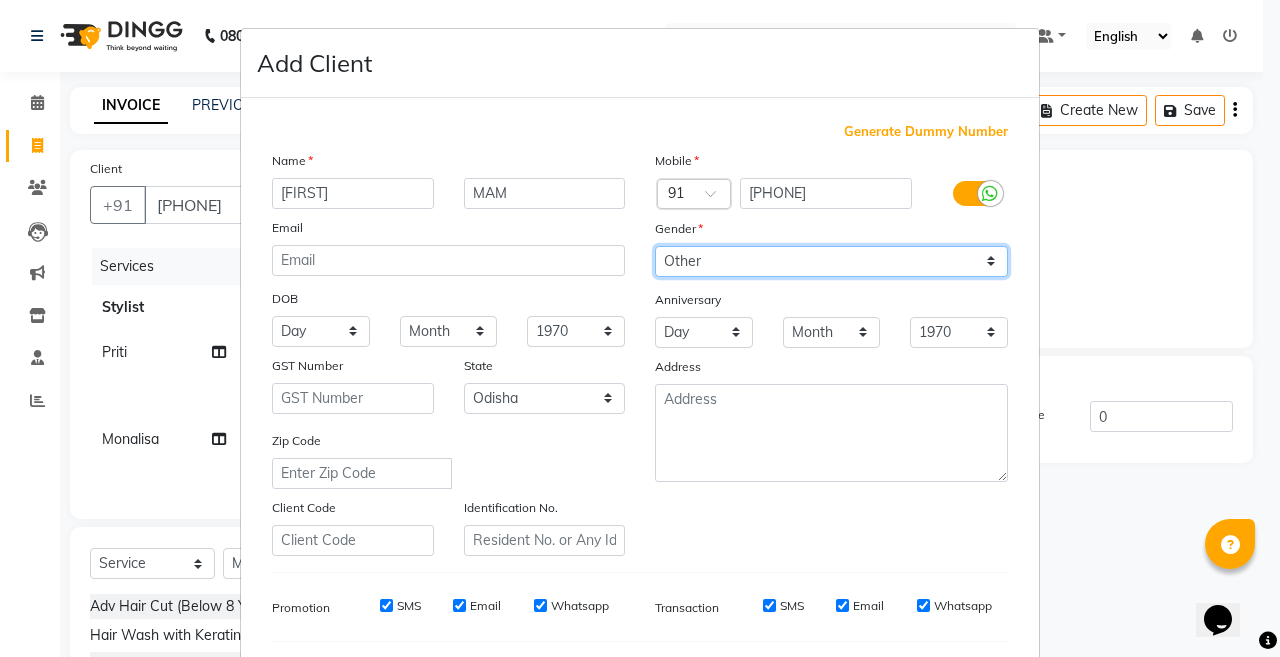 click on "Select Male Female Other Prefer Not To Say" at bounding box center (831, 261) 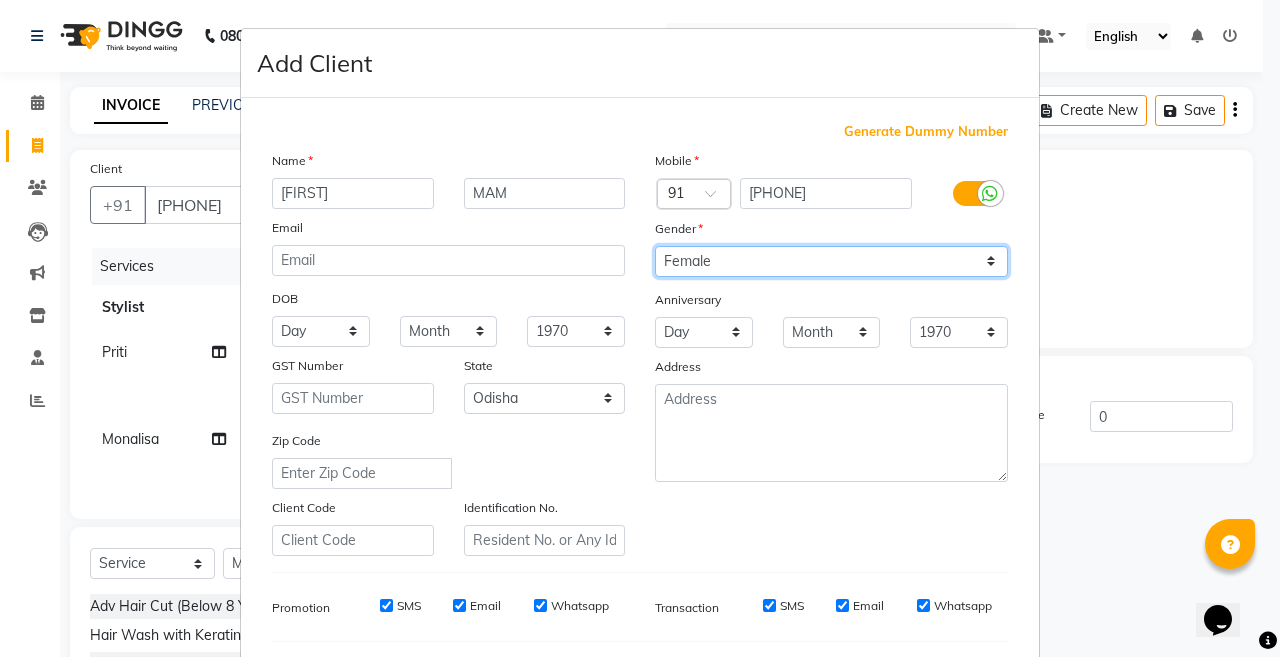 click on "Select Male Female Other Prefer Not To Say" at bounding box center (831, 261) 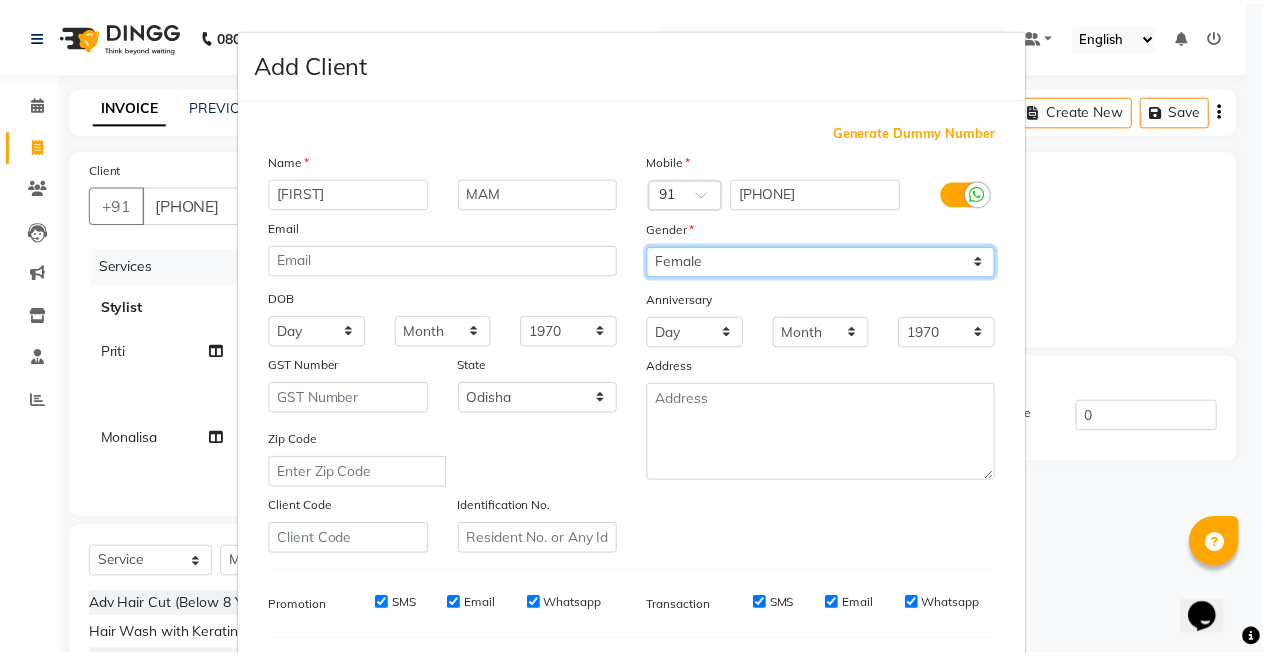 scroll, scrollTop: 200, scrollLeft: 0, axis: vertical 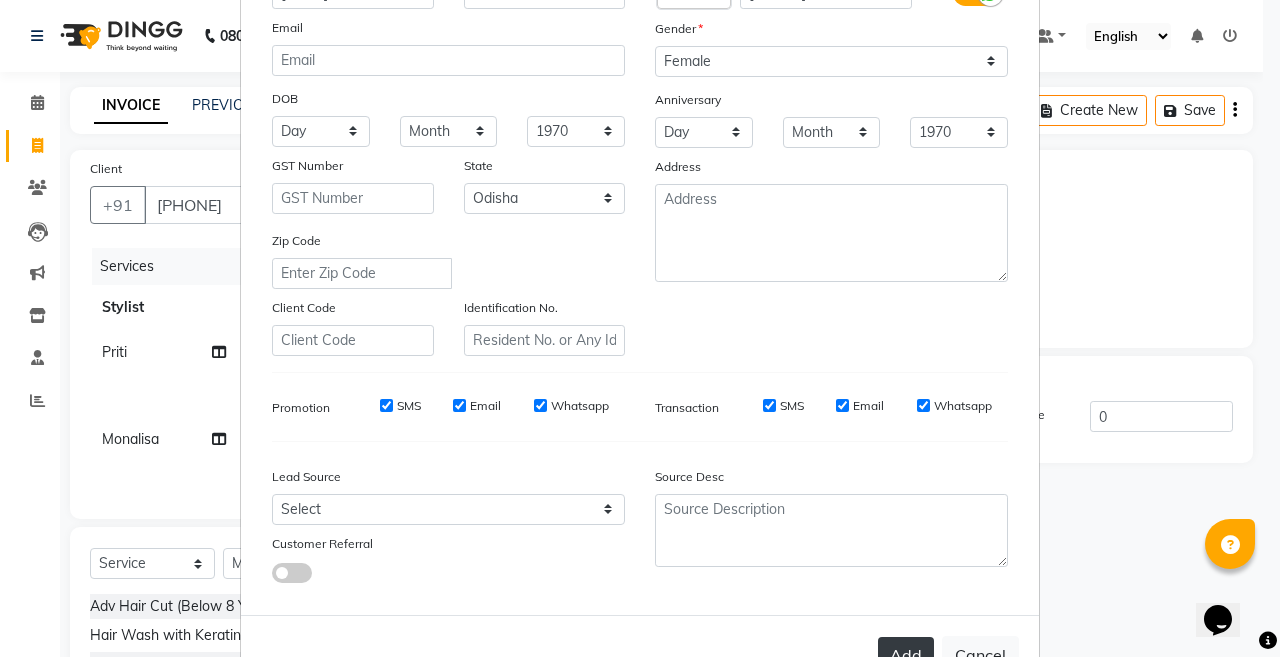 click on "Add" at bounding box center (906, 655) 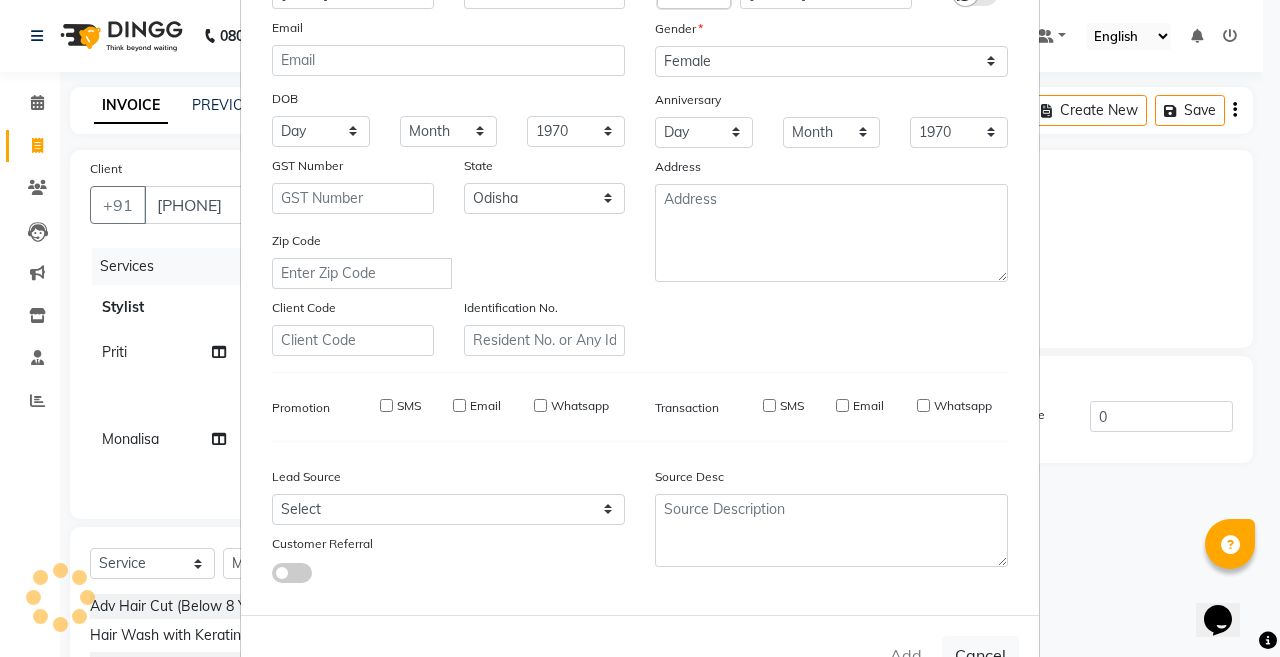 type 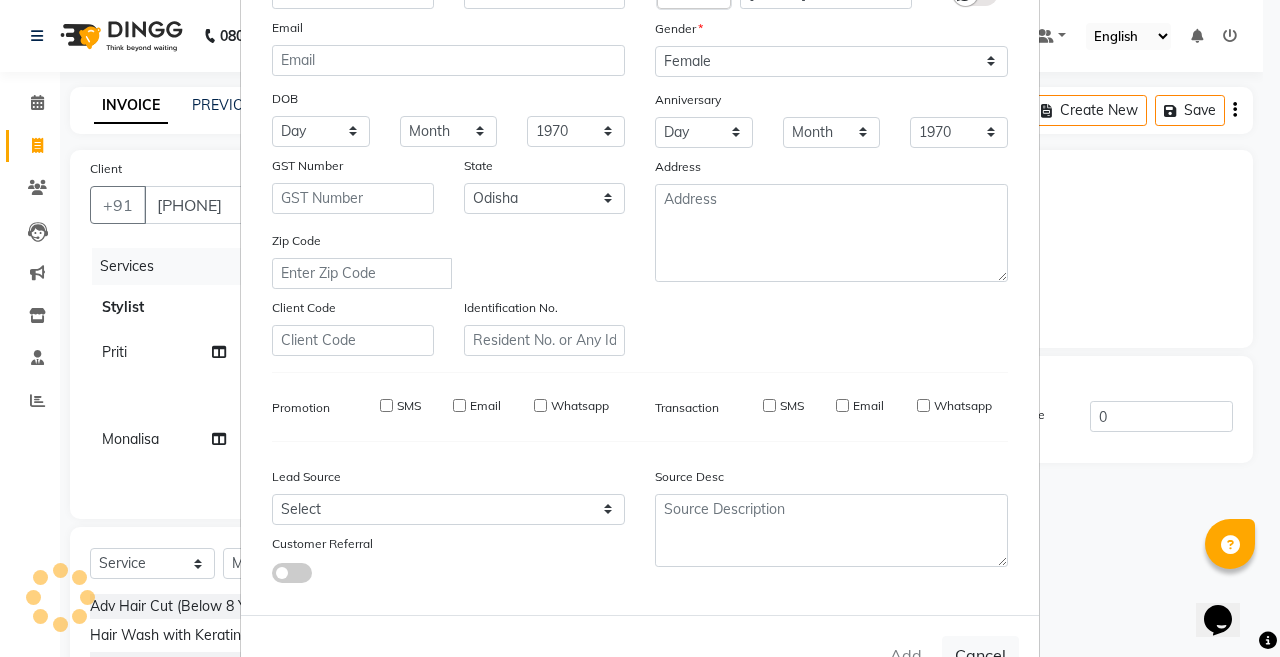 select 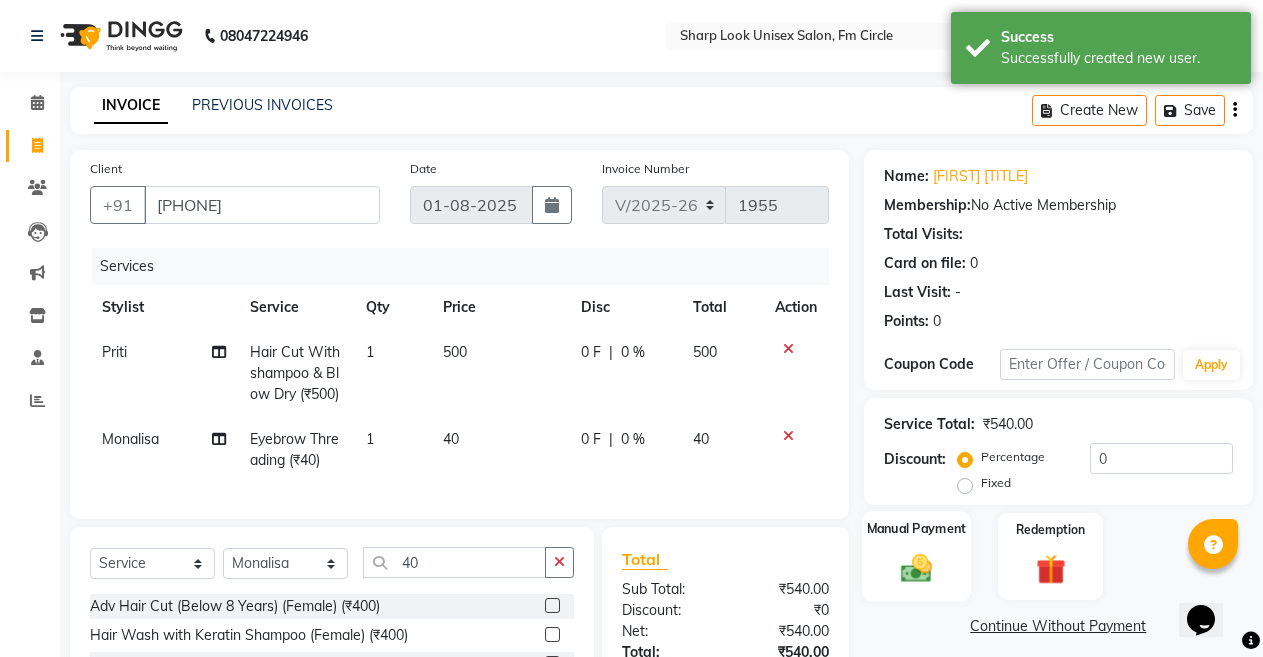 click on "Manual Payment" 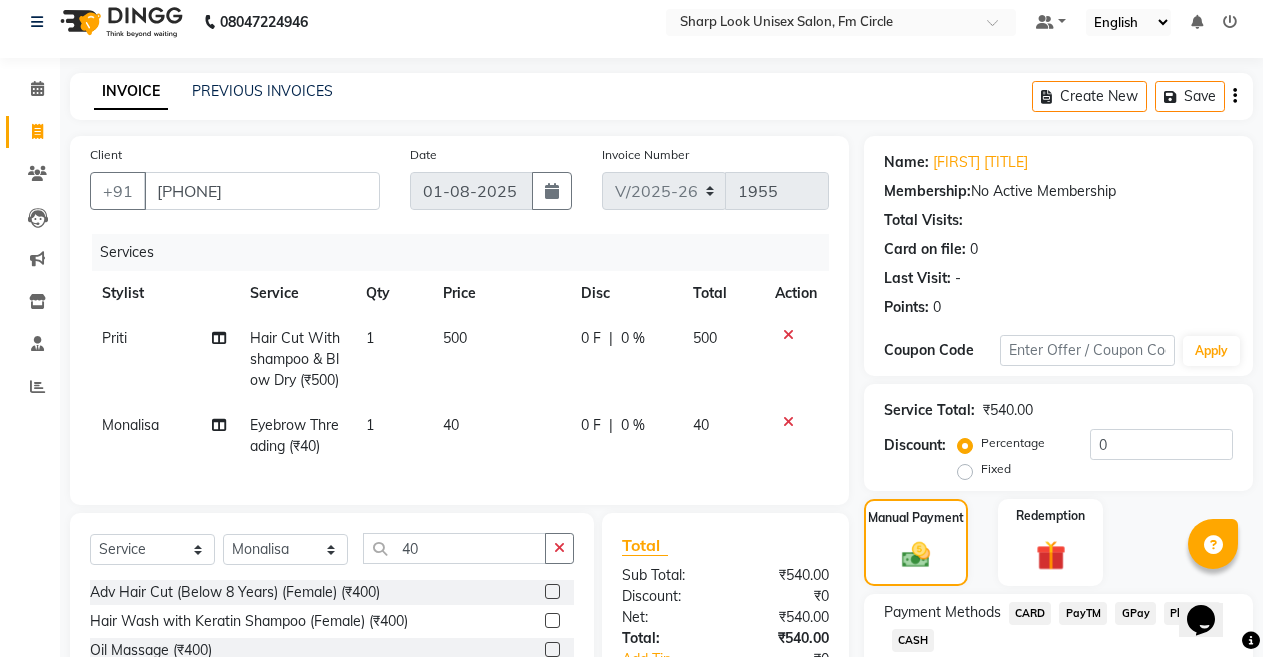 scroll, scrollTop: 12, scrollLeft: 0, axis: vertical 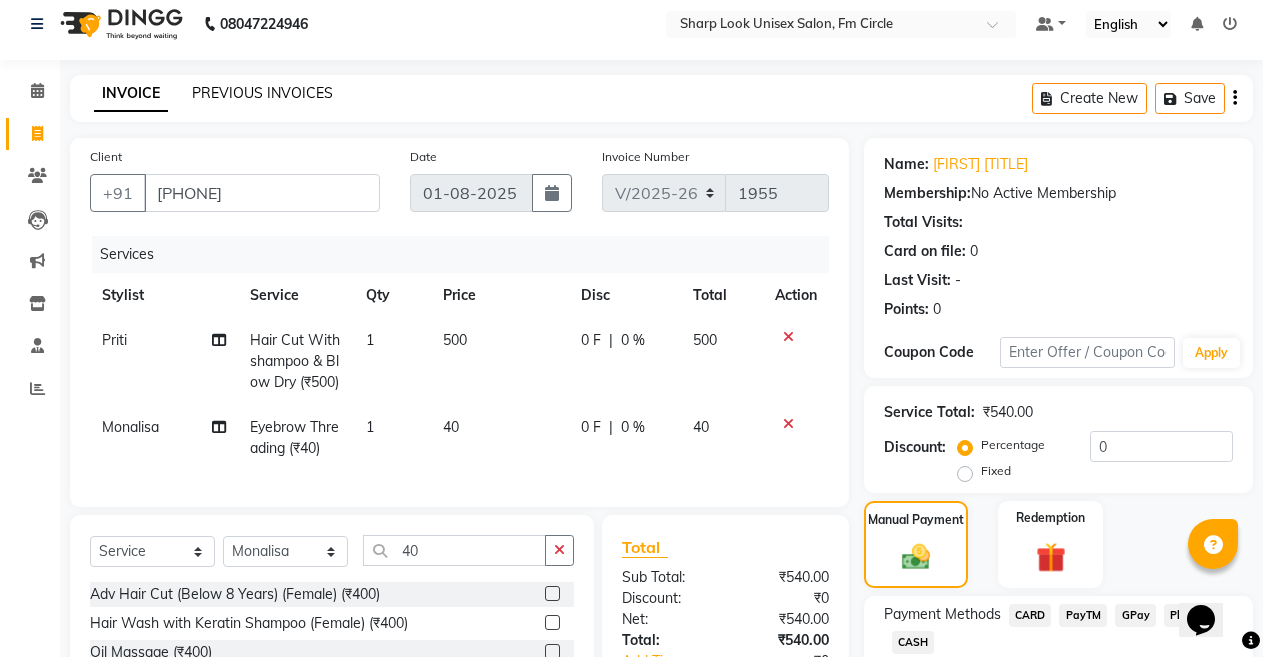 click on "PREVIOUS INVOICES" 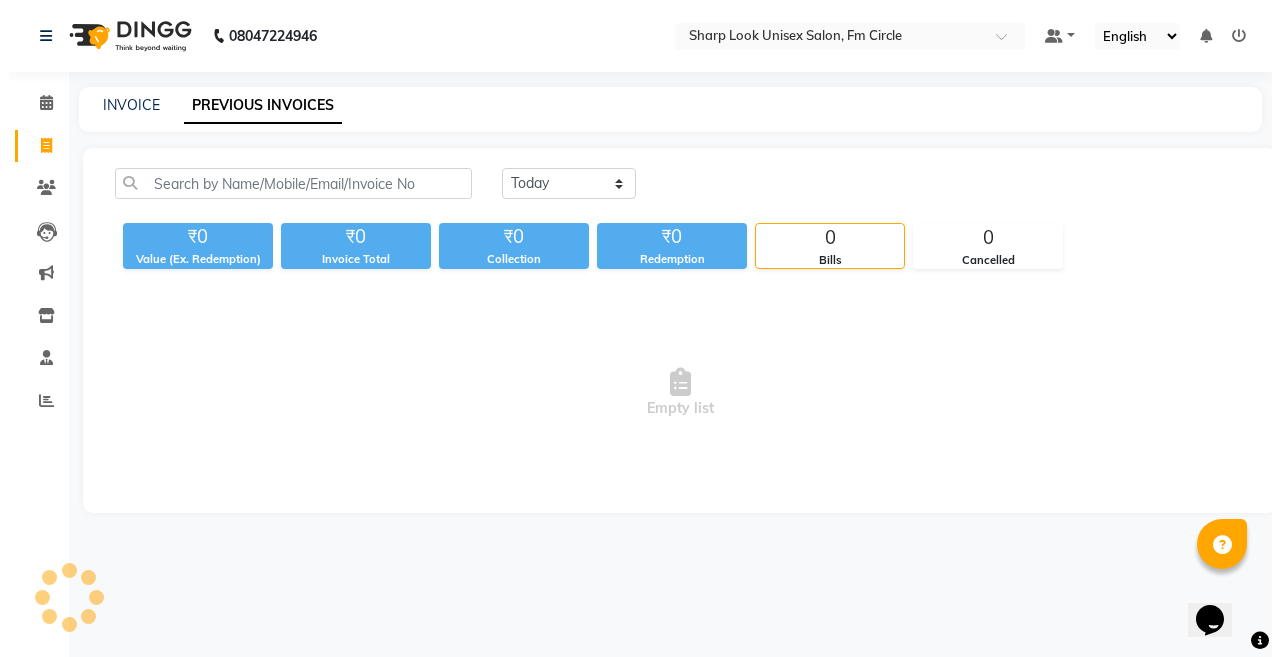 scroll, scrollTop: 0, scrollLeft: 0, axis: both 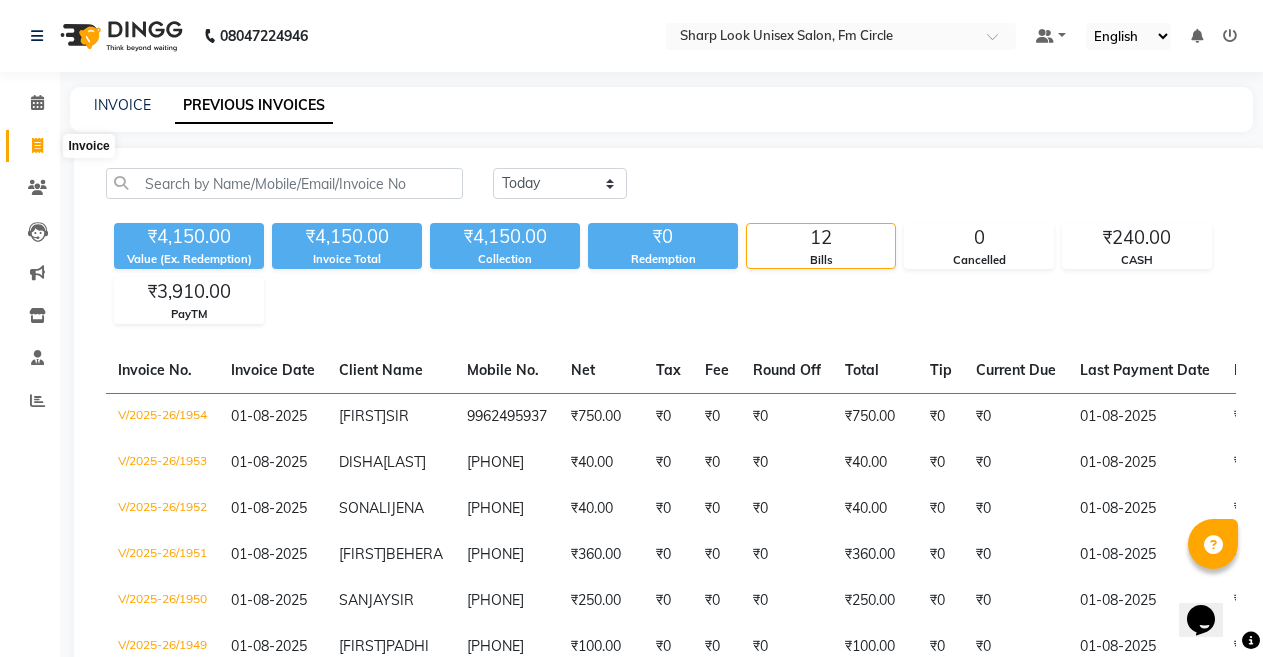 click 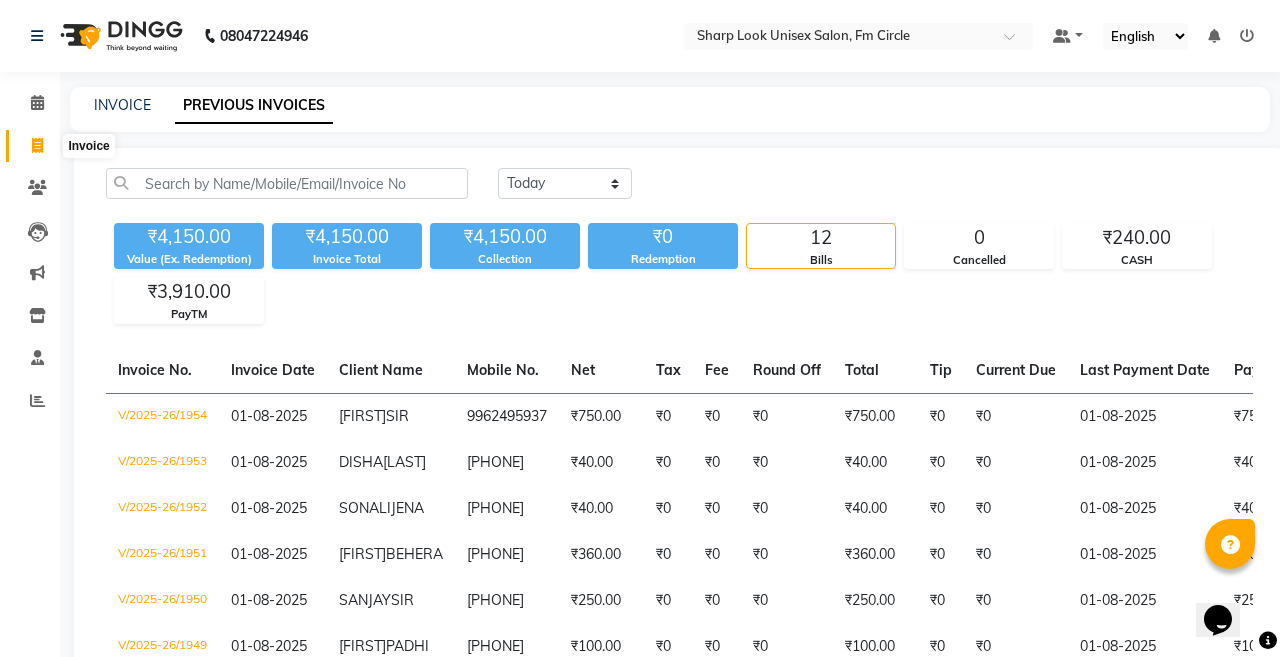 select on "804" 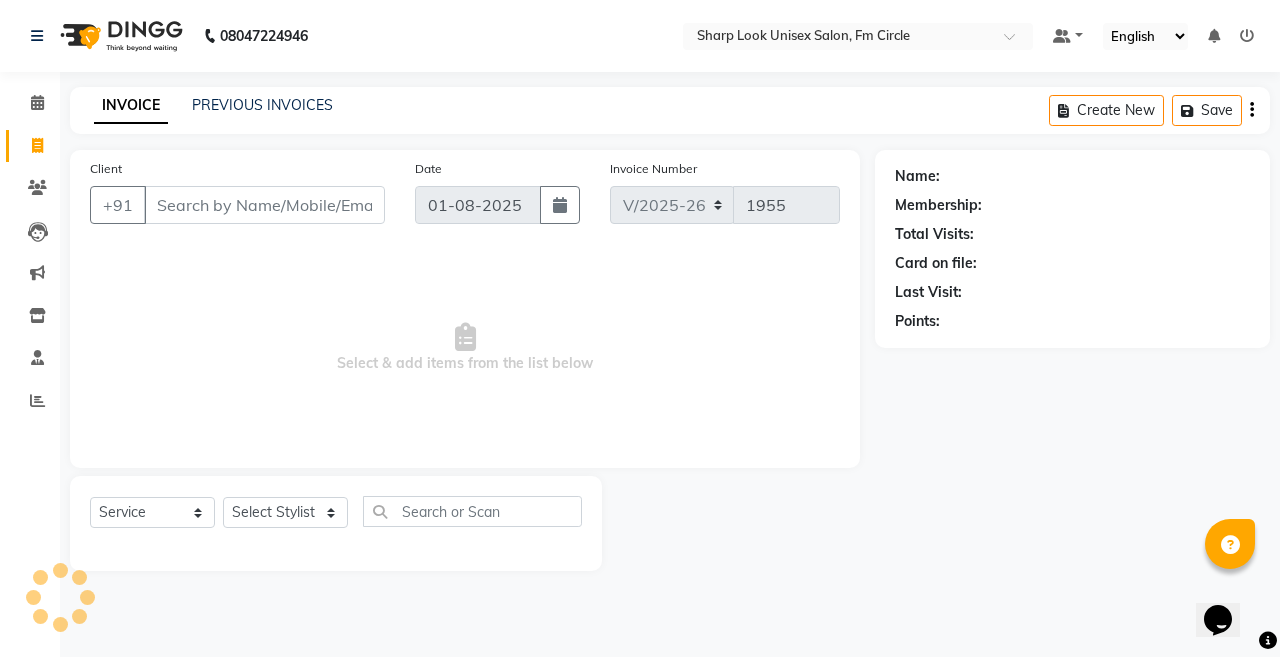 click on "Client" at bounding box center (264, 205) 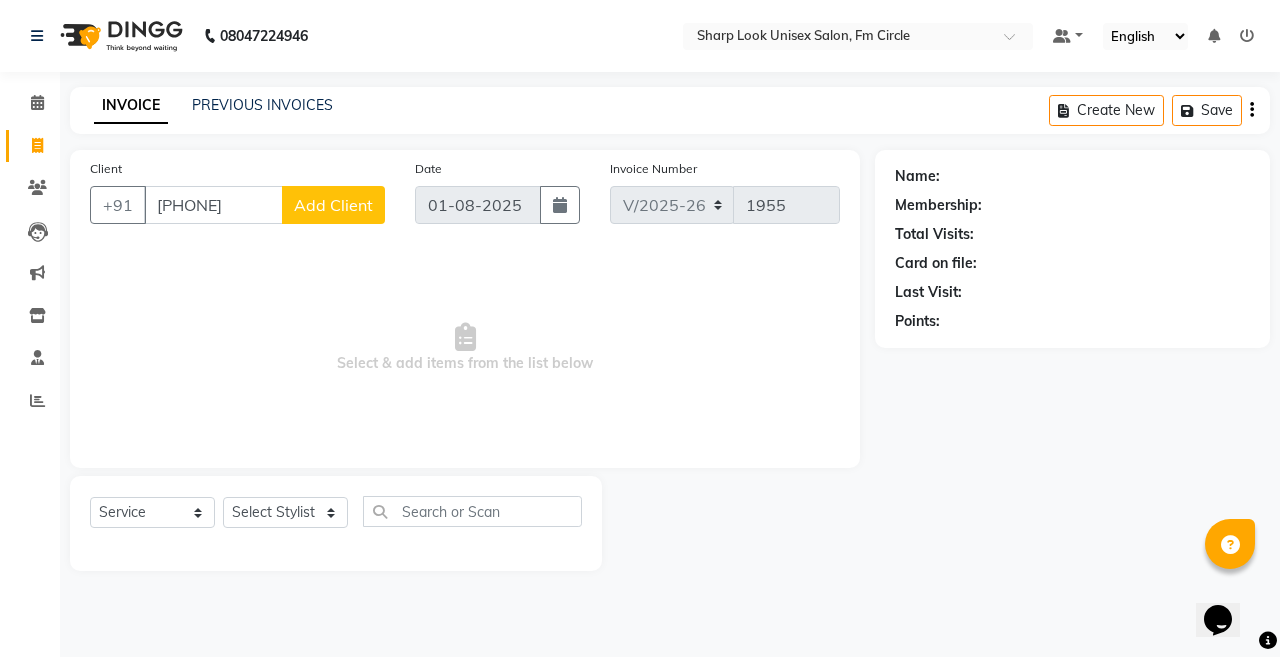 click on "8900611611" at bounding box center (213, 205) 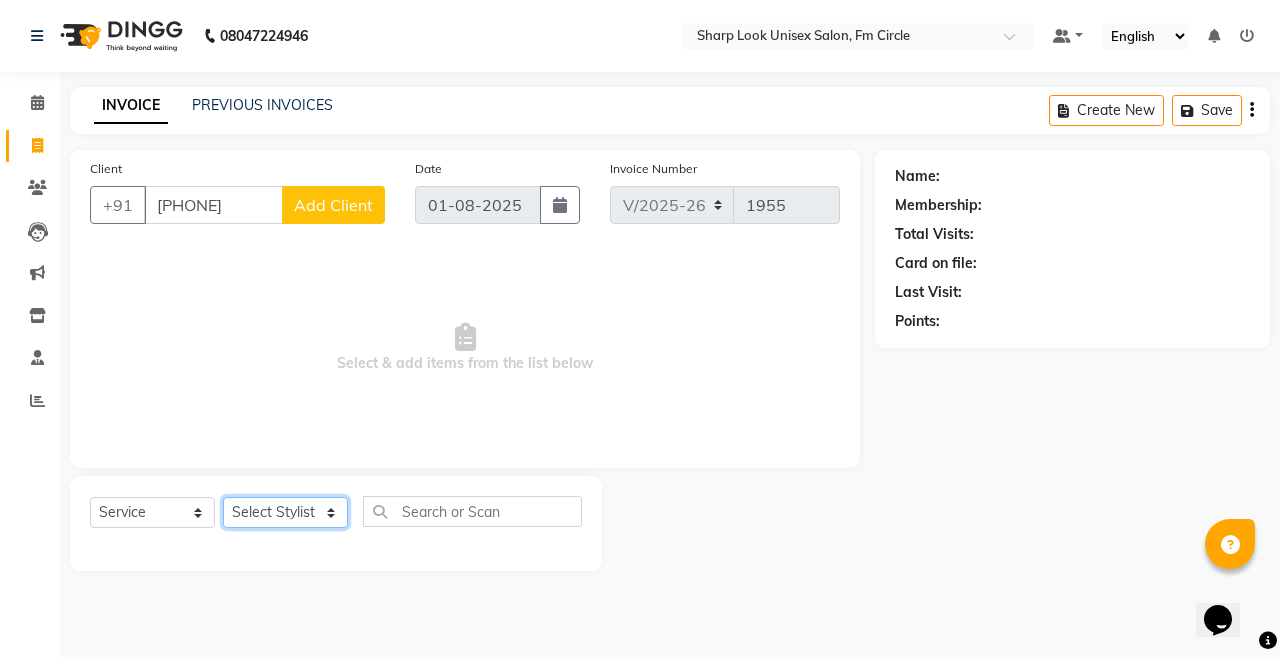 click on "Select Stylist Admin Anil Babu Budhia Monalisa  Nisha Priti" 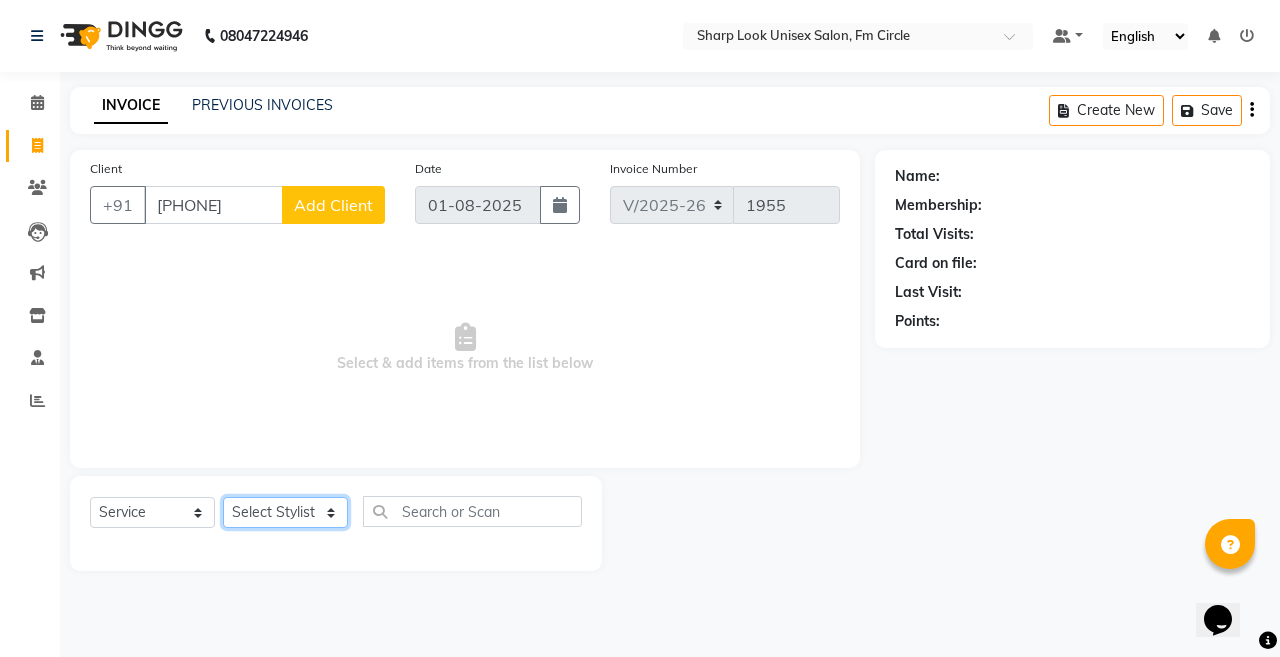 select on "87379" 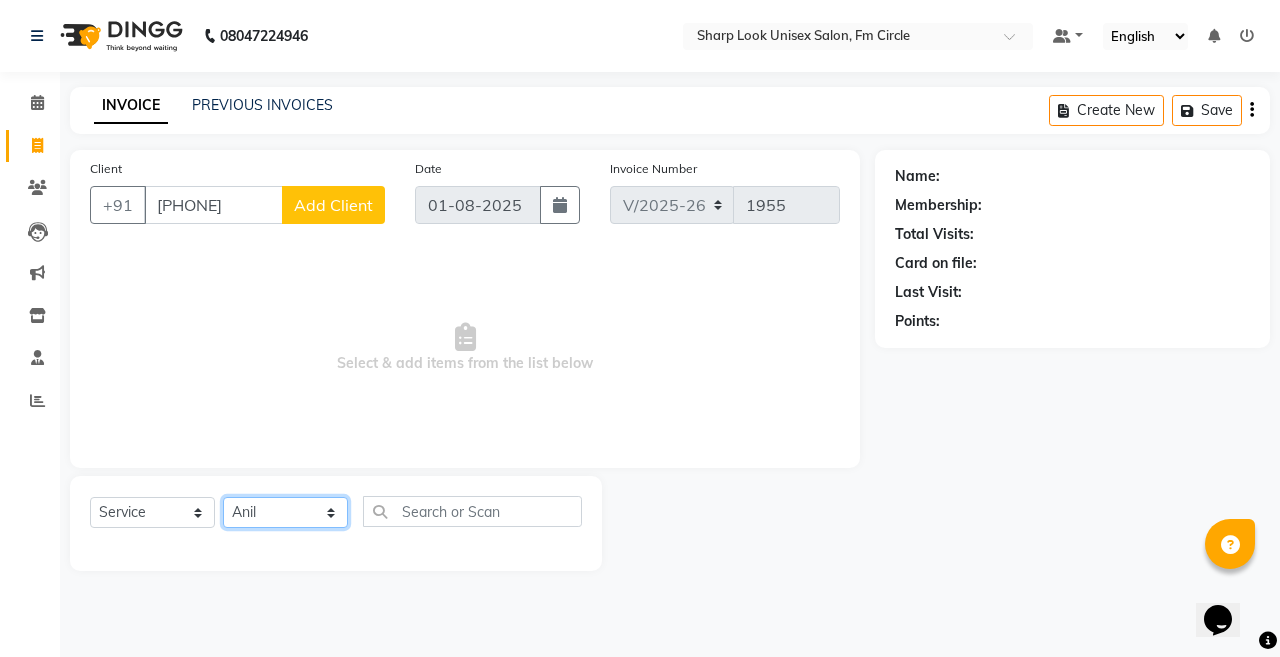 click on "Select Stylist Admin Anil Babu Budhia Monalisa  Nisha Priti" 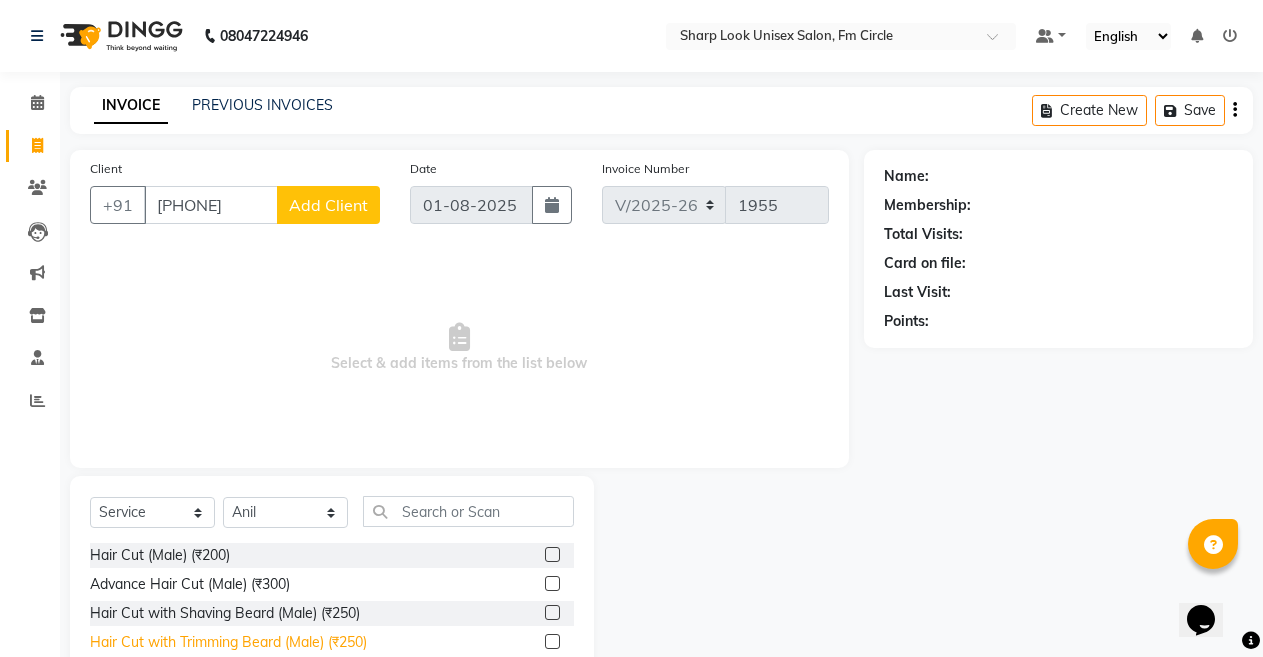 click on "Hair Cut with Trimming Beard (Male) (₹250)" 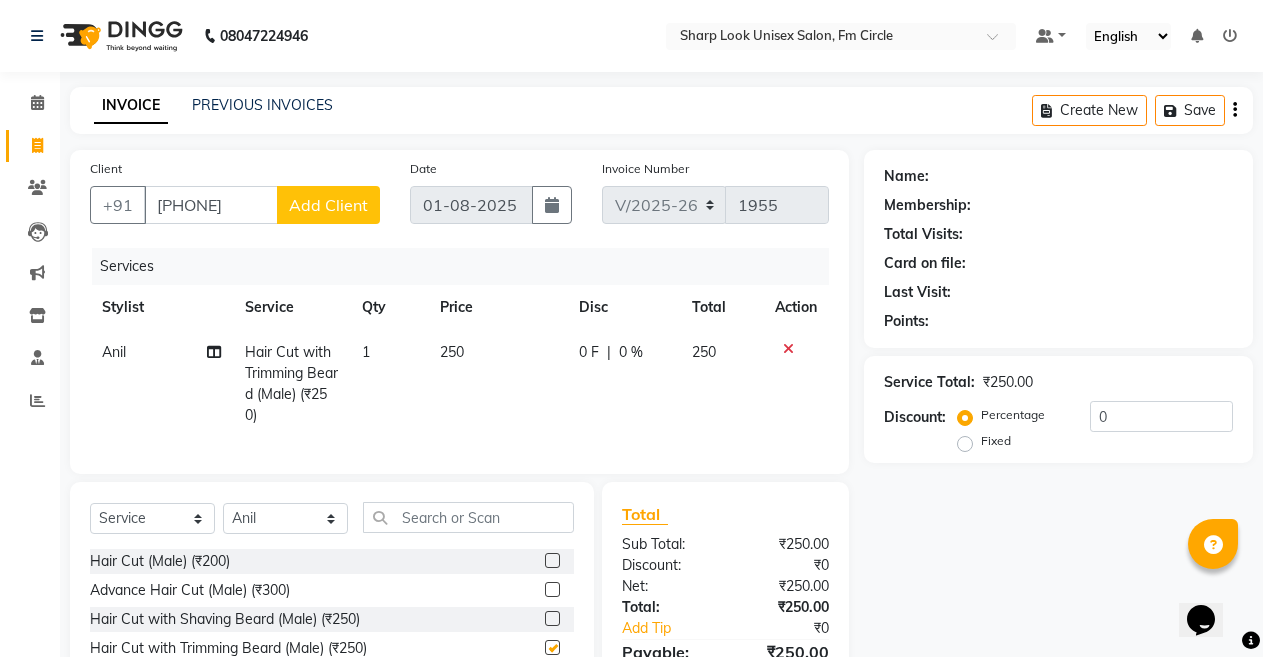 checkbox on "false" 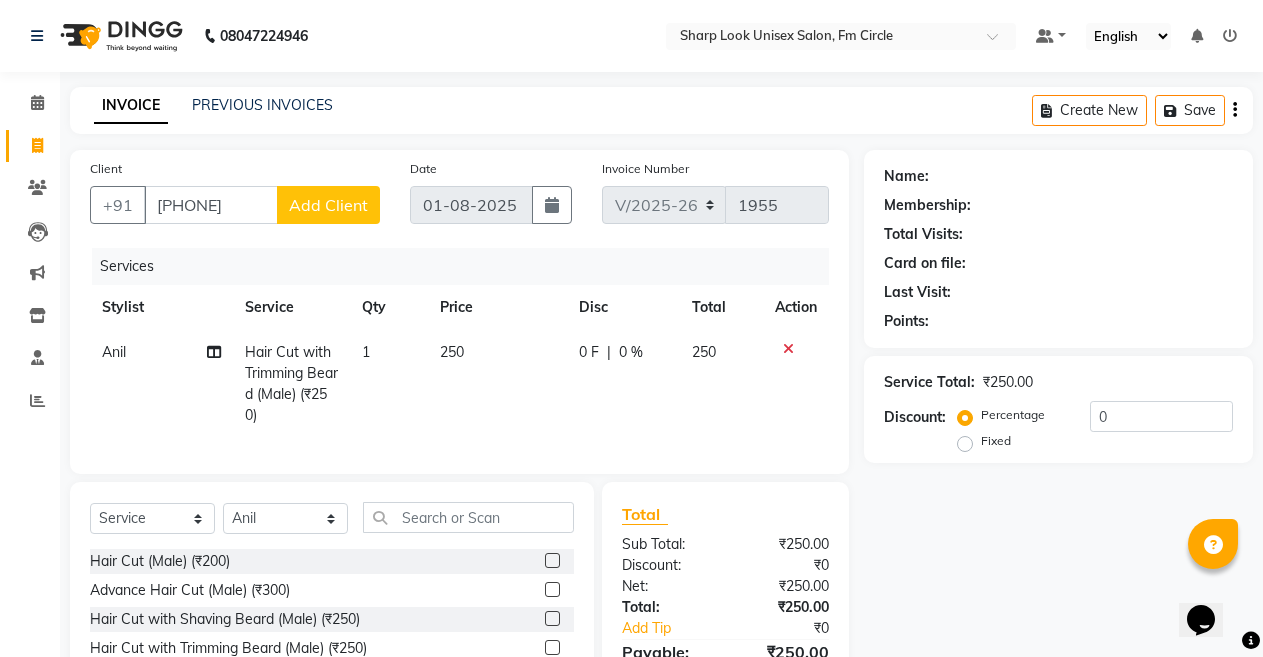 click on "Add Client" 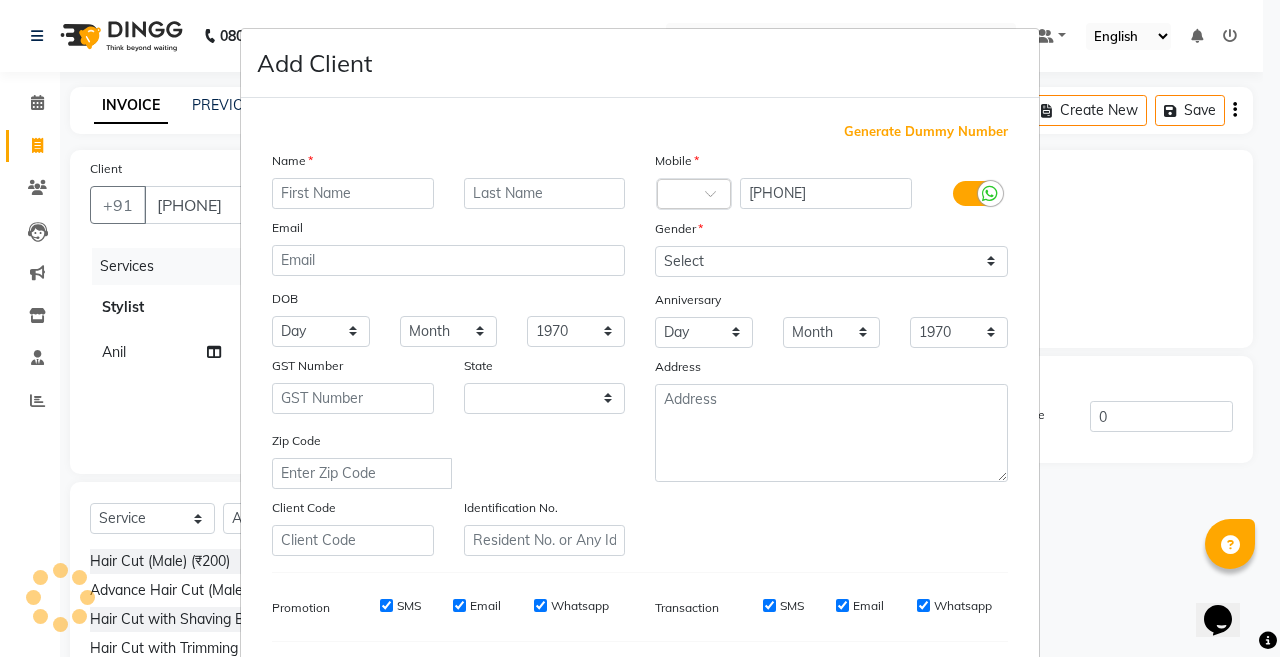 select on "29" 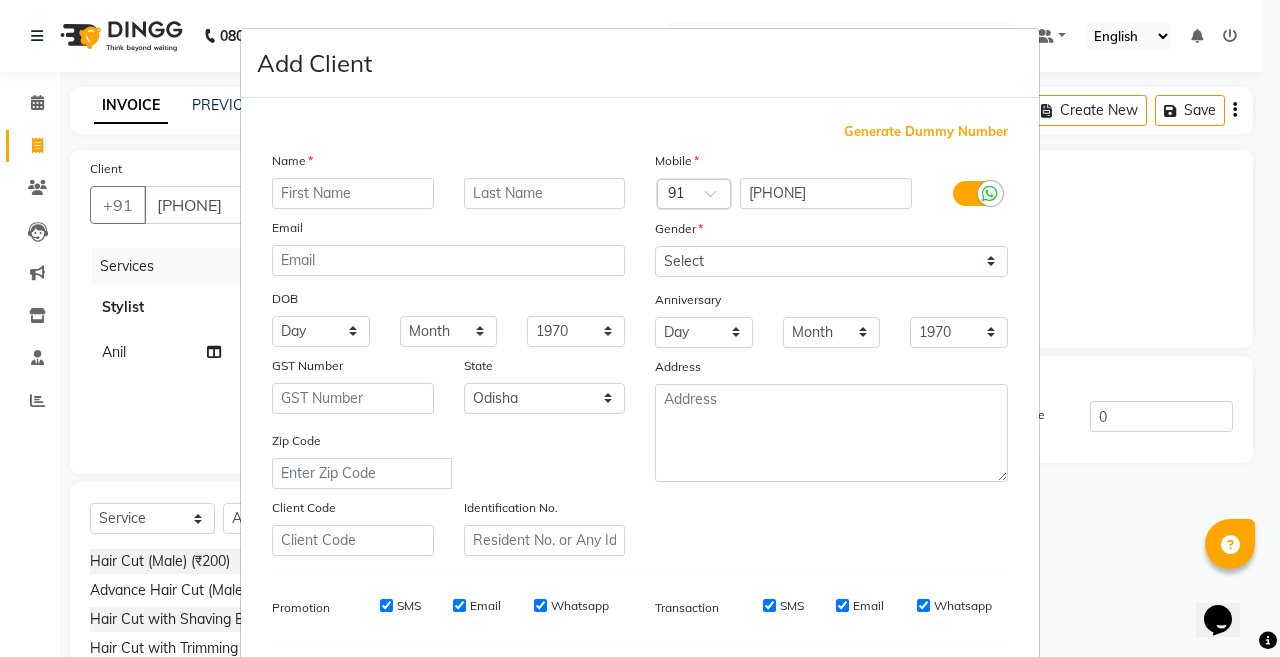 click at bounding box center [353, 193] 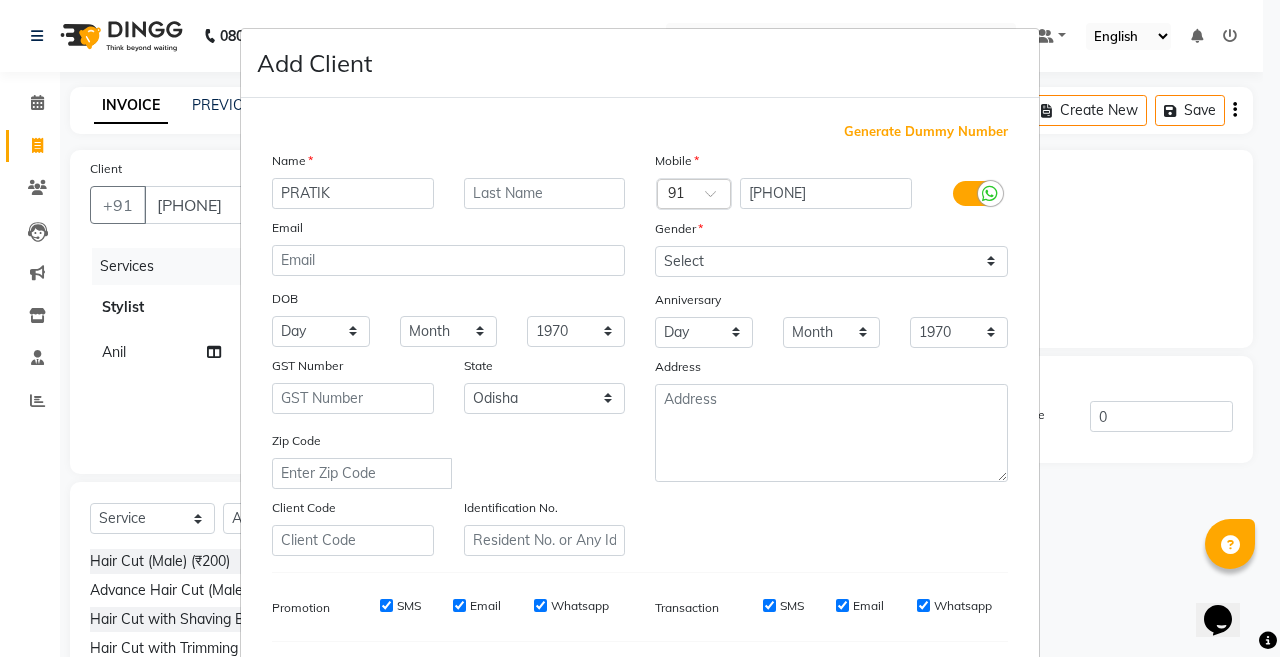 type on "PRATIK" 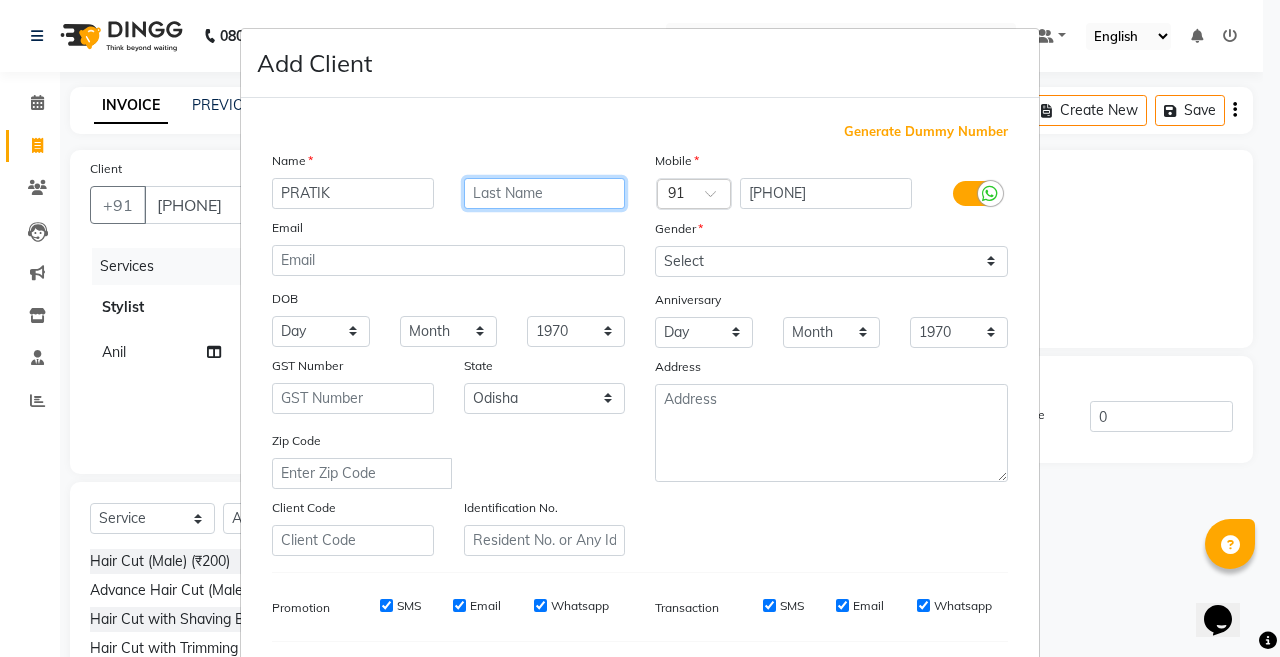 click at bounding box center [545, 193] 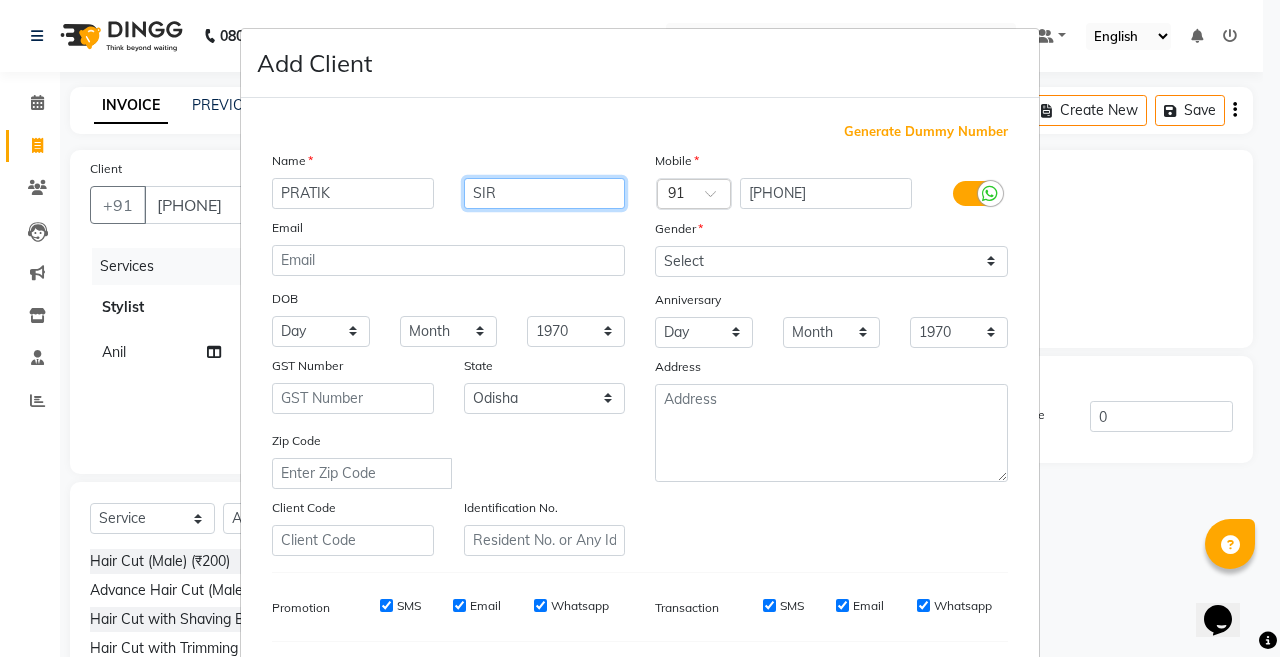 type on "SIR" 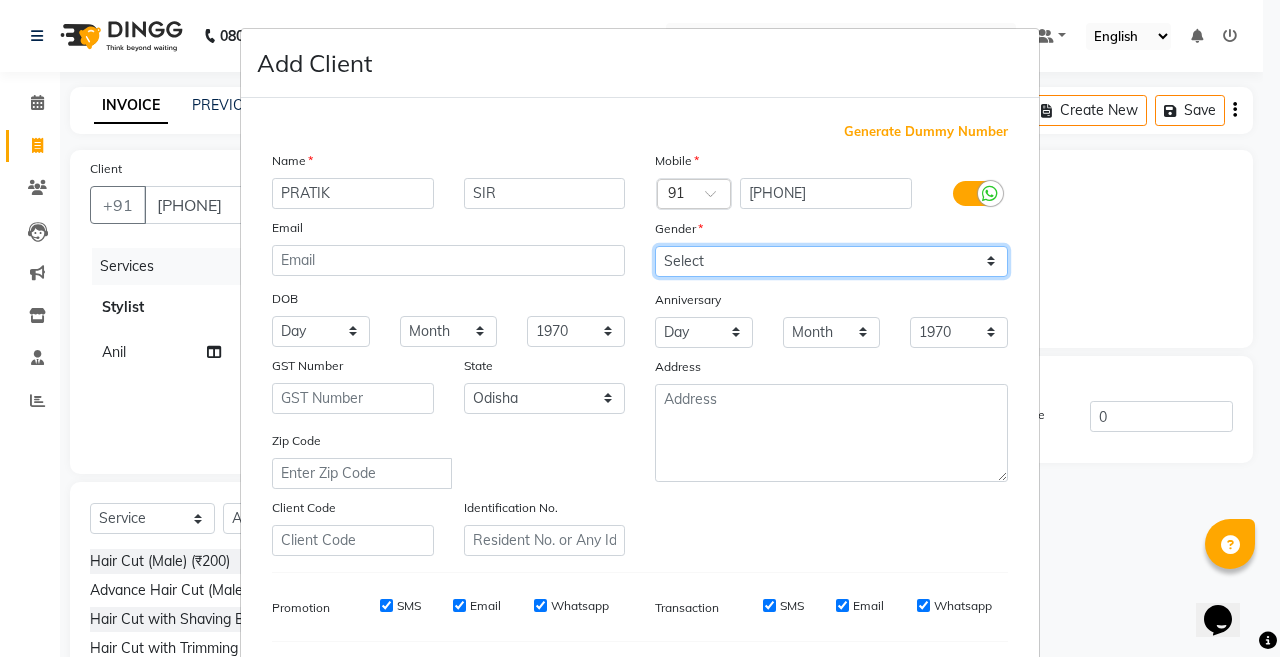 click on "Select Male Female Other Prefer Not To Say" at bounding box center [831, 261] 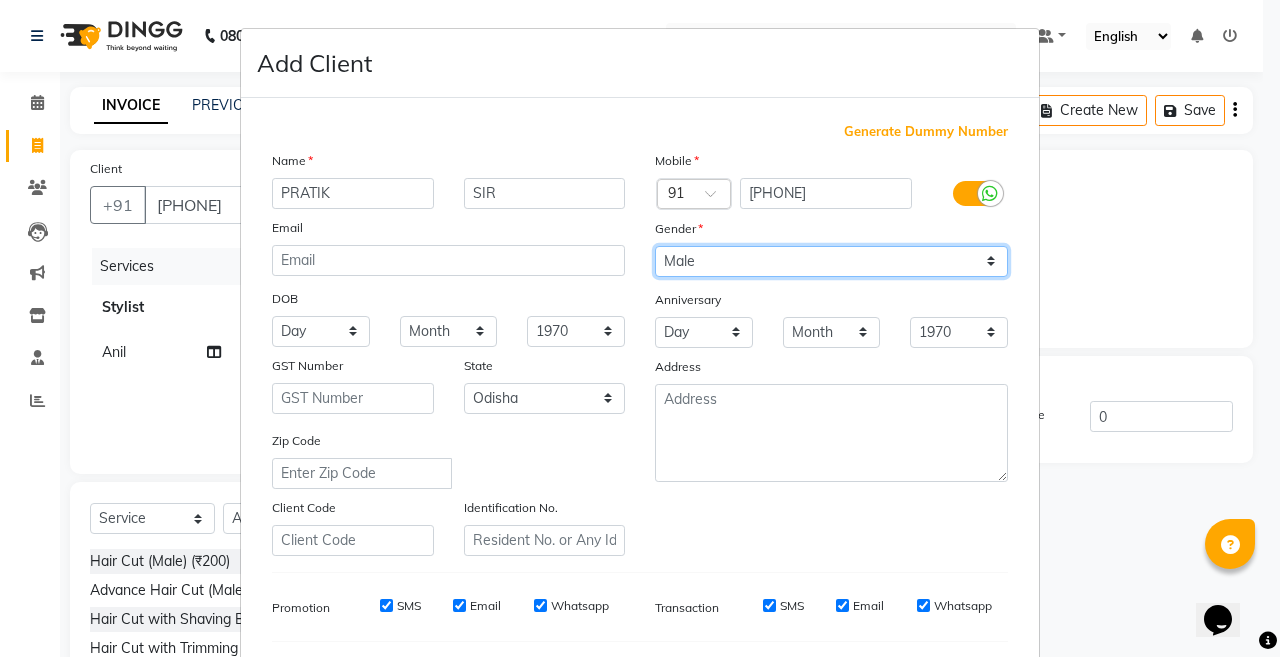 click on "Select Male Female Other Prefer Not To Say" at bounding box center [831, 261] 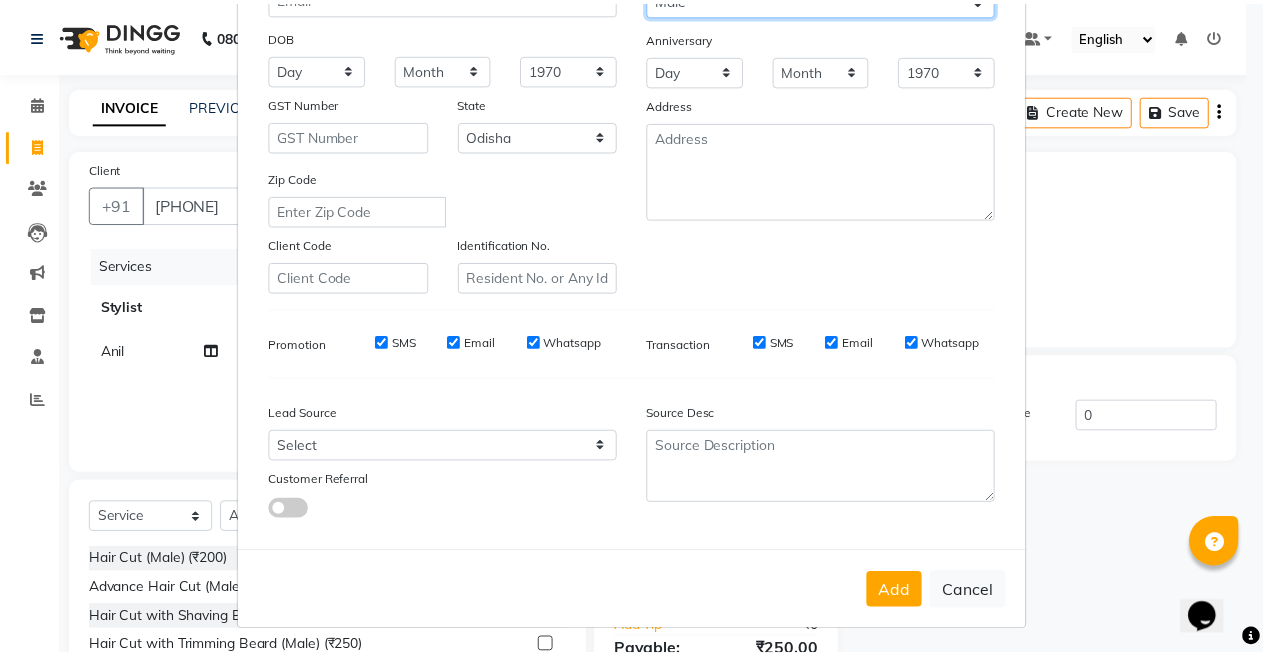scroll, scrollTop: 266, scrollLeft: 0, axis: vertical 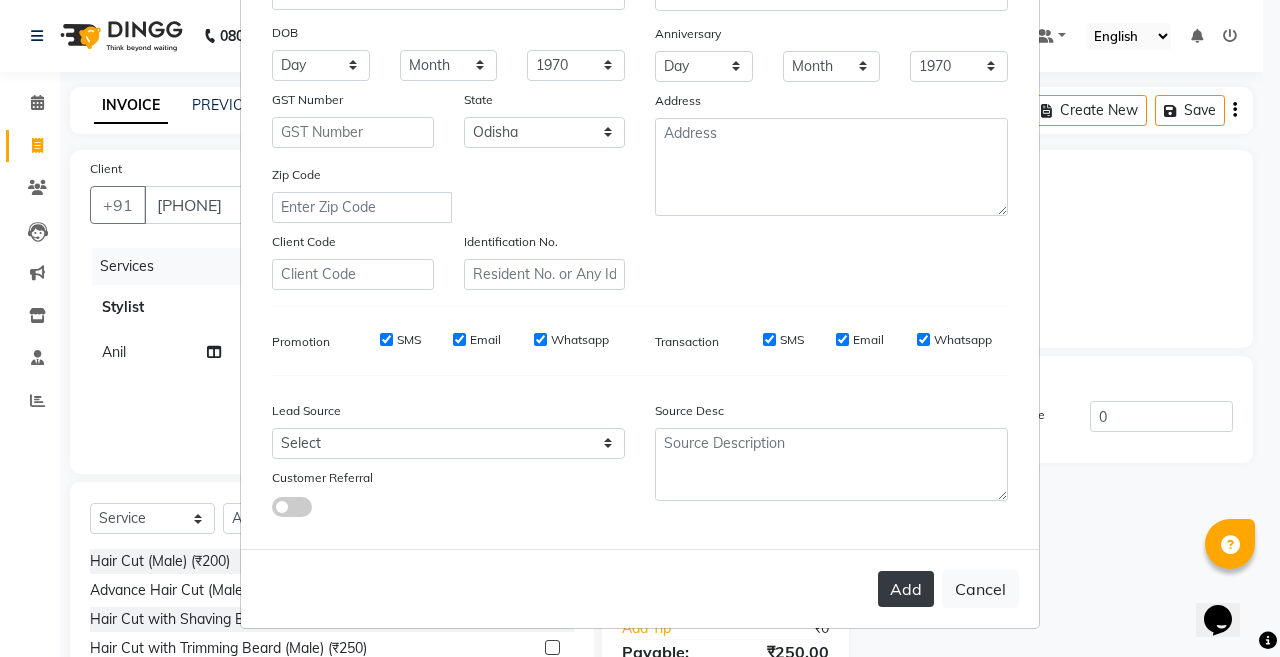click on "Add" at bounding box center [906, 589] 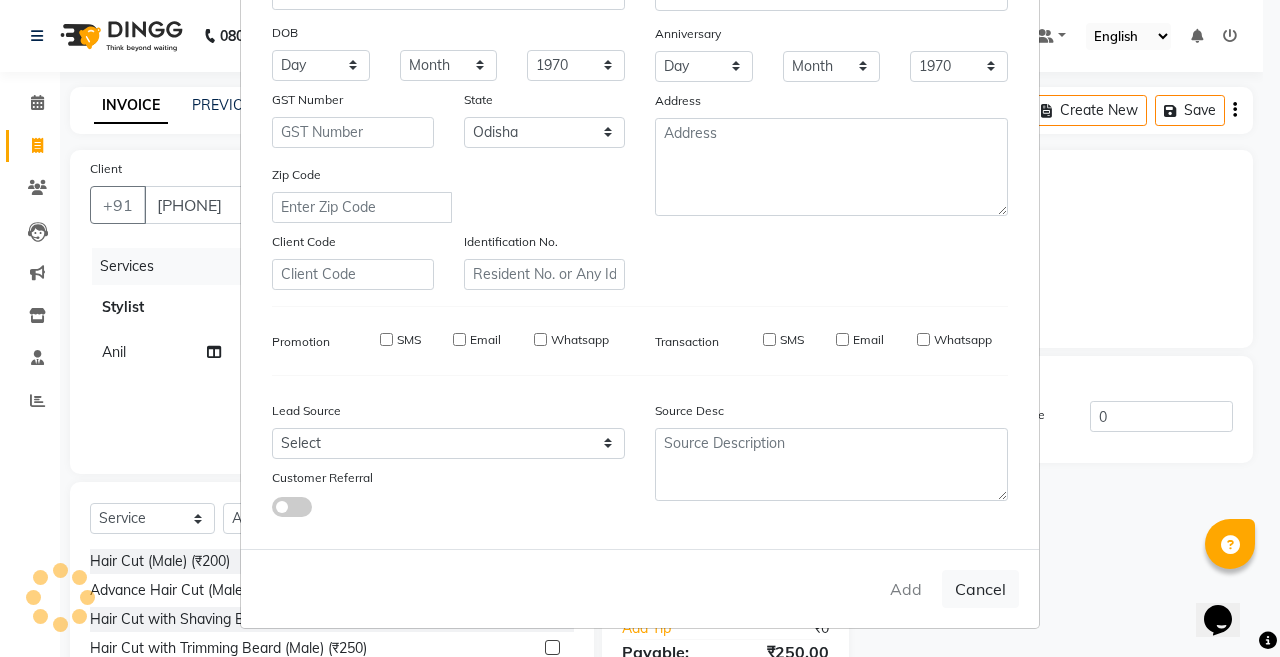 type 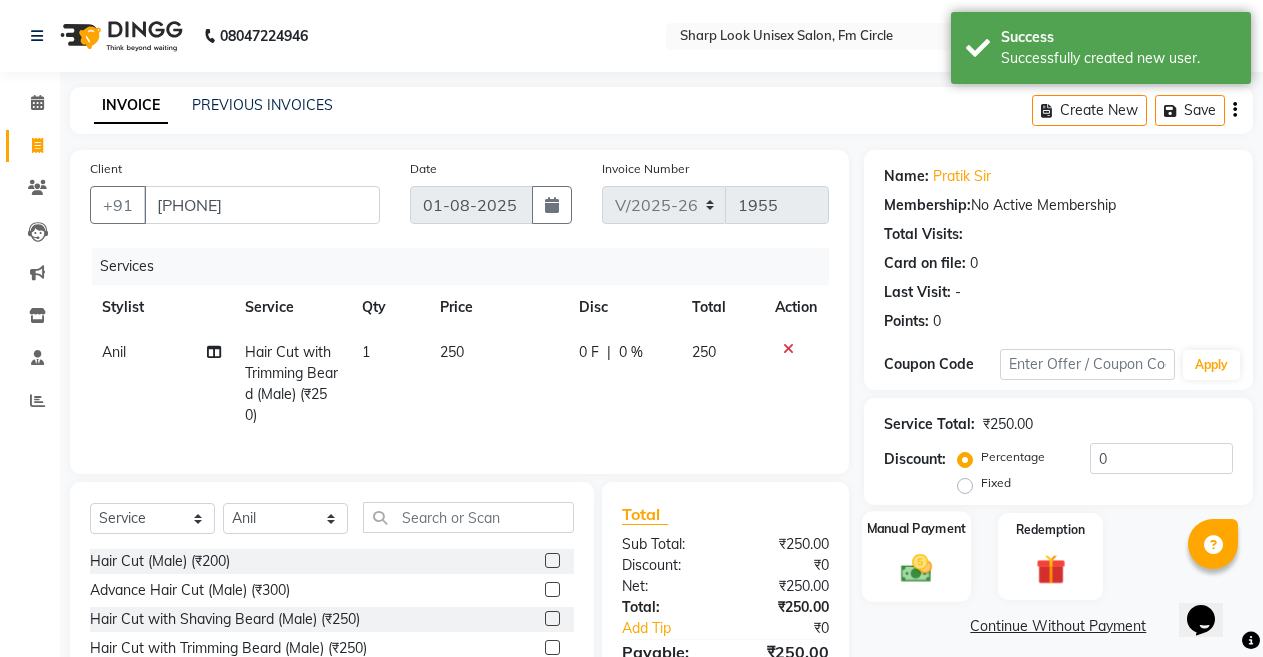 click on "Manual Payment" 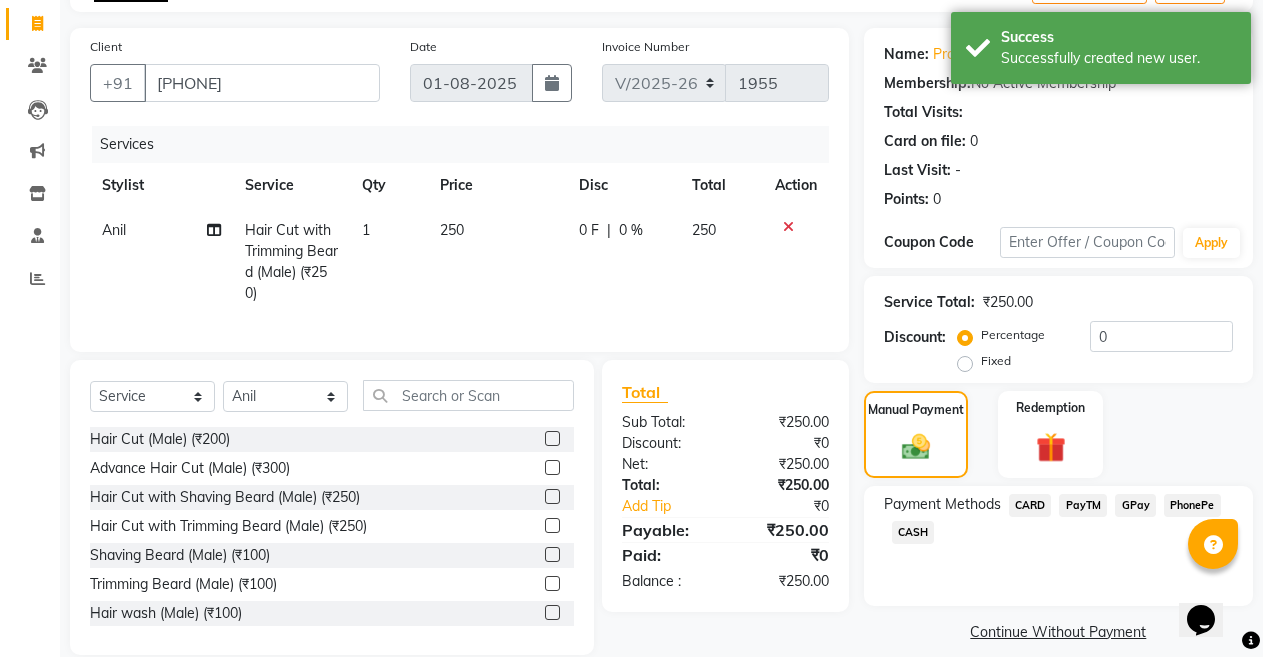 scroll, scrollTop: 167, scrollLeft: 0, axis: vertical 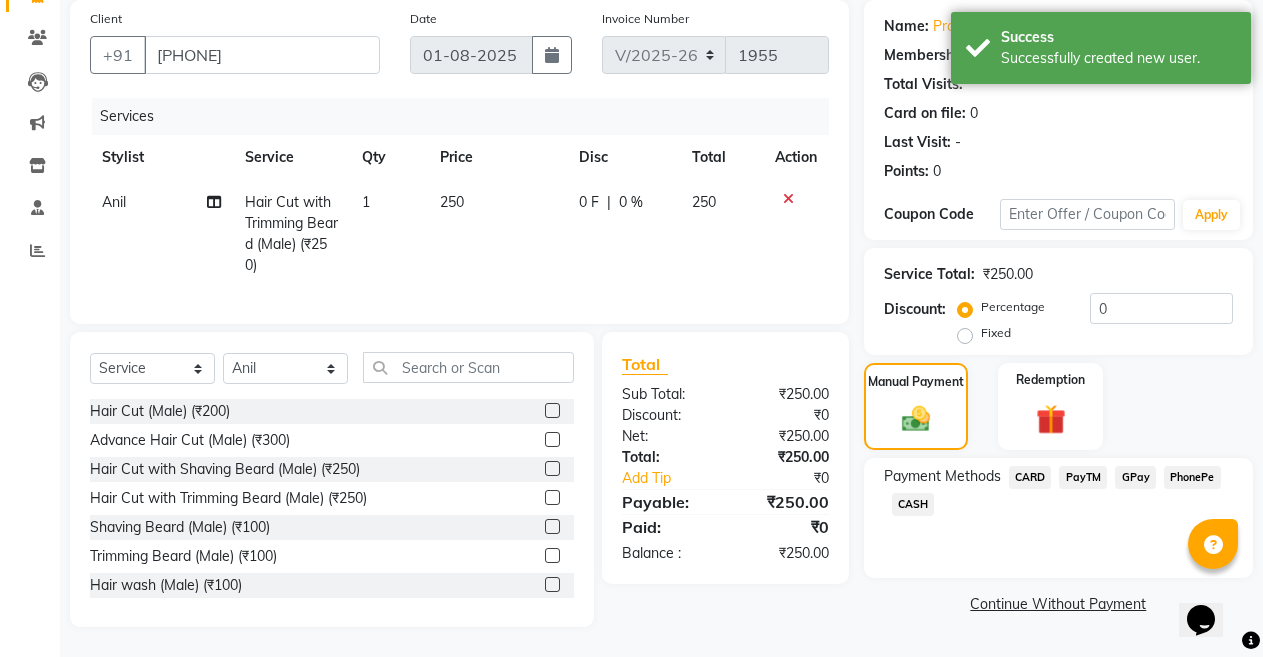 click on "PayTM" 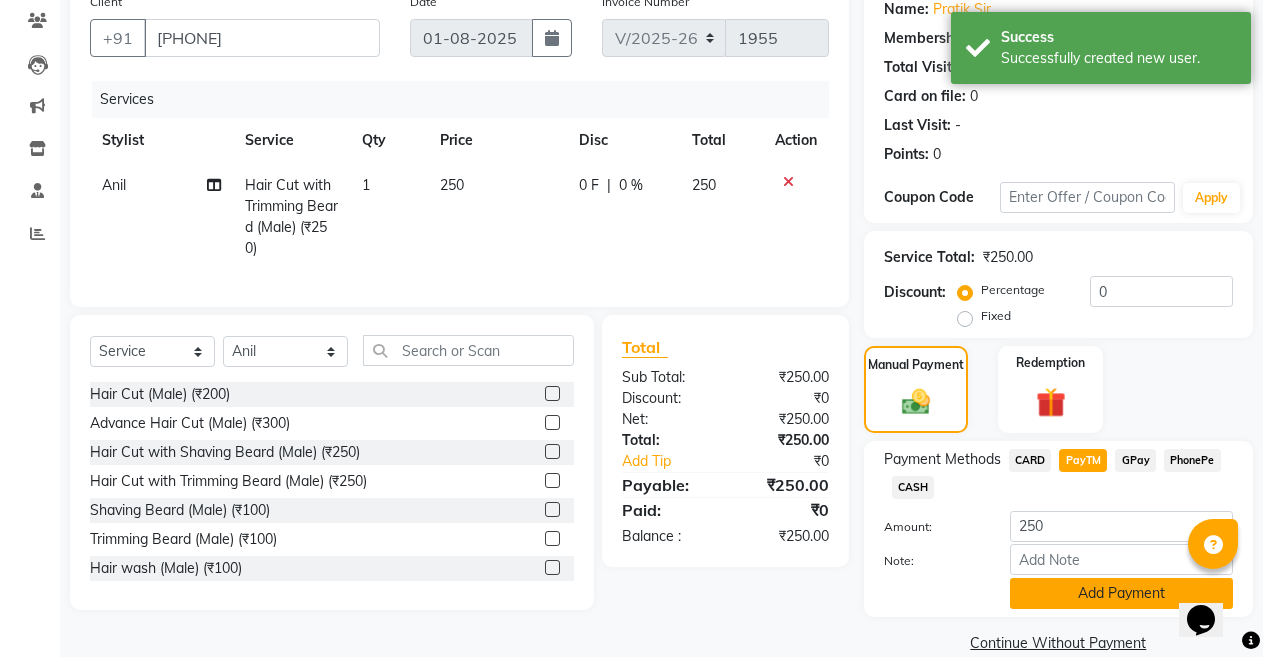click on "Add Payment" 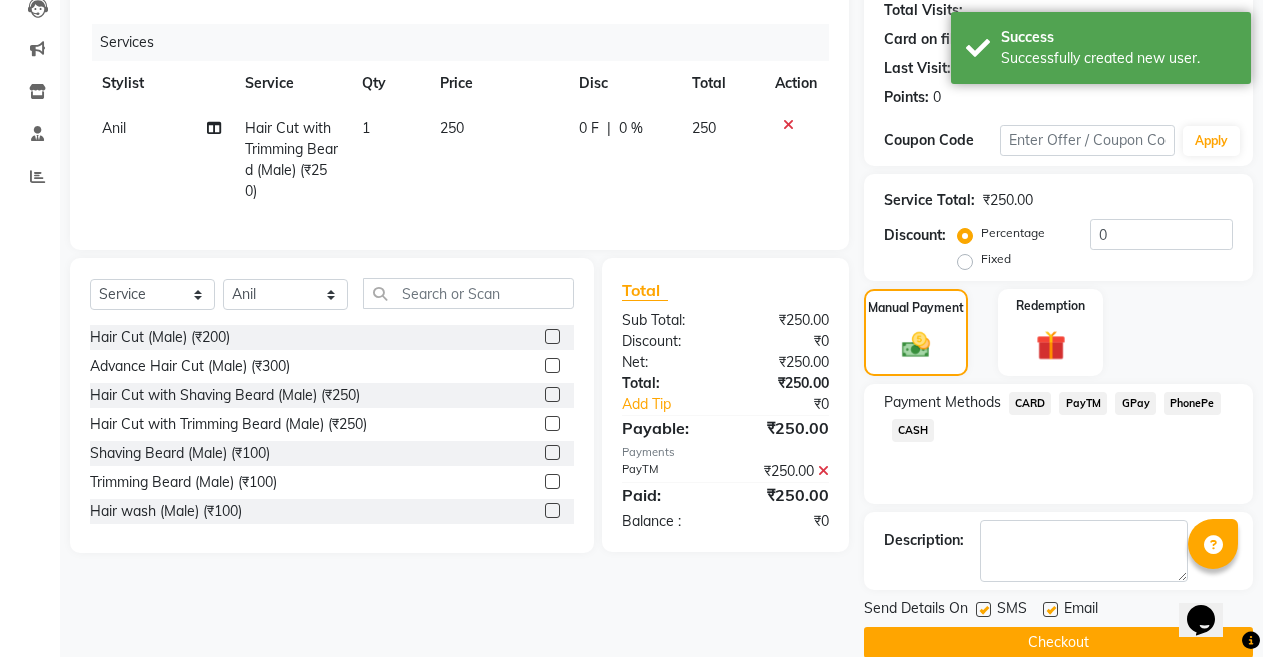 scroll, scrollTop: 255, scrollLeft: 0, axis: vertical 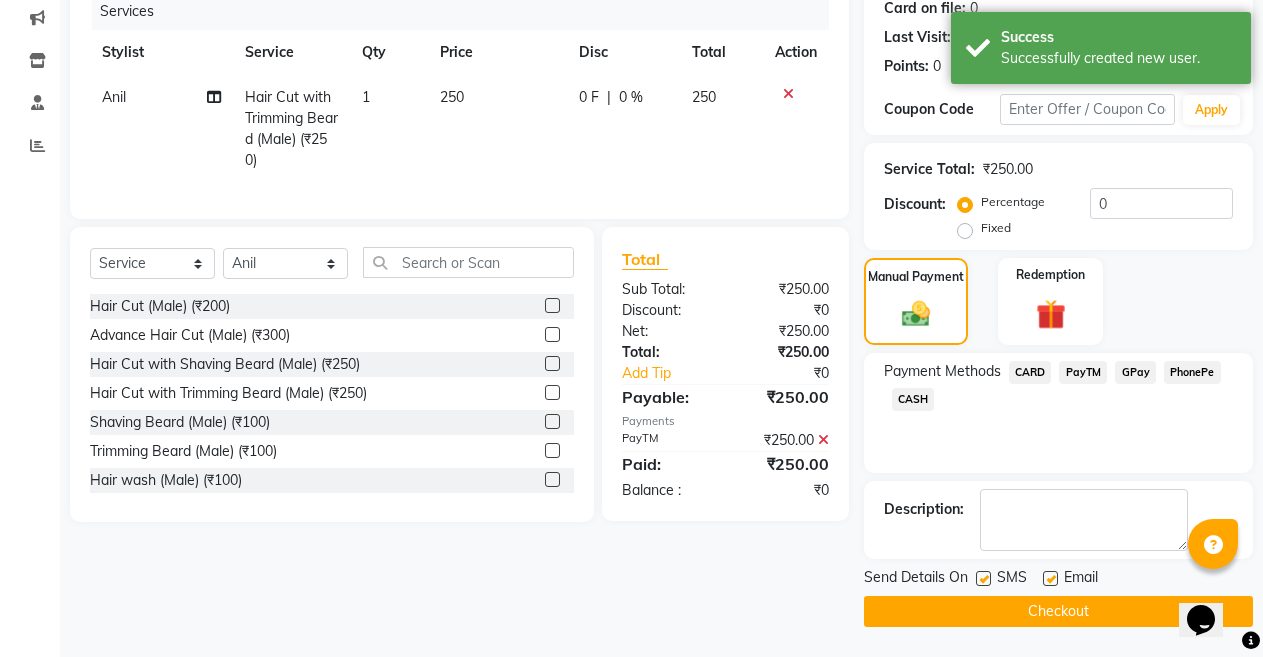 click 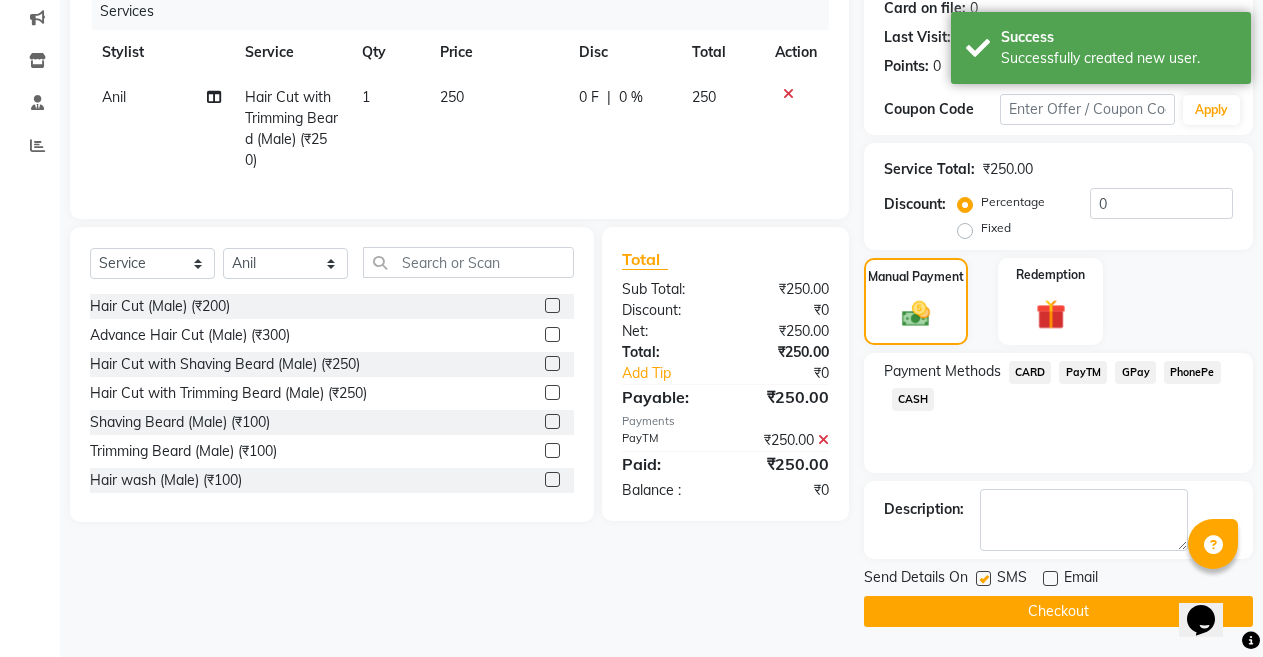 click on "Checkout" 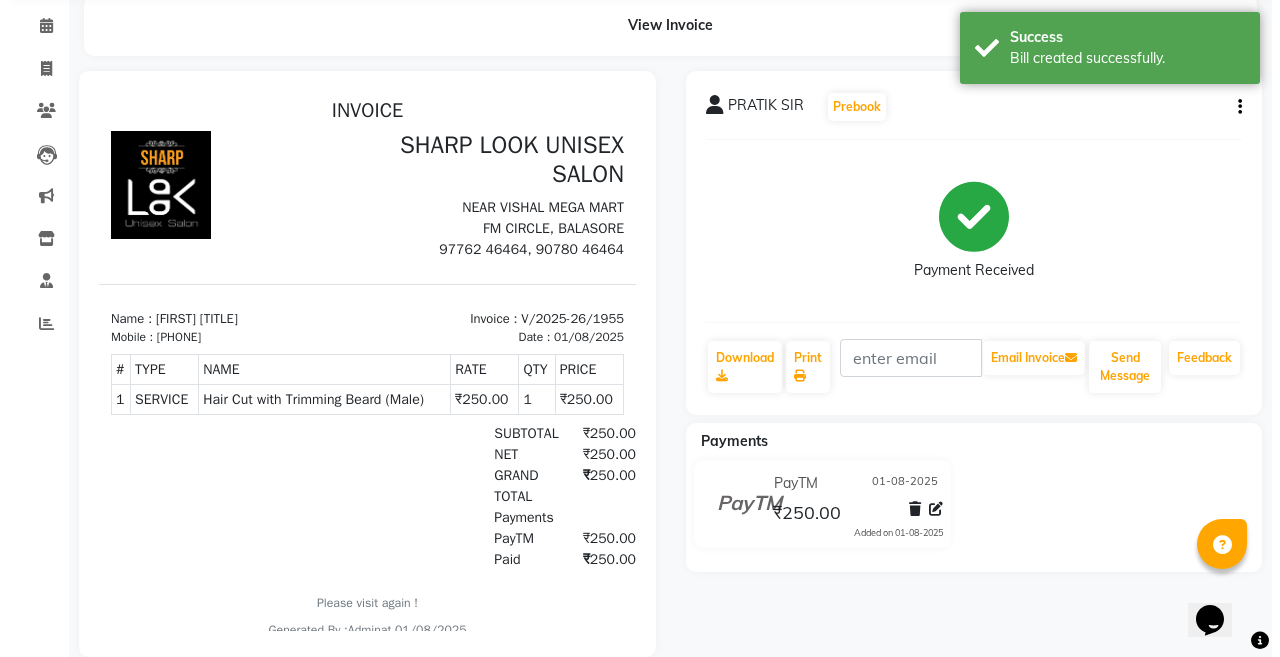 scroll, scrollTop: 0, scrollLeft: 0, axis: both 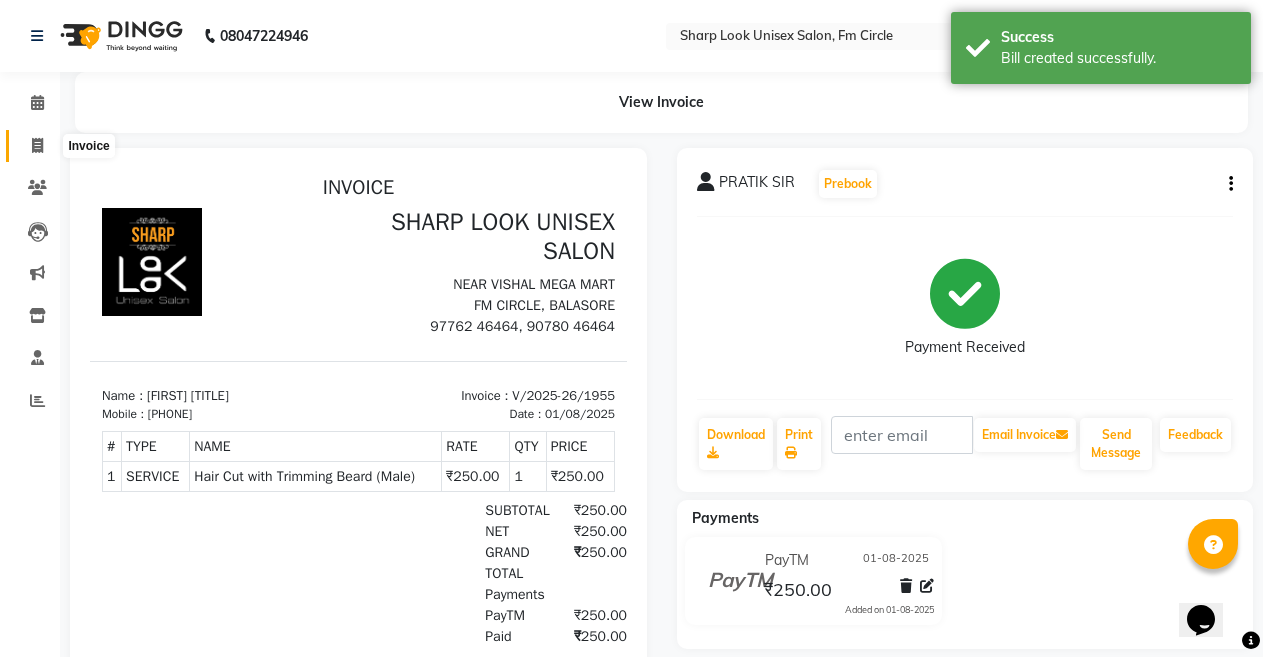click 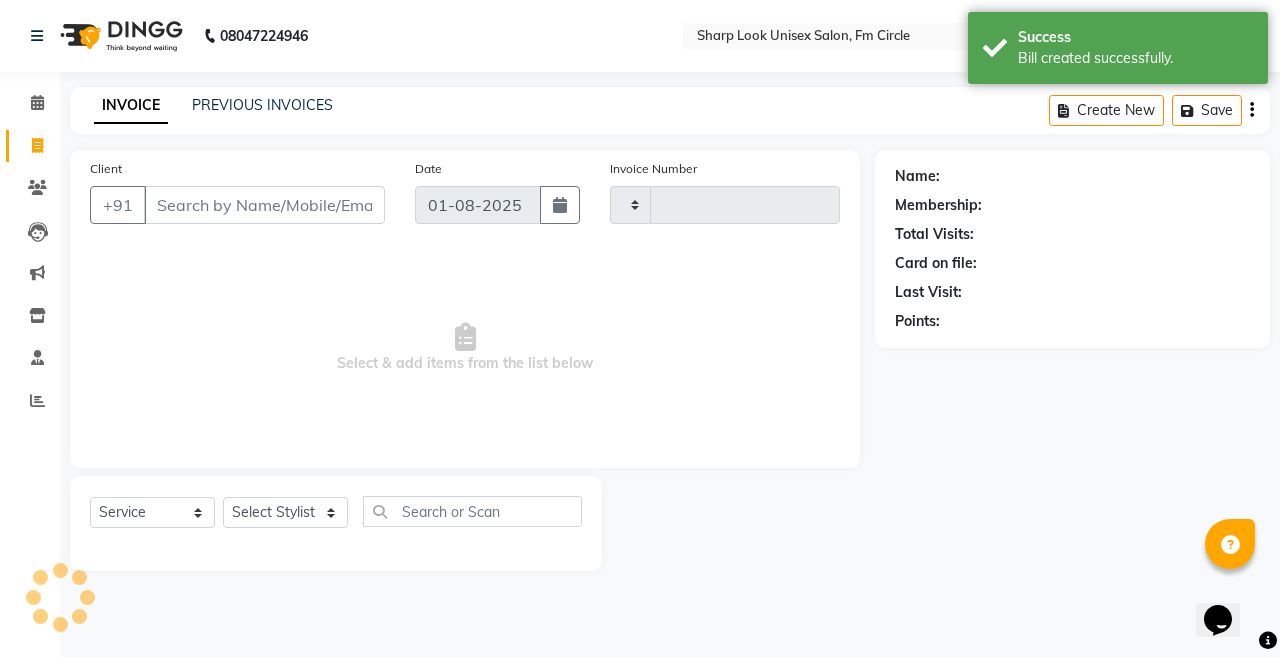 click on "Client" at bounding box center (264, 205) 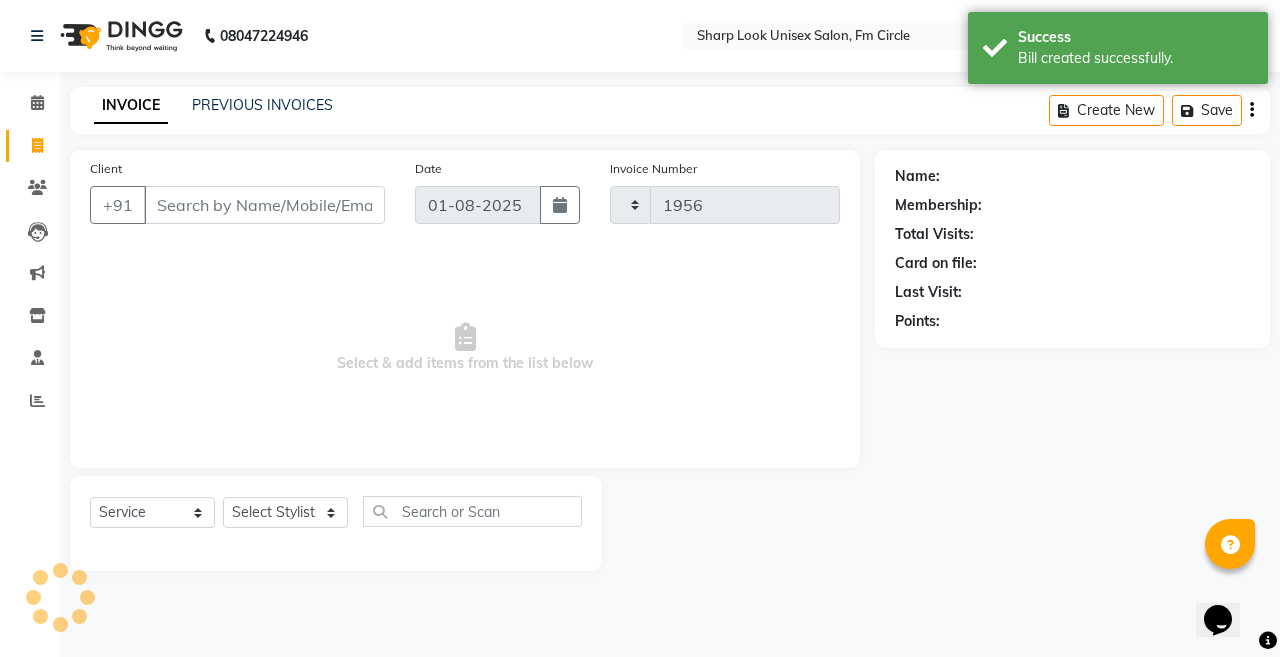 select on "804" 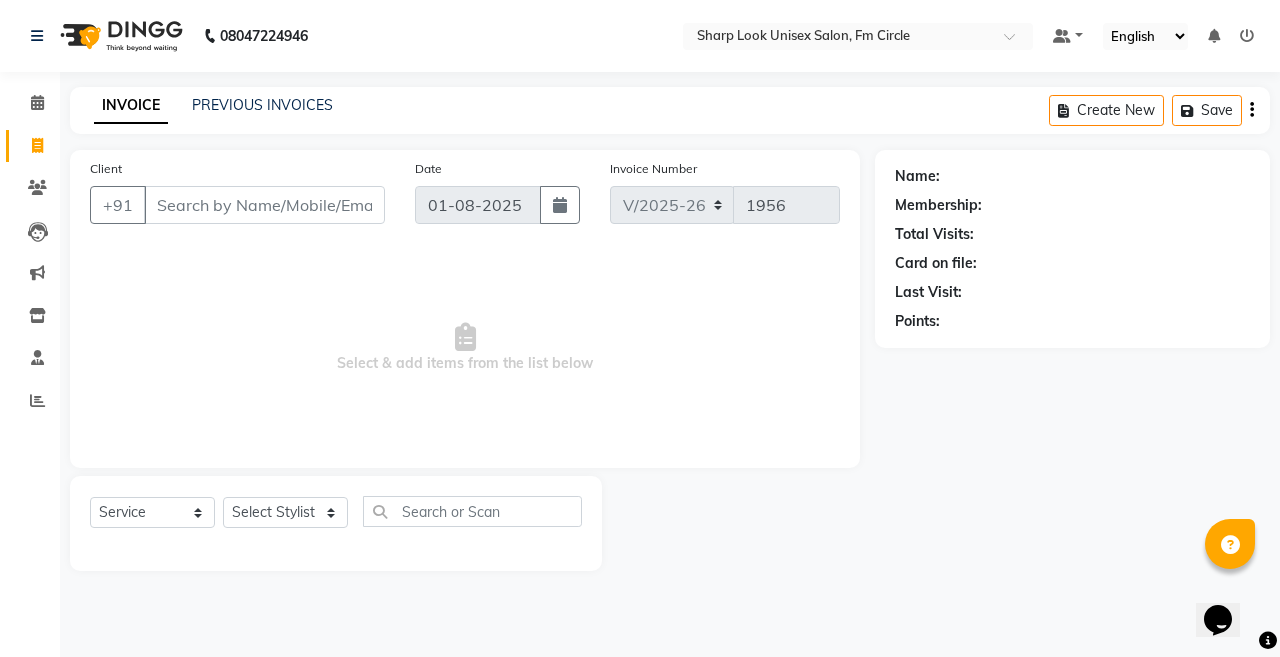 click on "Client" at bounding box center [264, 205] 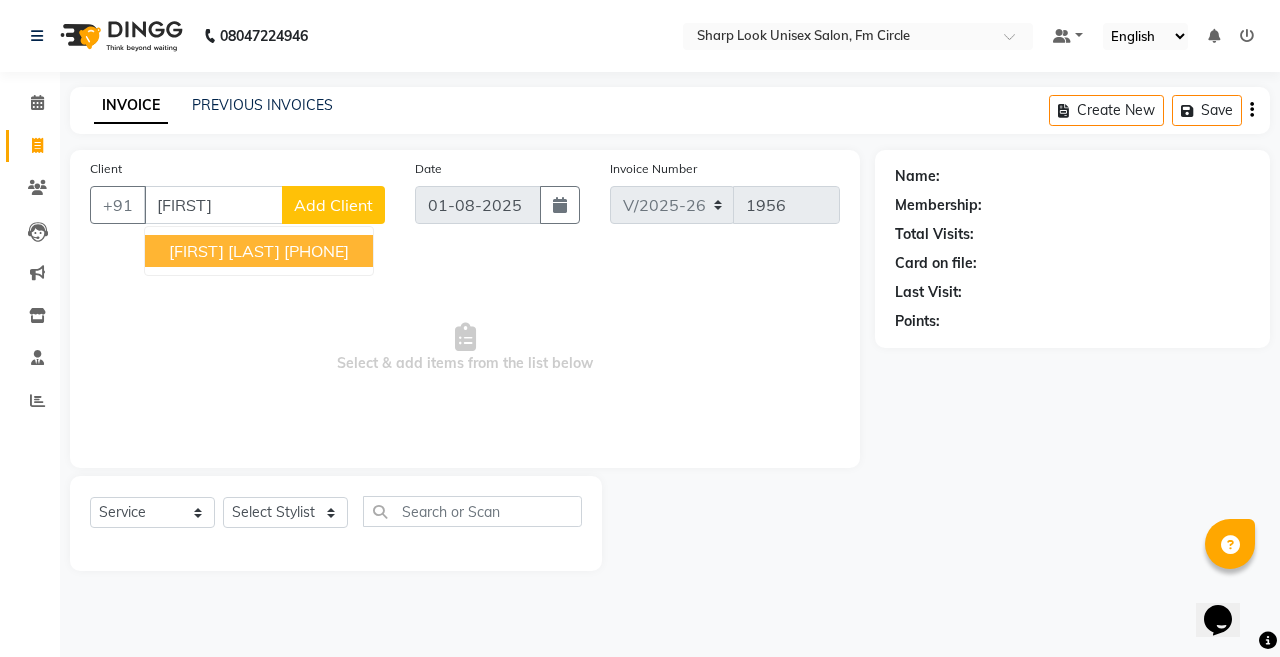 click on "SWETAP" at bounding box center (213, 205) 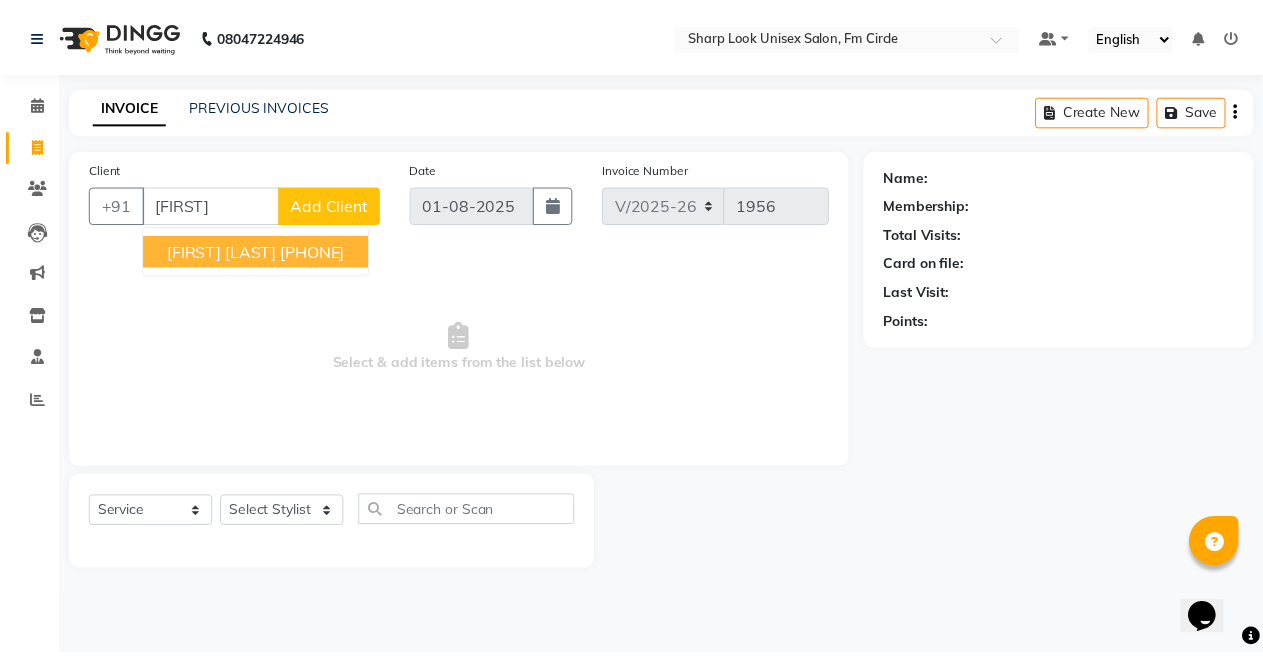 scroll, scrollTop: 0, scrollLeft: 0, axis: both 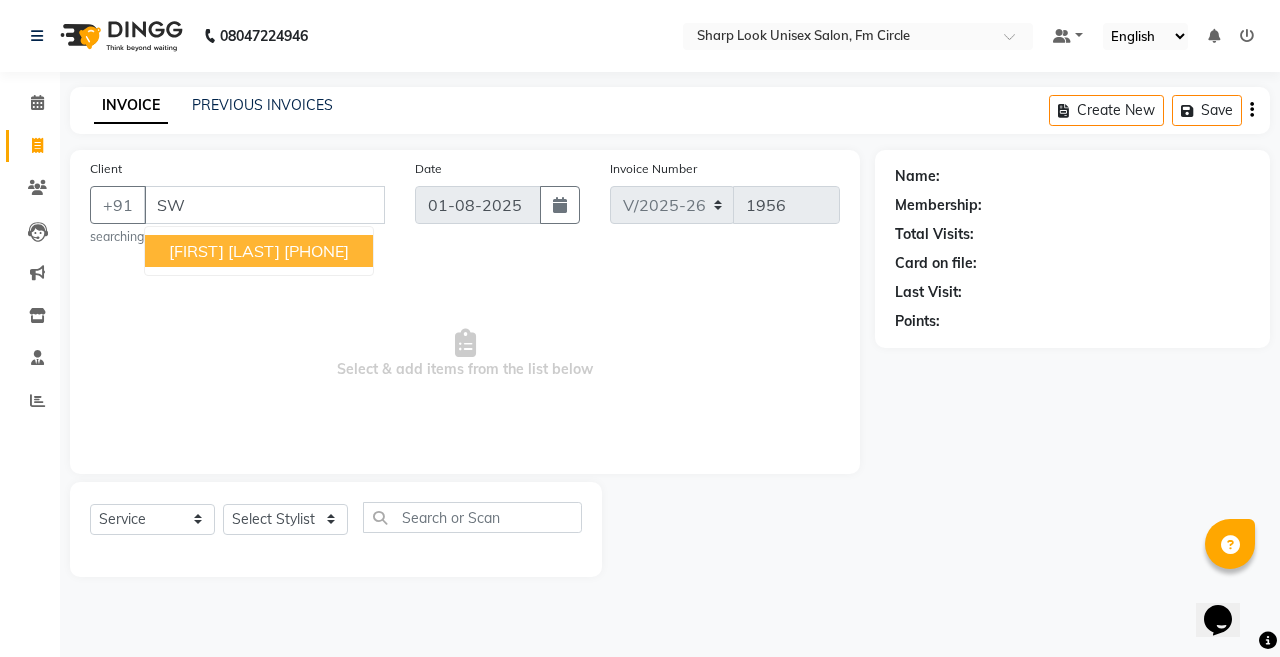 type on "S" 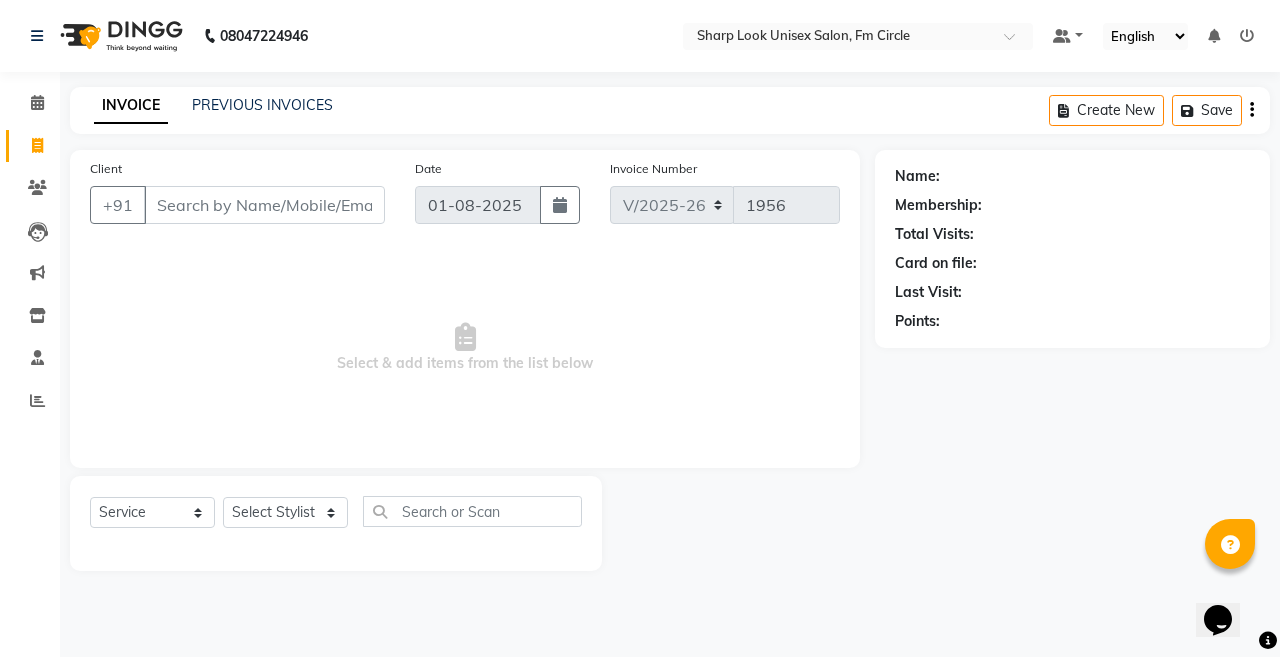 click on "Client" at bounding box center (264, 205) 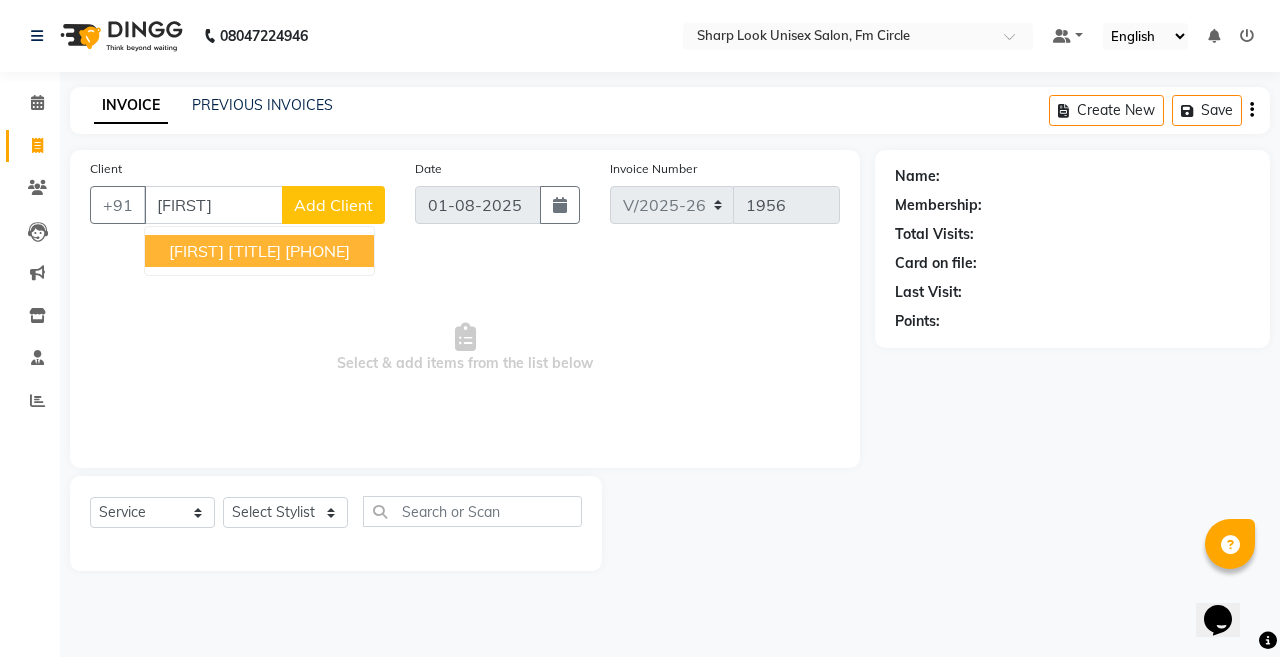 click on "CHUAA MAM" at bounding box center [225, 251] 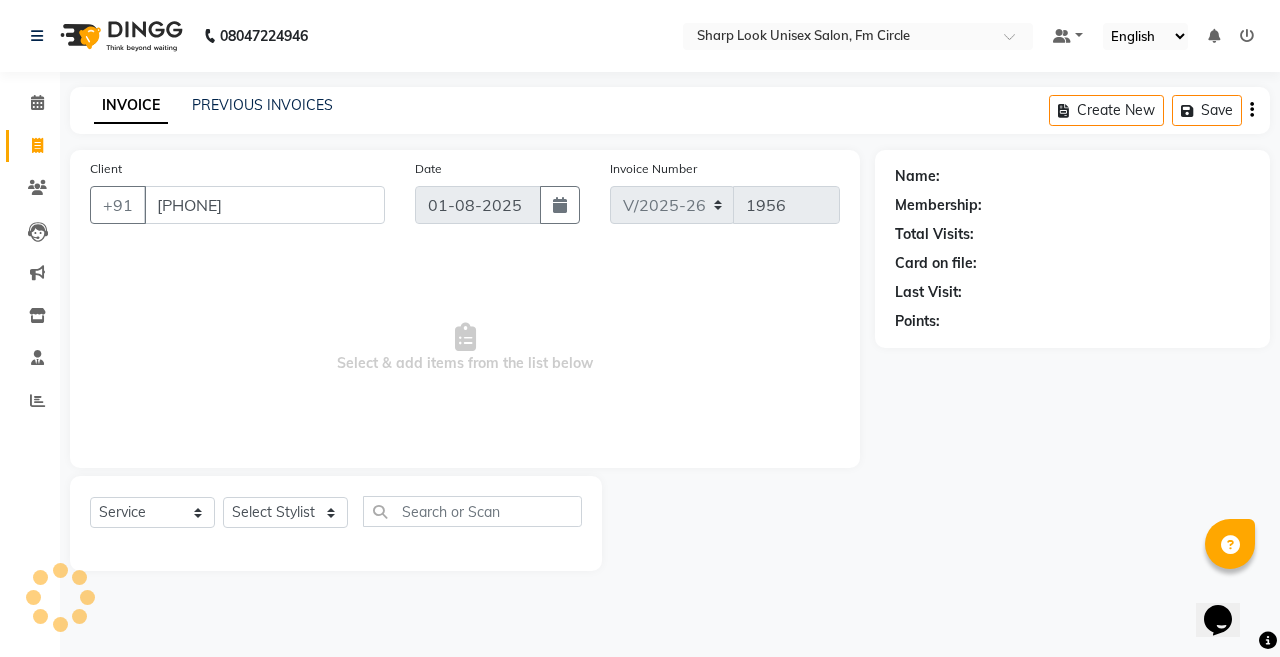 type on "6371981114" 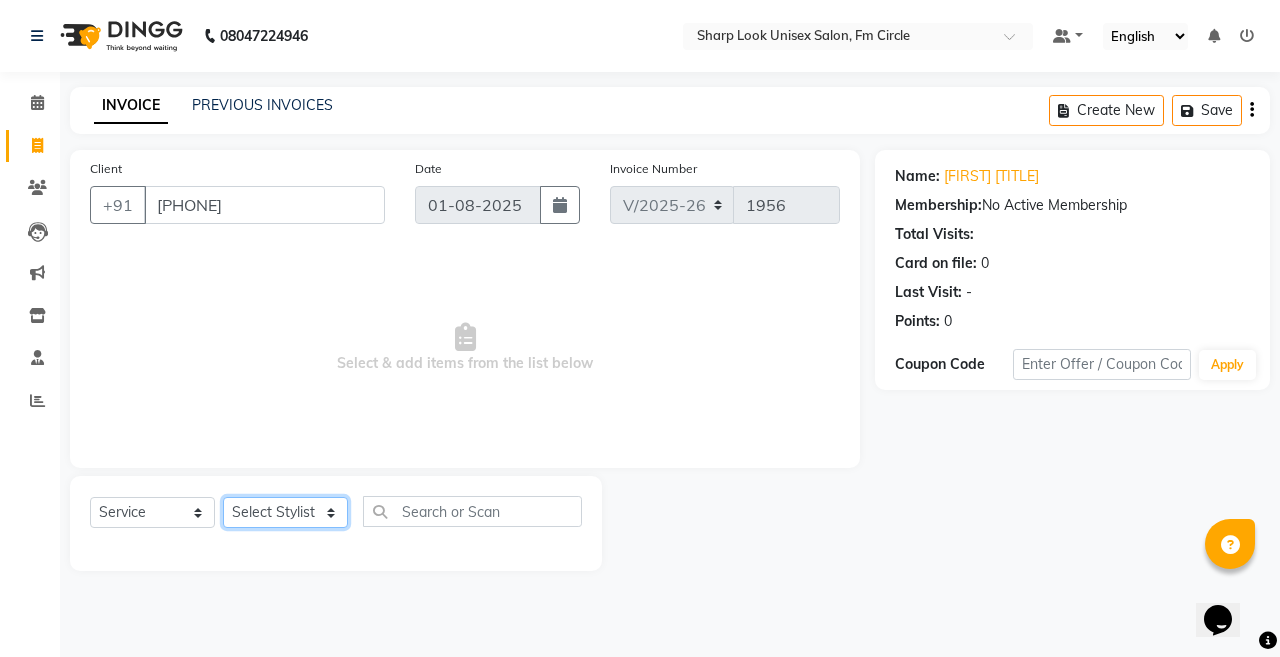 click on "Select Stylist Admin Anil Babu Budhia Monalisa  Nisha Priti" 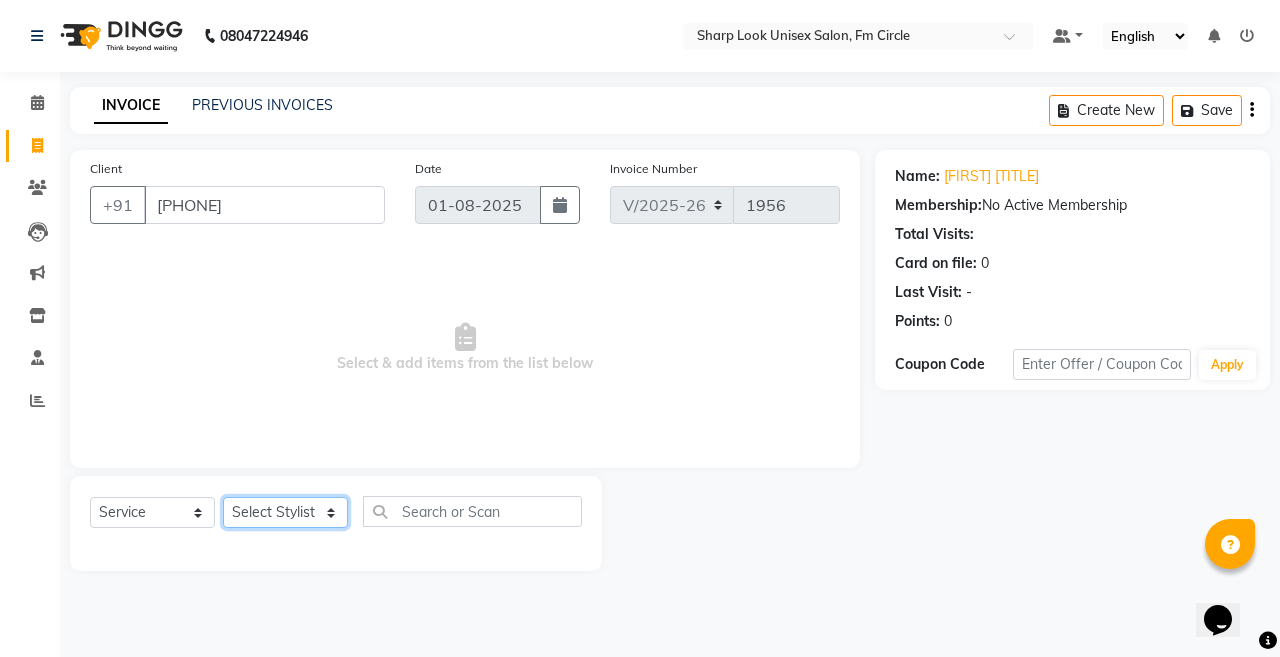 select on "21228" 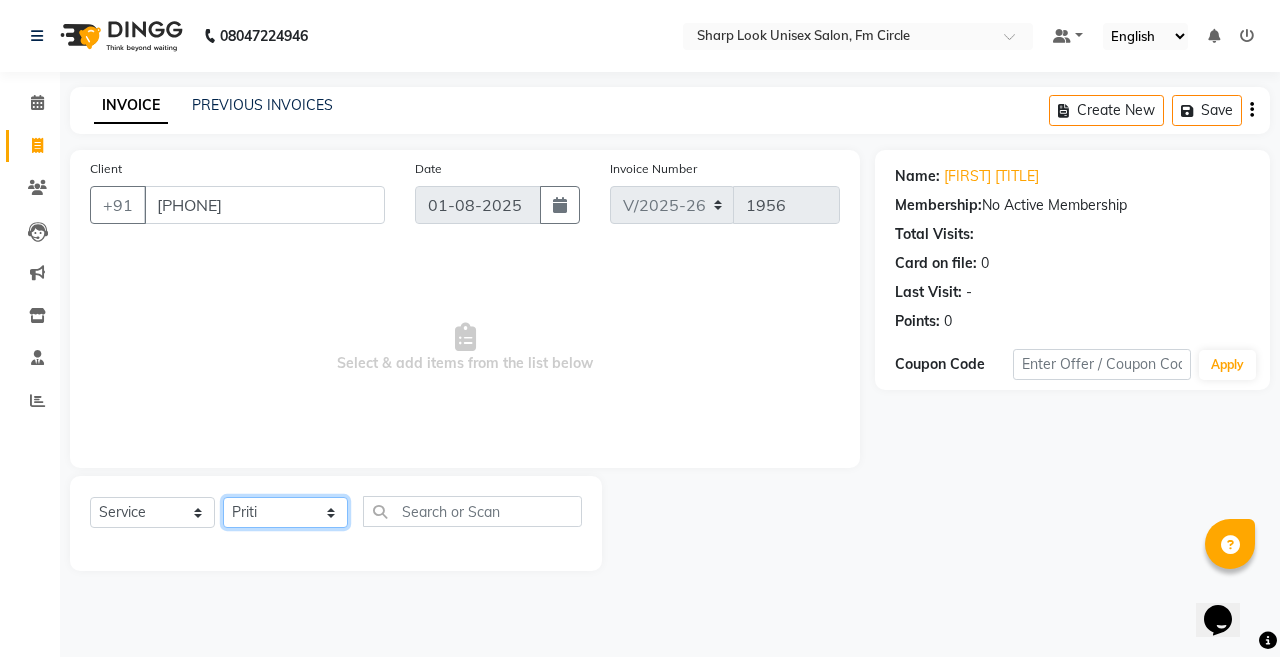 click on "Select Stylist Admin Anil Babu Budhia Monalisa  Nisha Priti" 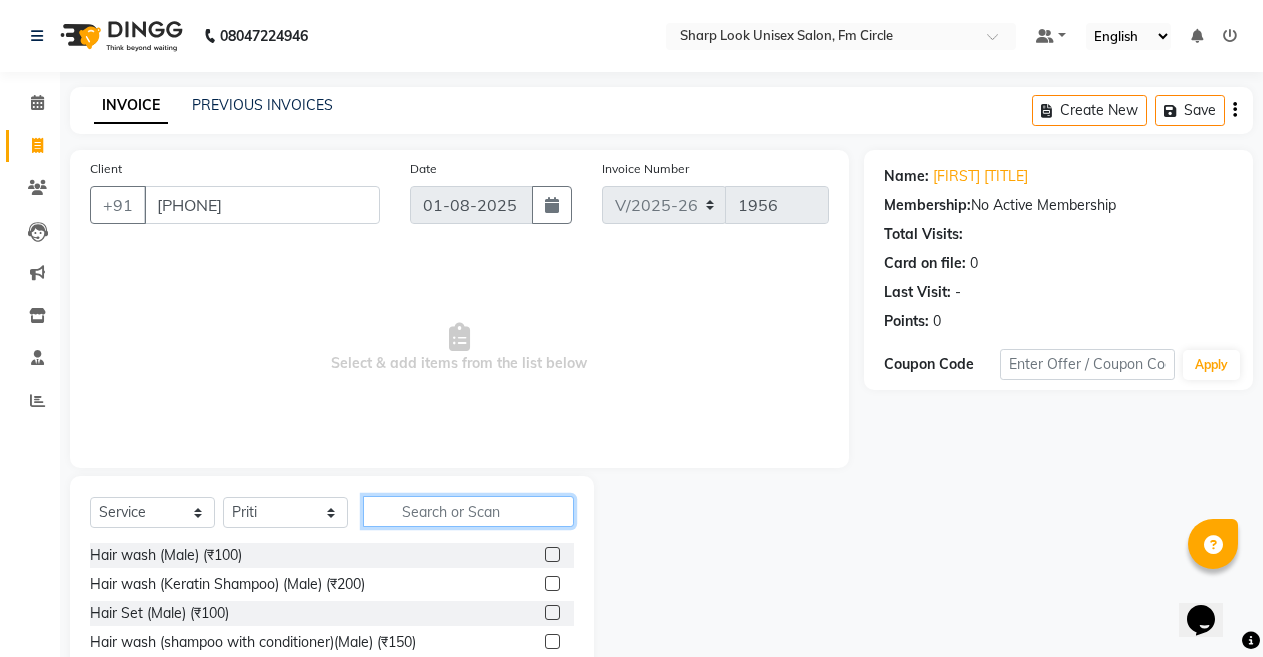 click 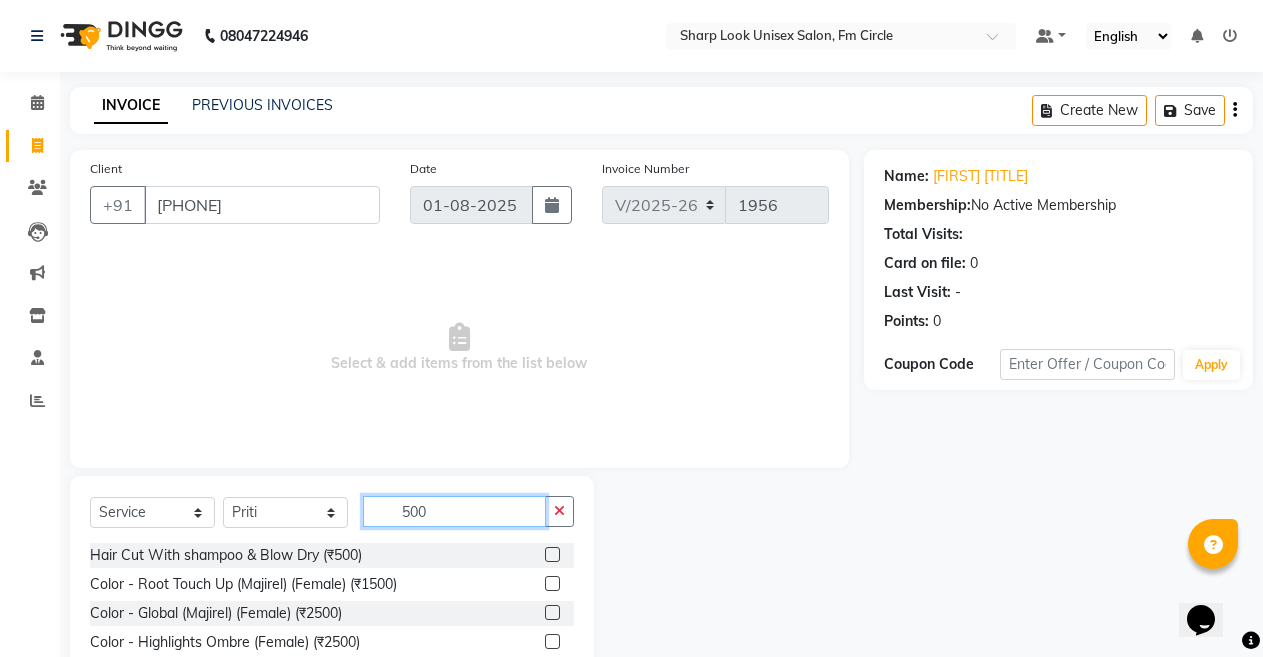 type on "500" 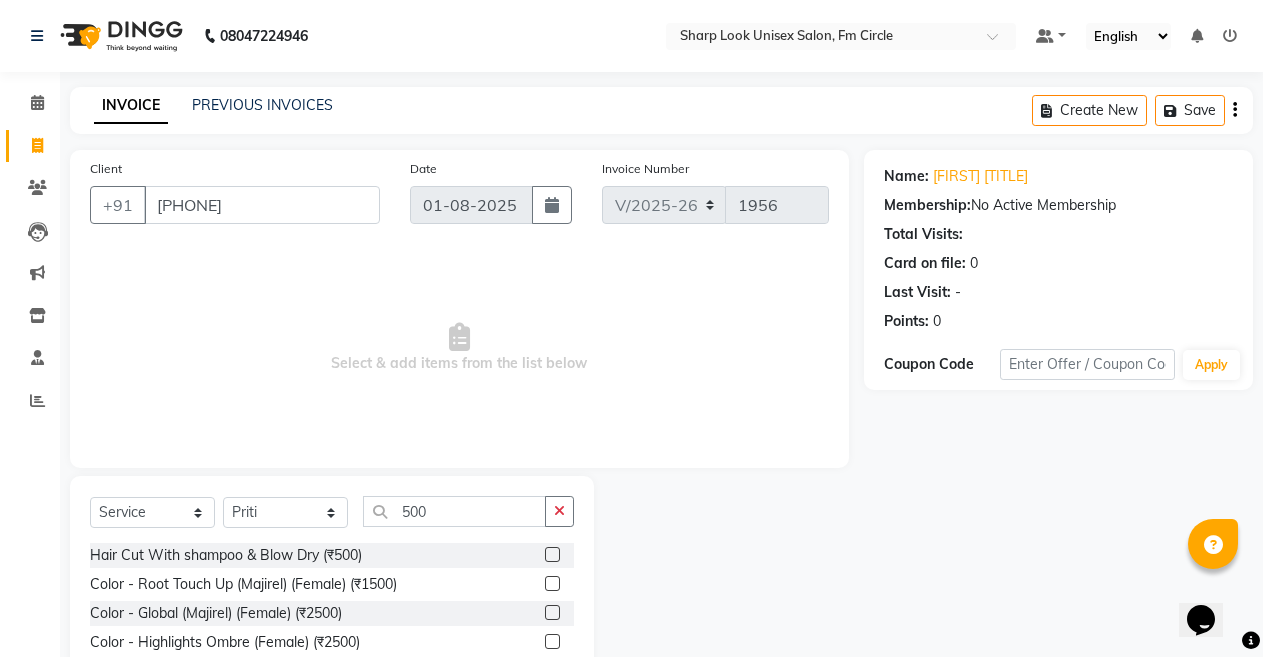 click on "Hair Cut With shampoo & Blow Dry (₹500)" 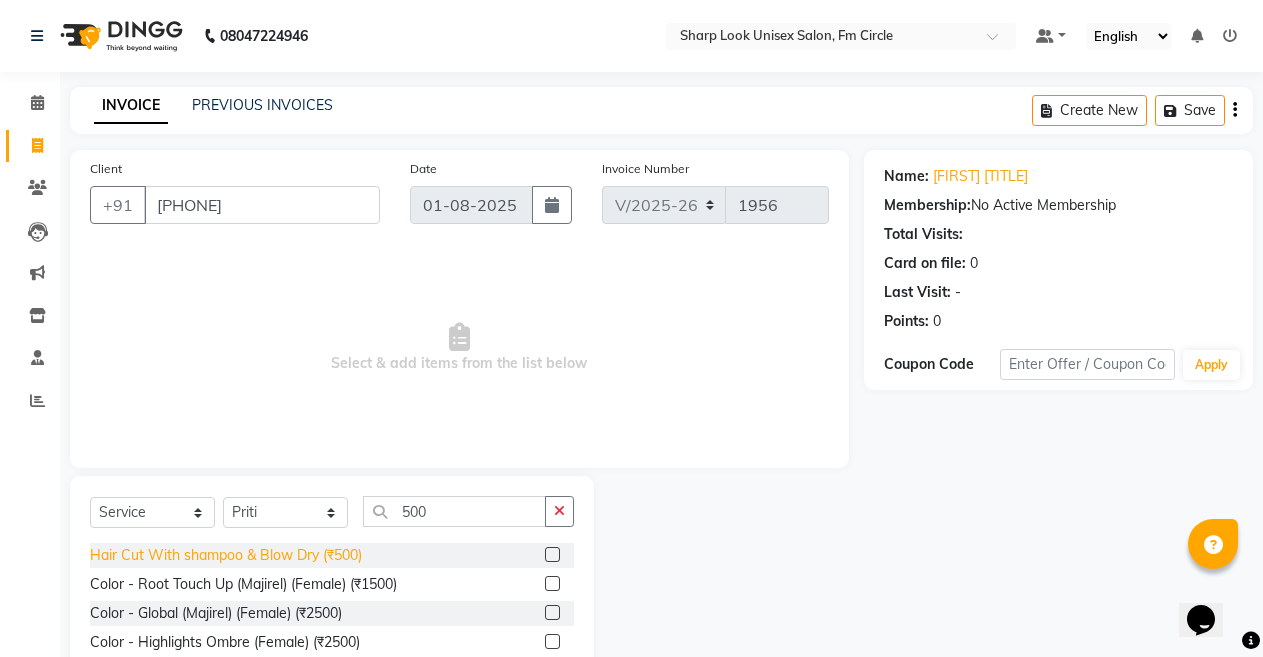 click on "Hair Cut With shampoo & Blow Dry (₹500)" 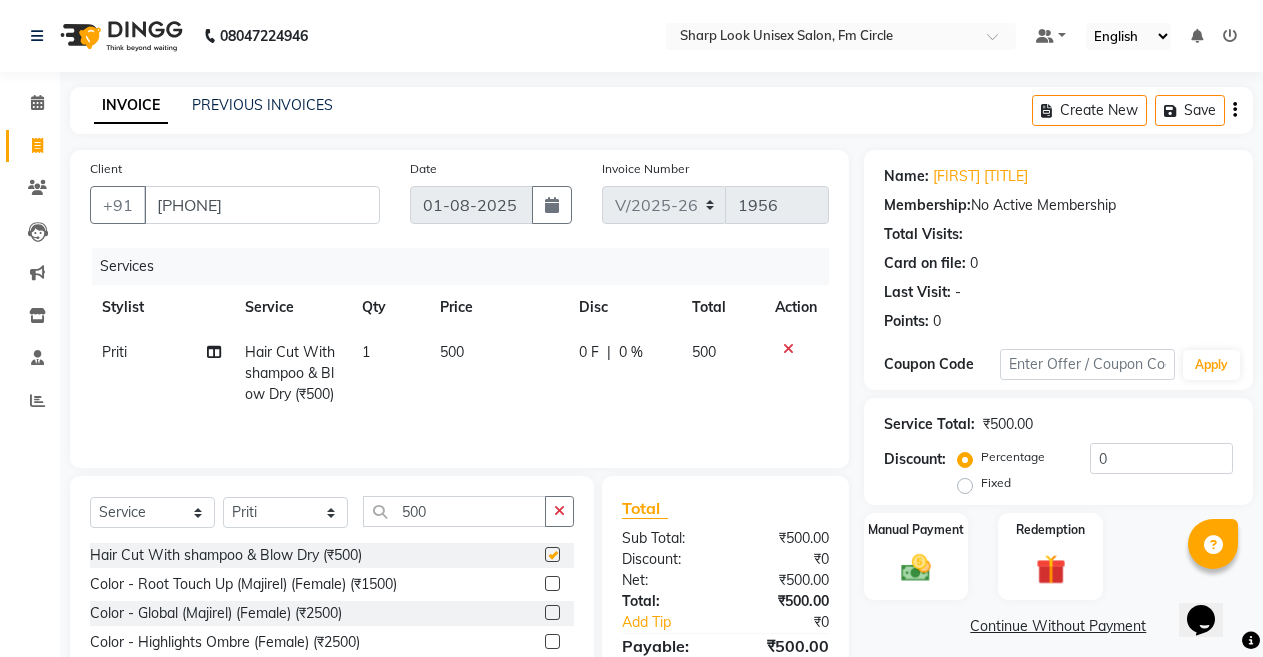 checkbox on "false" 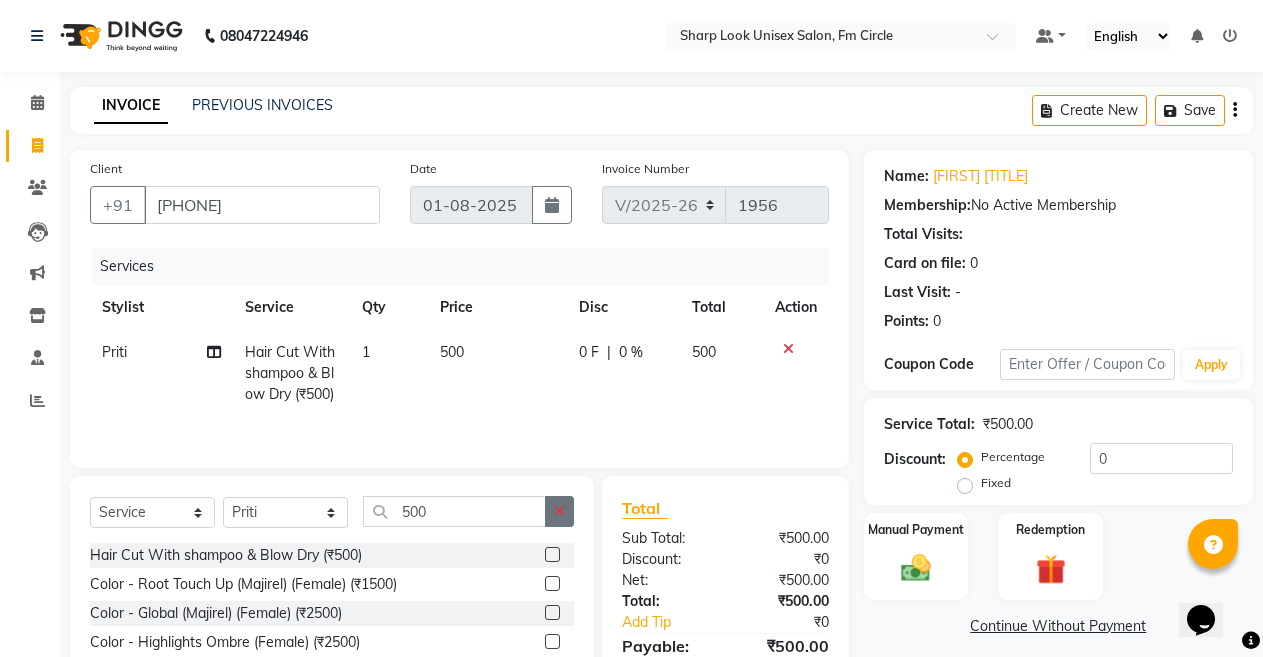 click 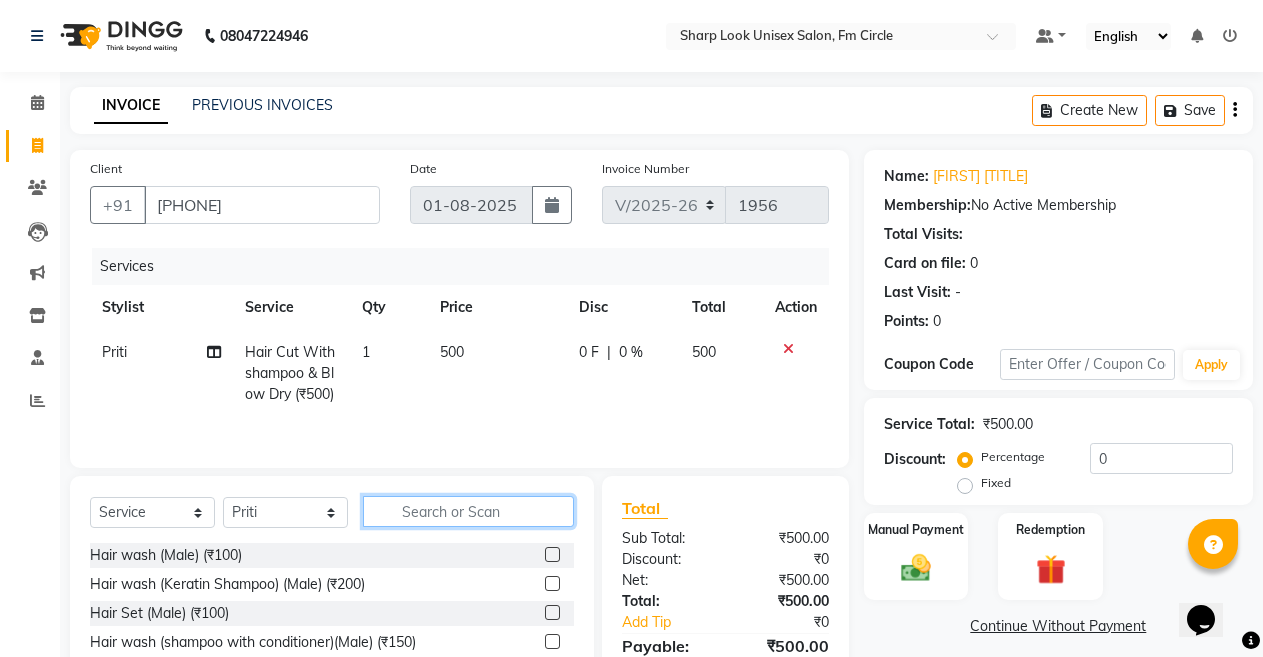 click 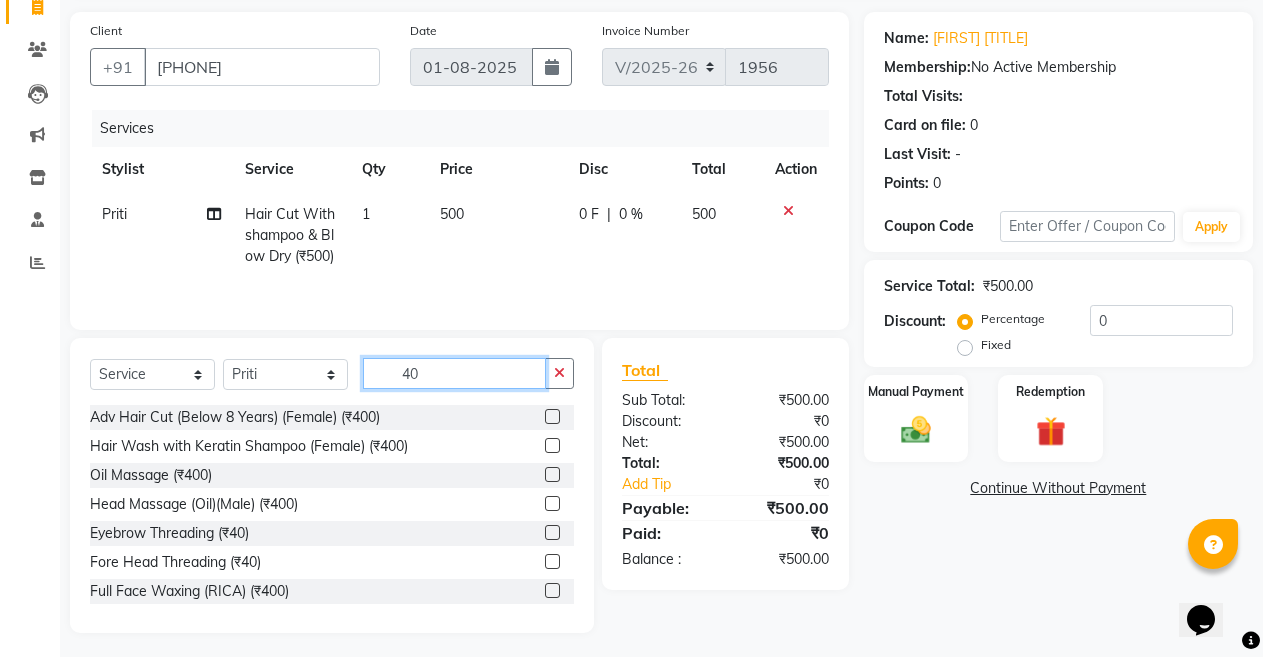 scroll, scrollTop: 146, scrollLeft: 0, axis: vertical 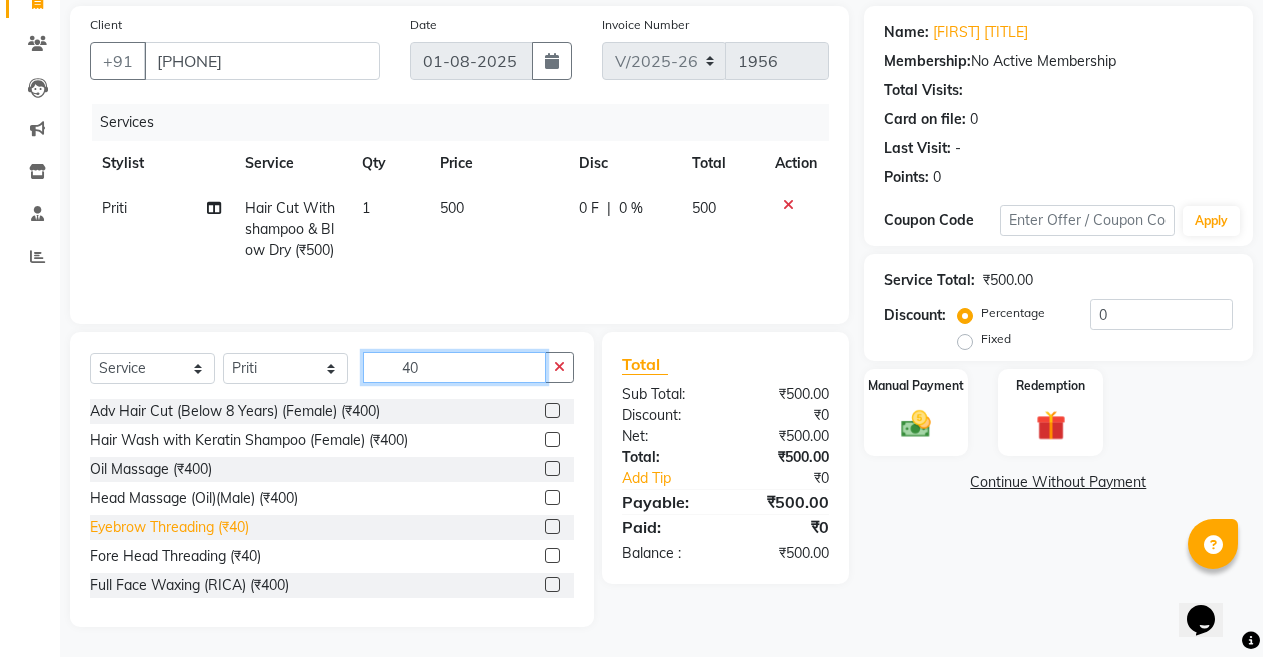type on "40" 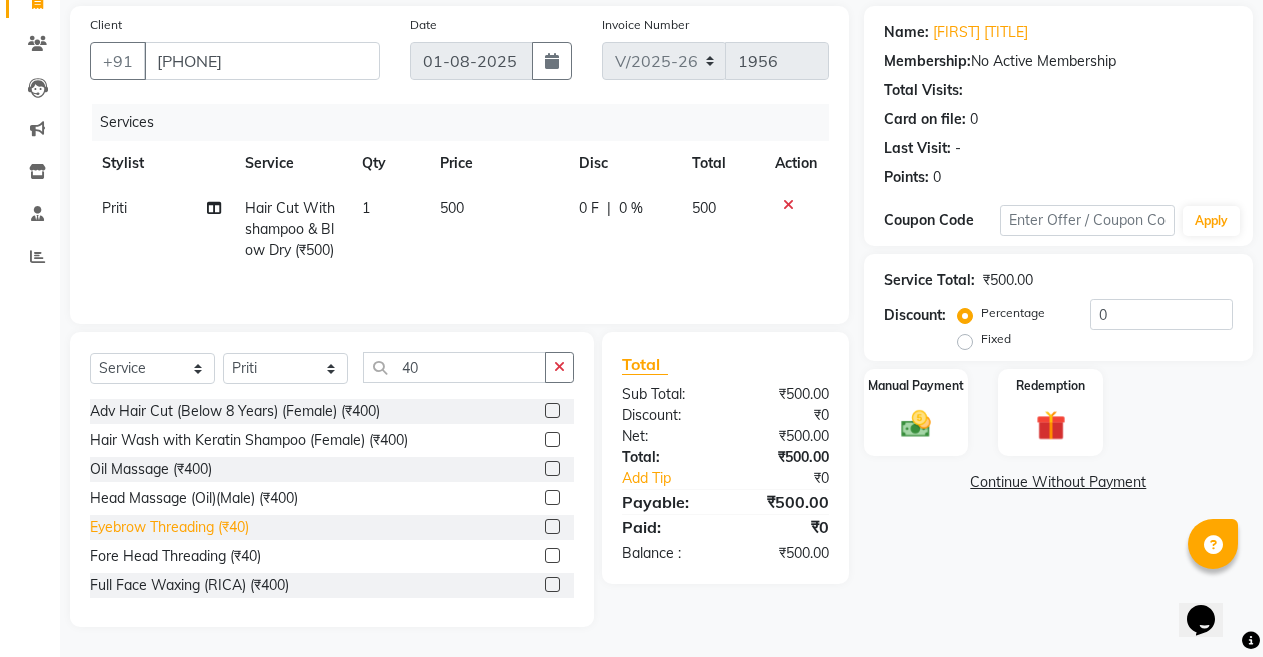 click on "Eyebrow Threading (₹40)" 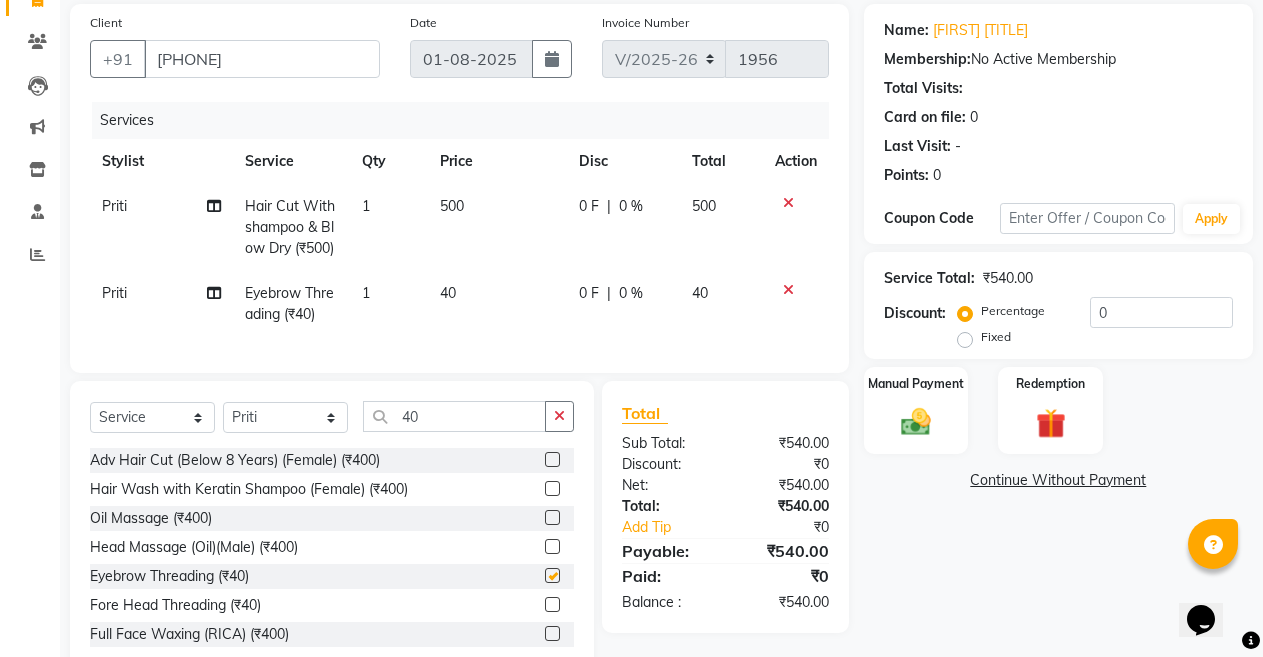 checkbox on "false" 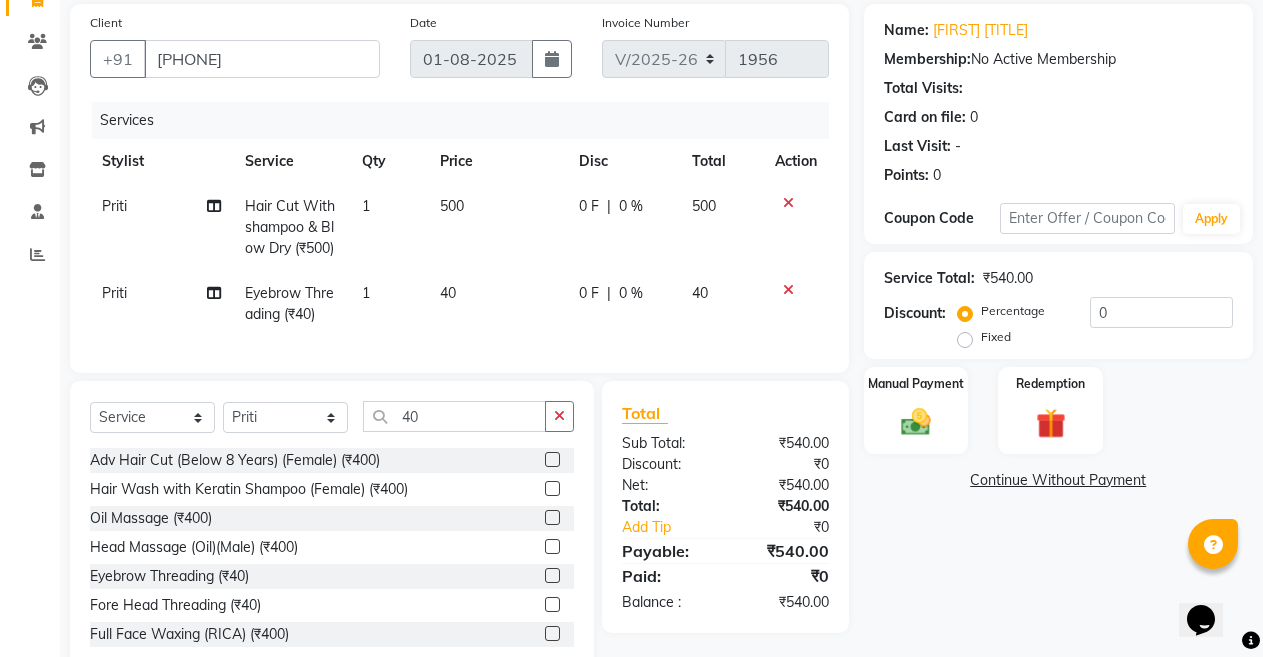 click on "Fixed" 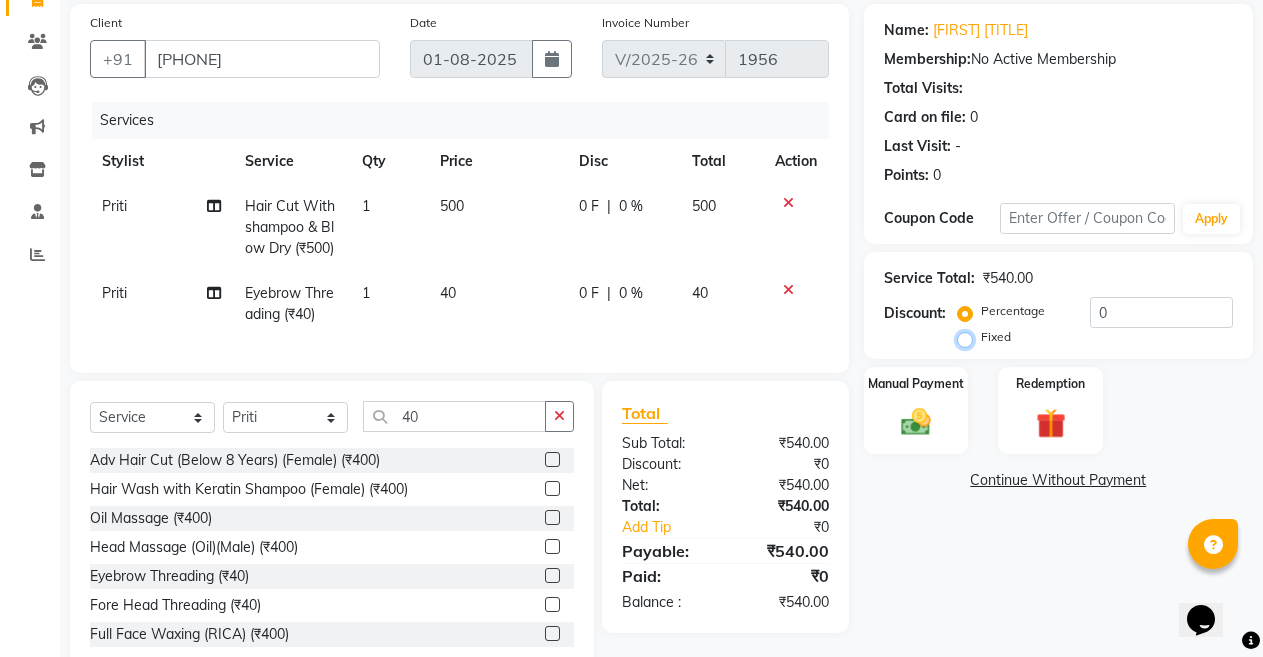 click on "Fixed" at bounding box center (969, 337) 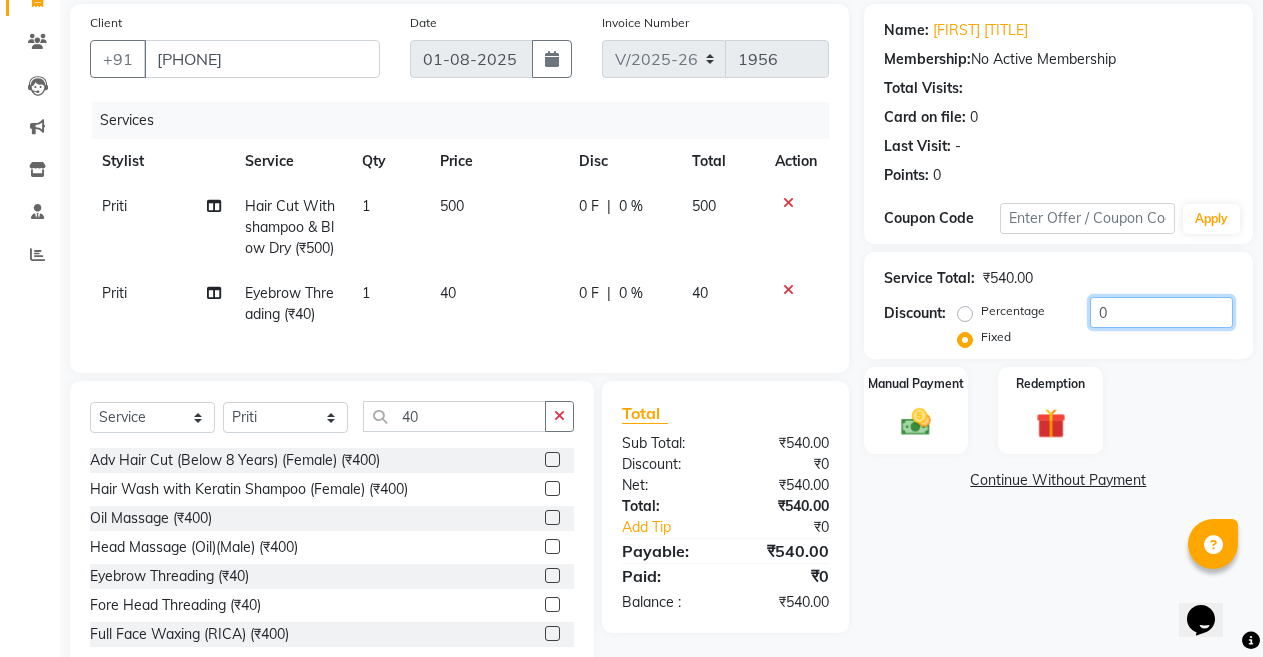 click on "0" 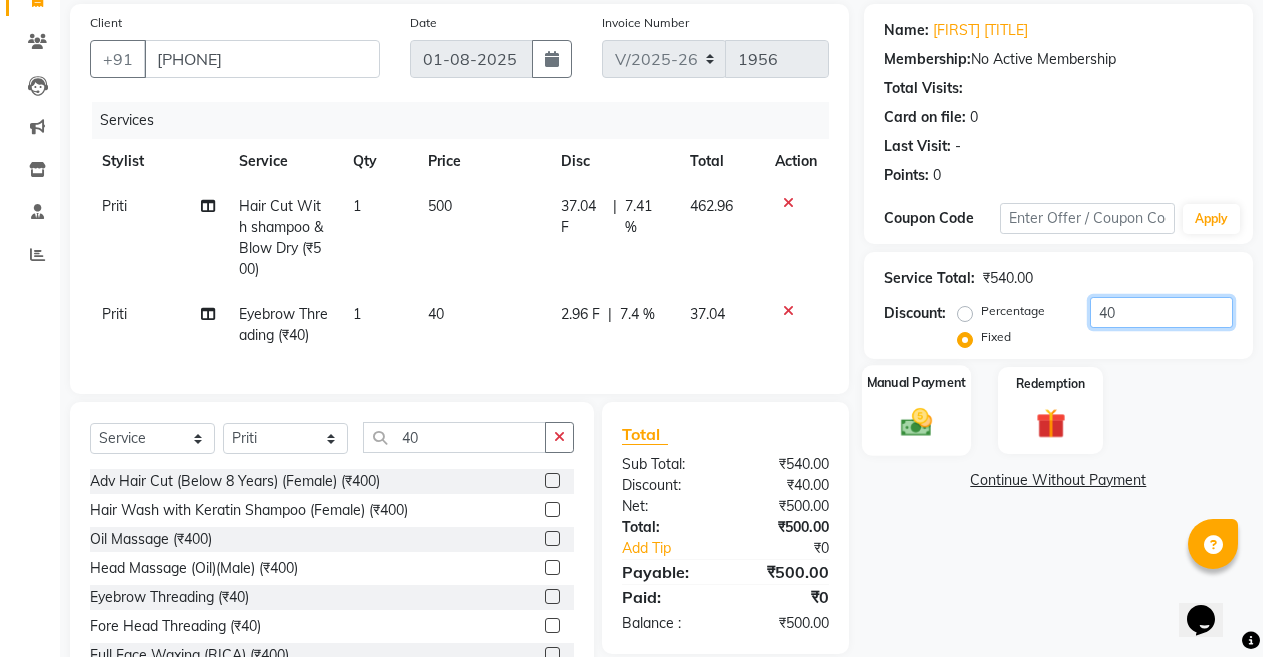 type on "40" 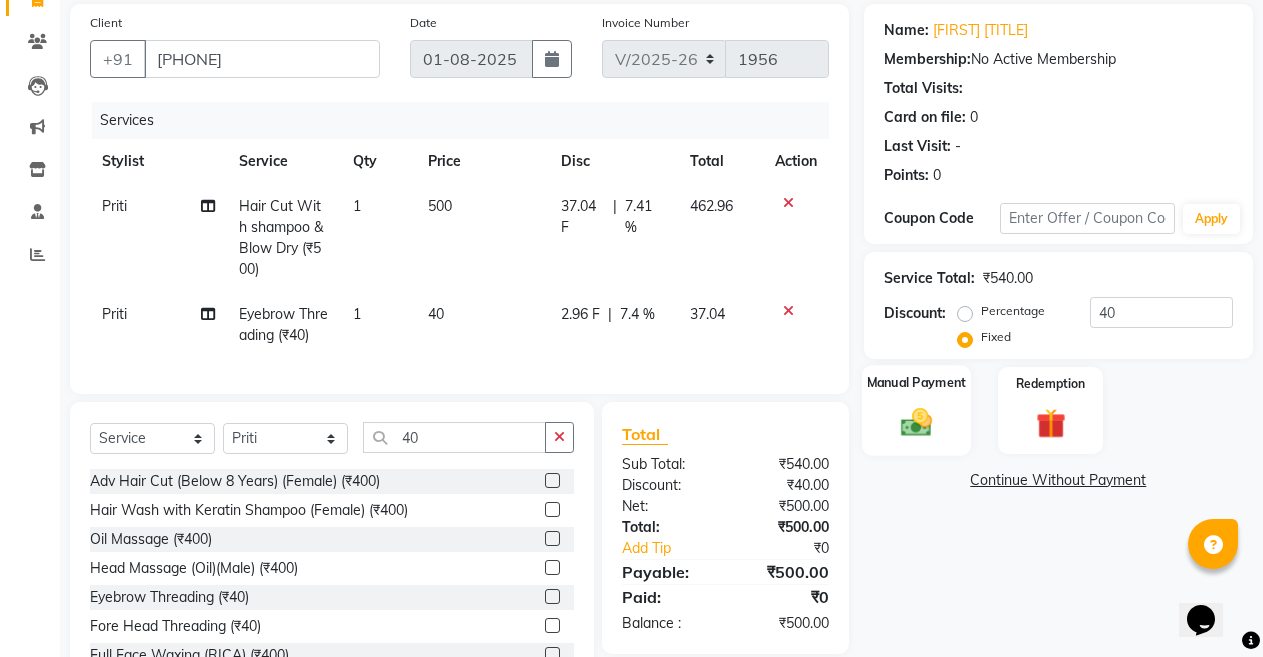 click on "Manual Payment" 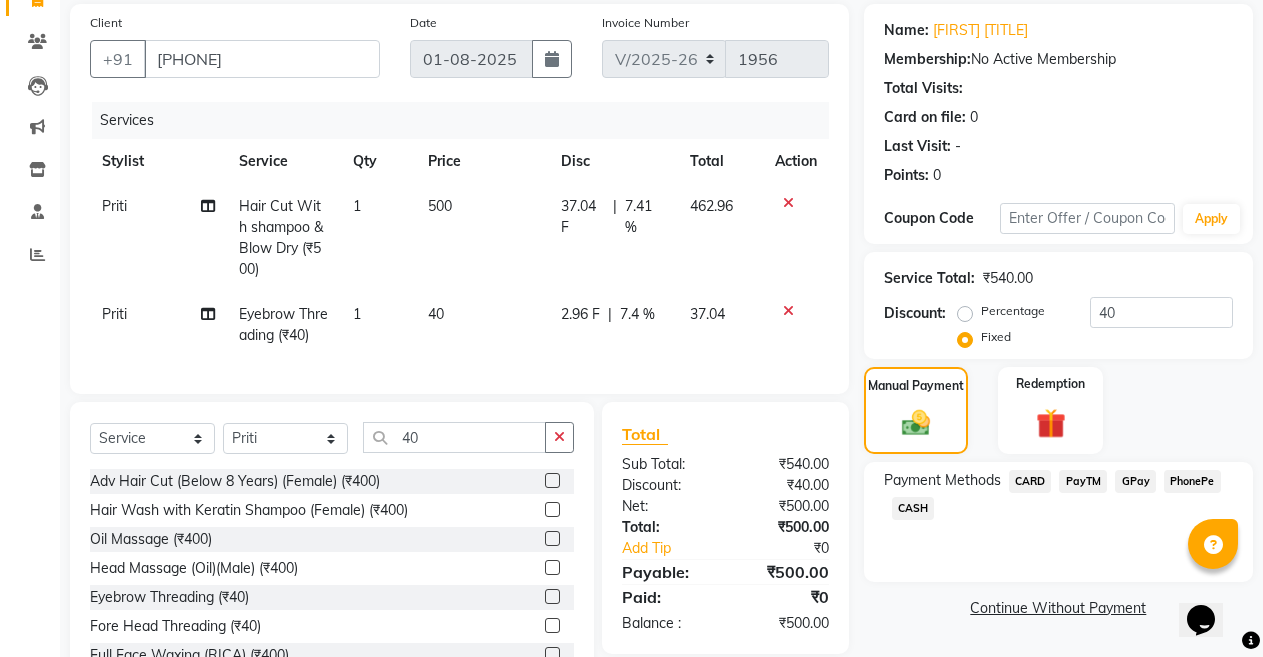 click on "PayTM" 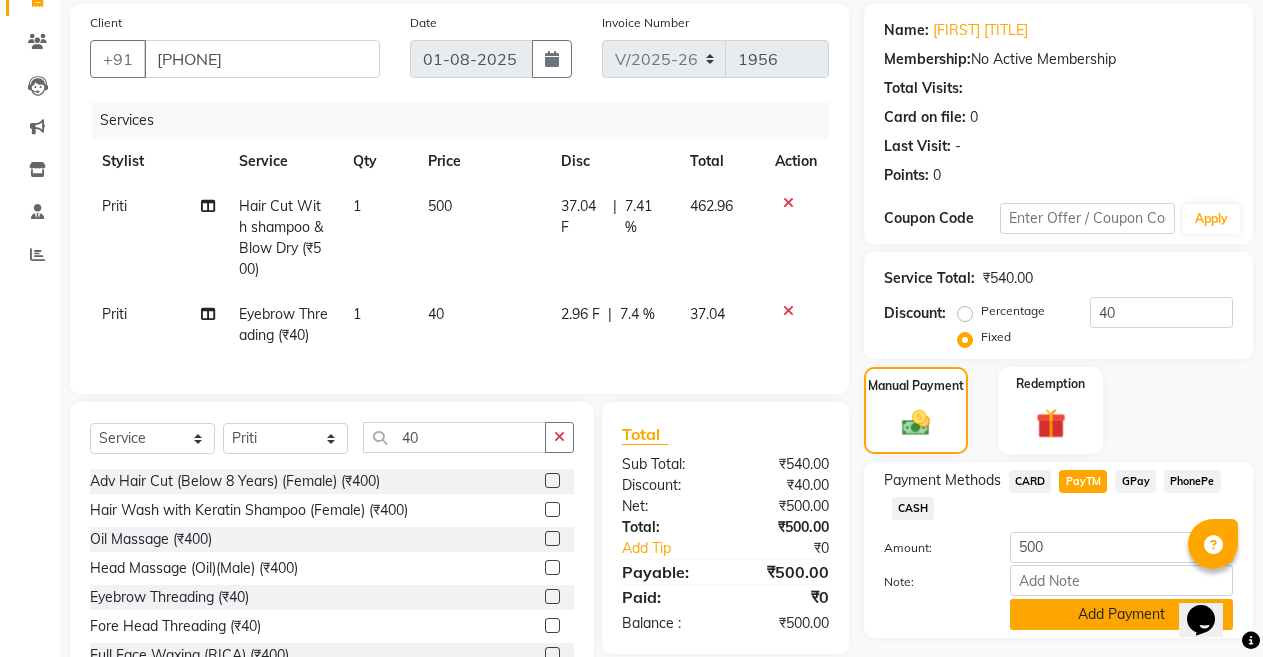 click on "Add Payment" 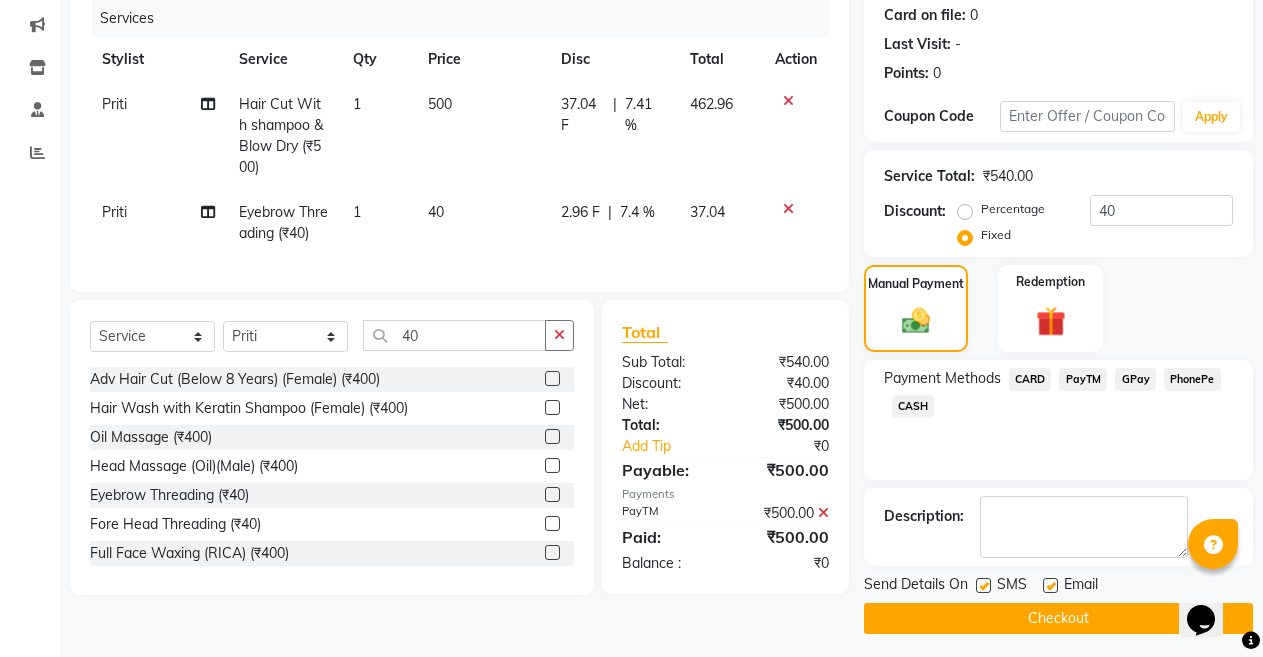 scroll, scrollTop: 255, scrollLeft: 0, axis: vertical 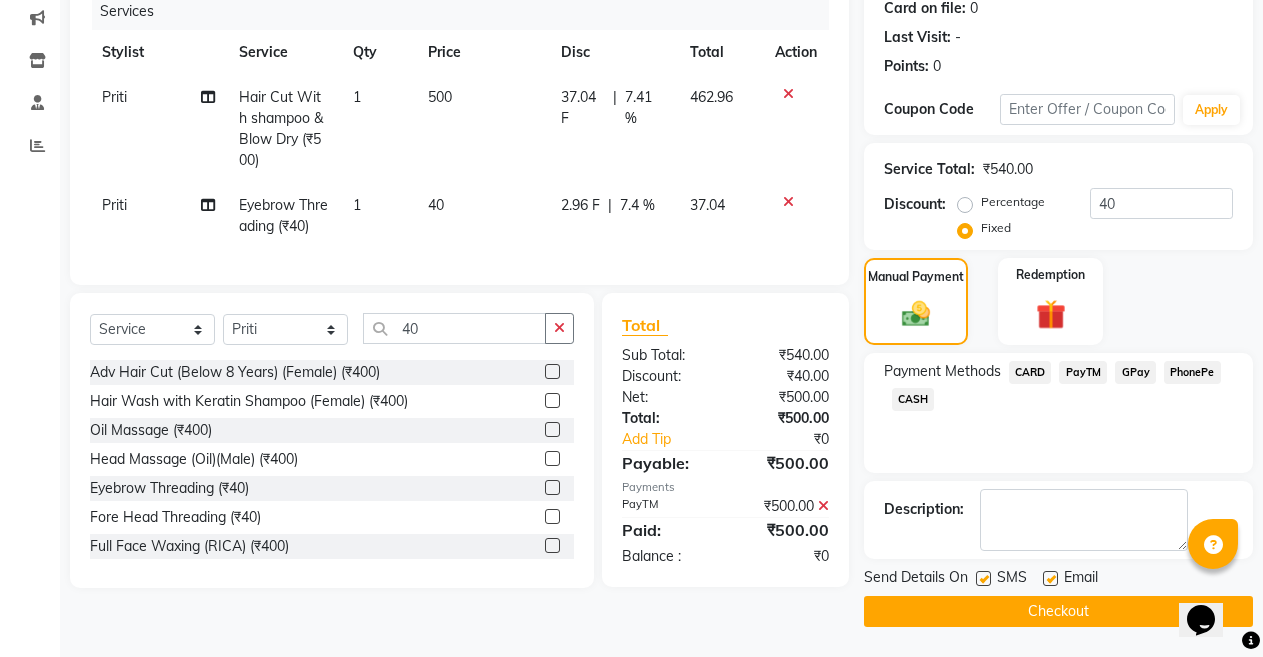 drag, startPoint x: 1047, startPoint y: 579, endPoint x: 1036, endPoint y: 596, distance: 20.248457 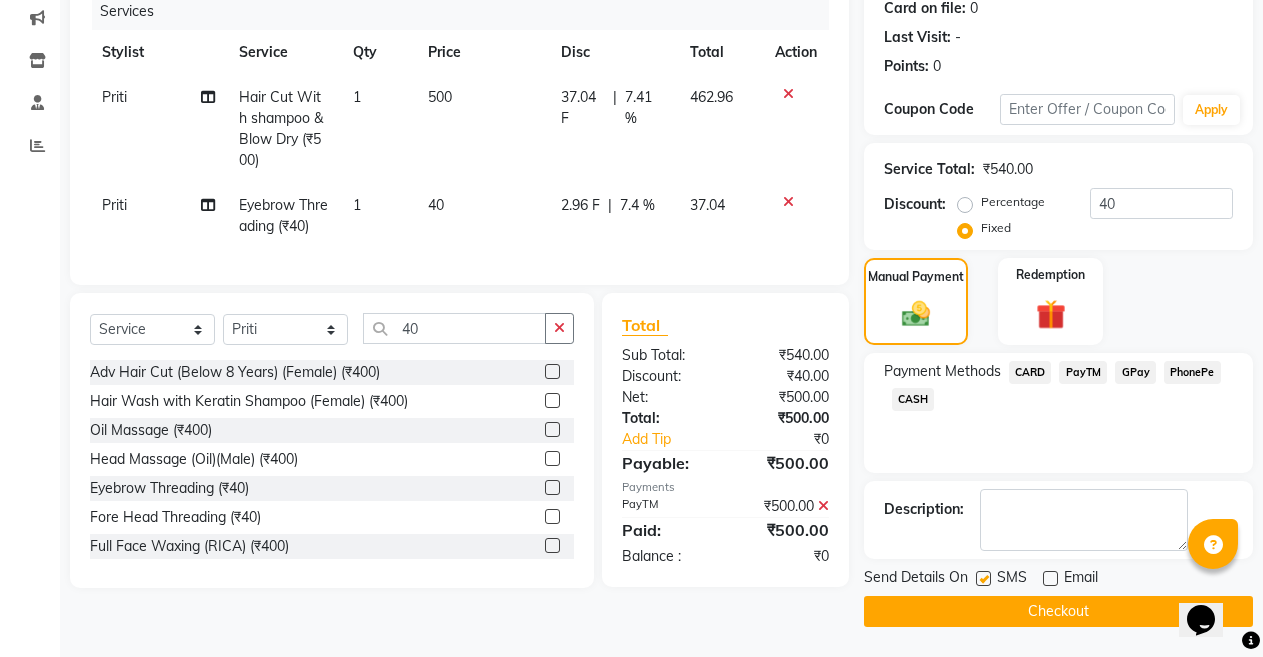 click on "Checkout" 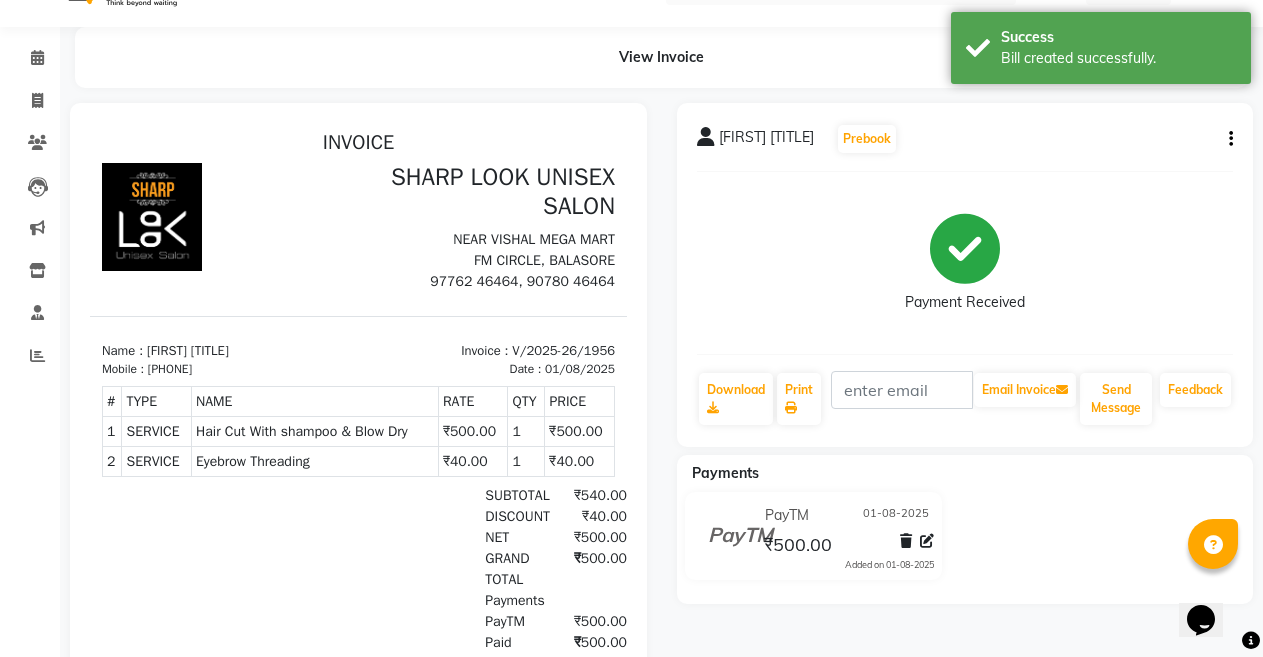 scroll, scrollTop: 0, scrollLeft: 0, axis: both 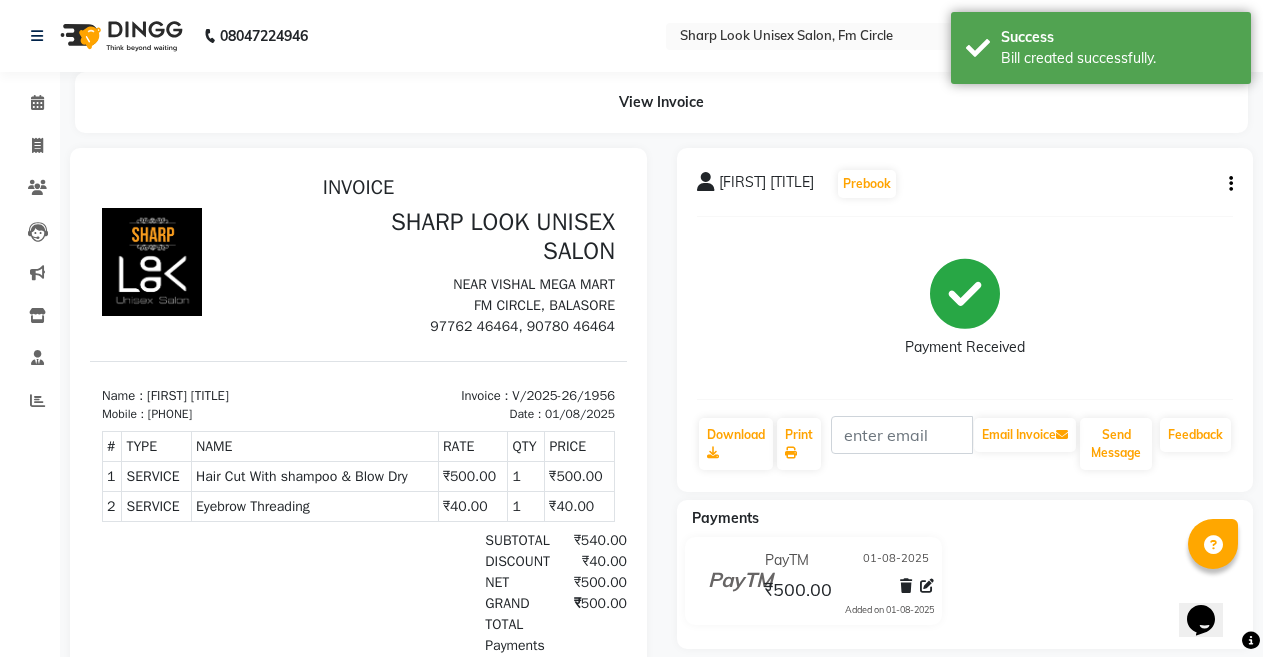 click 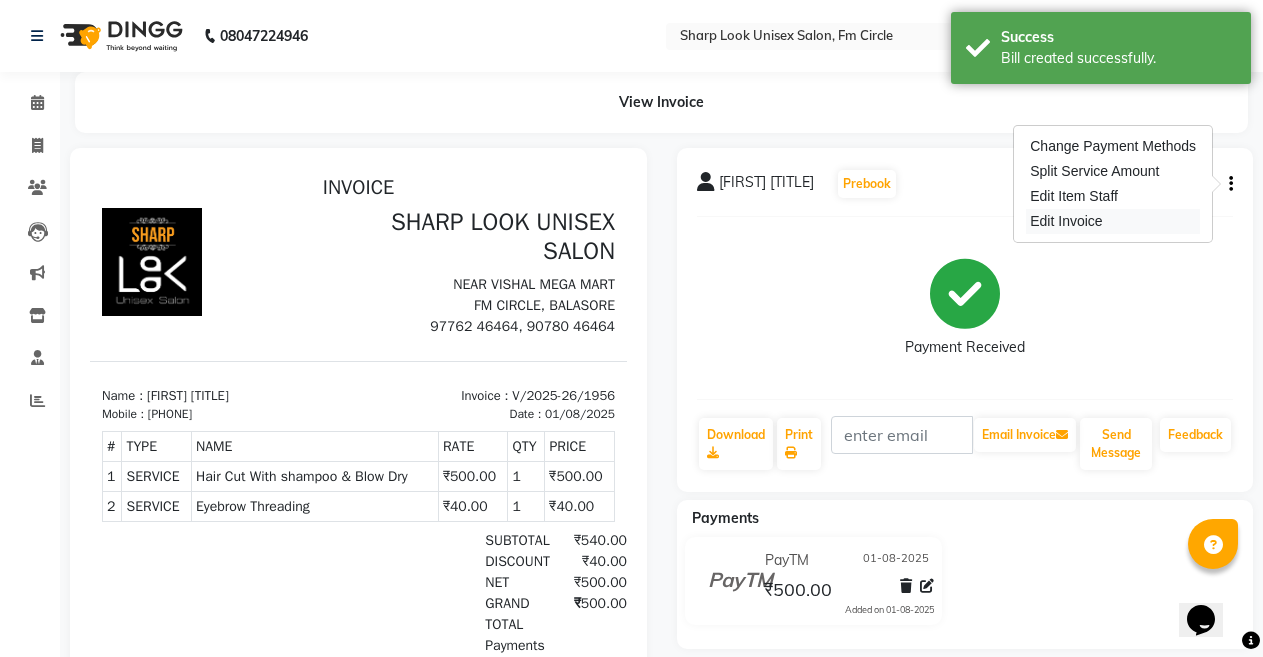 click on "Edit Invoice" at bounding box center [1113, 221] 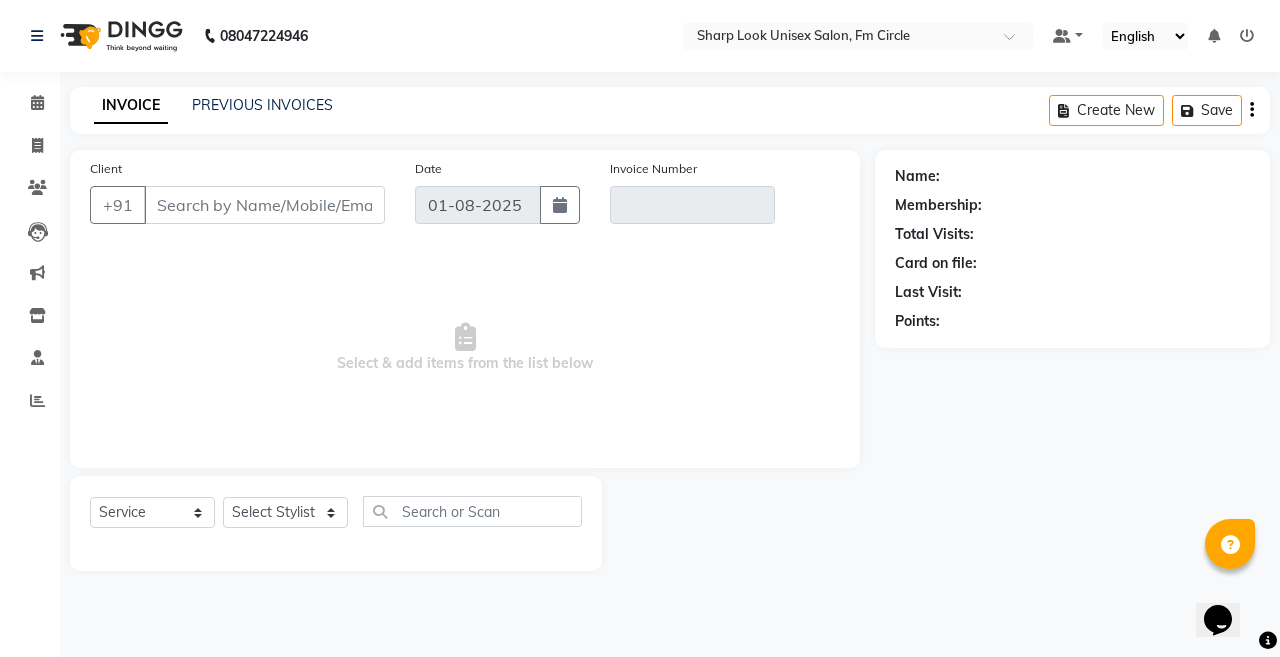type on "6371981114" 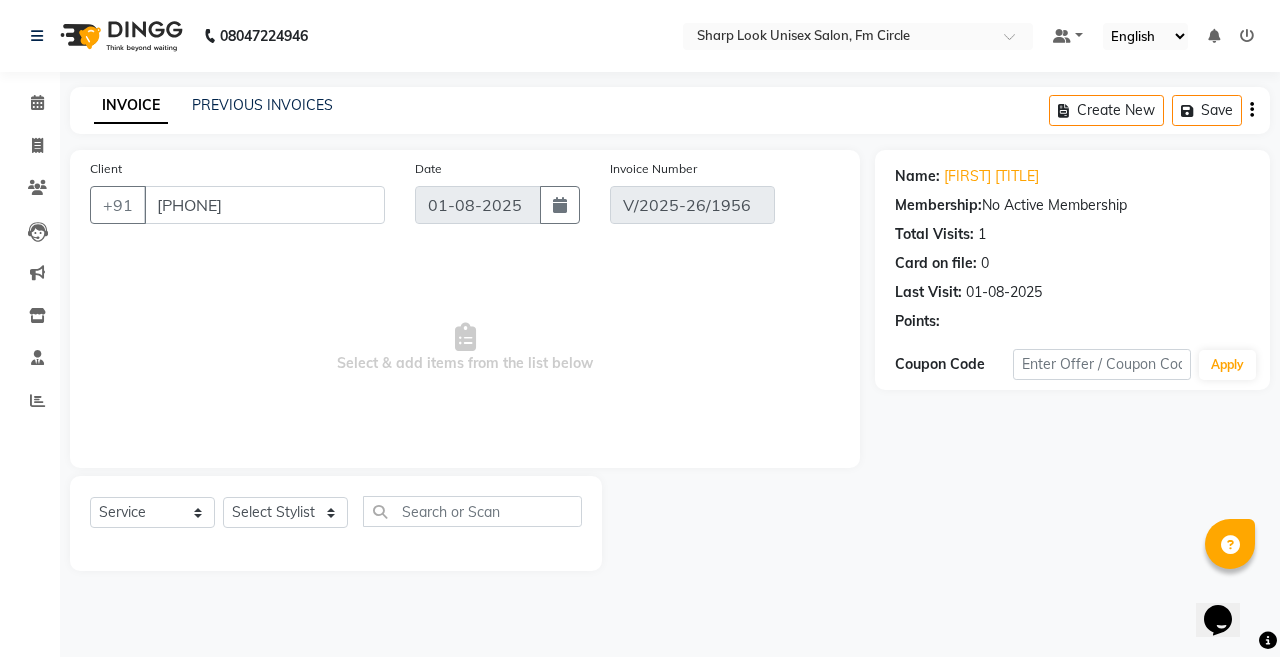 select on "select" 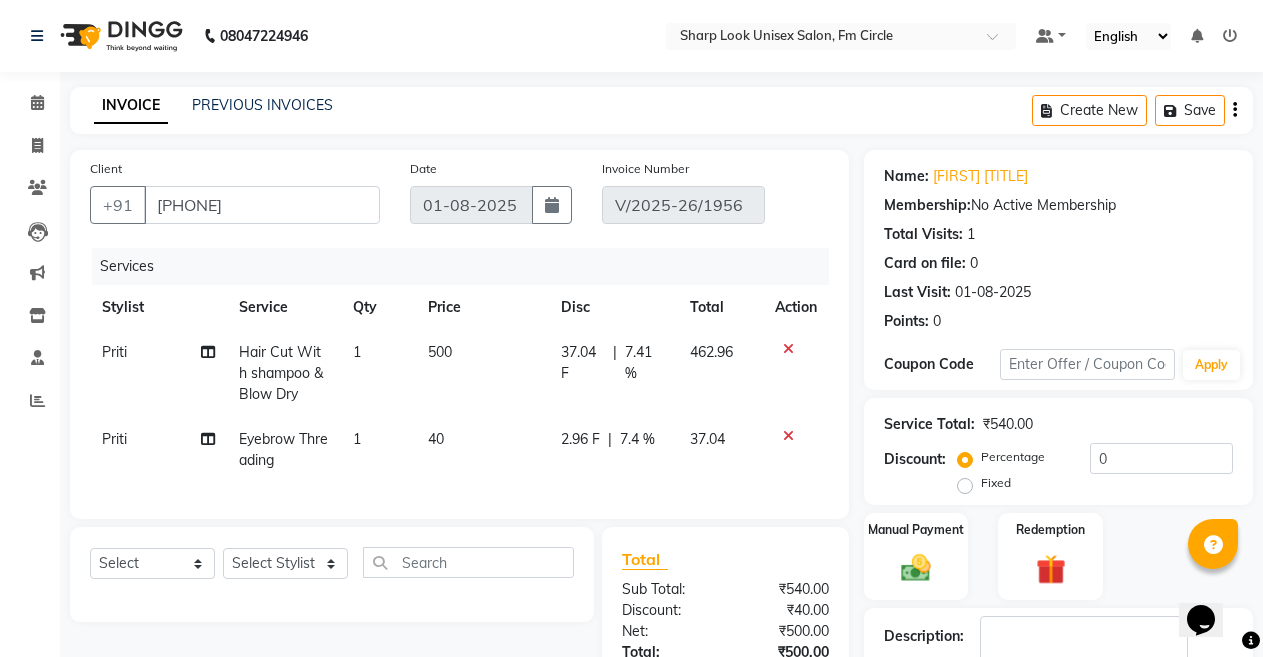 click on "Priti" 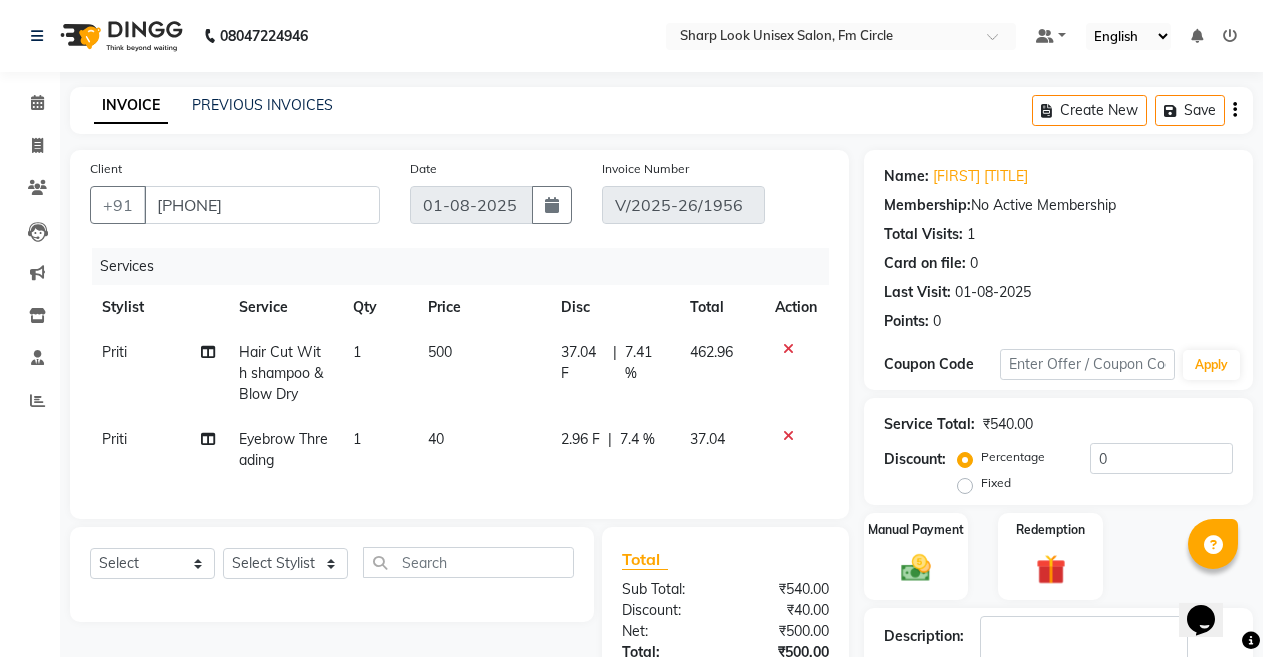select on "21228" 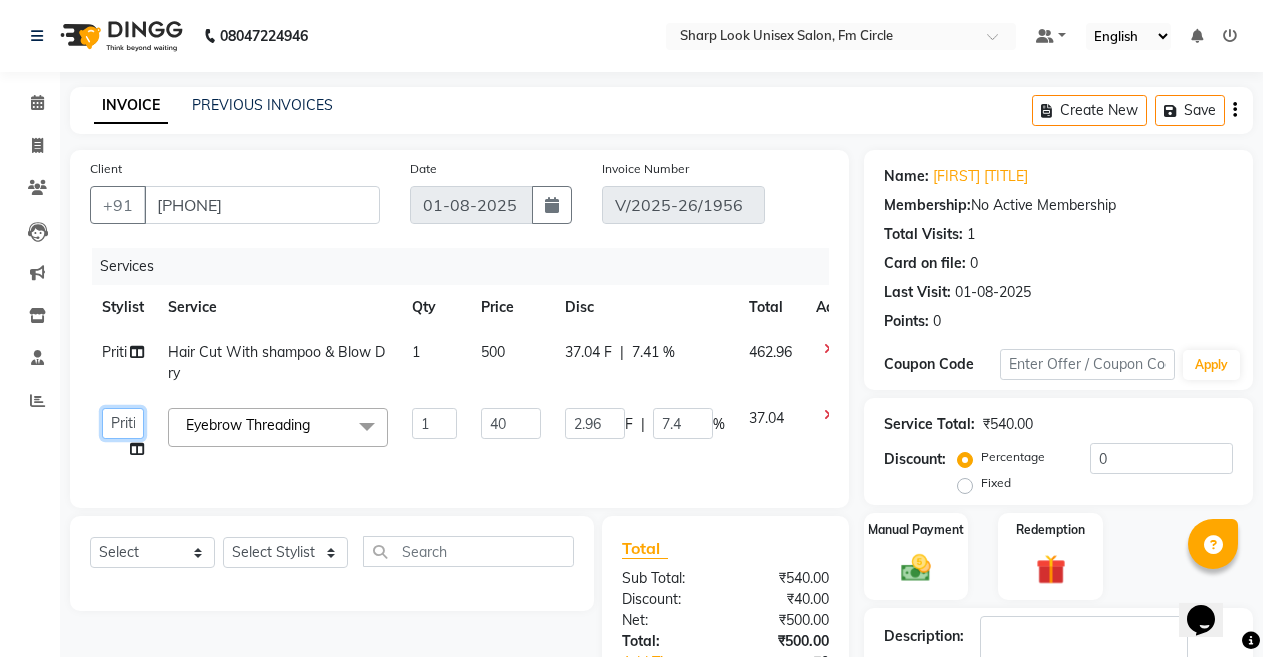click on "Admin   Anil   Babu   Budhia   Monalisa    Nisha   Priti" 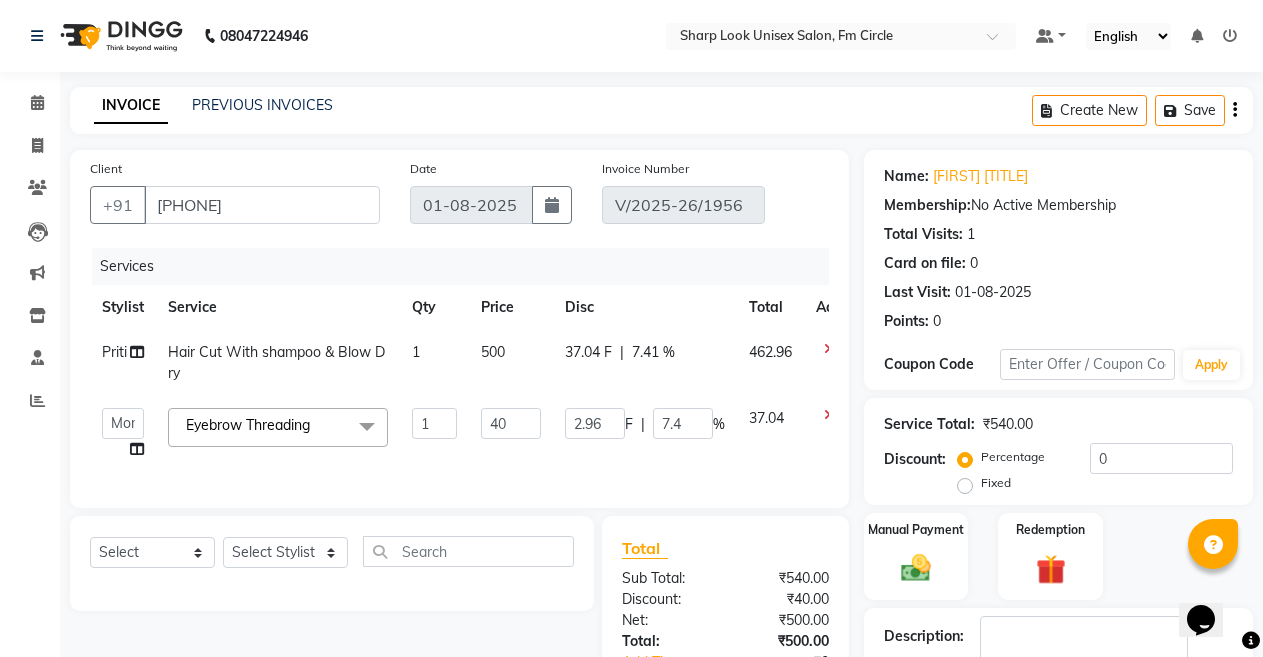 select on "80321" 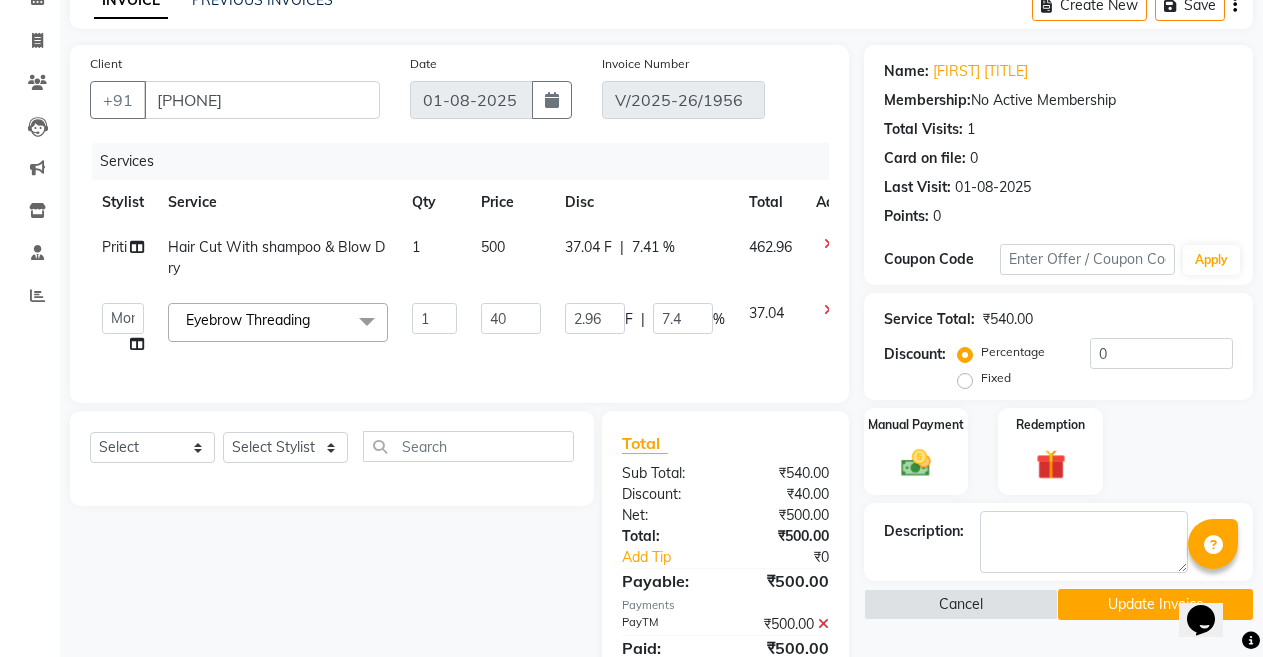 scroll, scrollTop: 200, scrollLeft: 0, axis: vertical 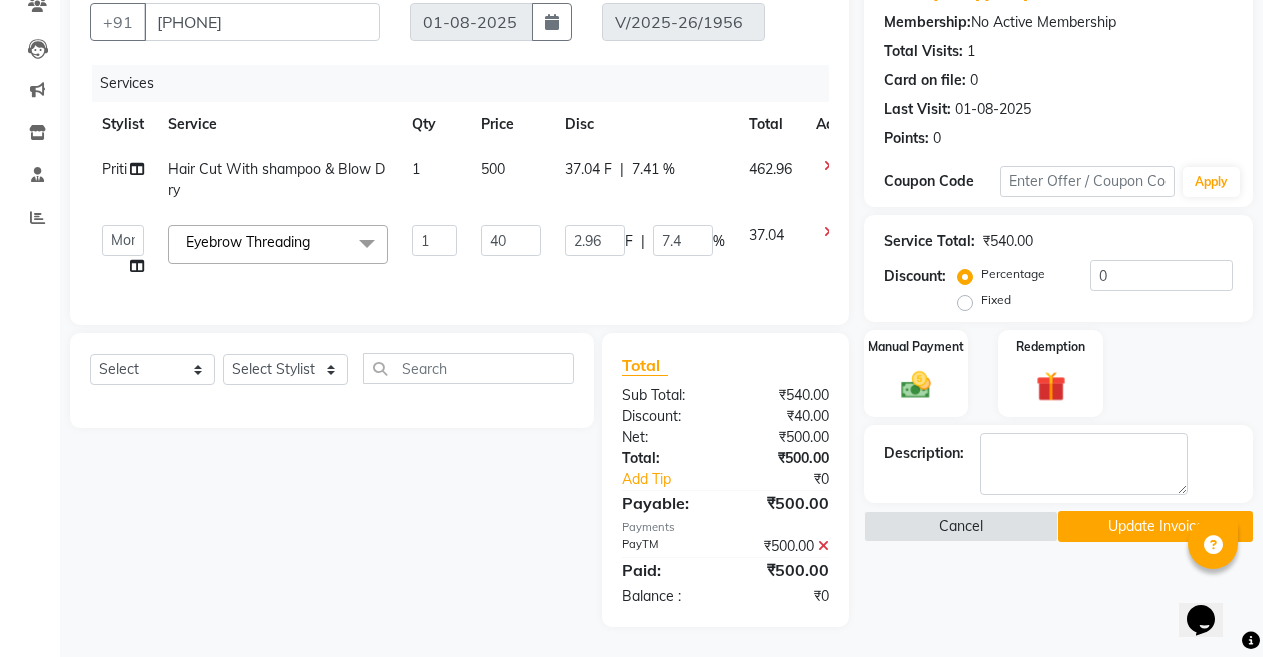 click on "Update Invoice" 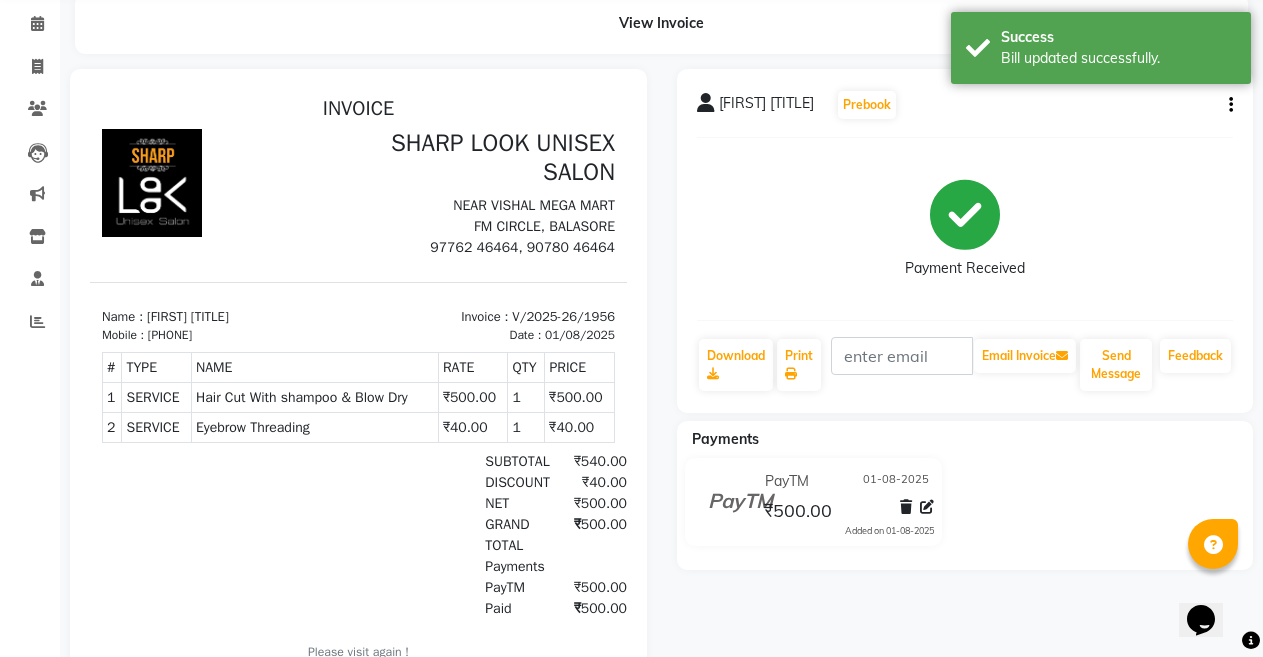 scroll, scrollTop: 0, scrollLeft: 0, axis: both 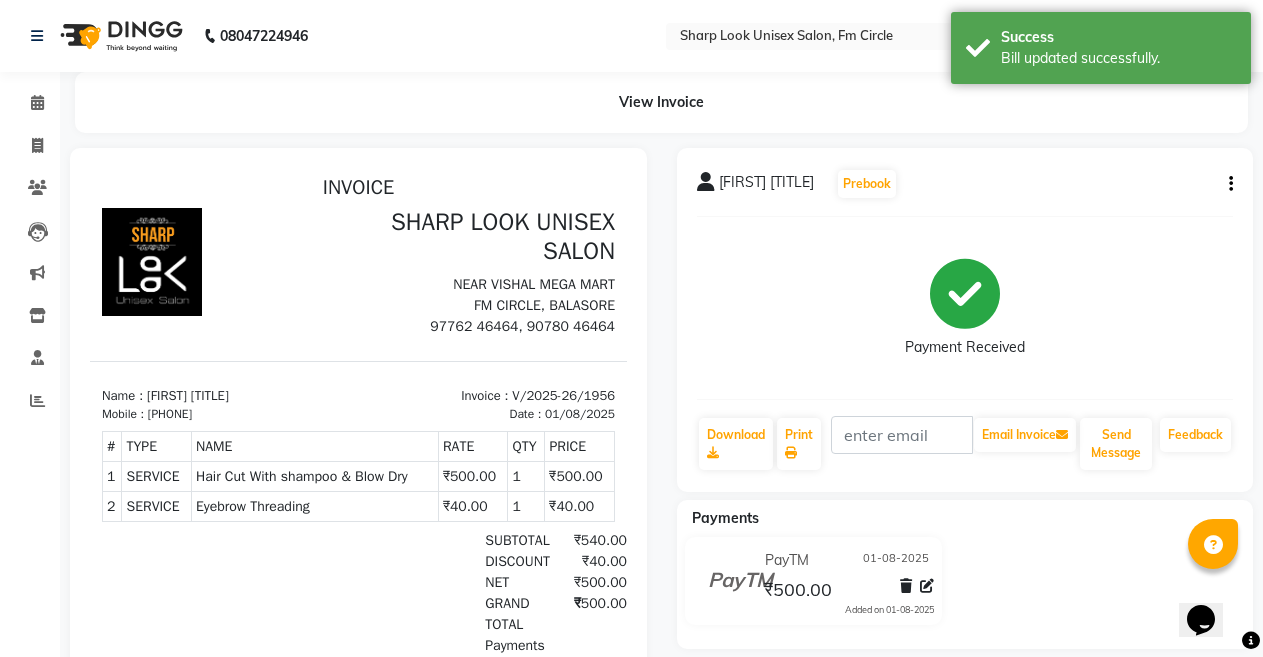 click 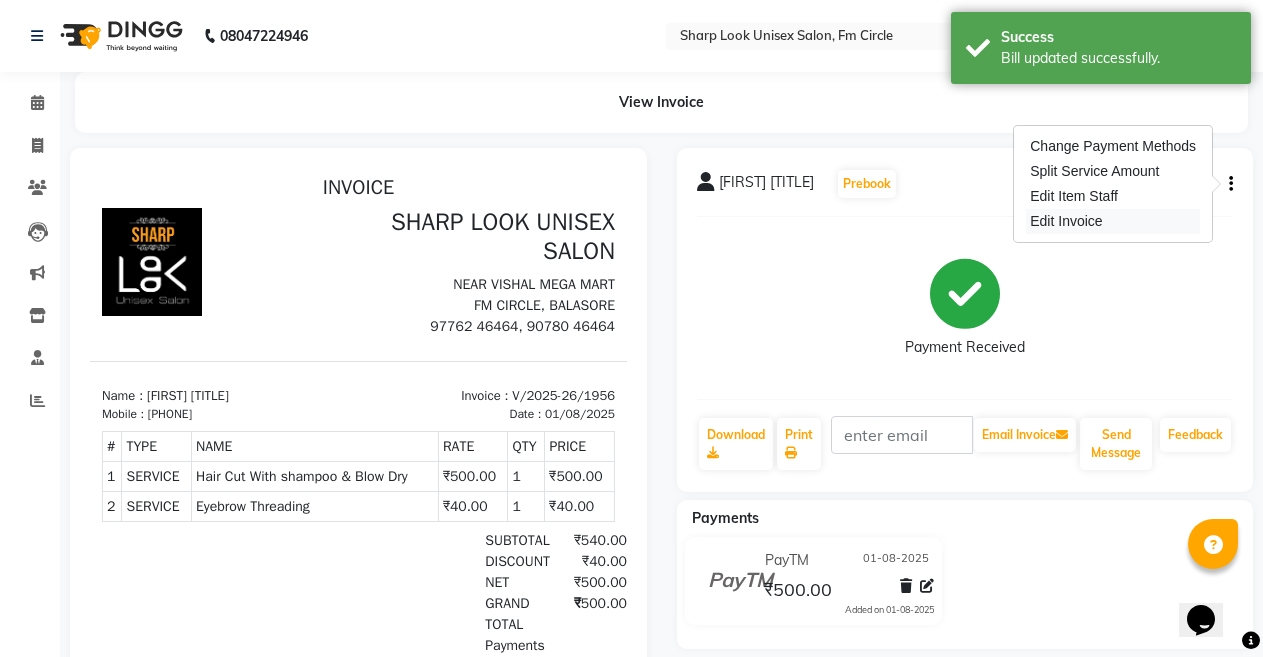 click on "Edit Invoice" at bounding box center [1113, 221] 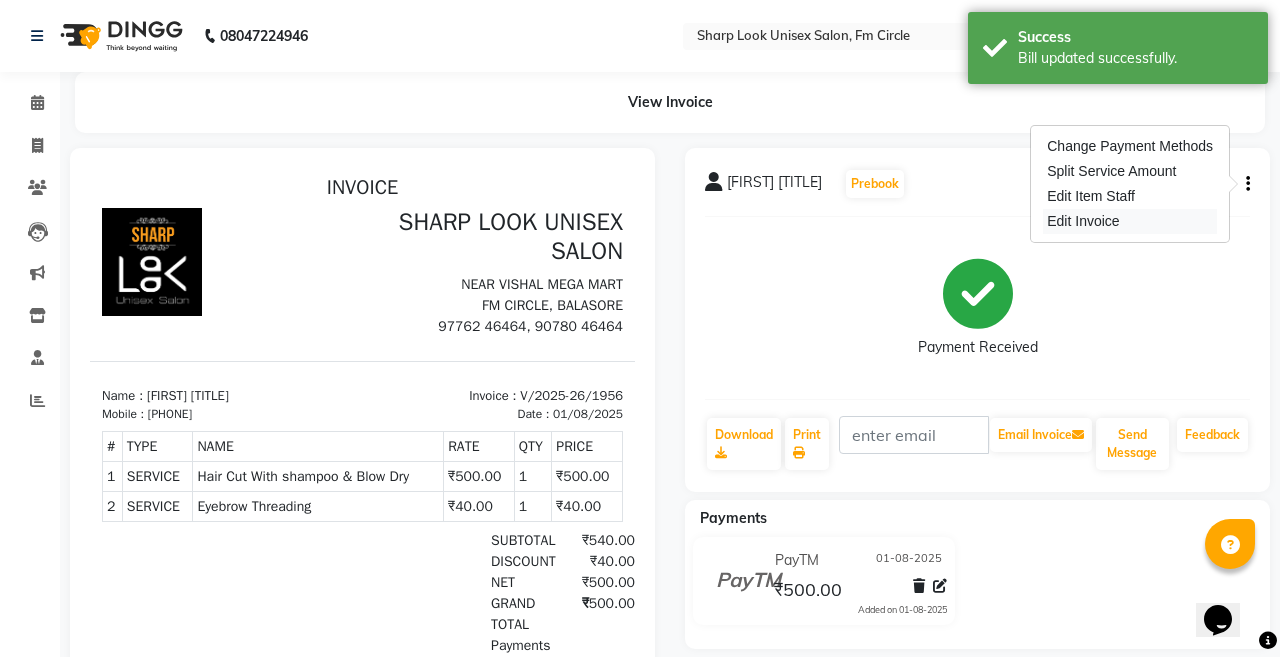 select on "service" 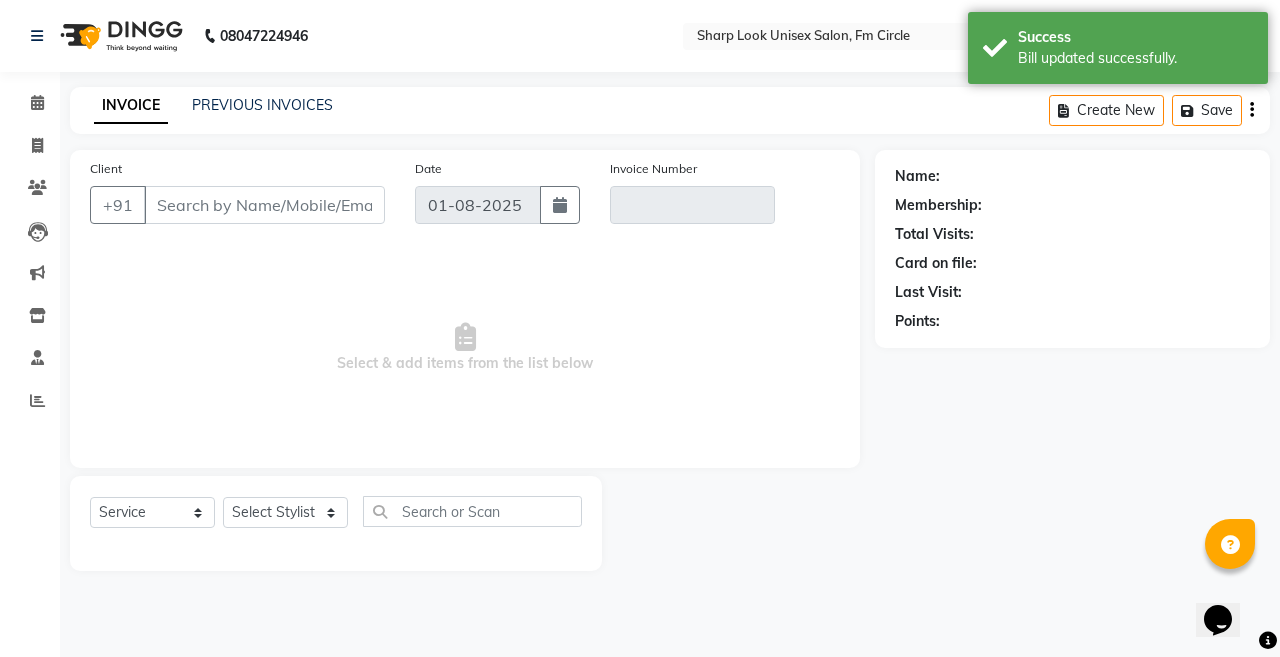 type on "6371981114" 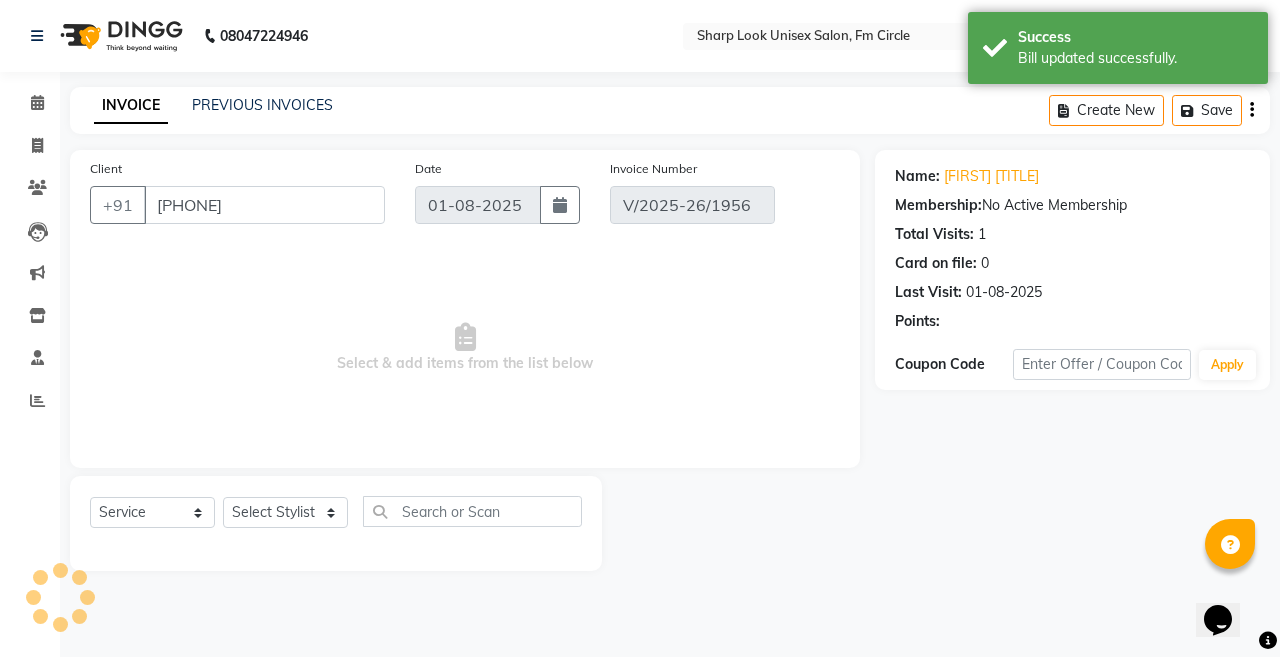 select on "select" 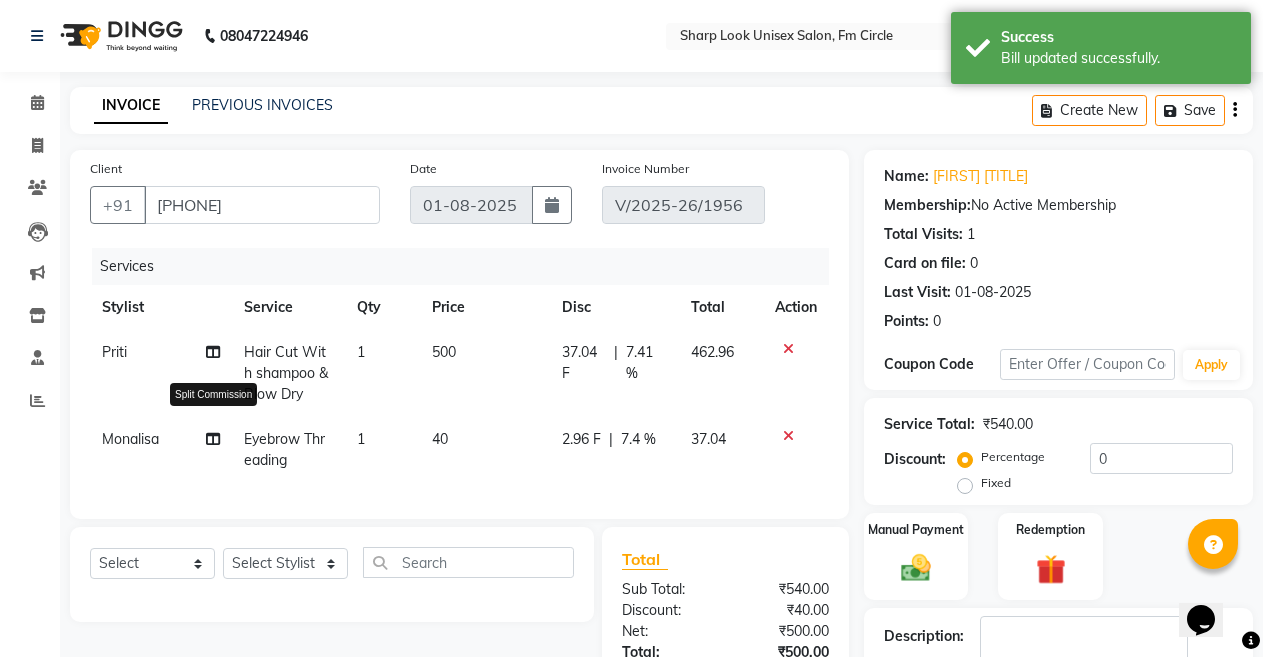 click 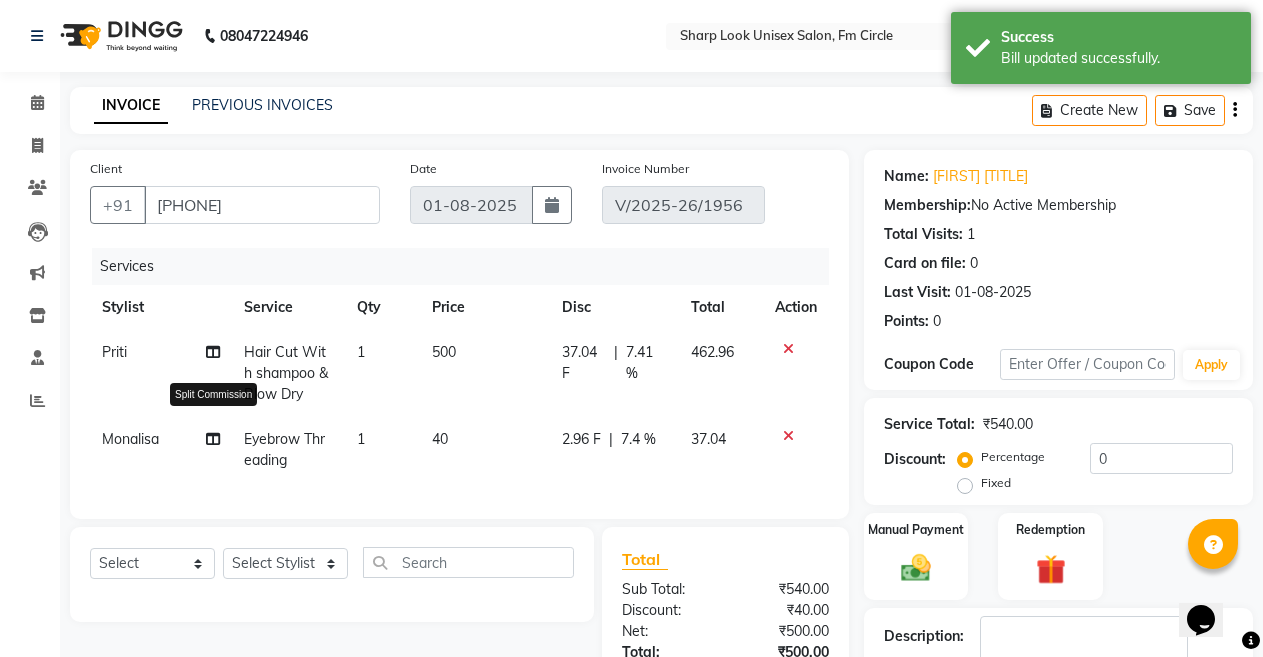 select on "80321" 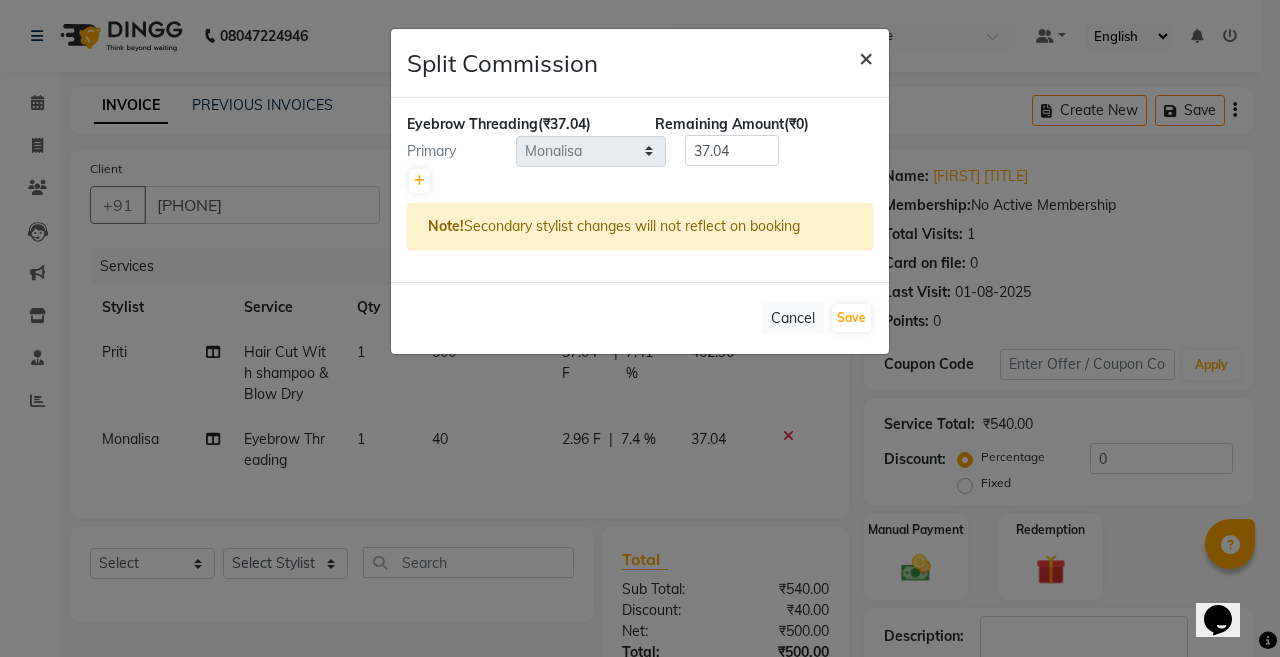 click on "×" 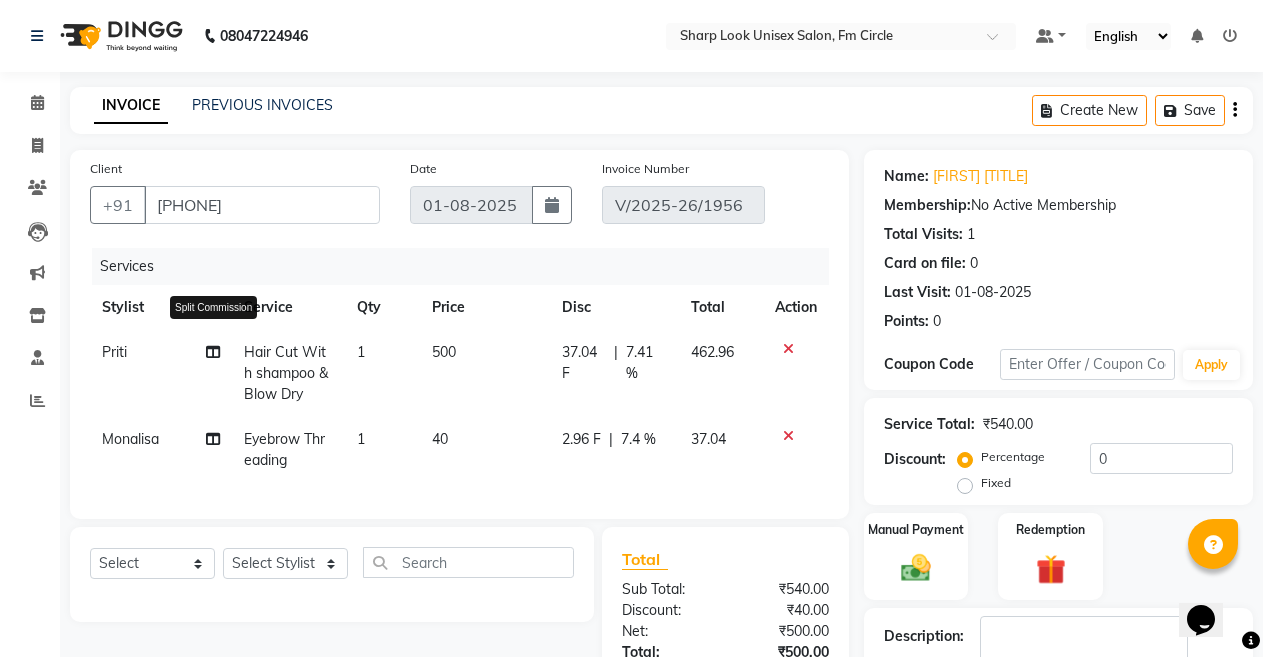 click 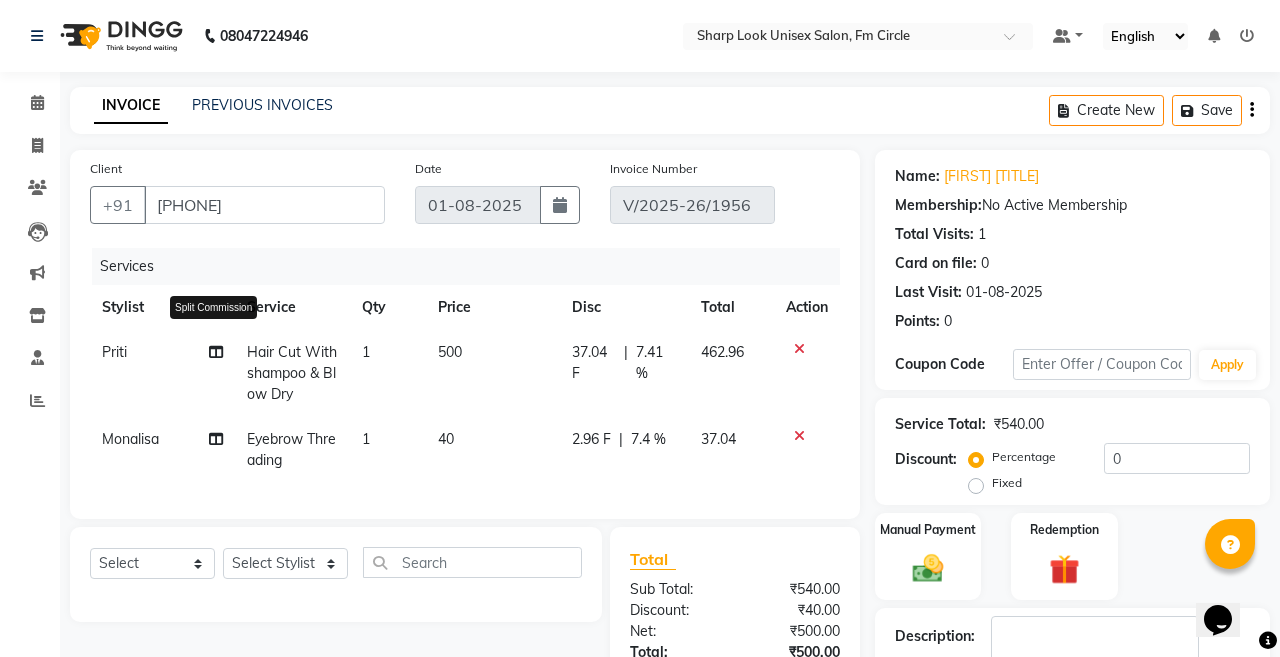 select on "21228" 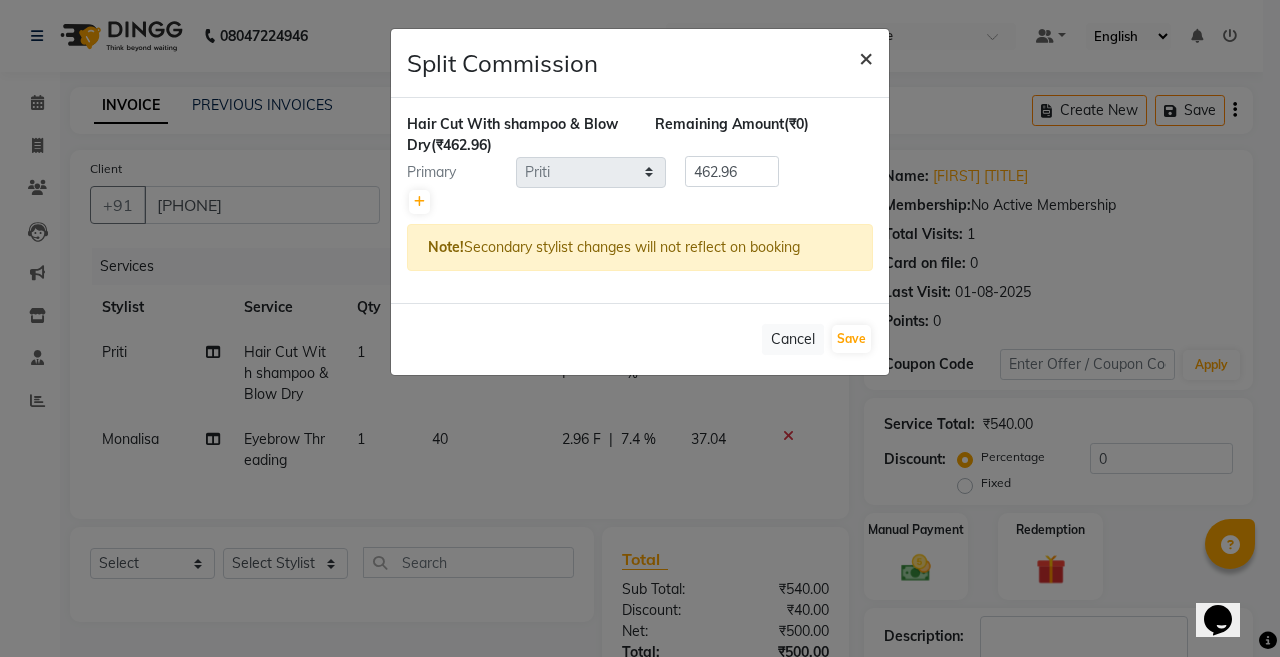 click on "×" 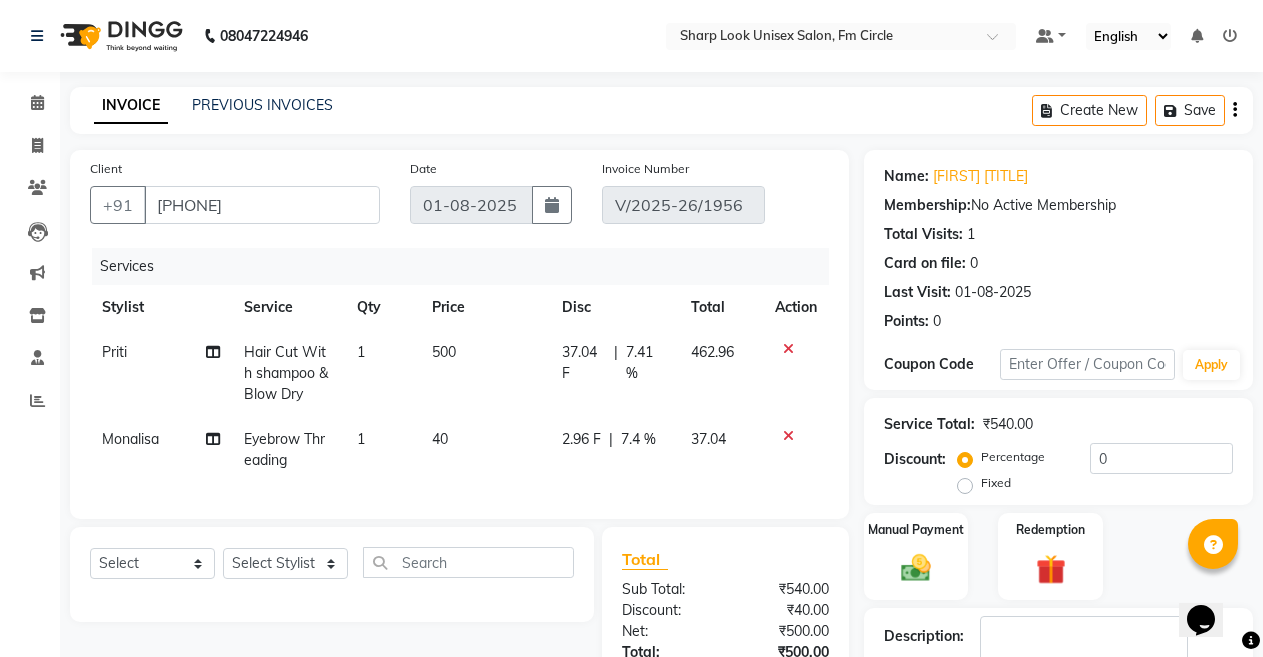 click on "Monalisa" 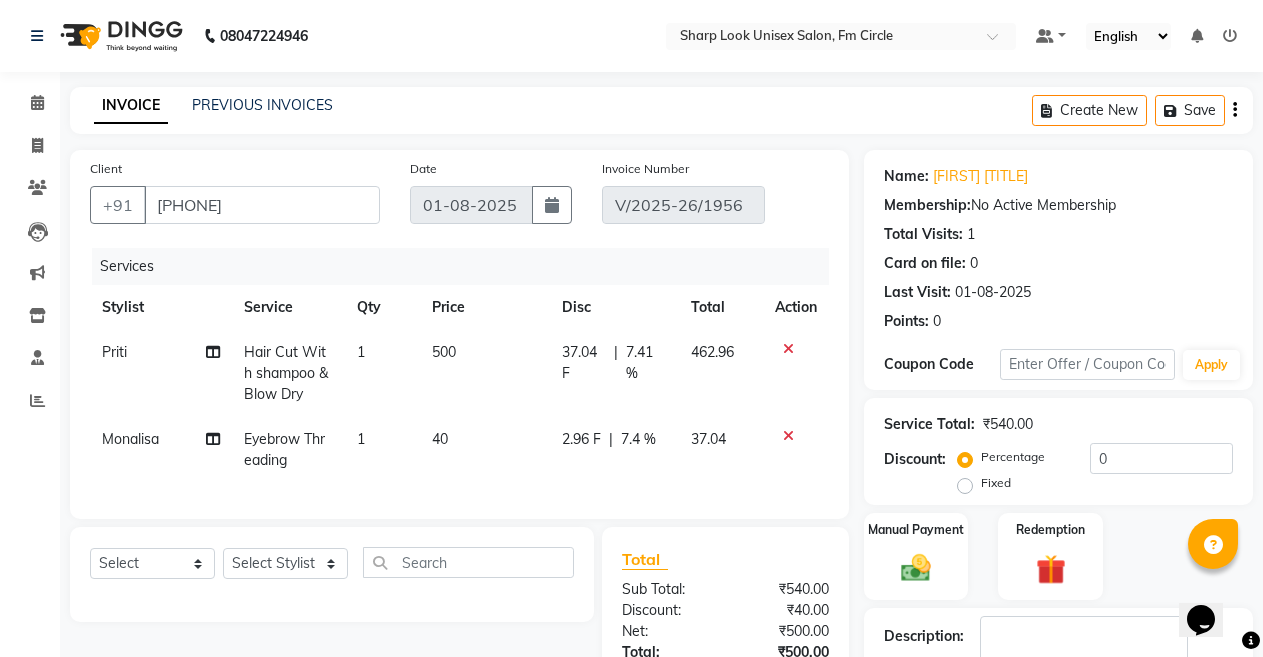 select on "80321" 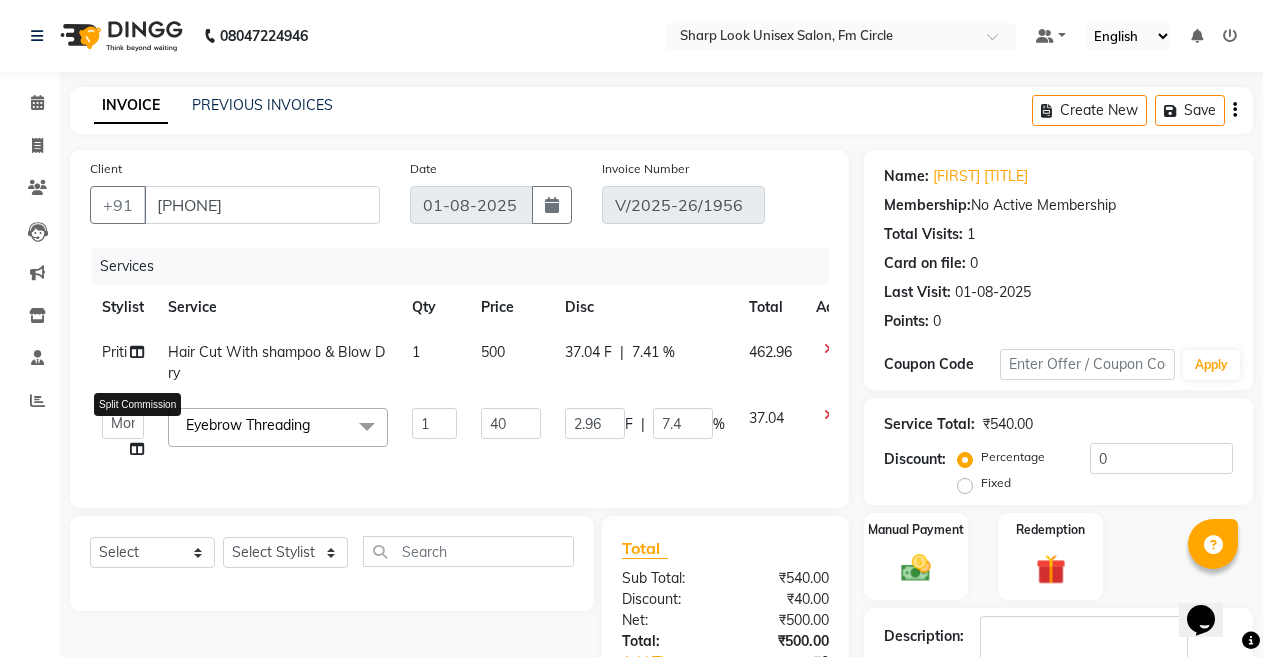 click 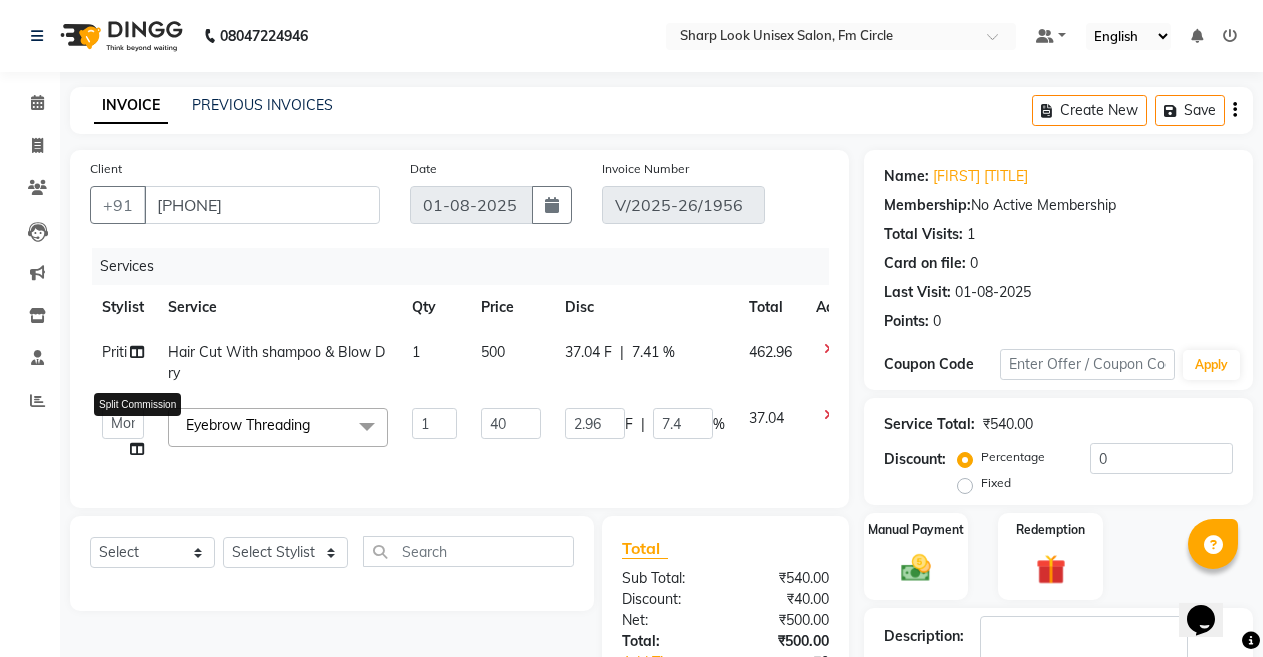 select on "80321" 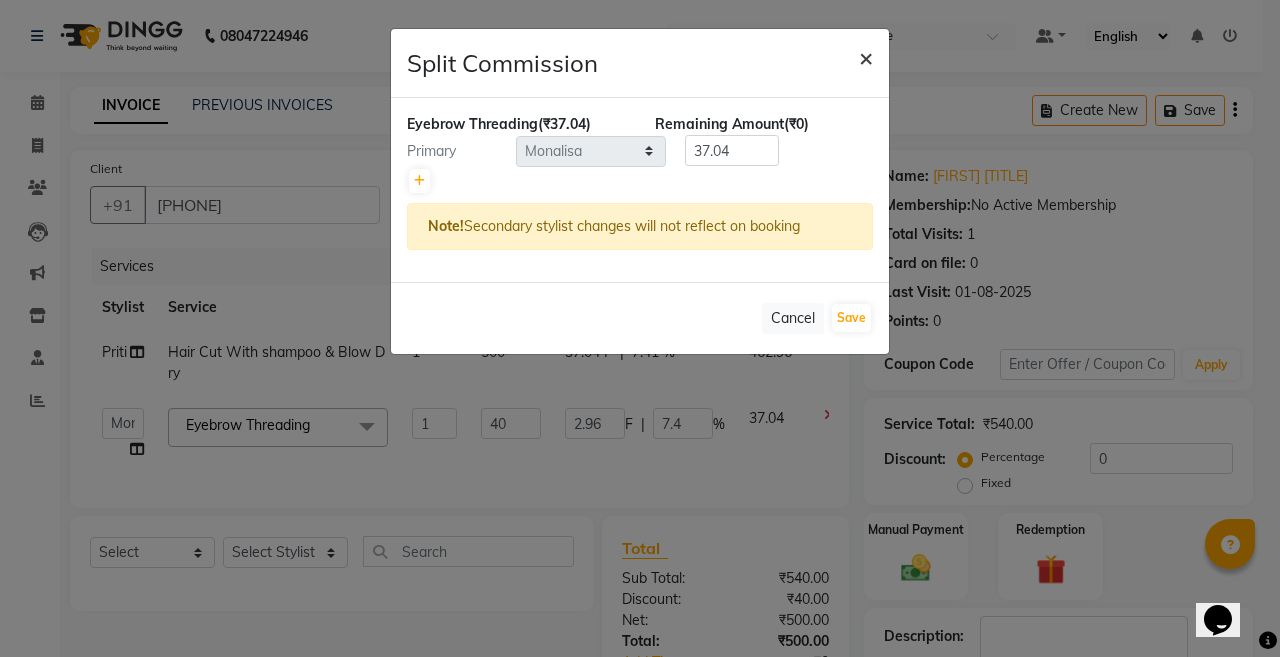 click on "×" 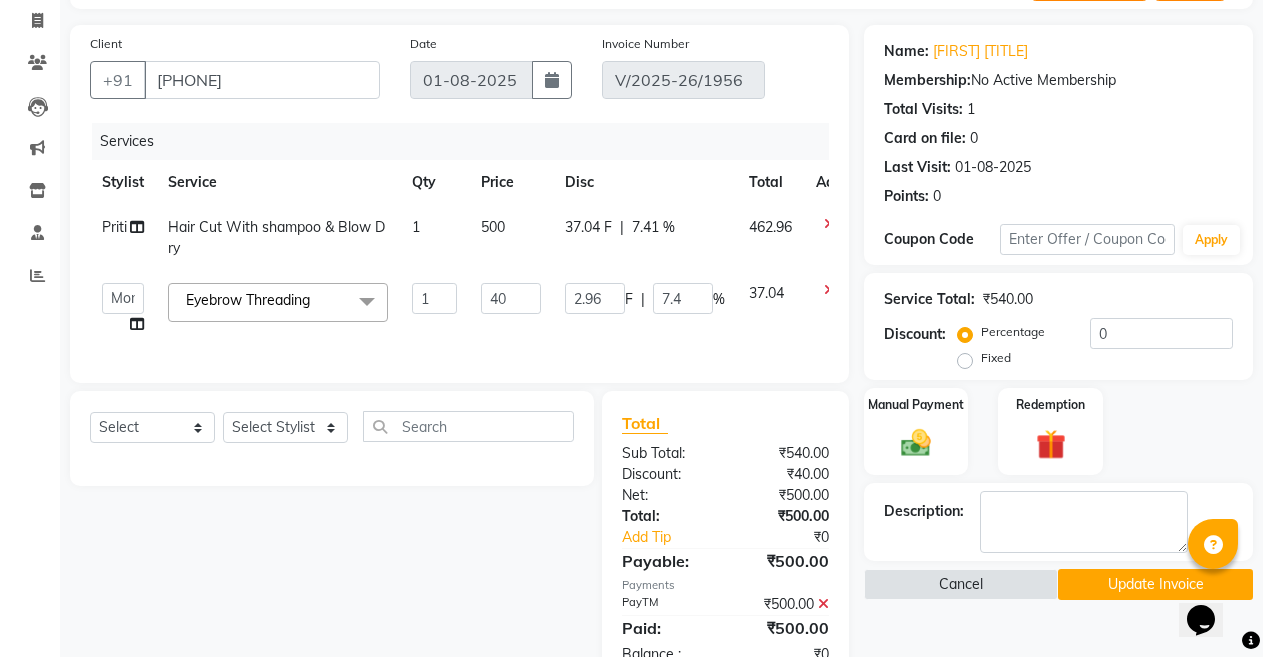 scroll, scrollTop: 200, scrollLeft: 0, axis: vertical 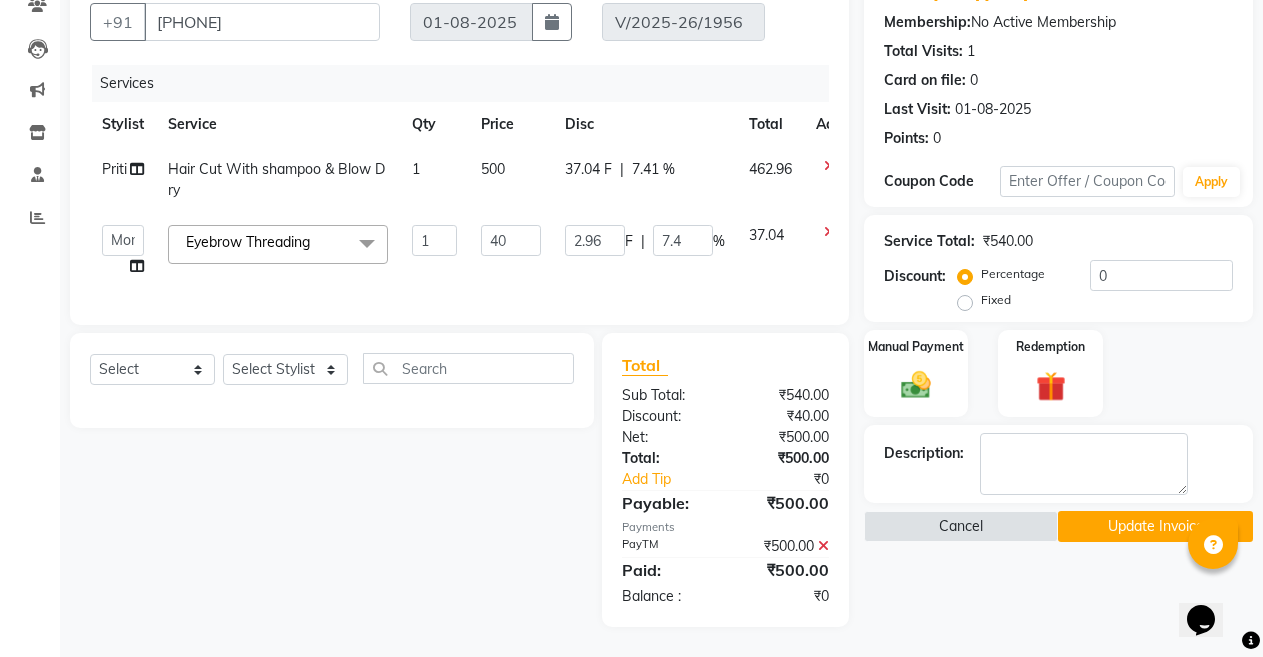 click on "Update Invoice" 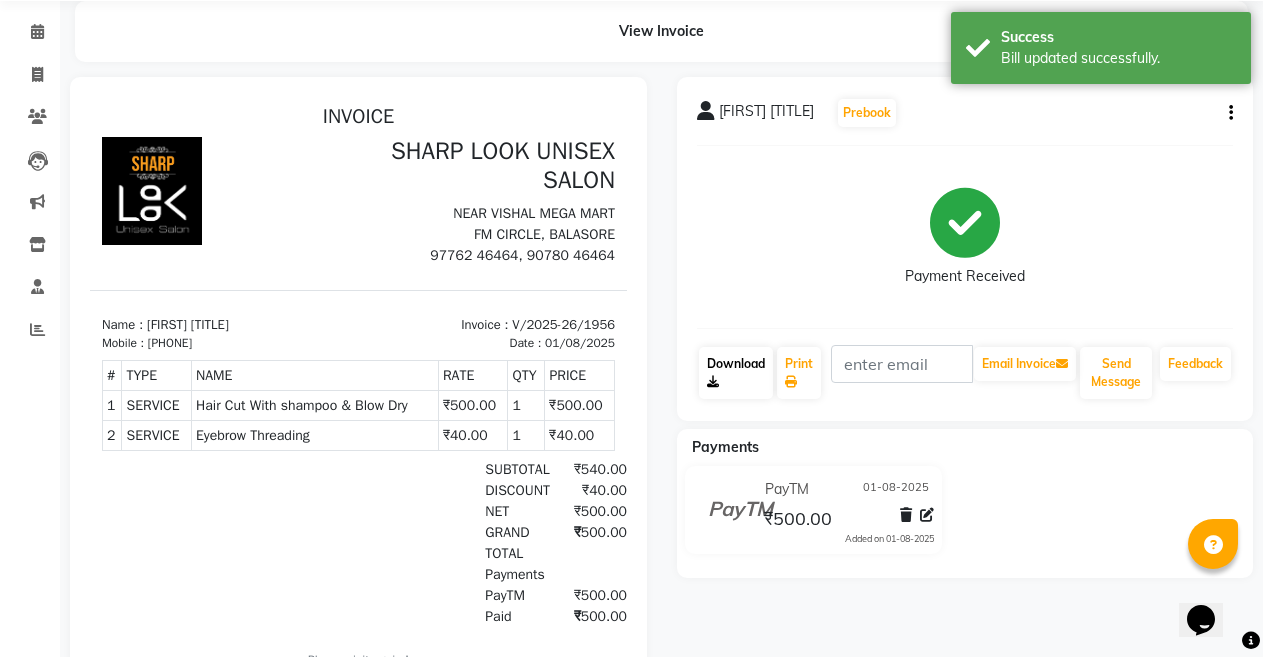 scroll, scrollTop: 0, scrollLeft: 0, axis: both 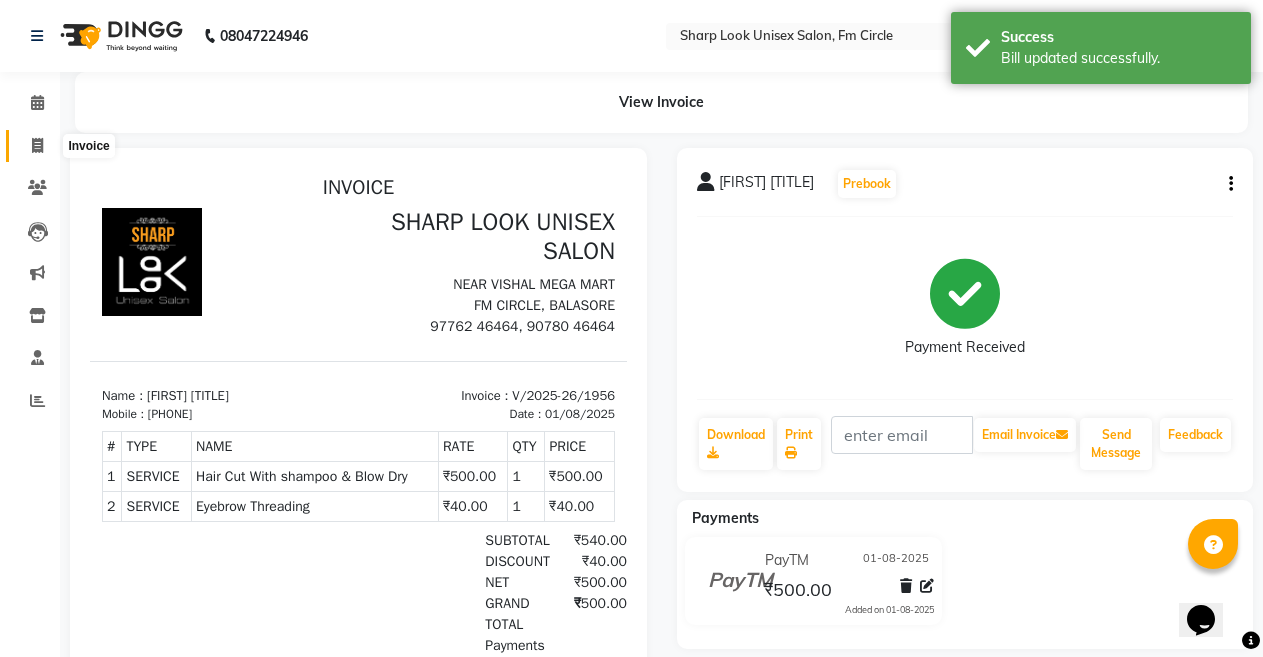click 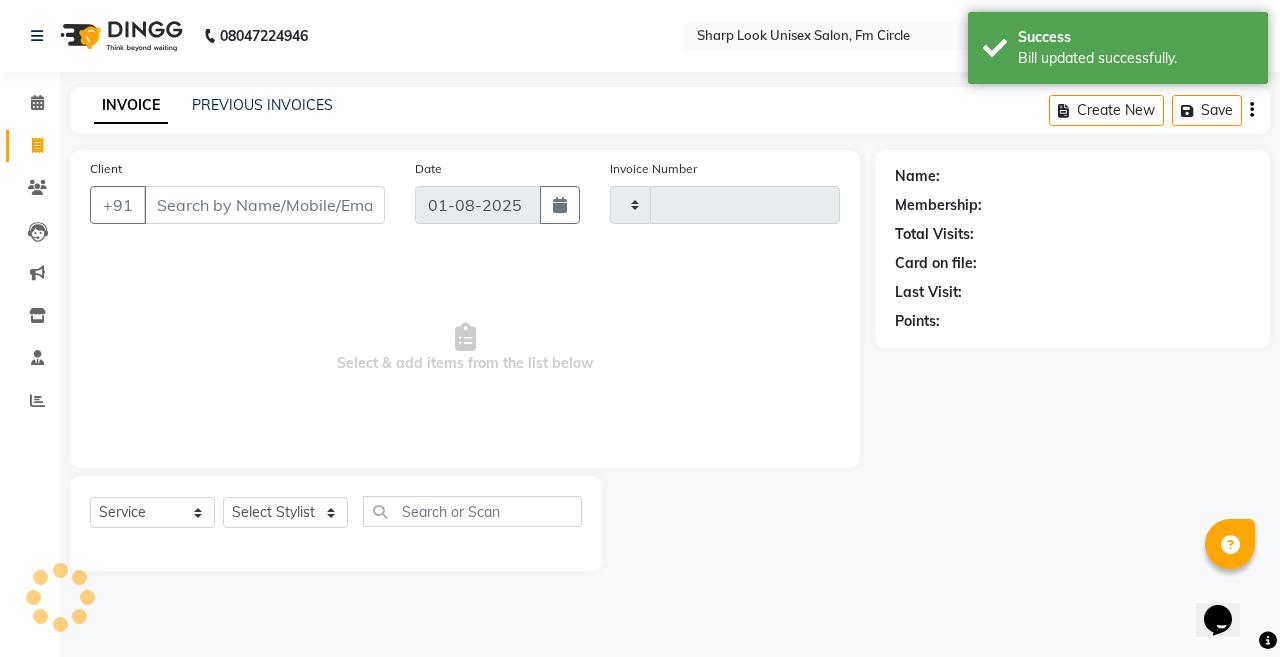 type on "1957" 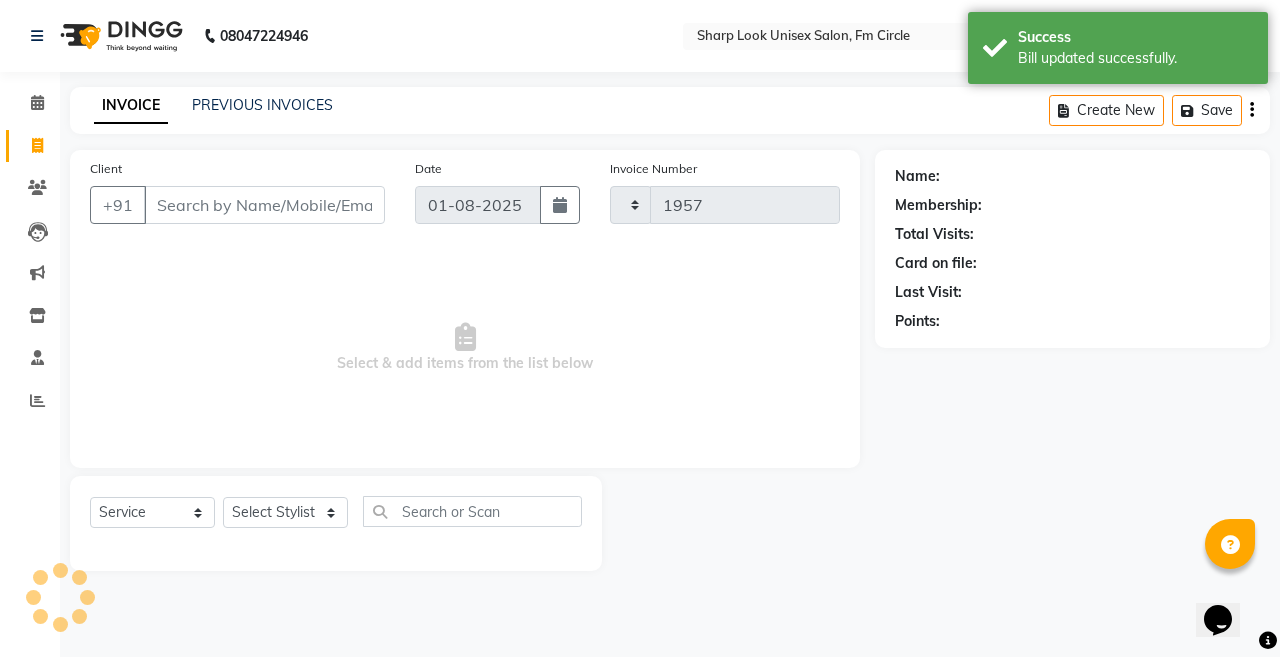 select on "804" 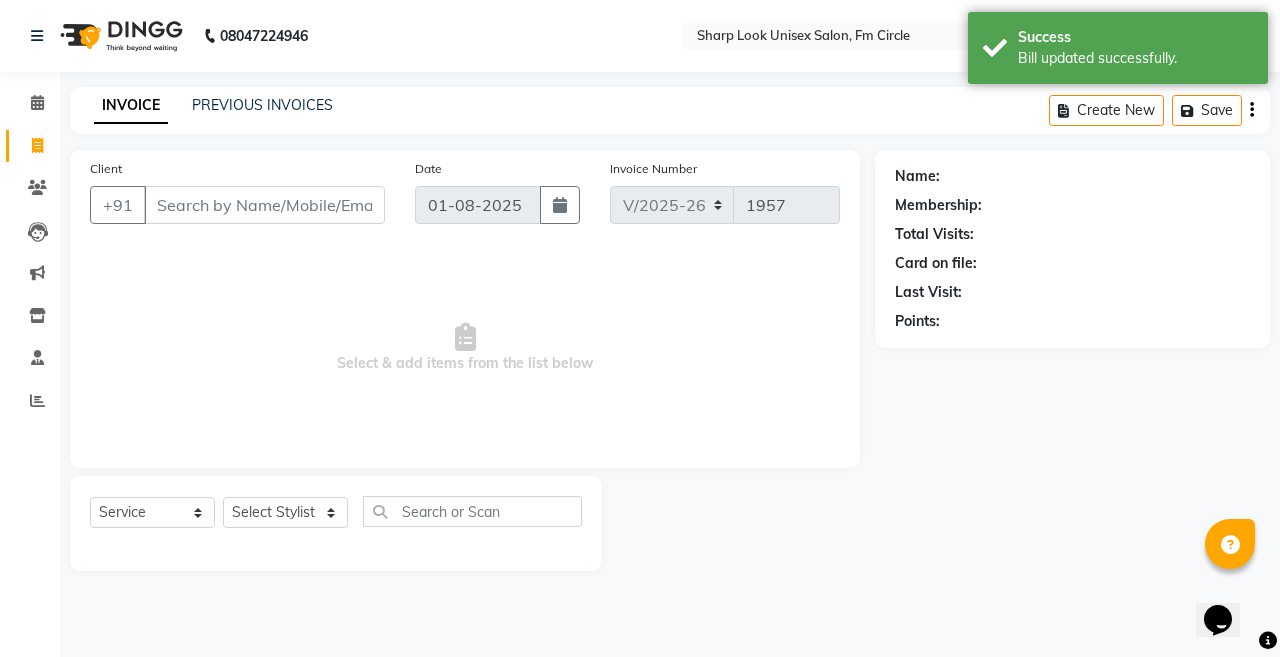 click on "Client" at bounding box center (264, 205) 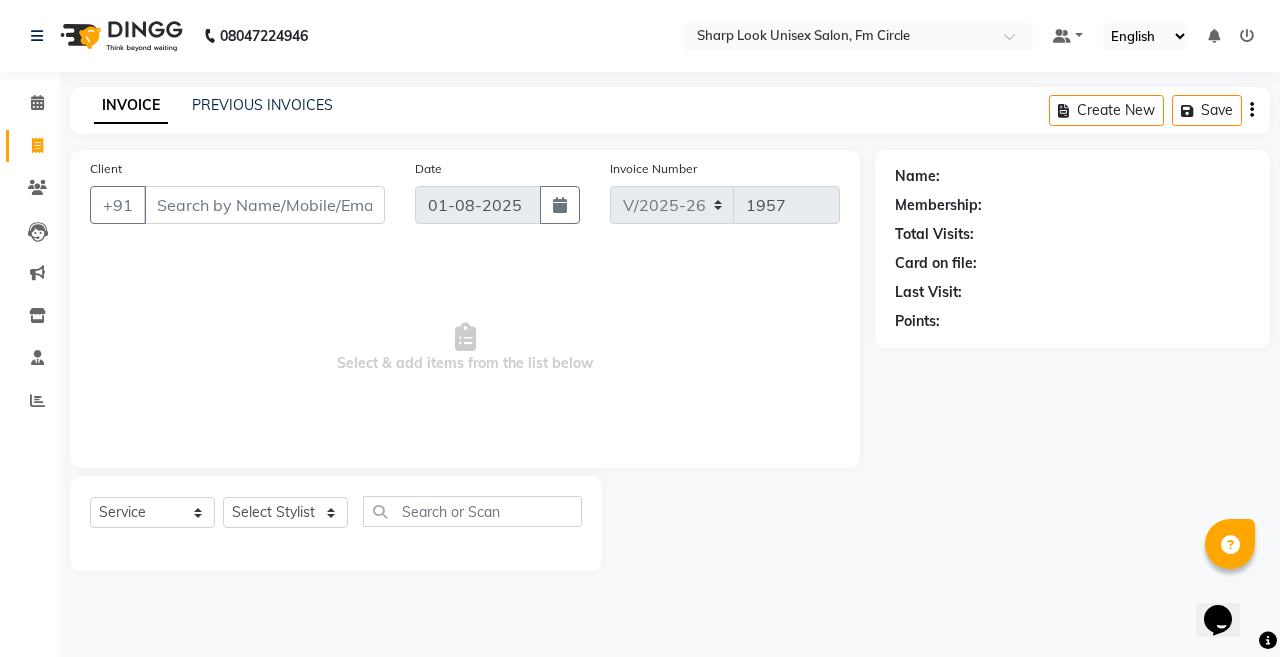 click on "Client" at bounding box center (264, 205) 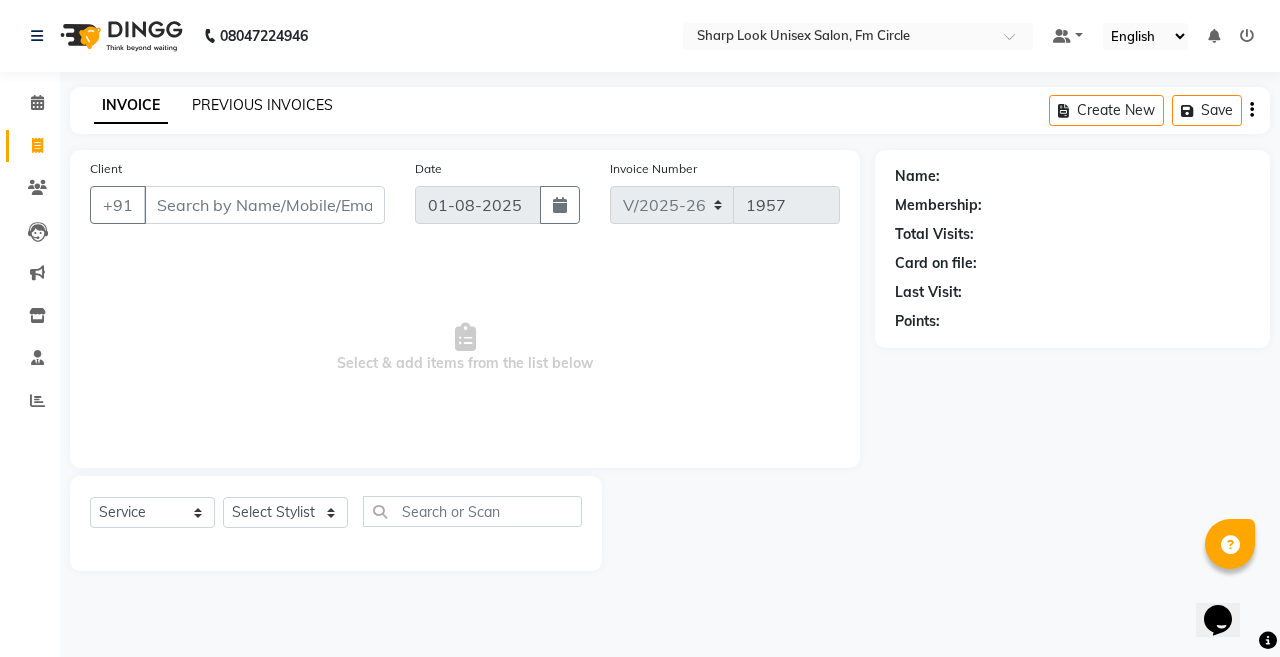 click on "PREVIOUS INVOICES" 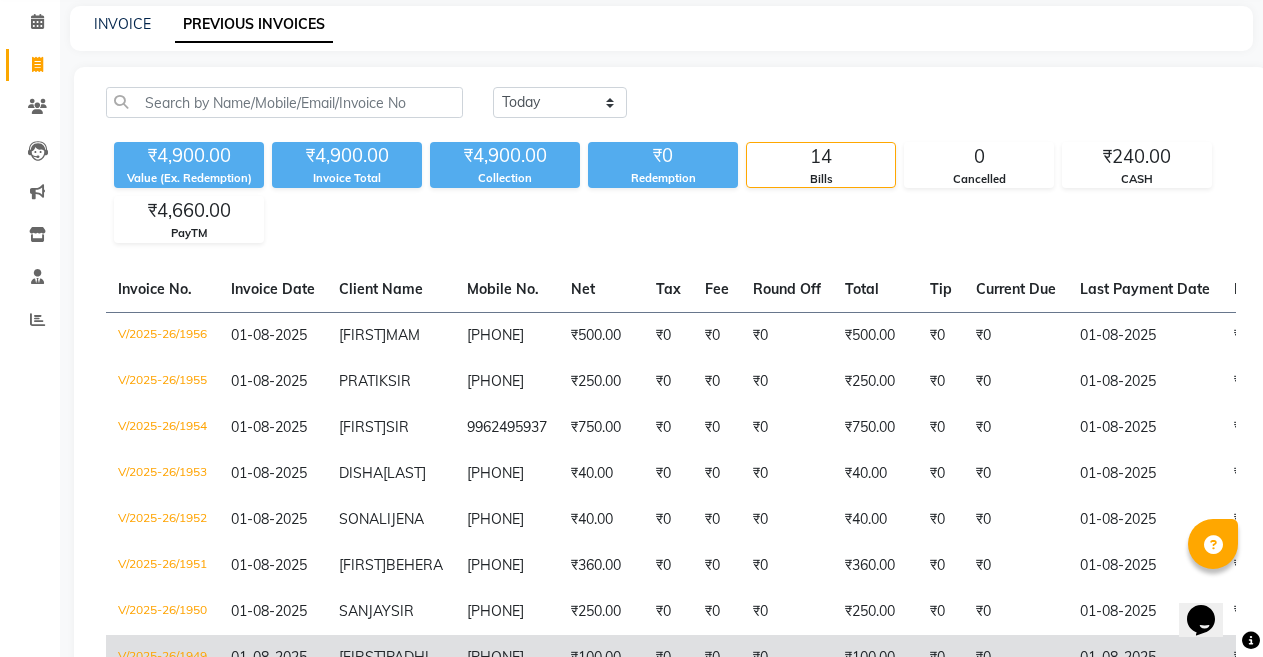 scroll, scrollTop: 0, scrollLeft: 0, axis: both 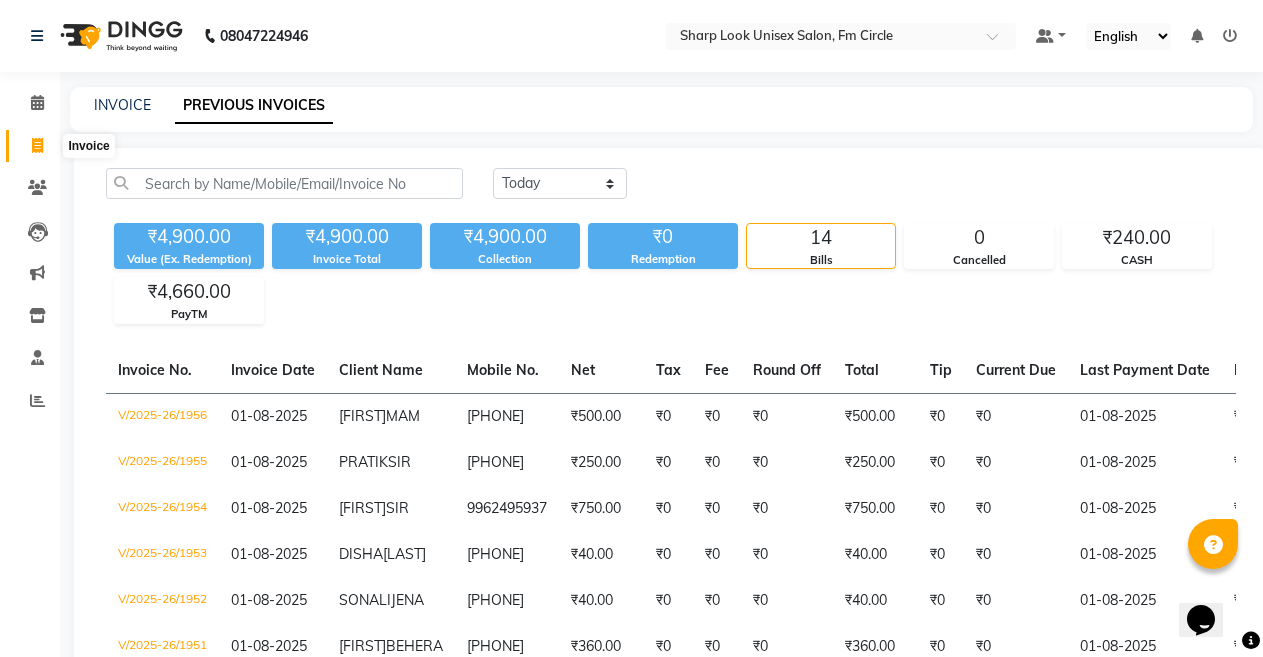 click 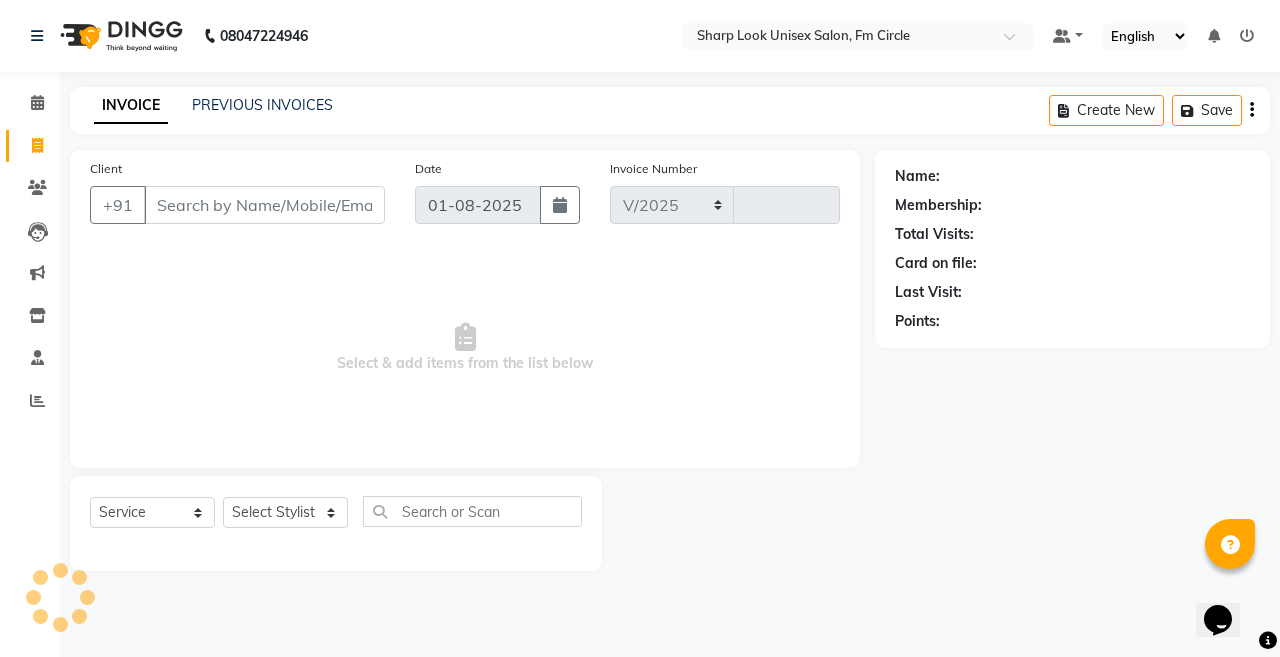 select on "804" 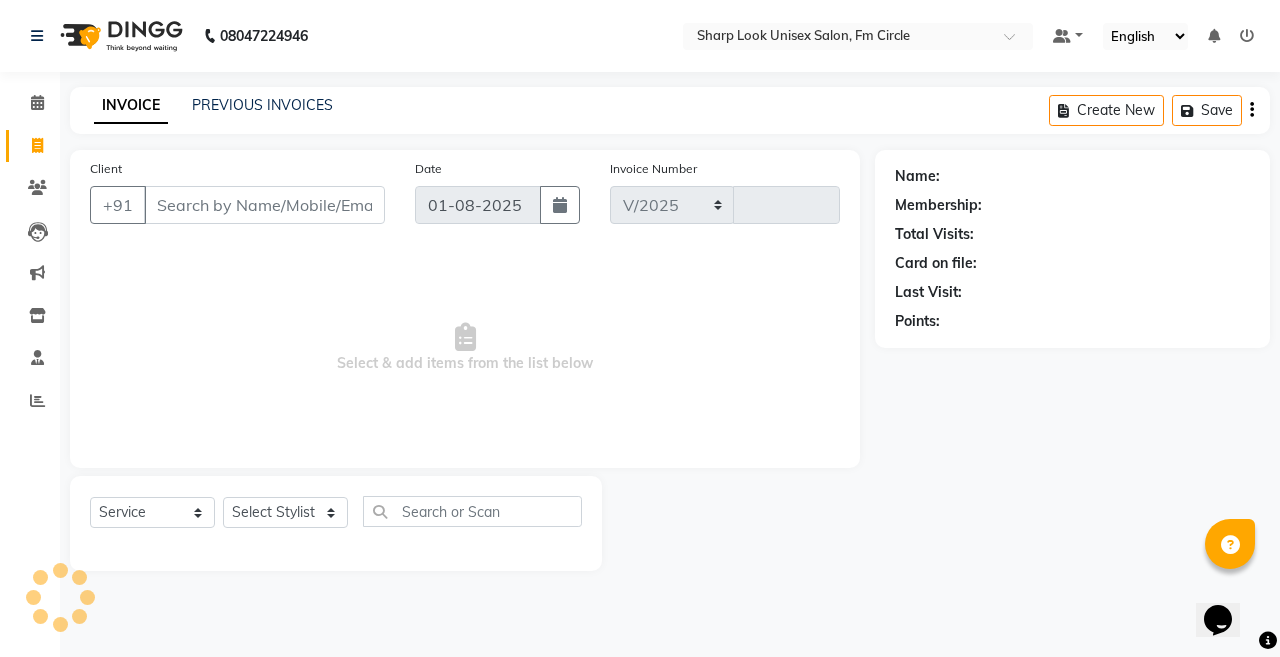type on "1957" 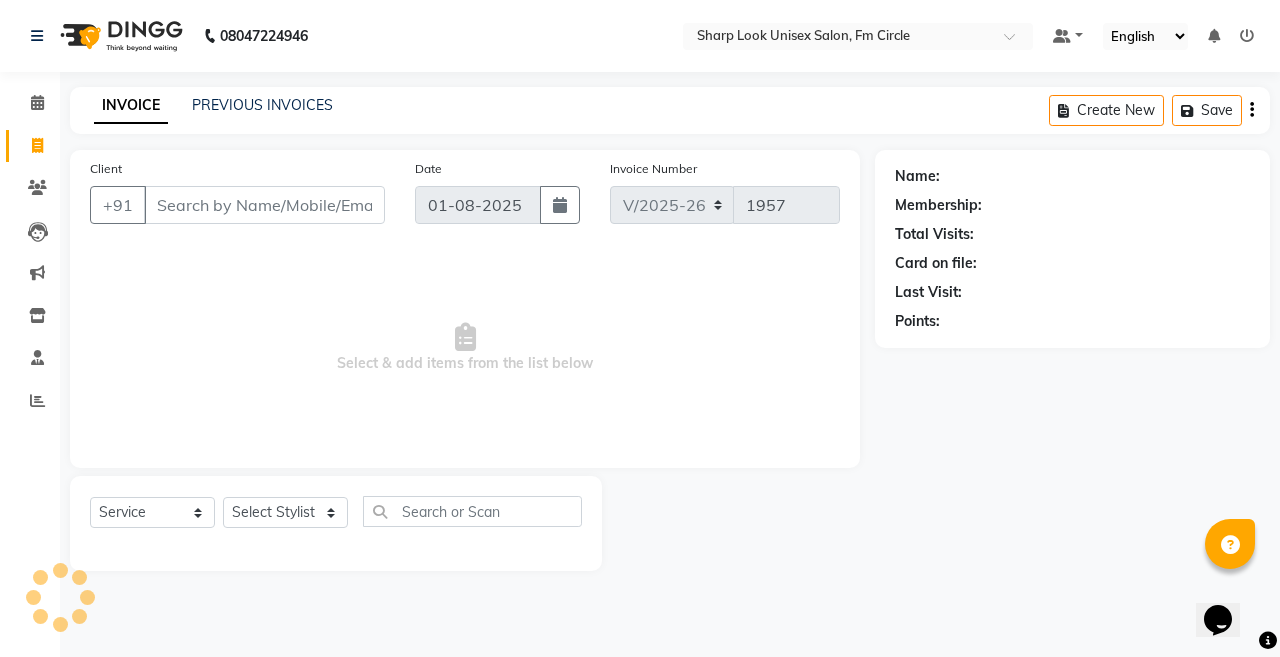 click on "Client" at bounding box center (264, 205) 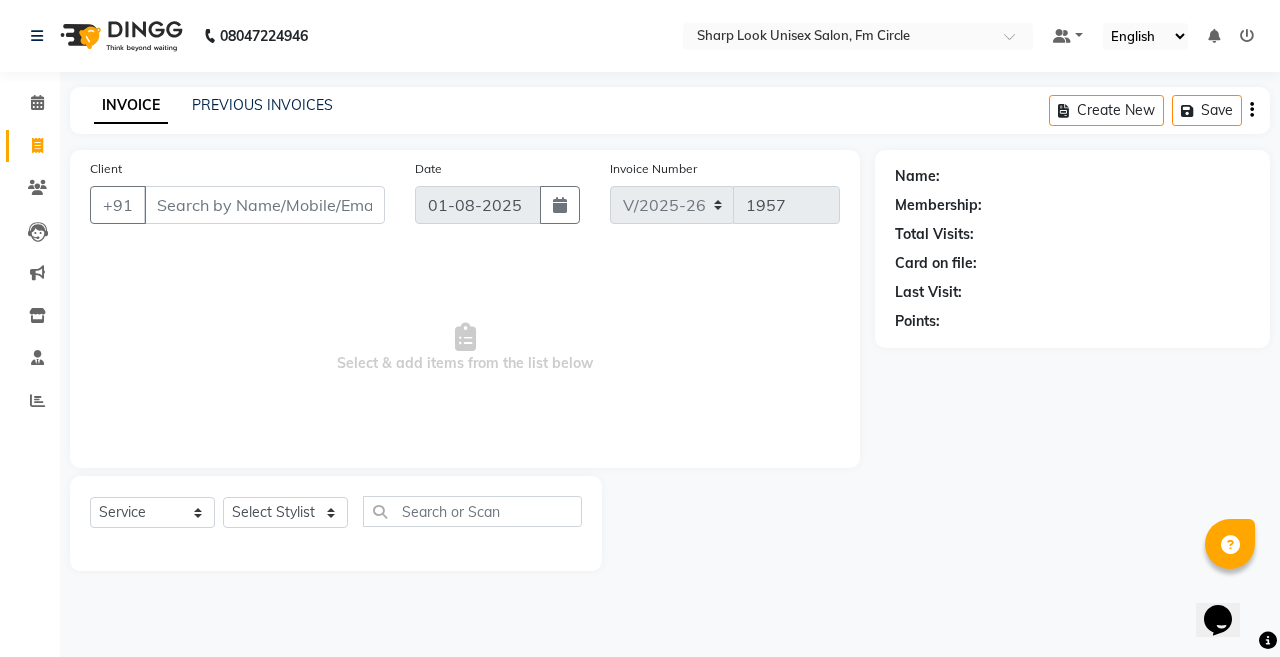 click on "Client" at bounding box center [264, 205] 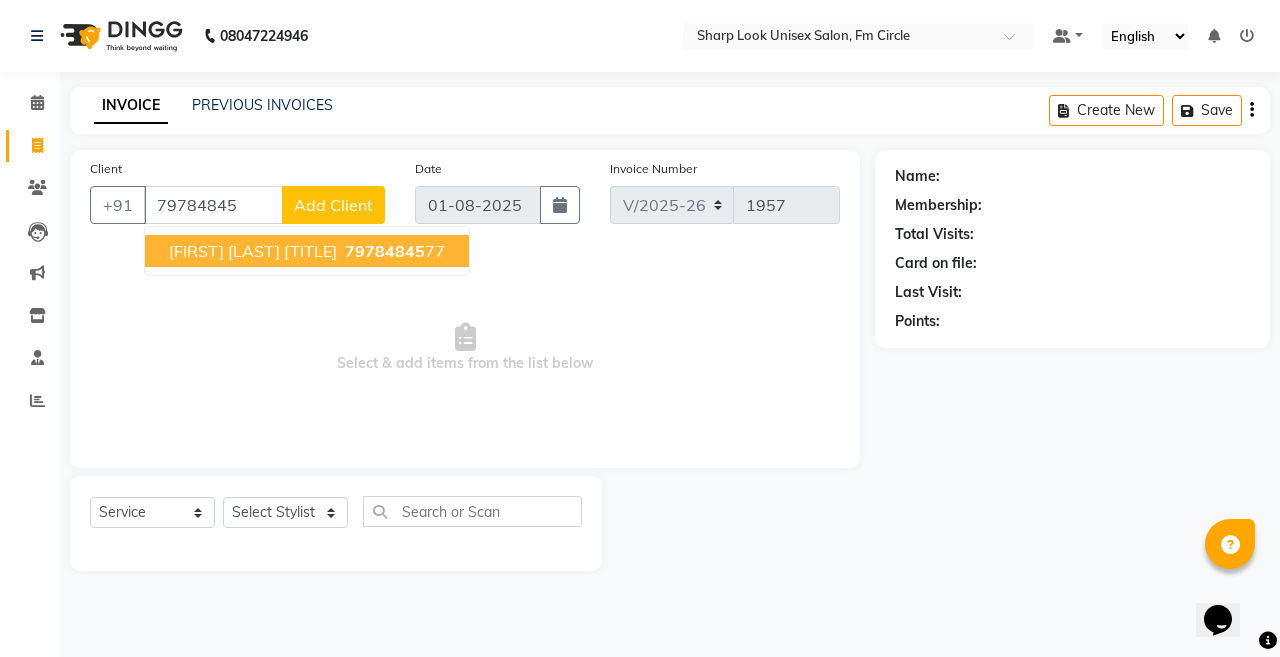 click on "ABHISHEK PARIDA SIR" at bounding box center (253, 251) 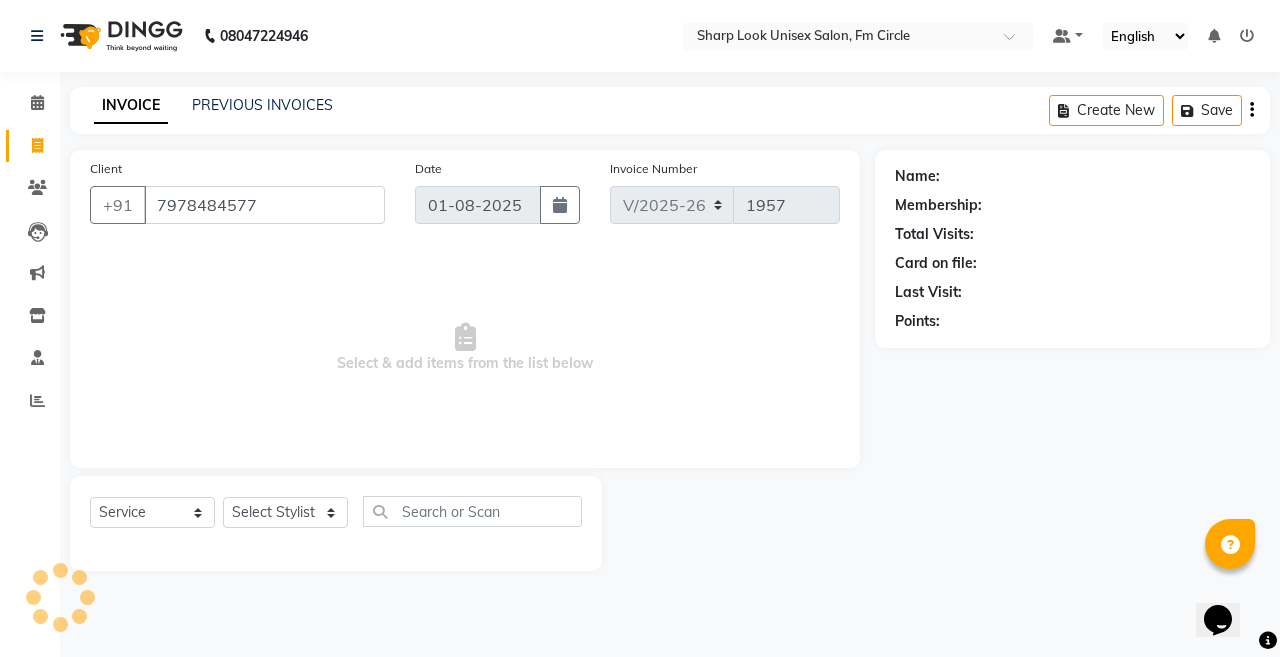 type on "7978484577" 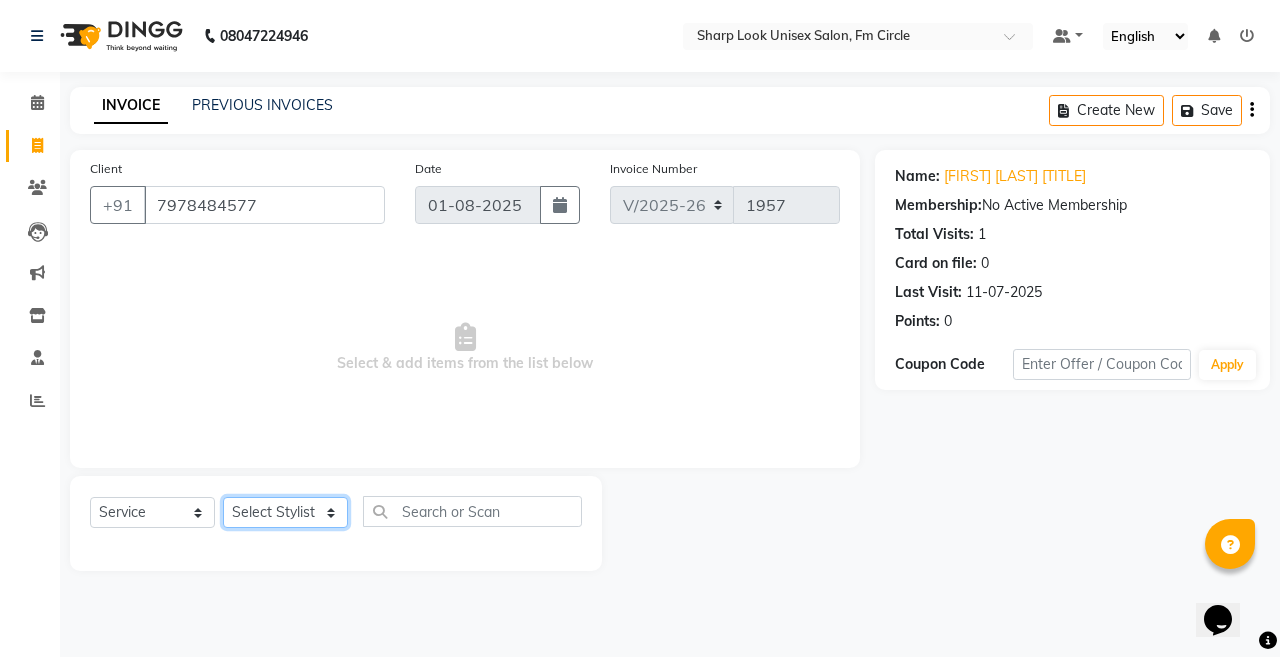 click on "Select Stylist Admin Anil Babu Budhia Monalisa  Nisha Priti" 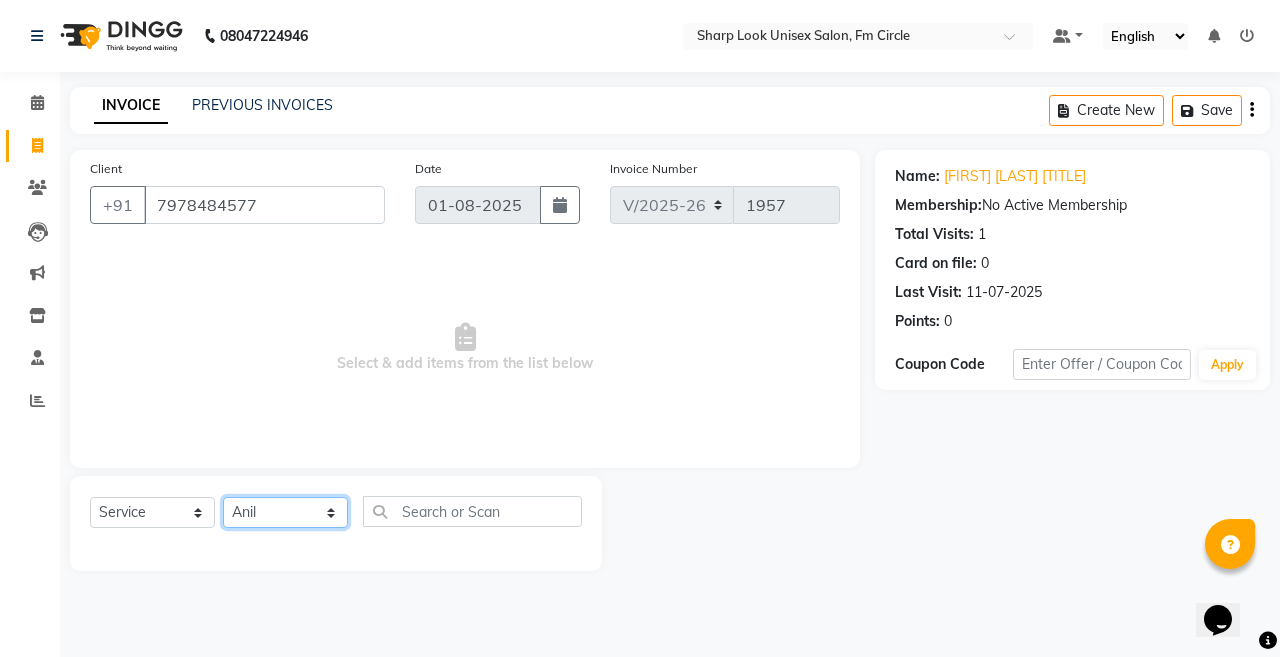 click on "Select Stylist Admin Anil Babu Budhia Monalisa  Nisha Priti" 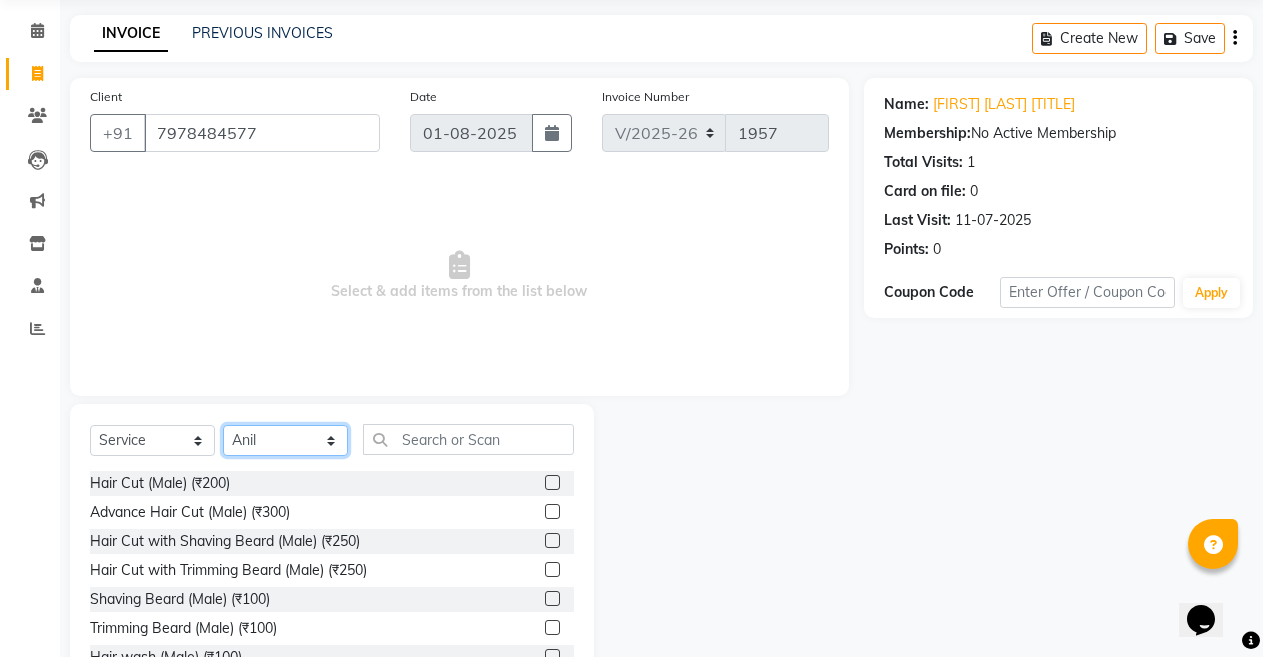 scroll, scrollTop: 144, scrollLeft: 0, axis: vertical 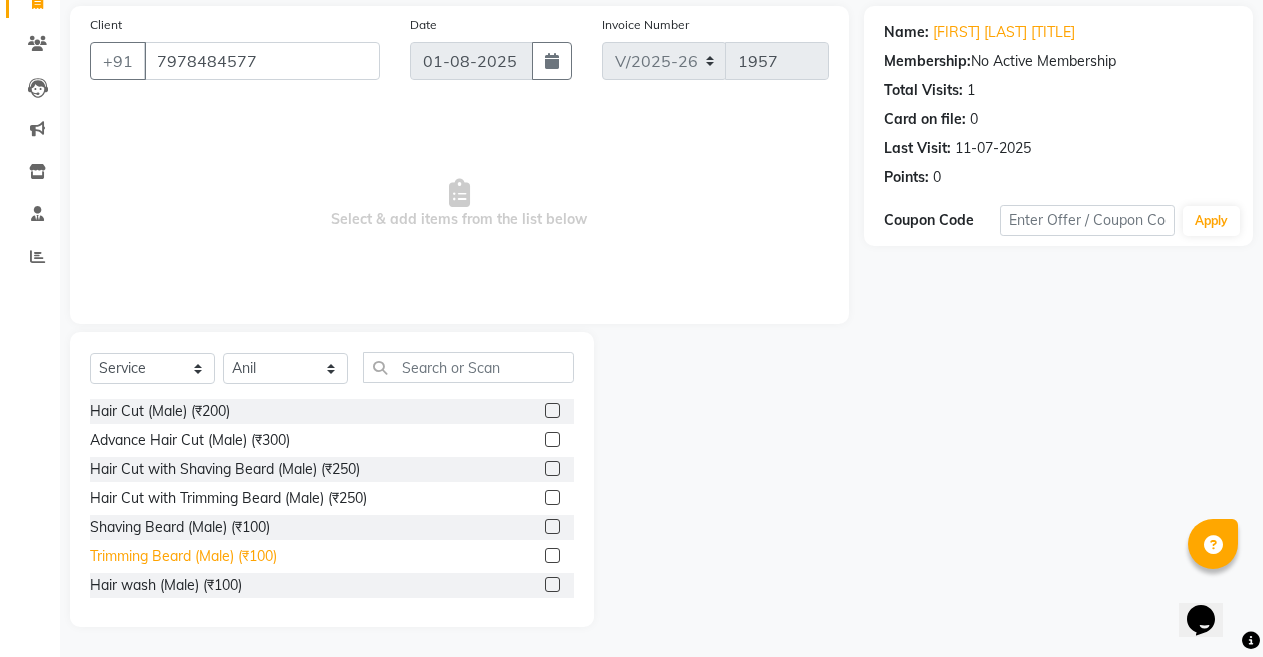 click on "Trimming Beard (Male) (₹100)" 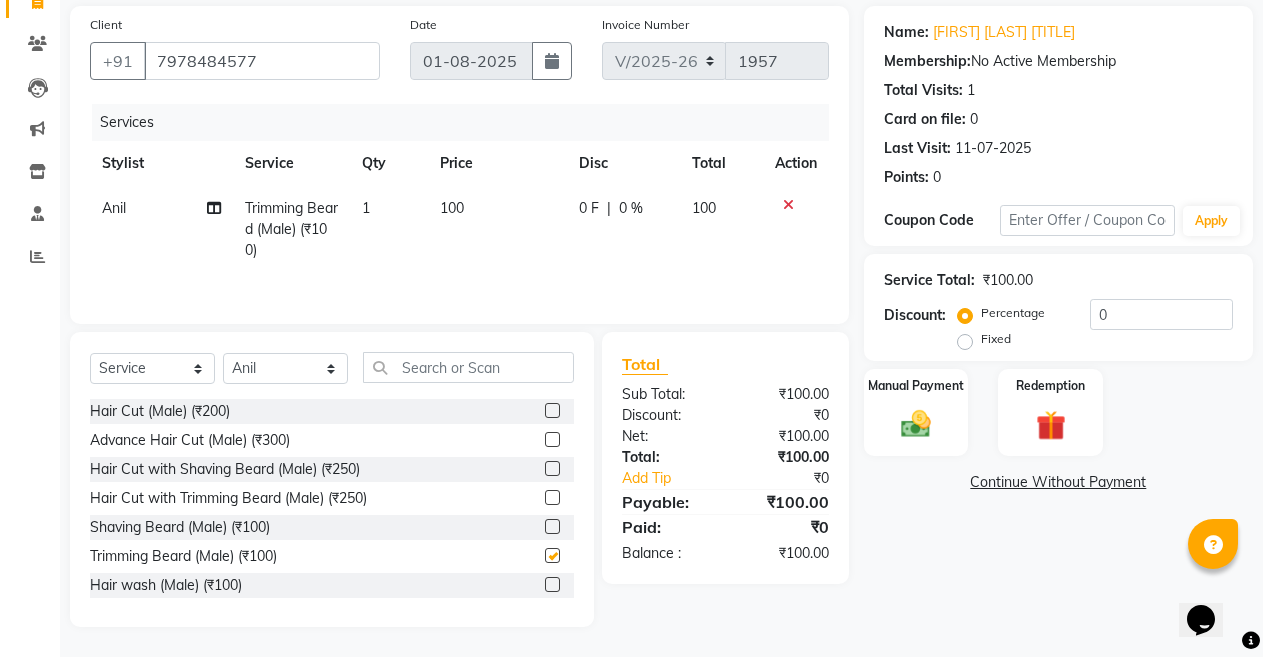 checkbox on "false" 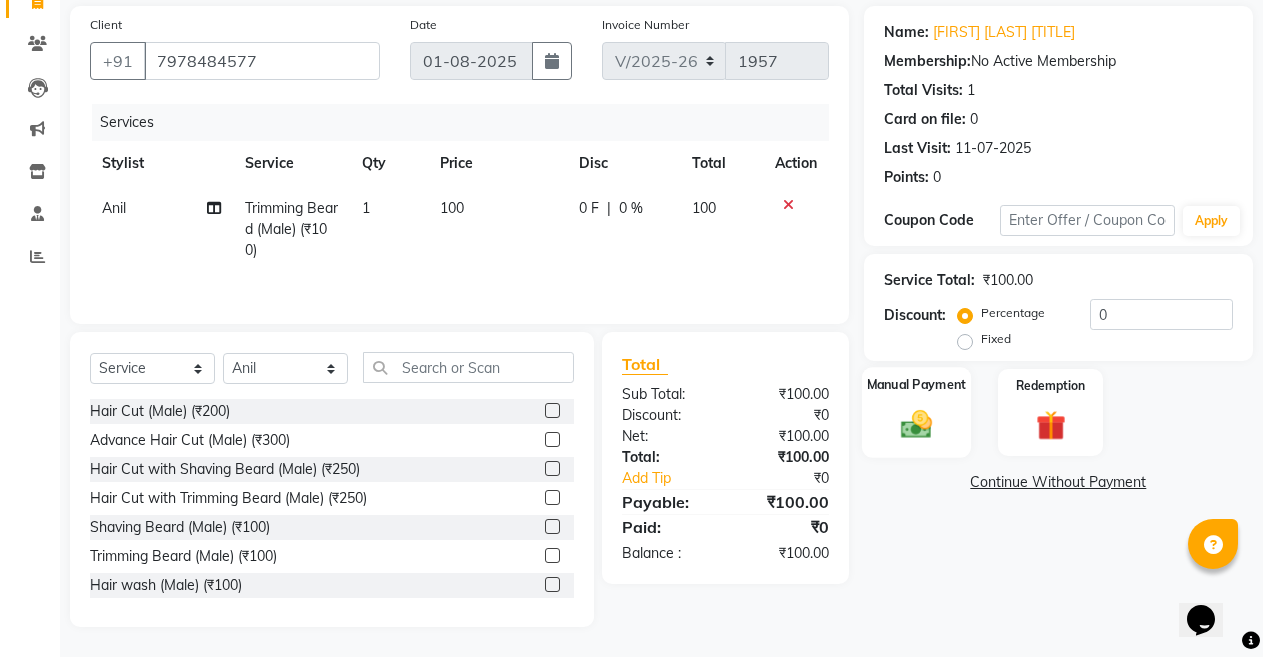 click 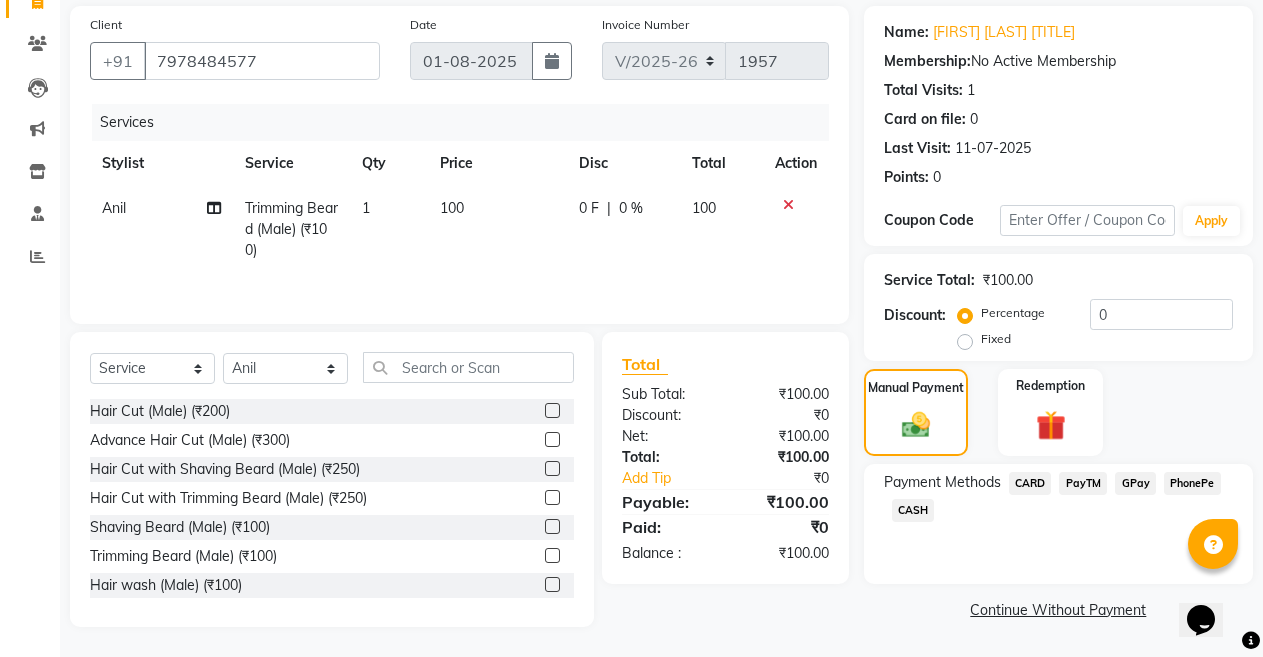 click on "PayTM" 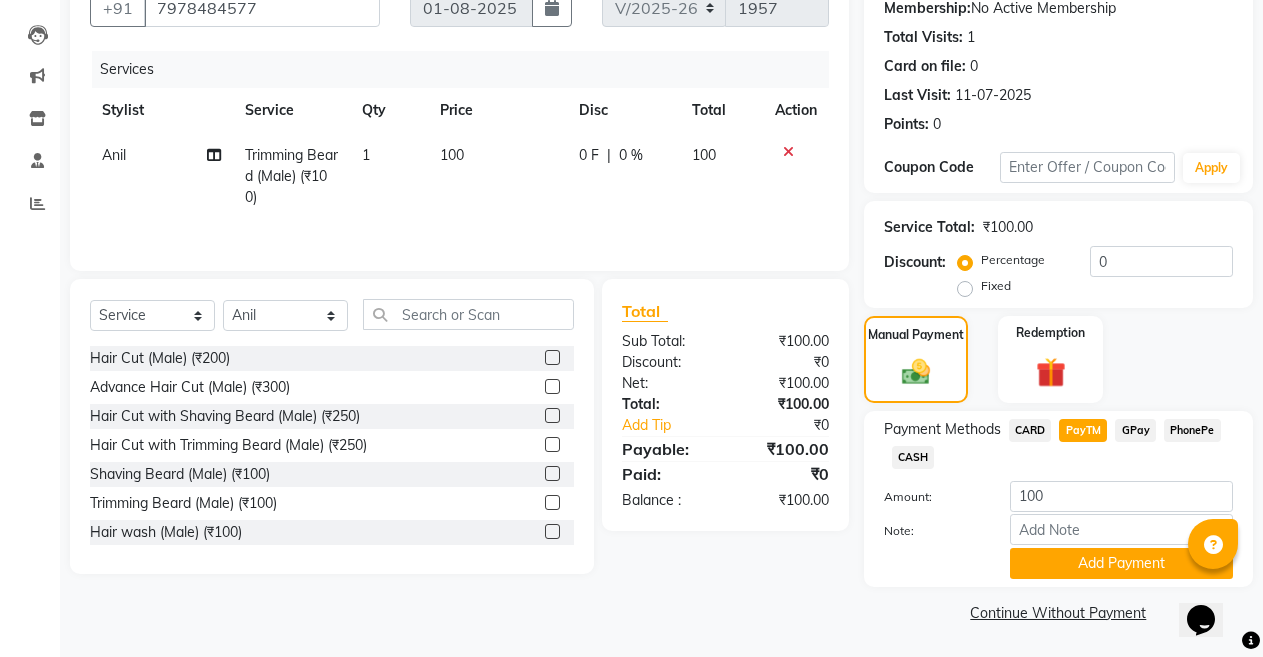 scroll, scrollTop: 198, scrollLeft: 0, axis: vertical 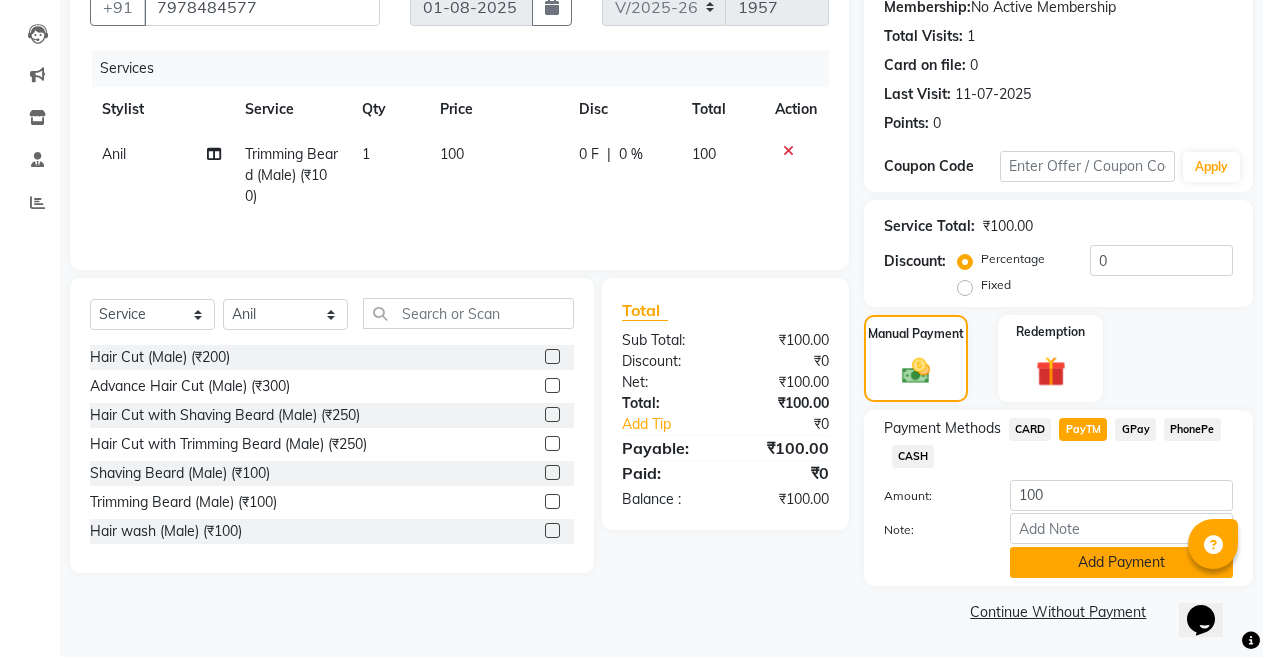 click on "Add Payment" 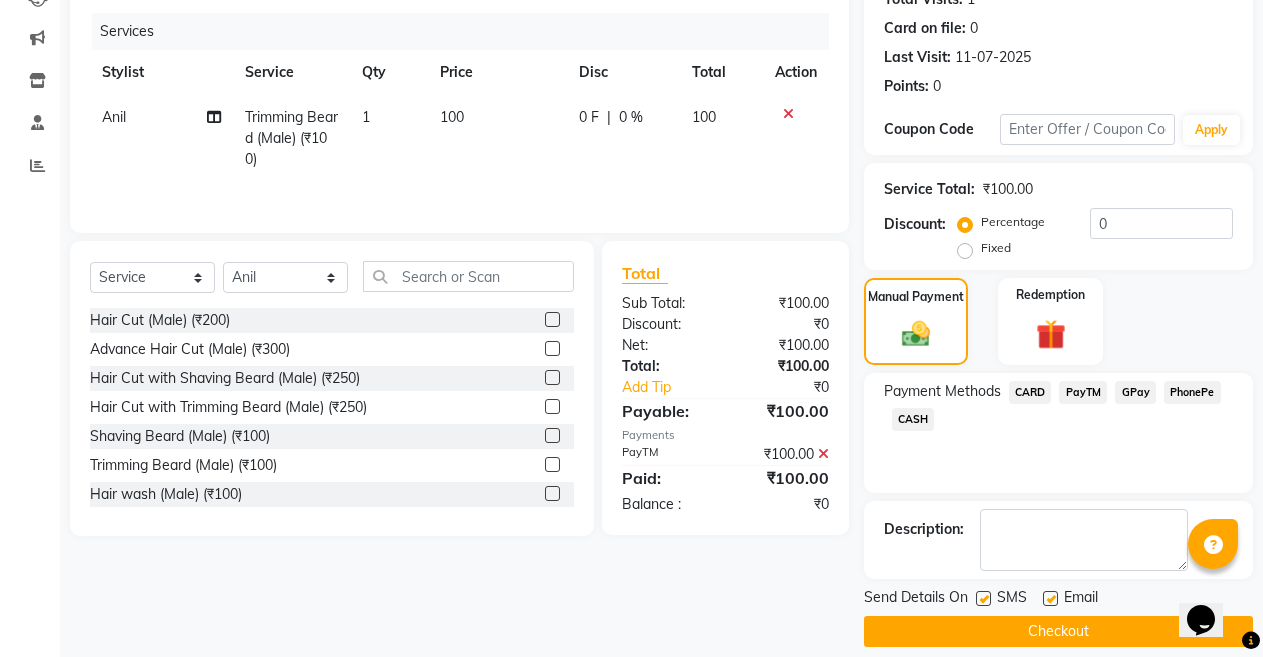scroll, scrollTop: 255, scrollLeft: 0, axis: vertical 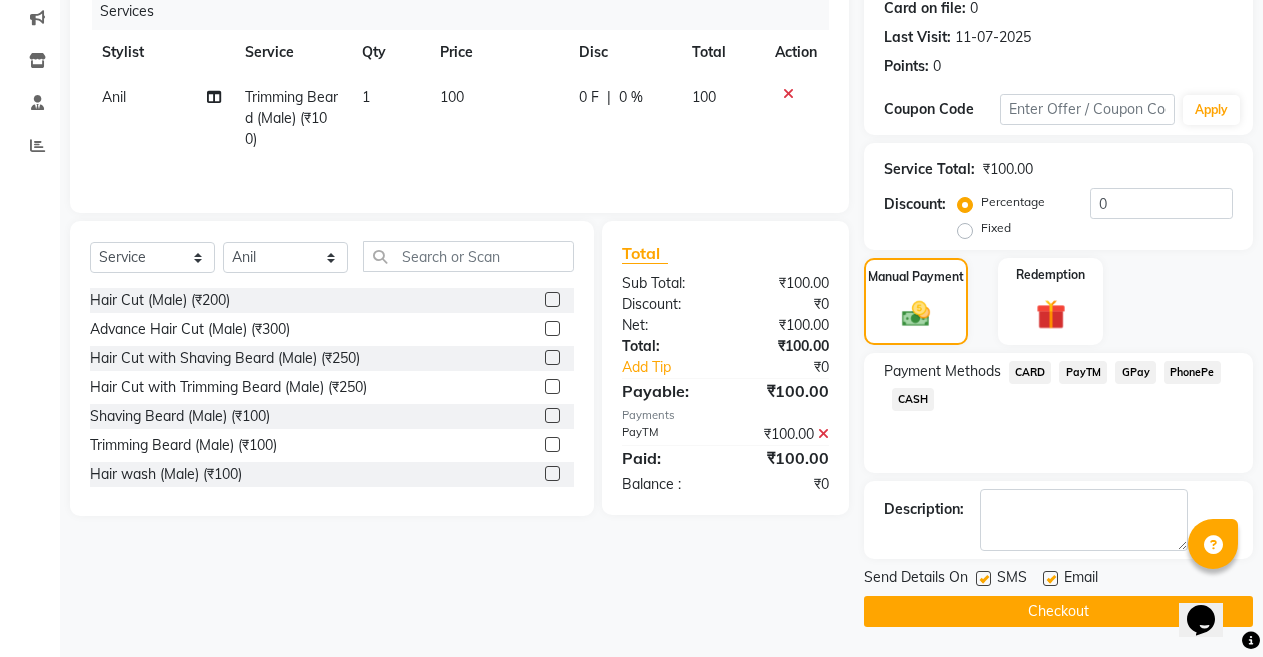 click 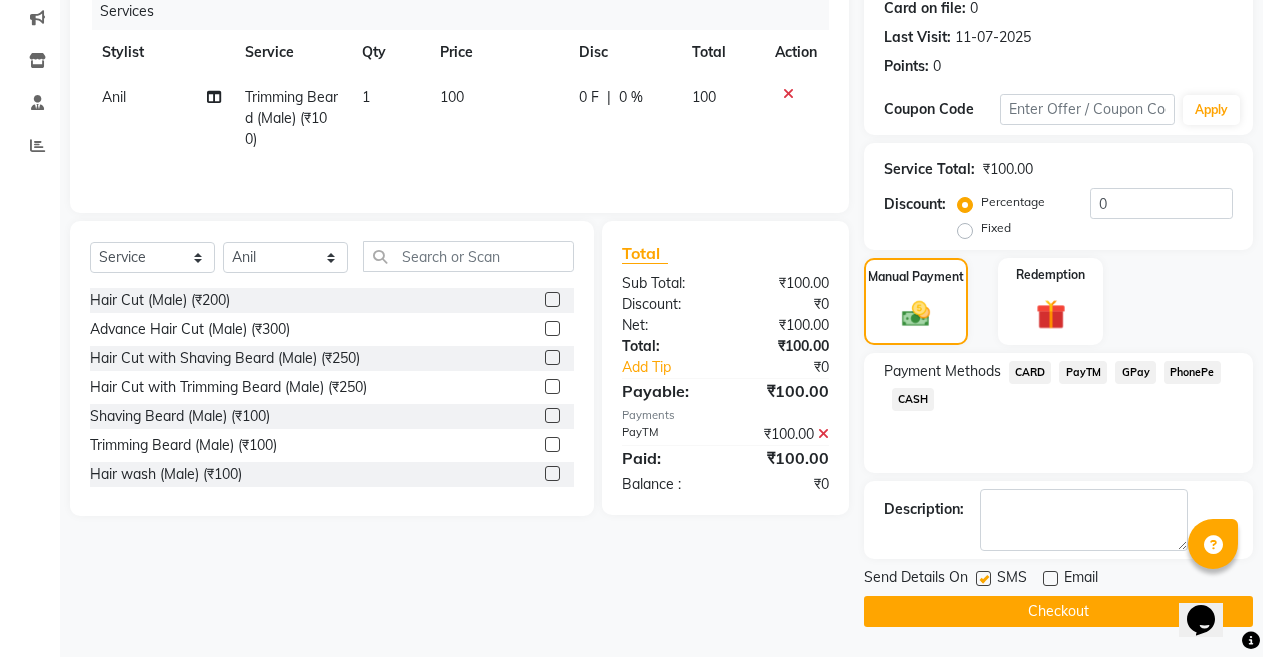 click on "Checkout" 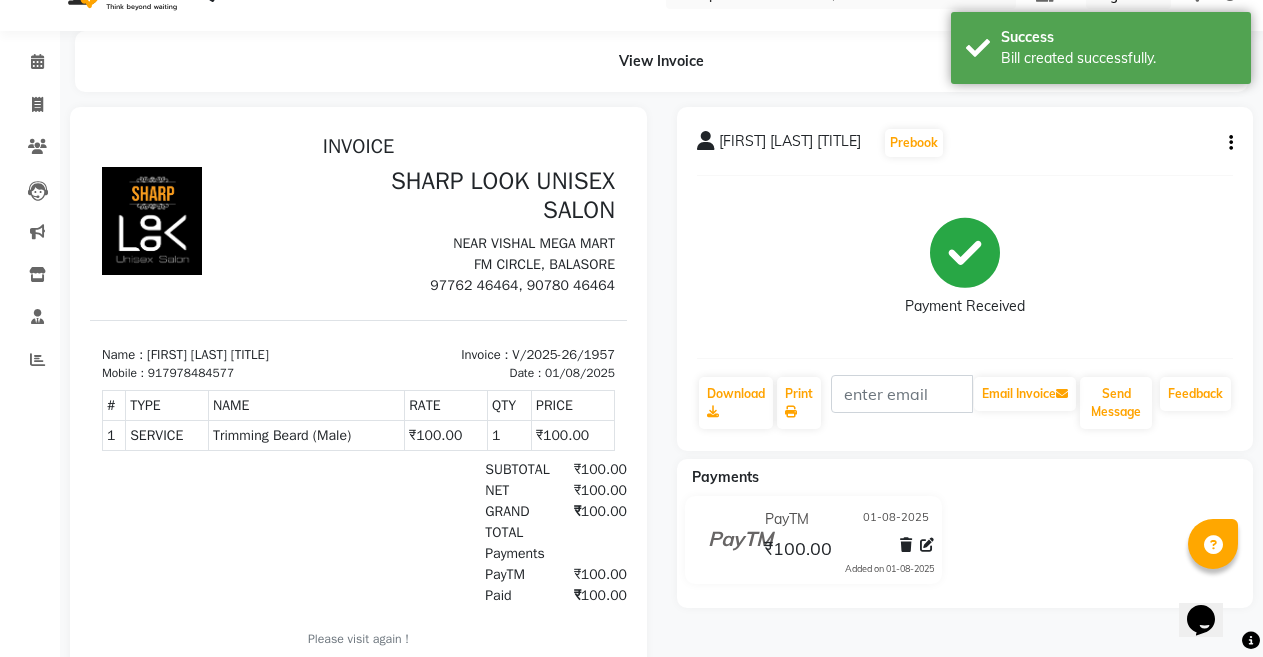 scroll, scrollTop: 0, scrollLeft: 0, axis: both 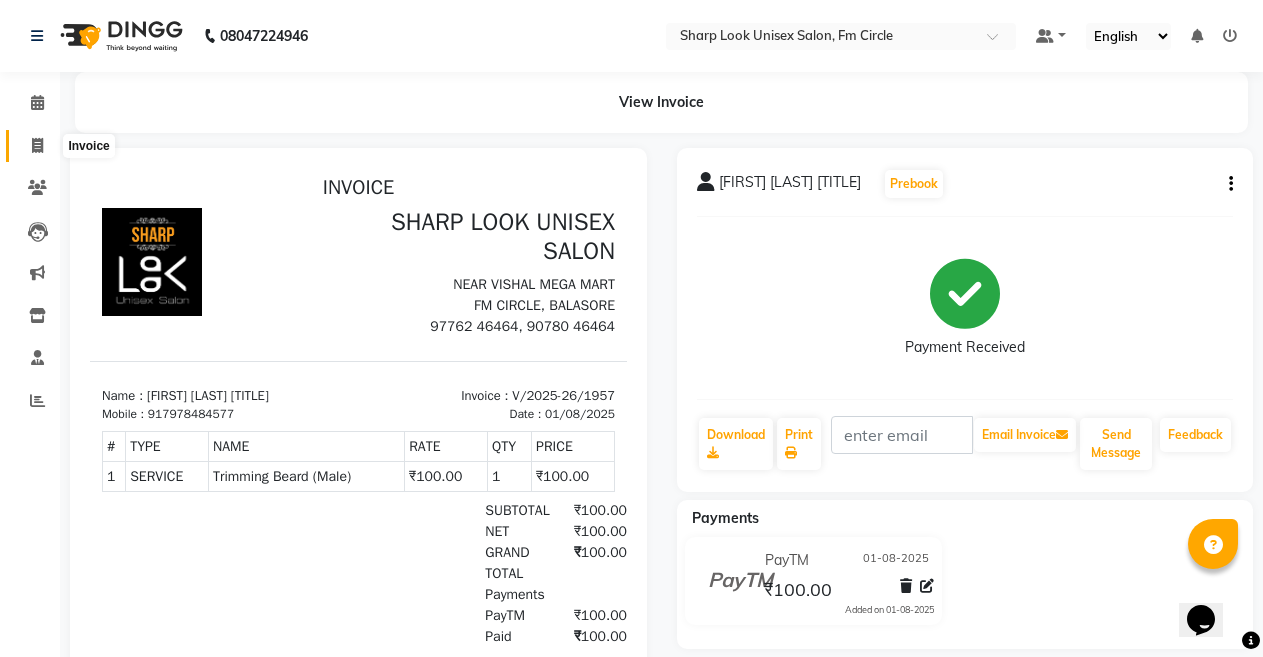 click 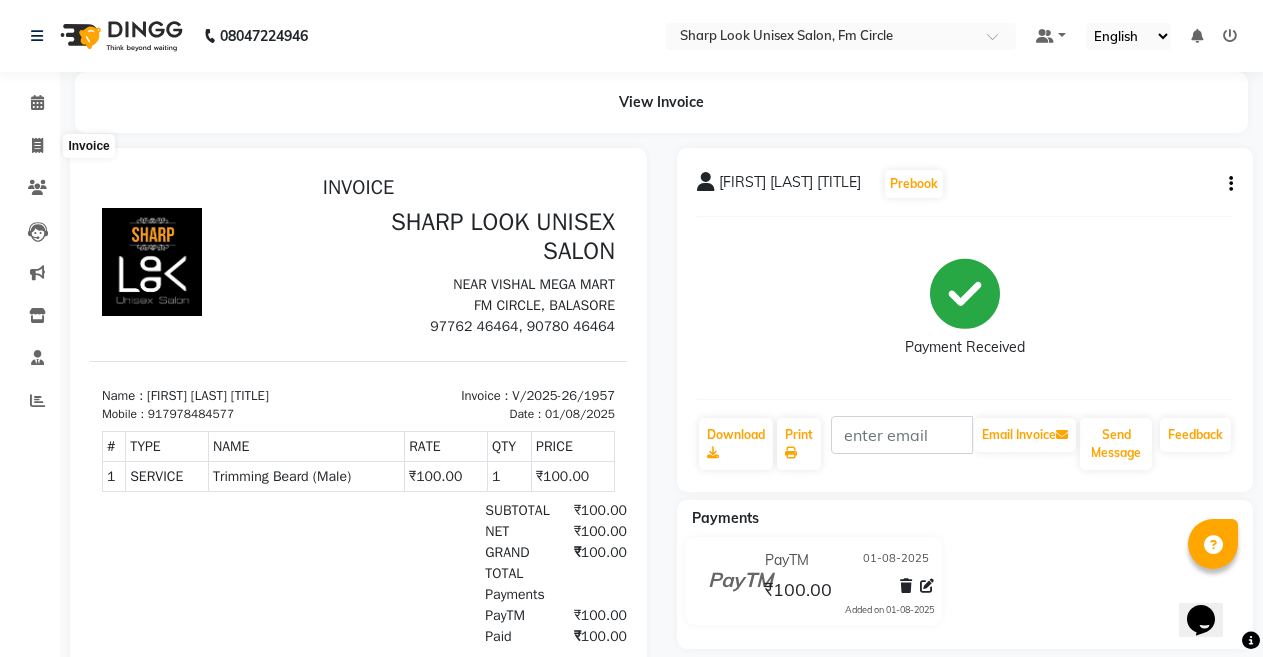 select on "service" 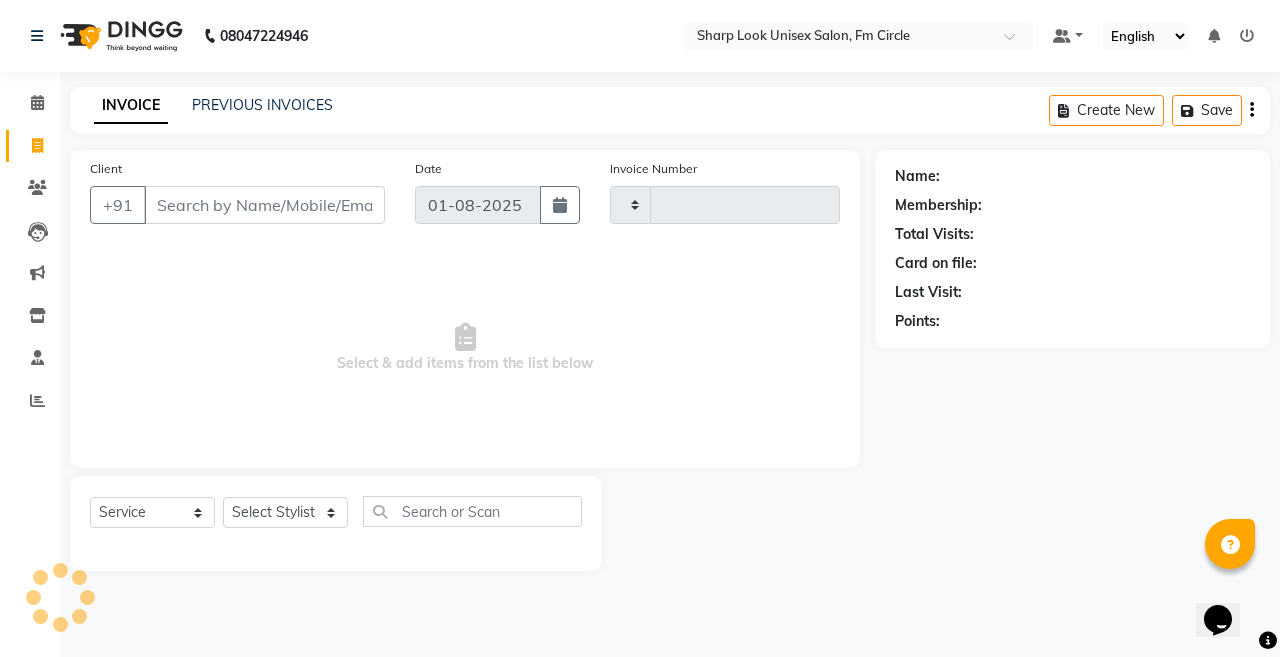 click on "Client" at bounding box center [264, 205] 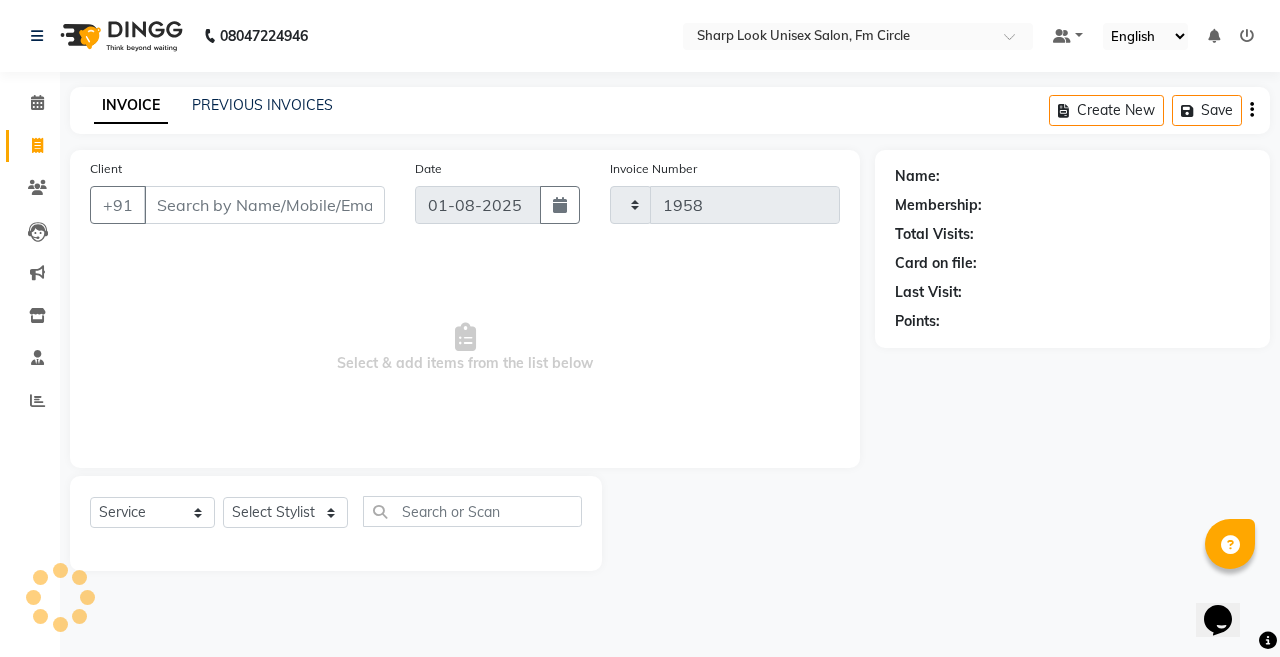 select on "804" 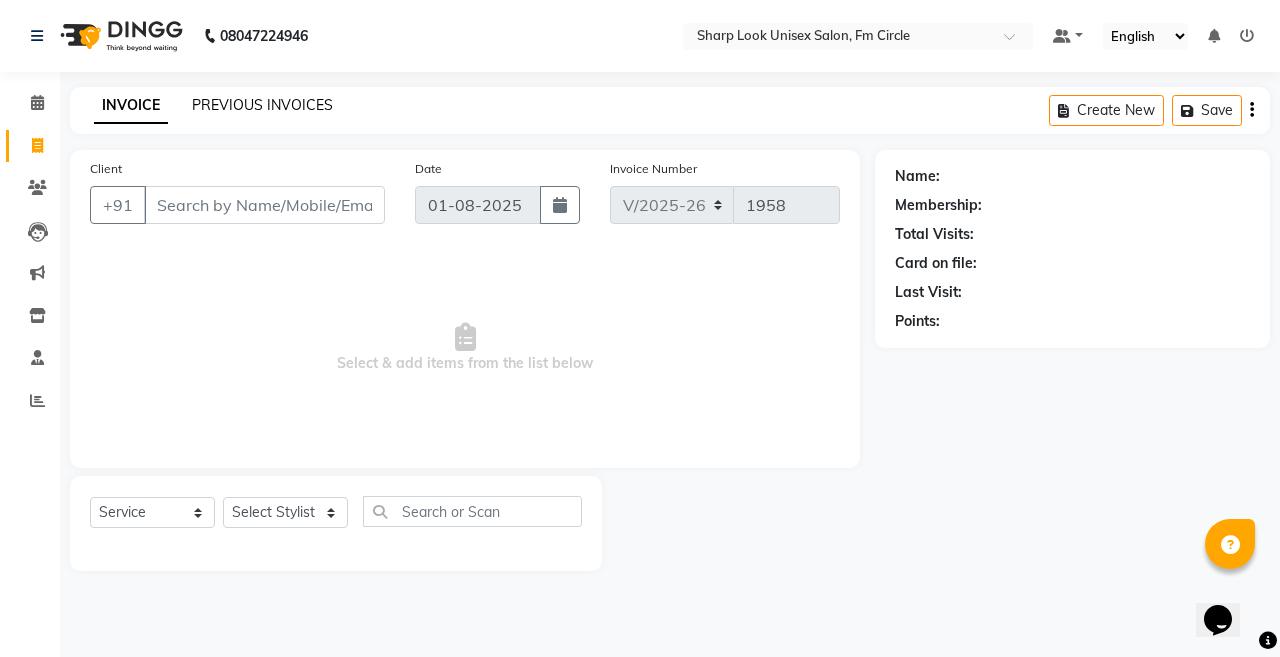 click on "PREVIOUS INVOICES" 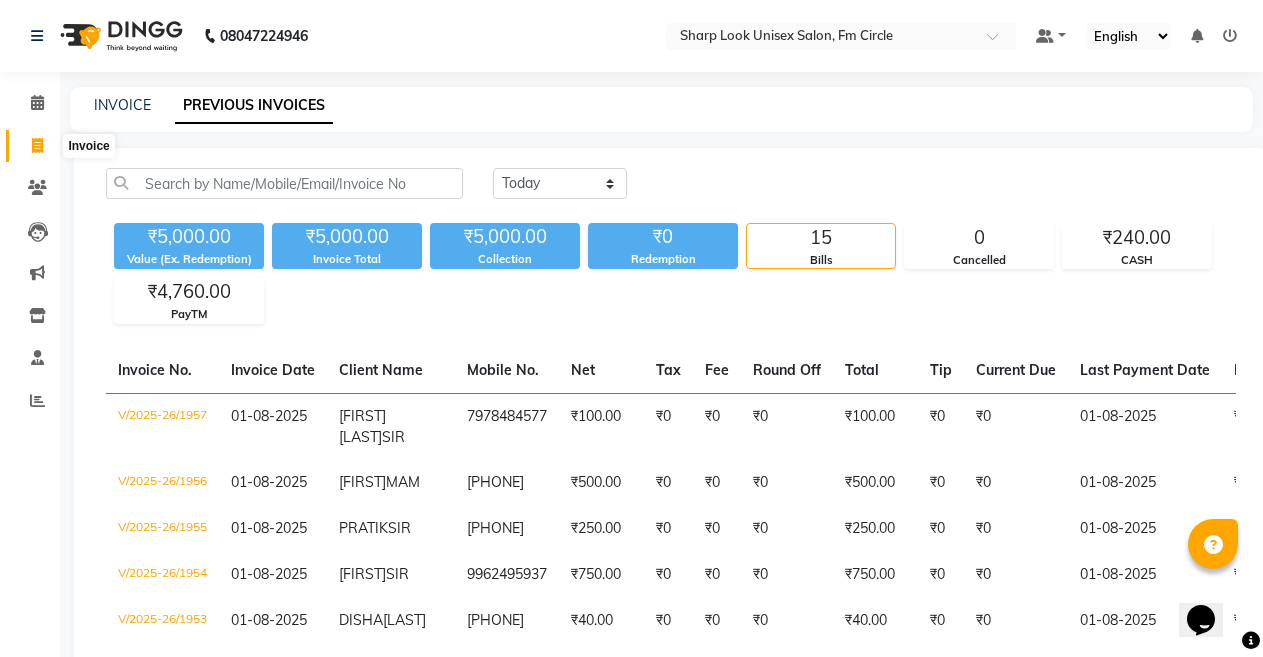 click 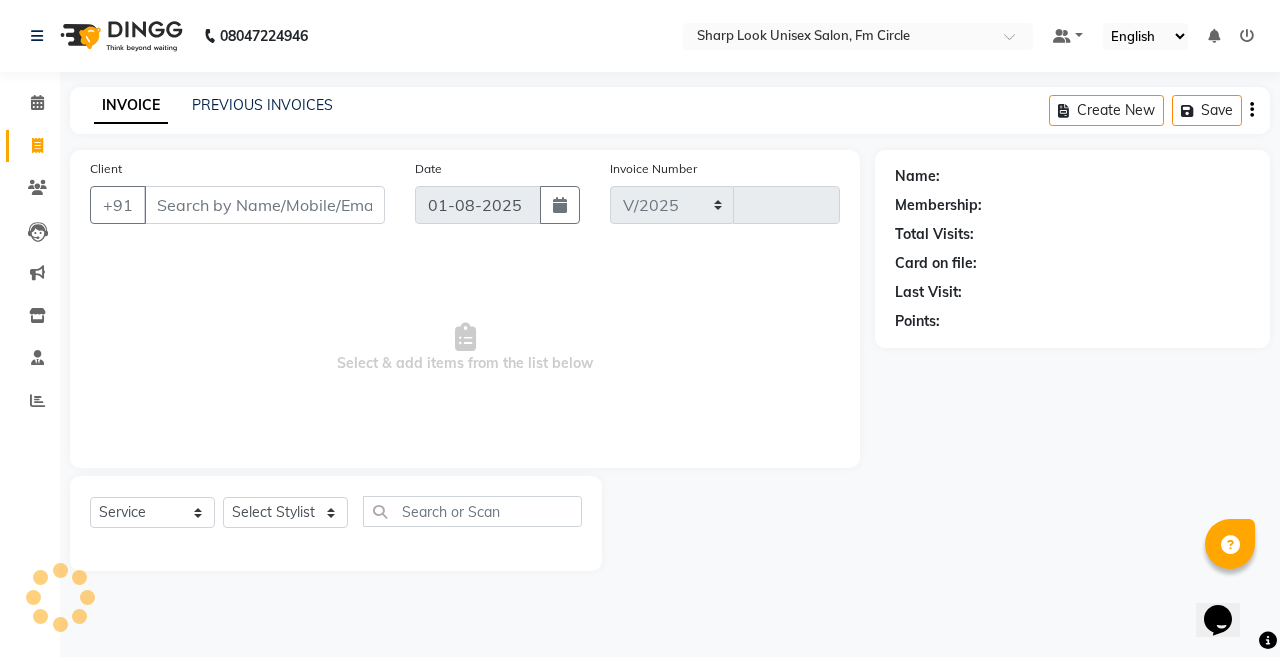 select on "804" 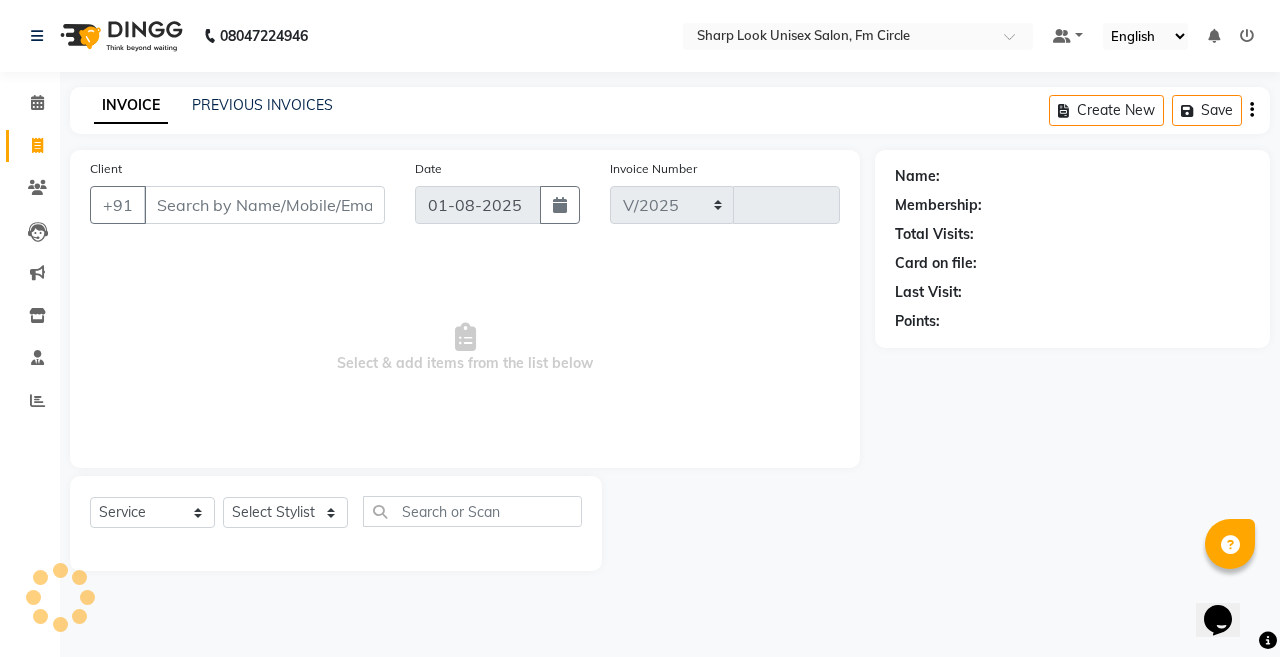 type on "1958" 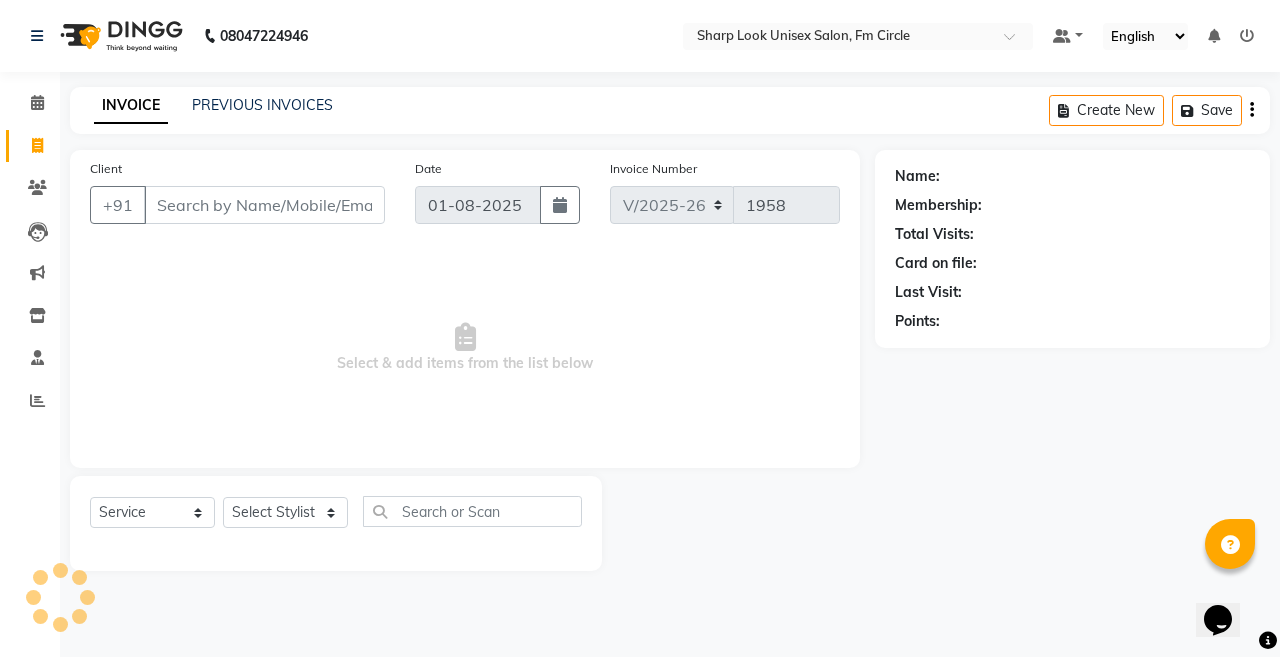 click on "Client" at bounding box center [264, 205] 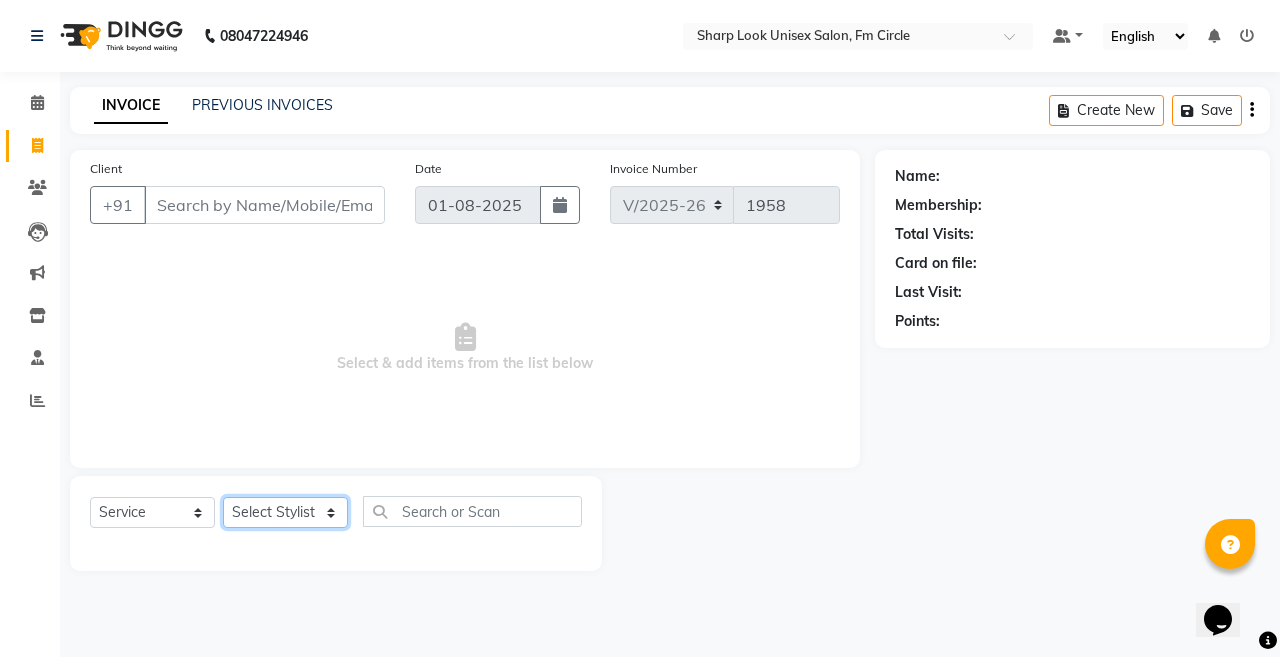 click on "Select Stylist Admin Anil Babu Budhia Monalisa  Nisha Priti" 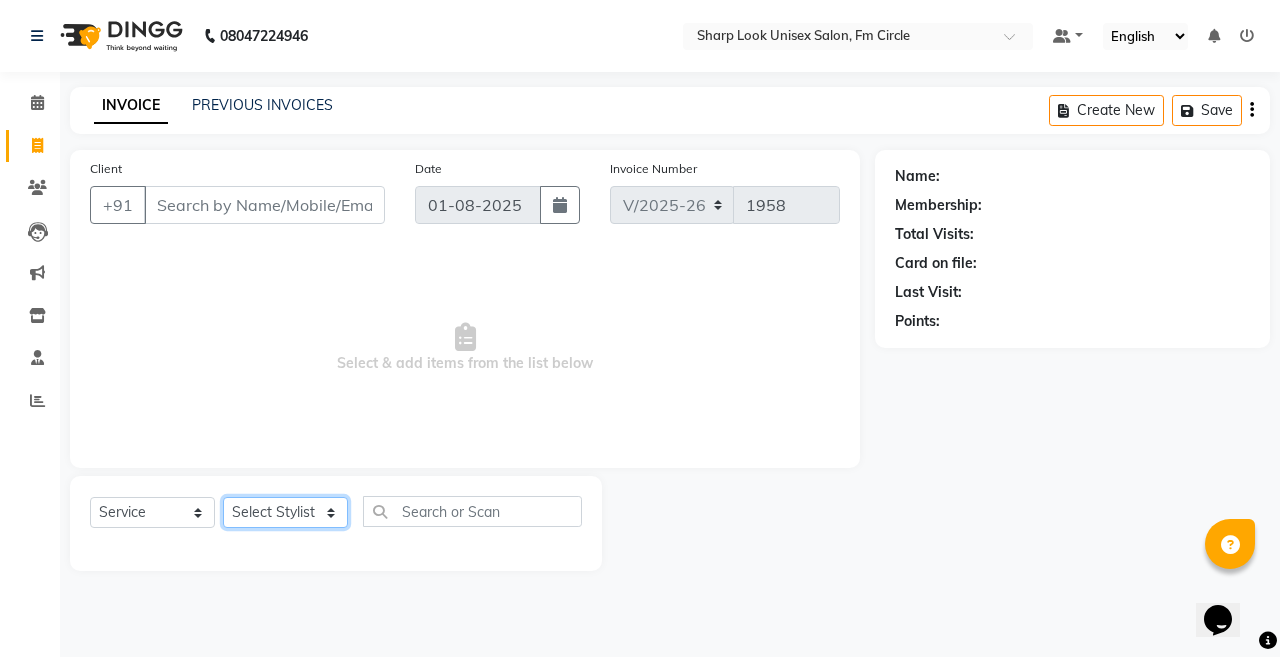 select on "13317" 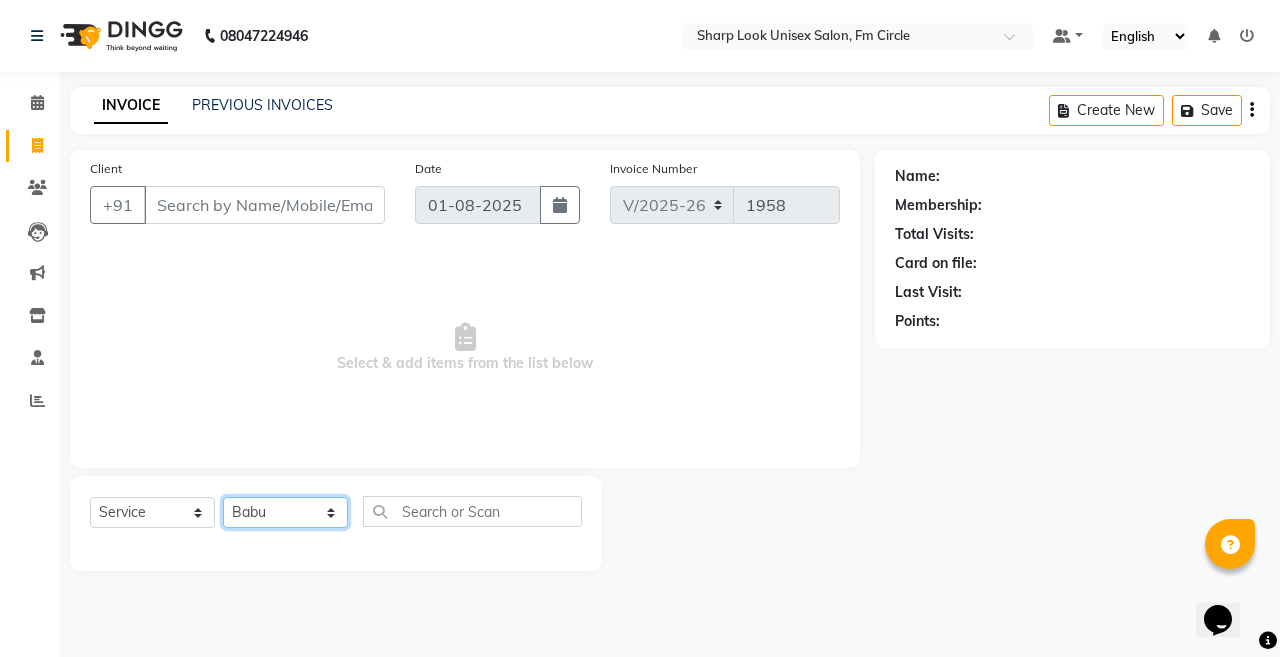 click on "Select Stylist Admin Anil Babu Budhia Monalisa  Nisha Priti" 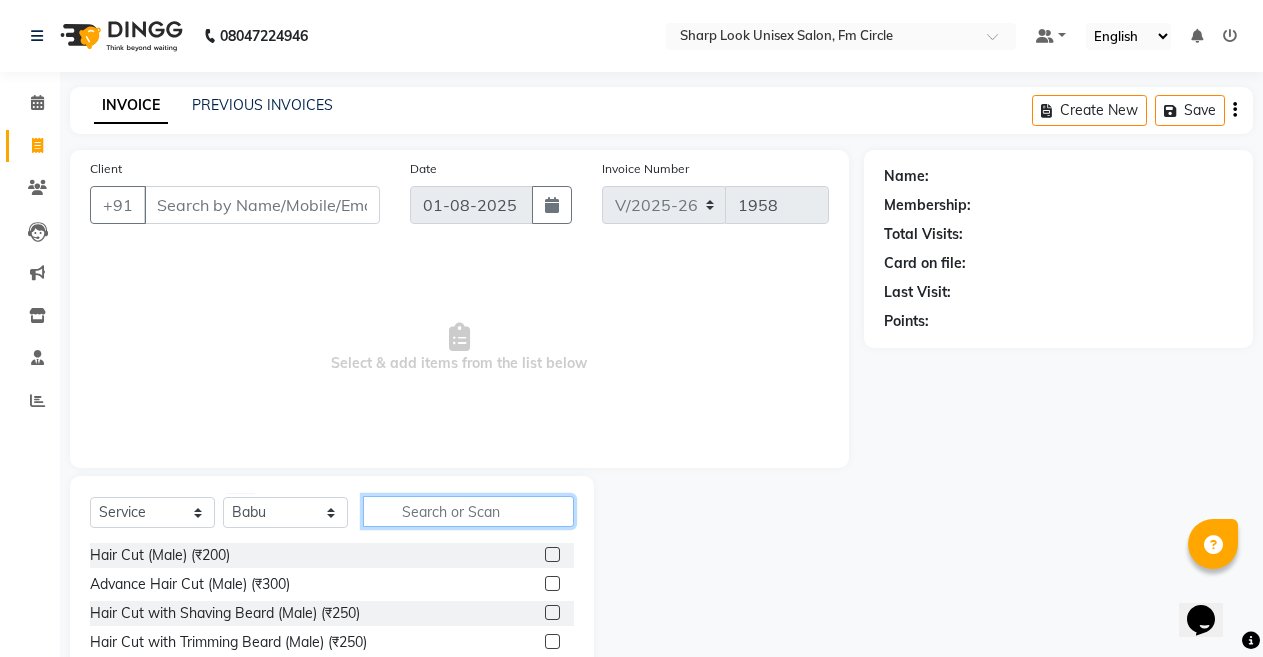 click 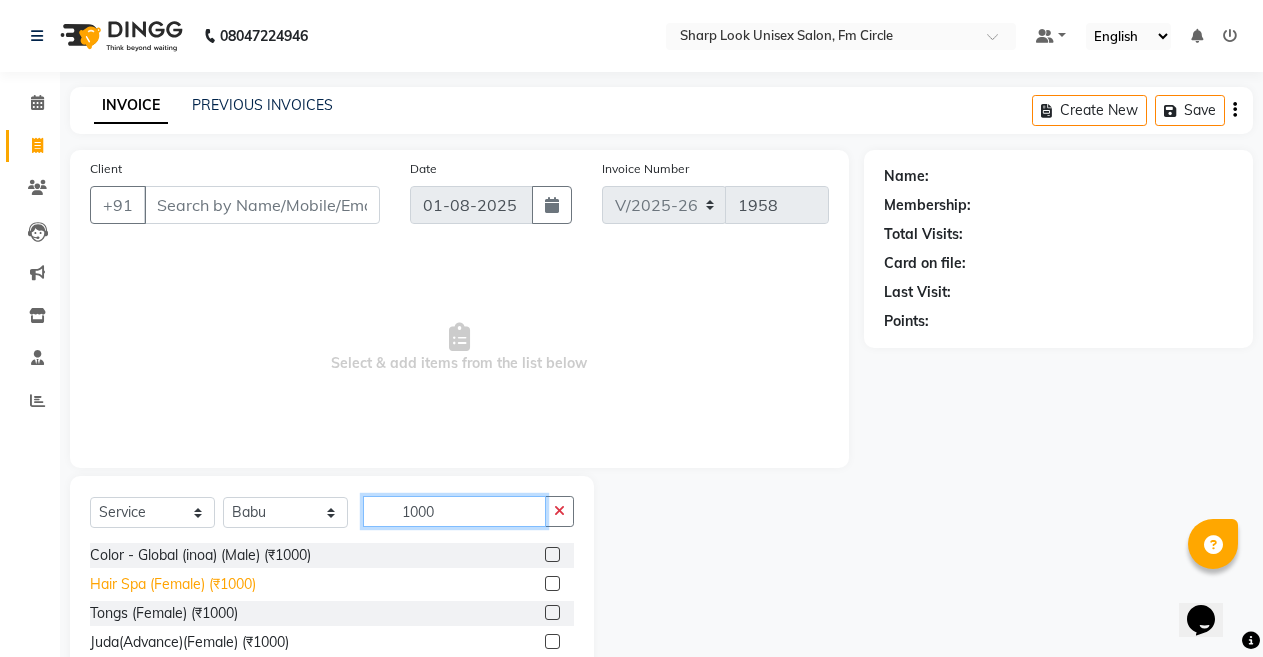 type on "1000" 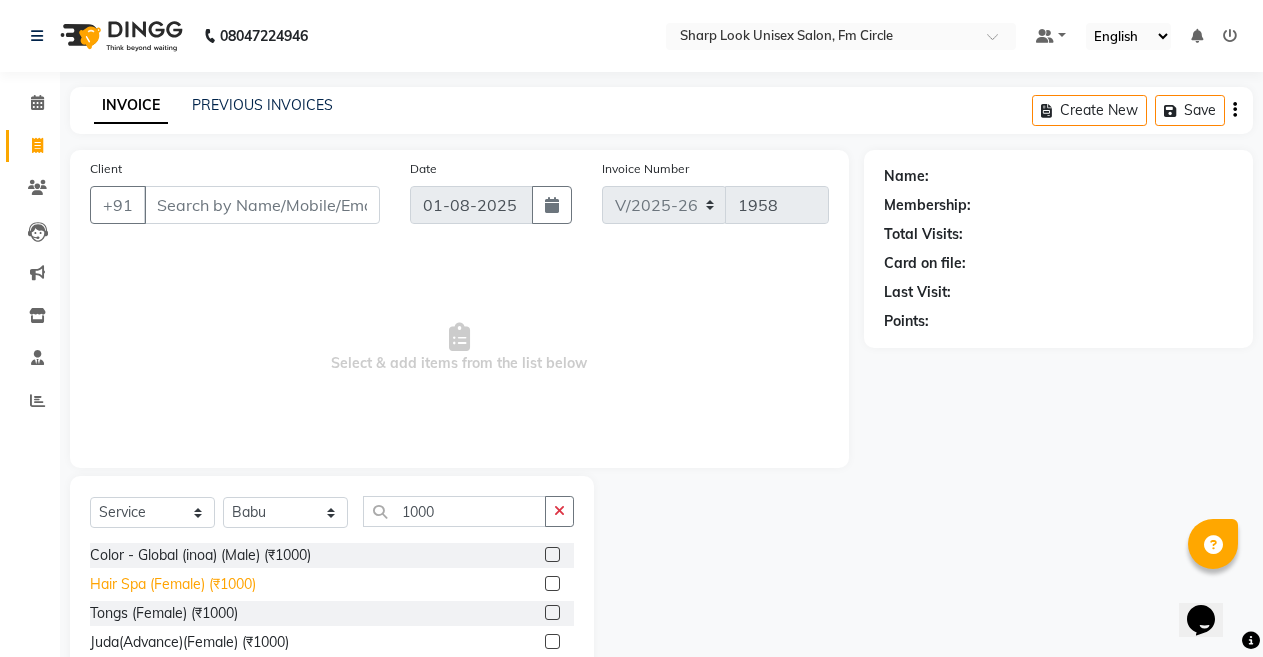 click on "Hair Spa (Female) (₹1000)" 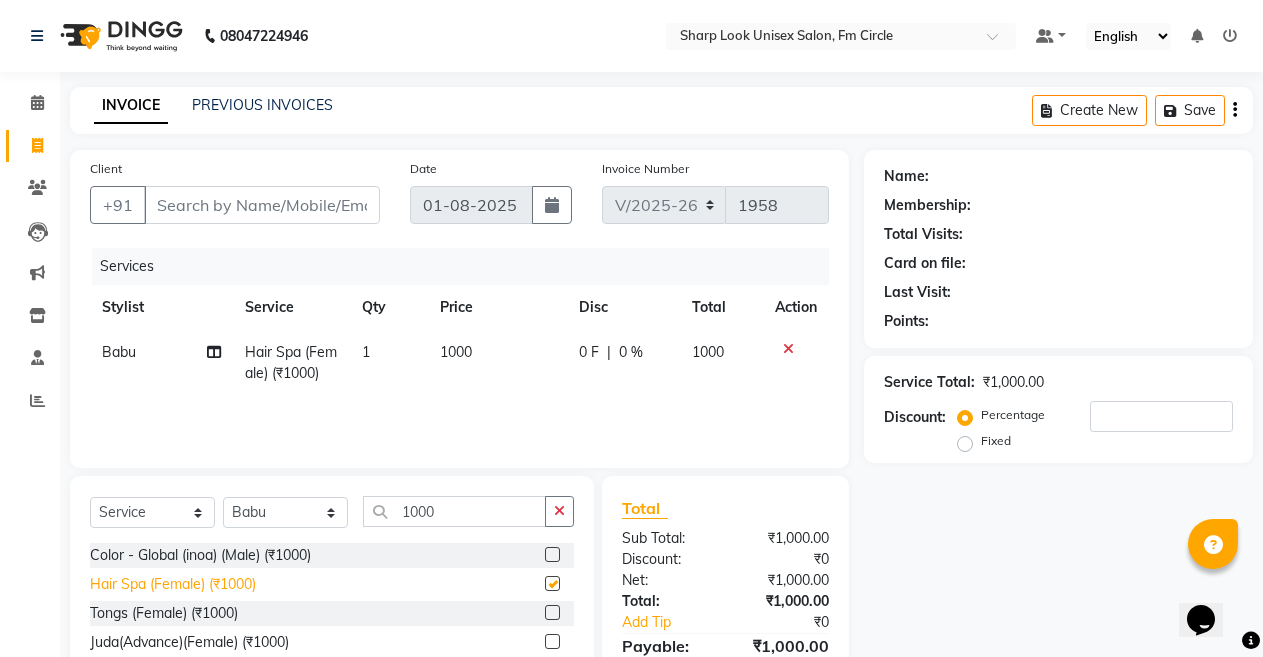 checkbox on "false" 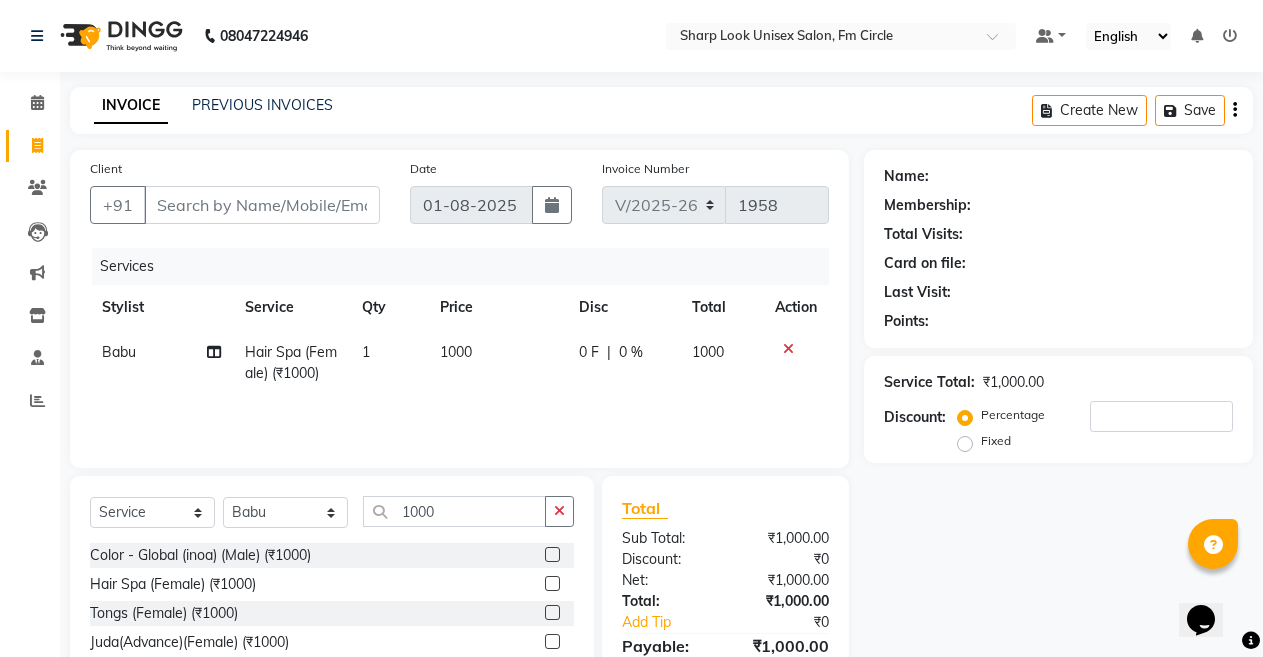 click on "1000" 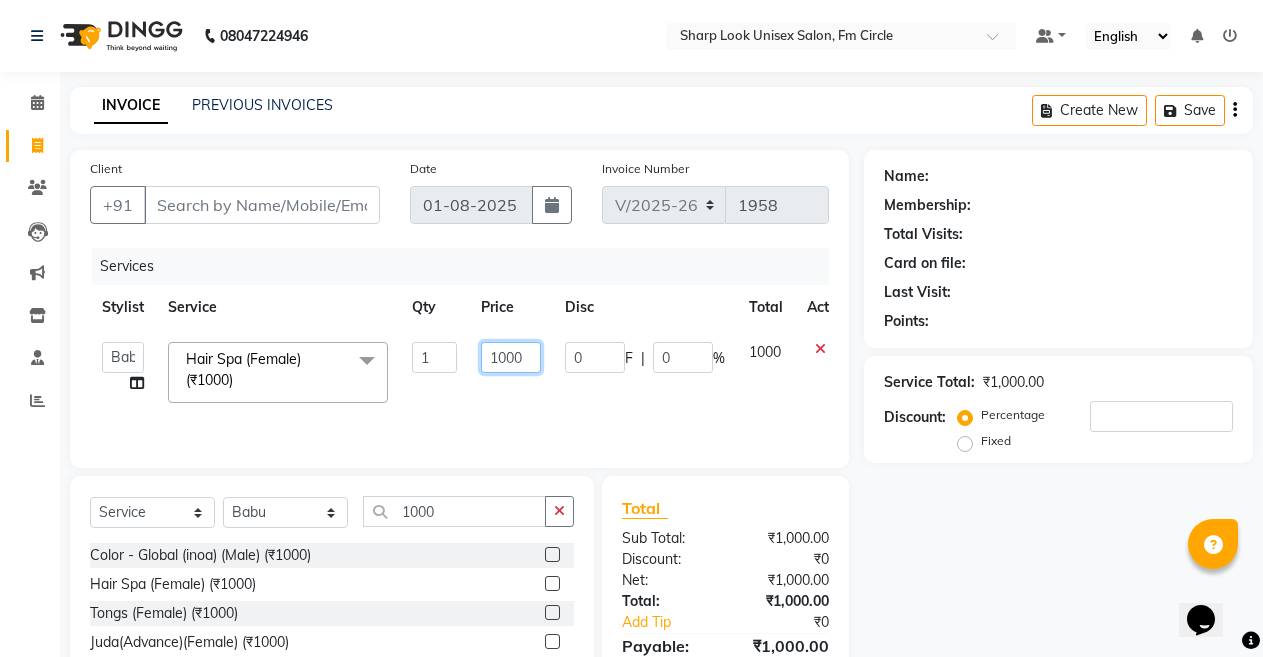 click on "1000" 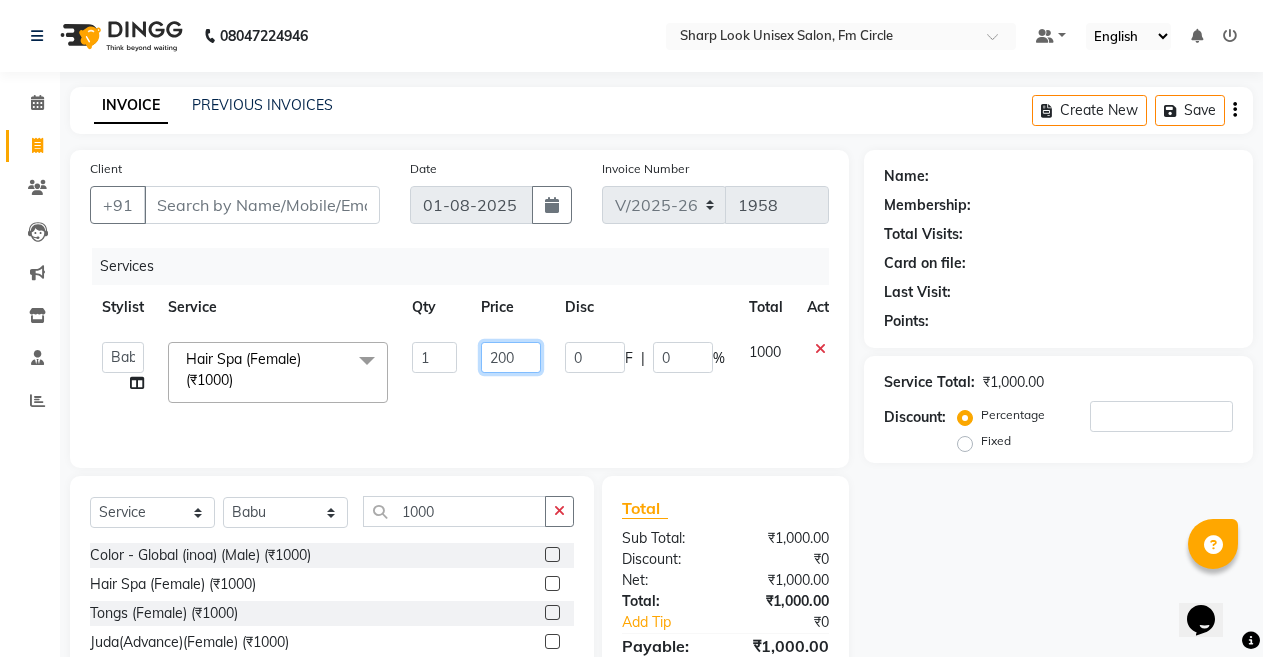 type on "2800" 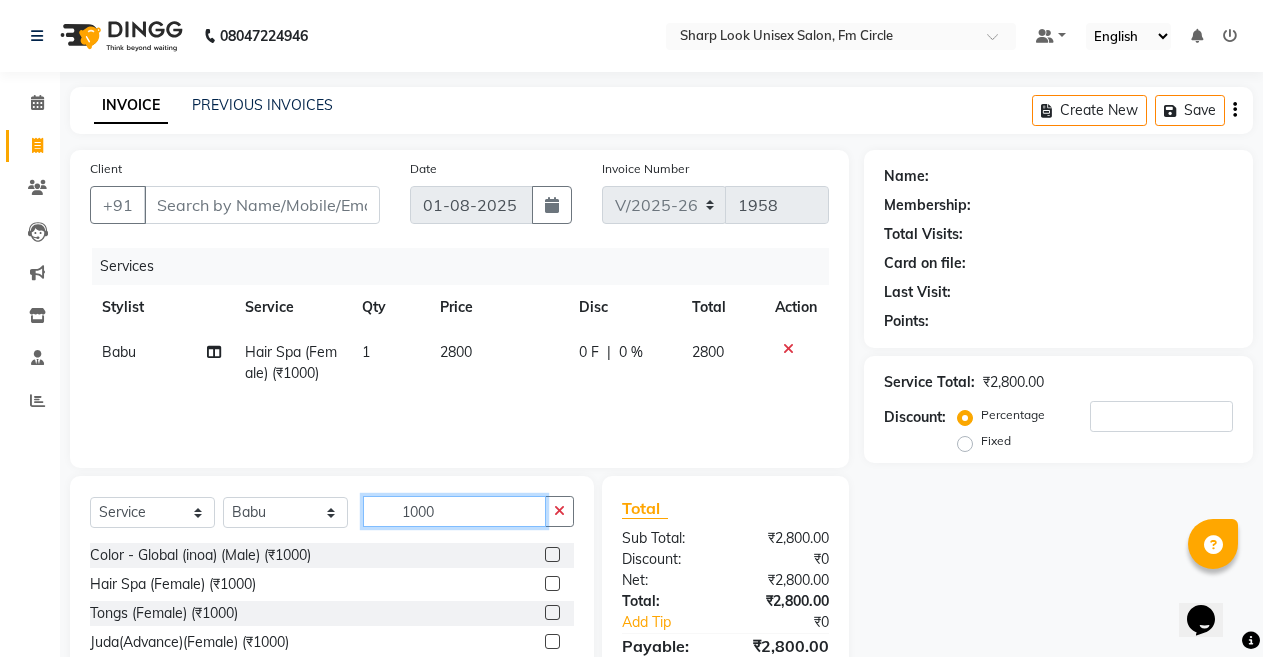 click on "1000" 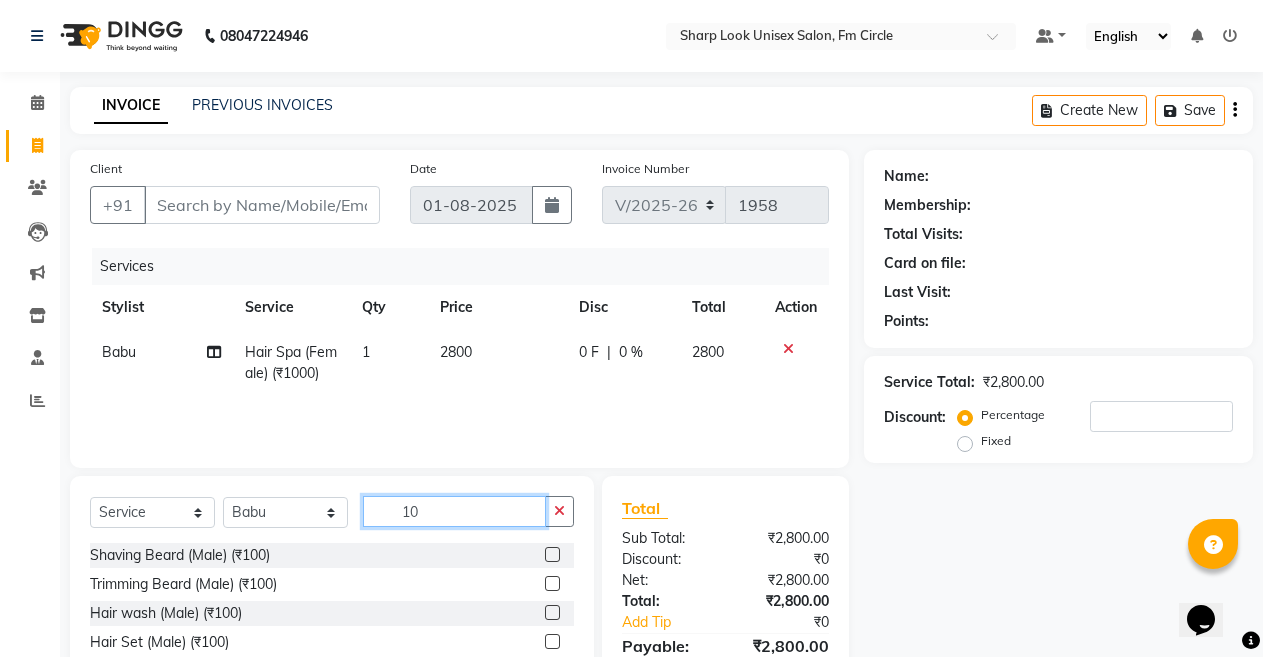 type on "1" 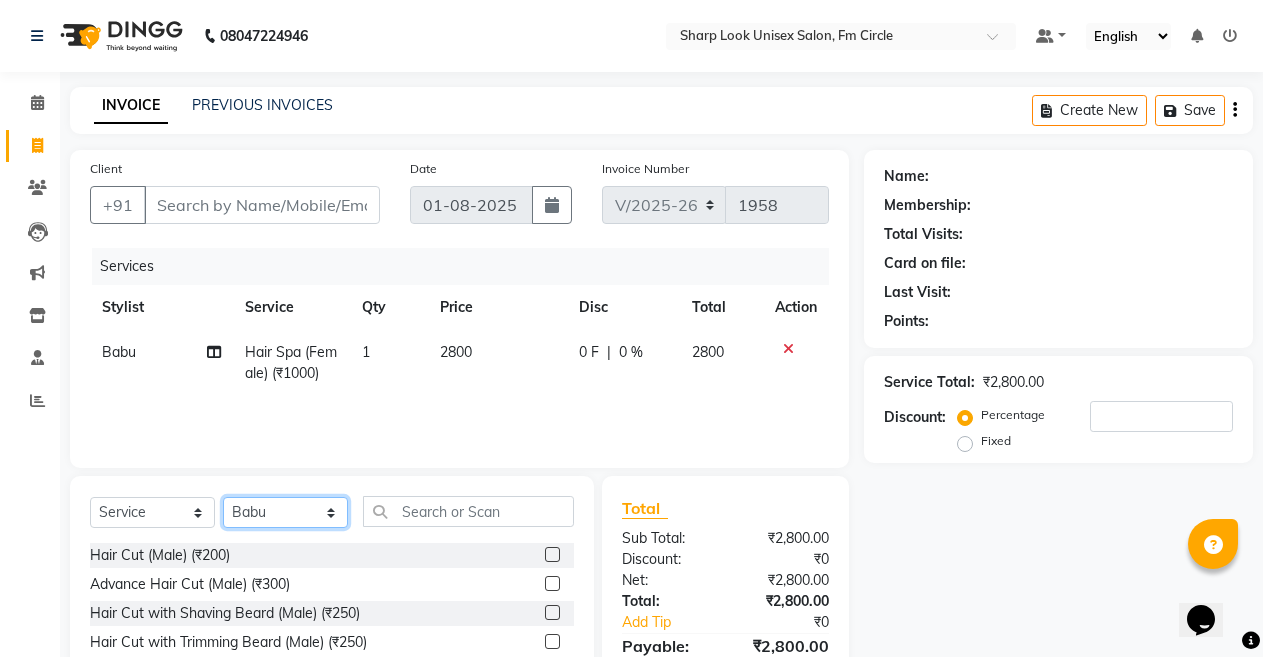 click on "Select Stylist Admin Anil Babu Budhia Monalisa  Nisha Priti" 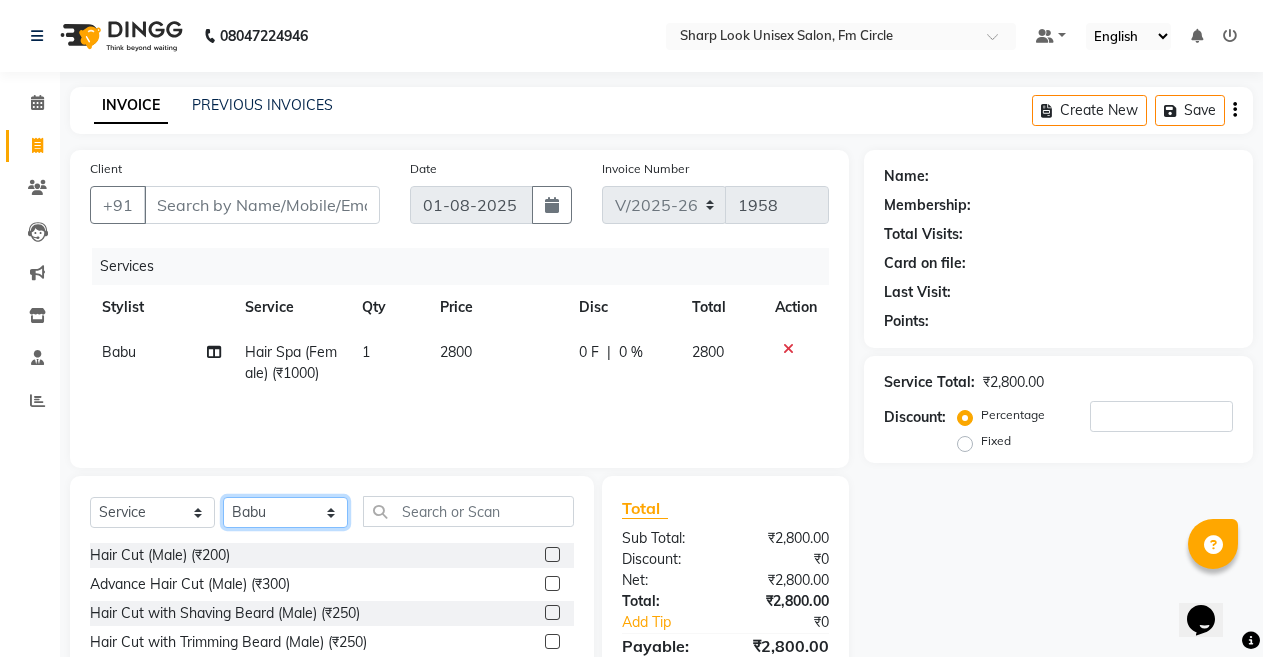 click on "Select Stylist Admin Anil Babu Budhia Monalisa  Nisha Priti" 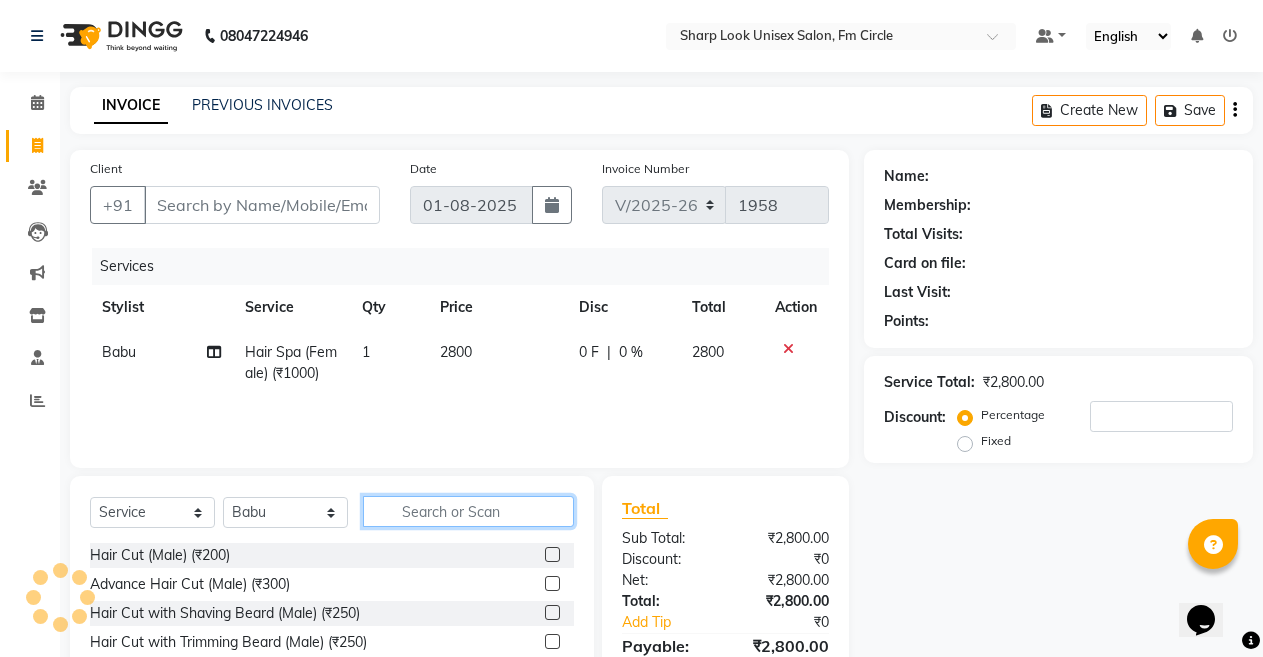 click 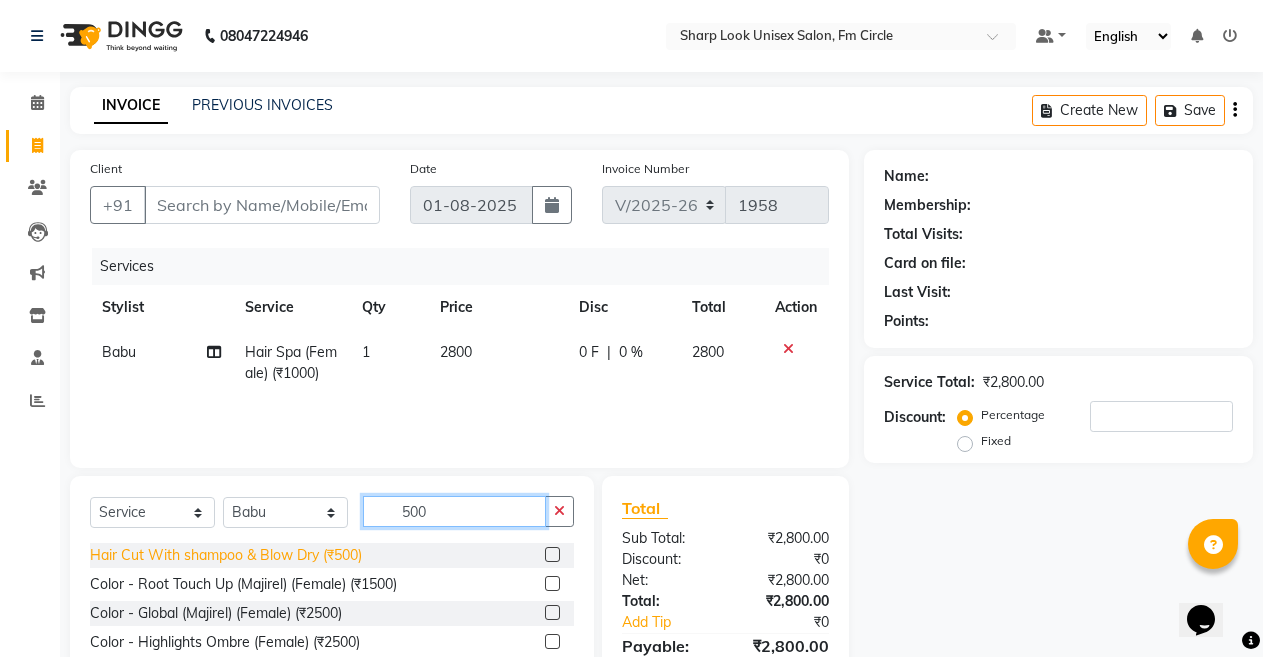 type on "500" 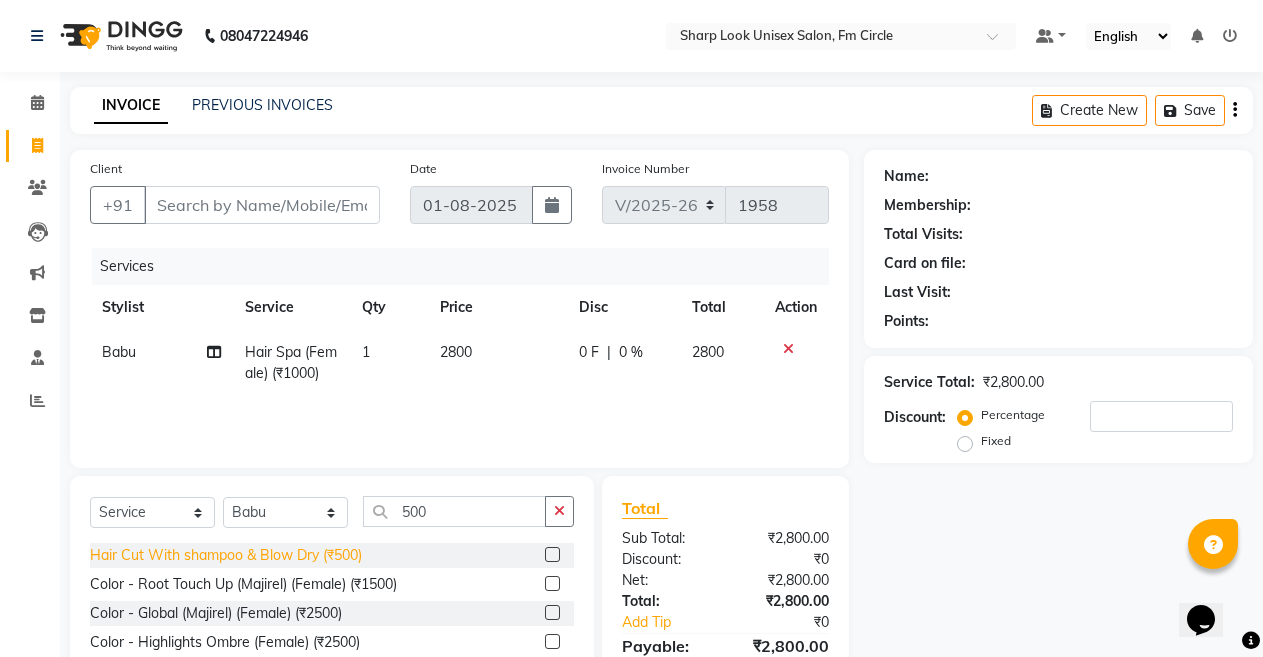 click on "Hair Cut With shampoo & Blow Dry (₹500)" 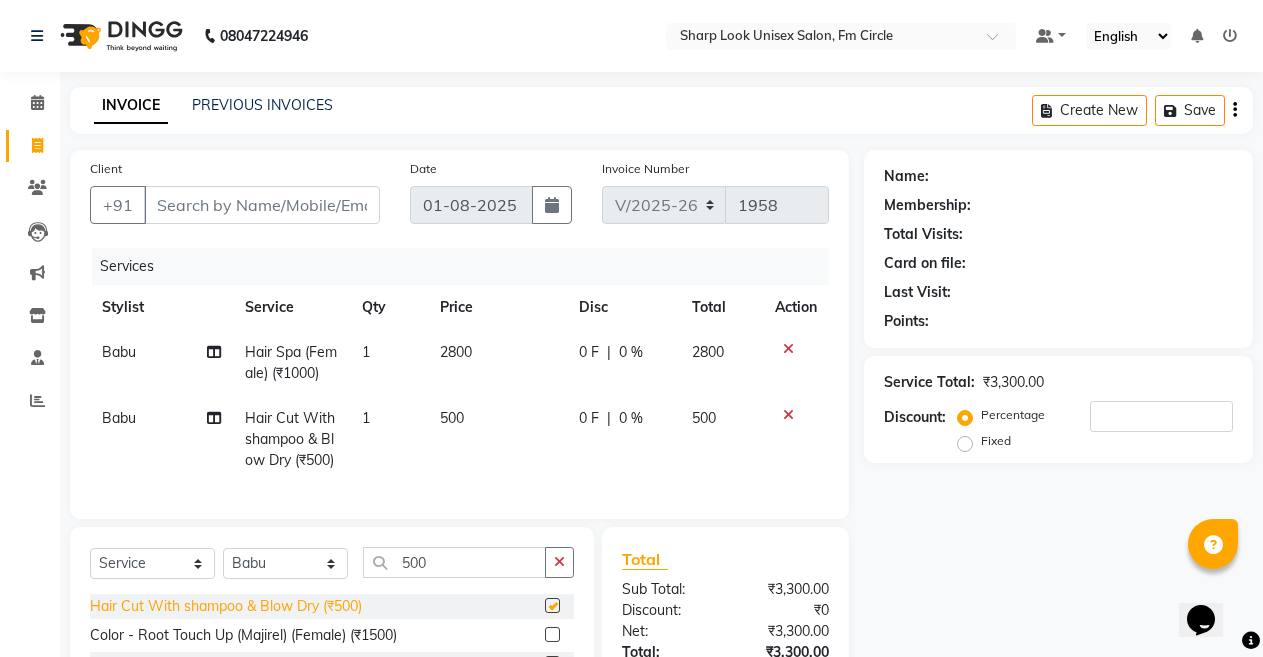 checkbox on "false" 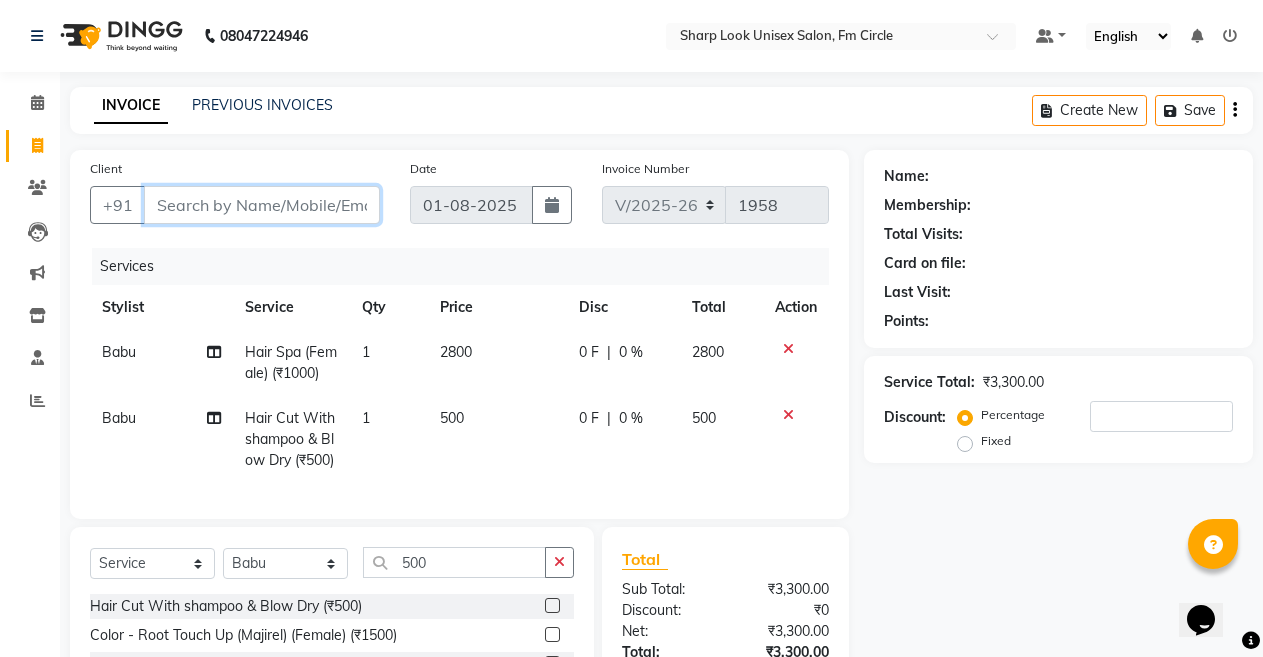 click on "Client" at bounding box center (262, 205) 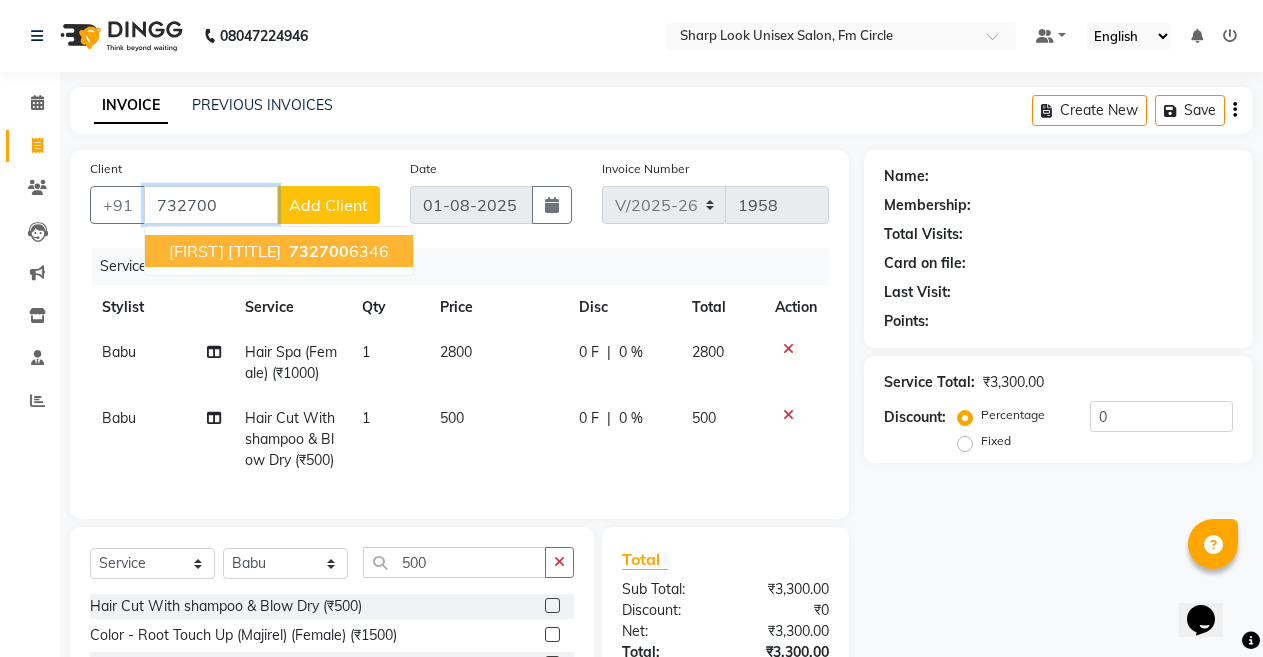 click on "732700" at bounding box center [319, 251] 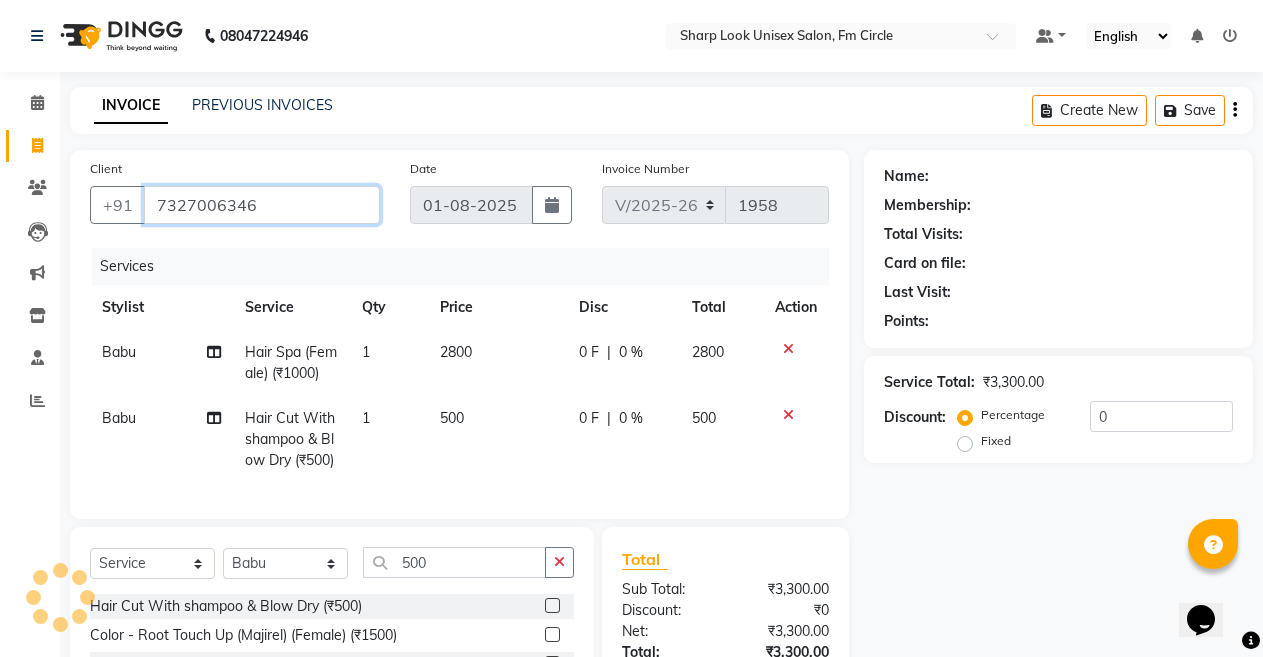 type on "7327006346" 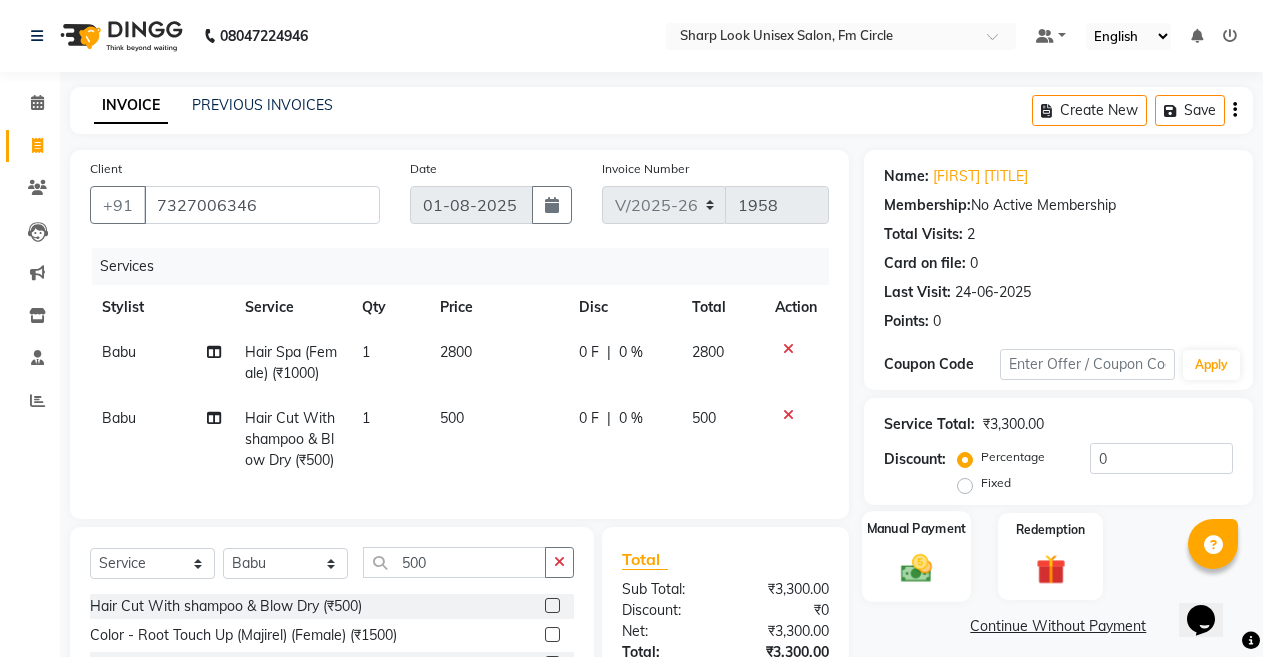 click on "Manual Payment" 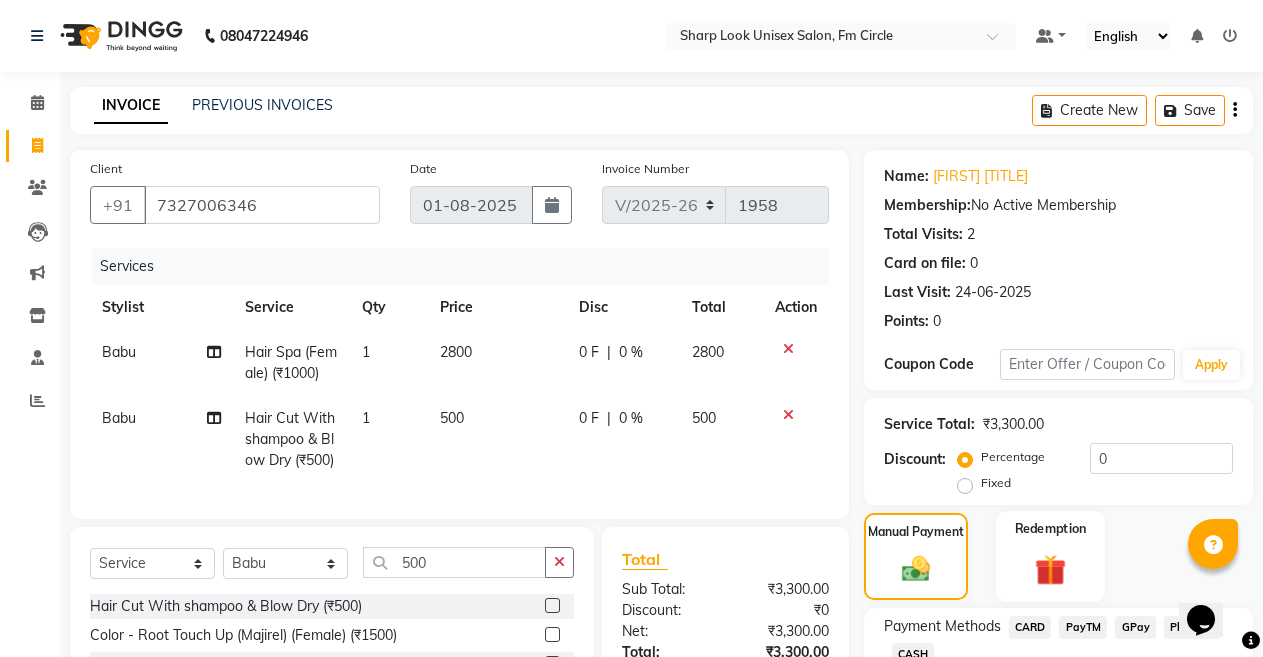 scroll, scrollTop: 100, scrollLeft: 0, axis: vertical 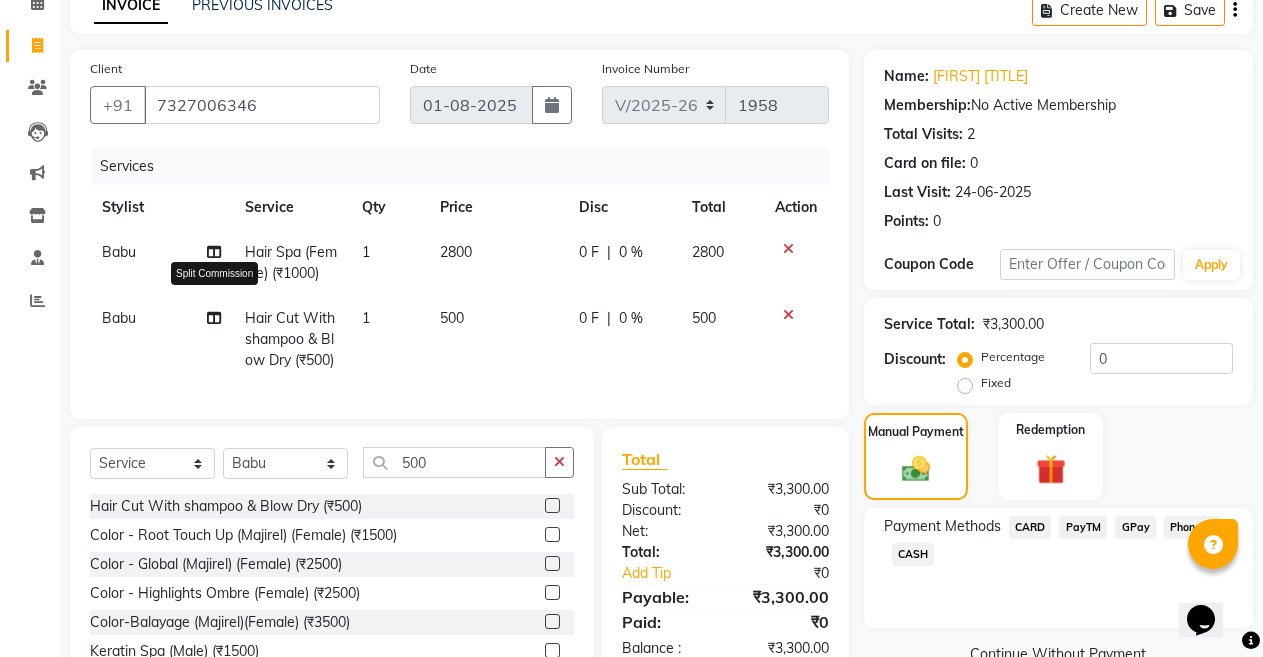 click 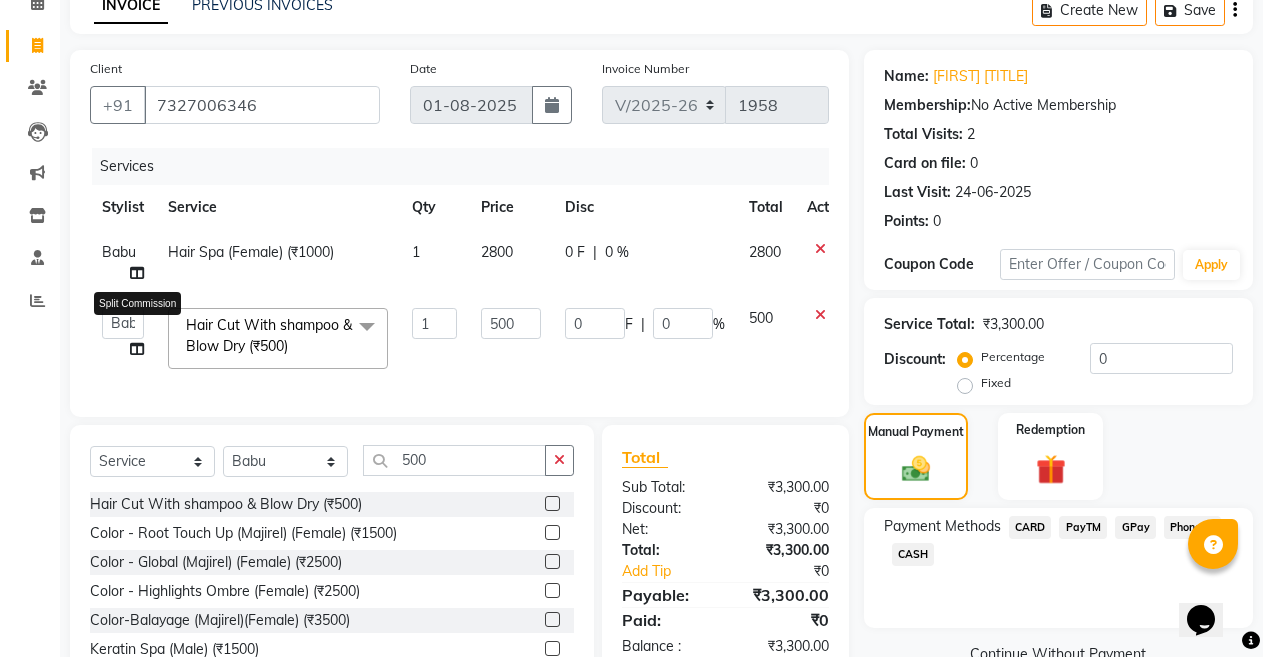 click 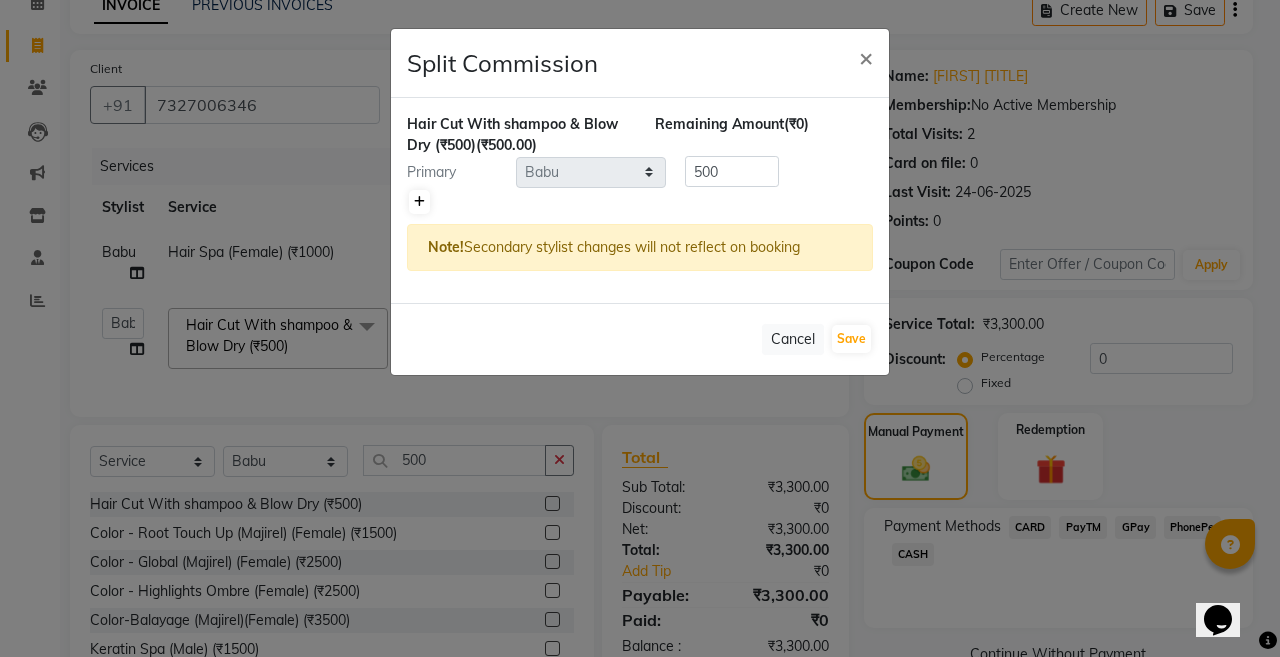 click 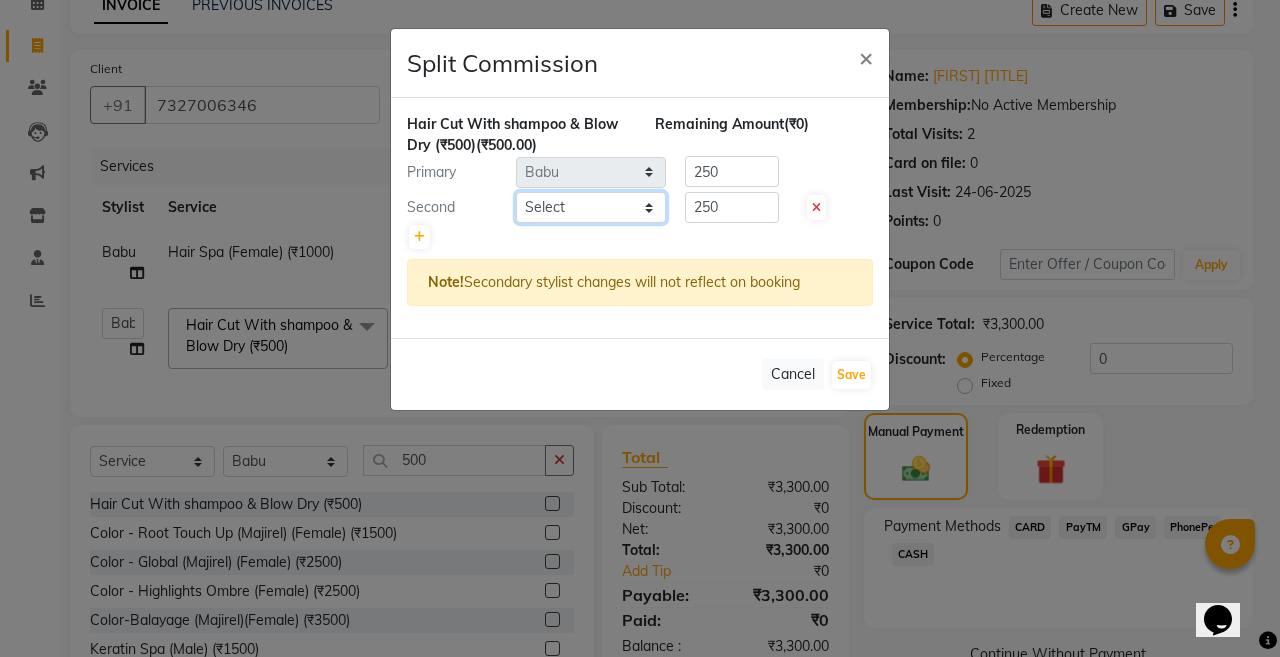 click on "Select  Admin   Anil   Babu   Budhia   Monalisa    Nisha   Priti" 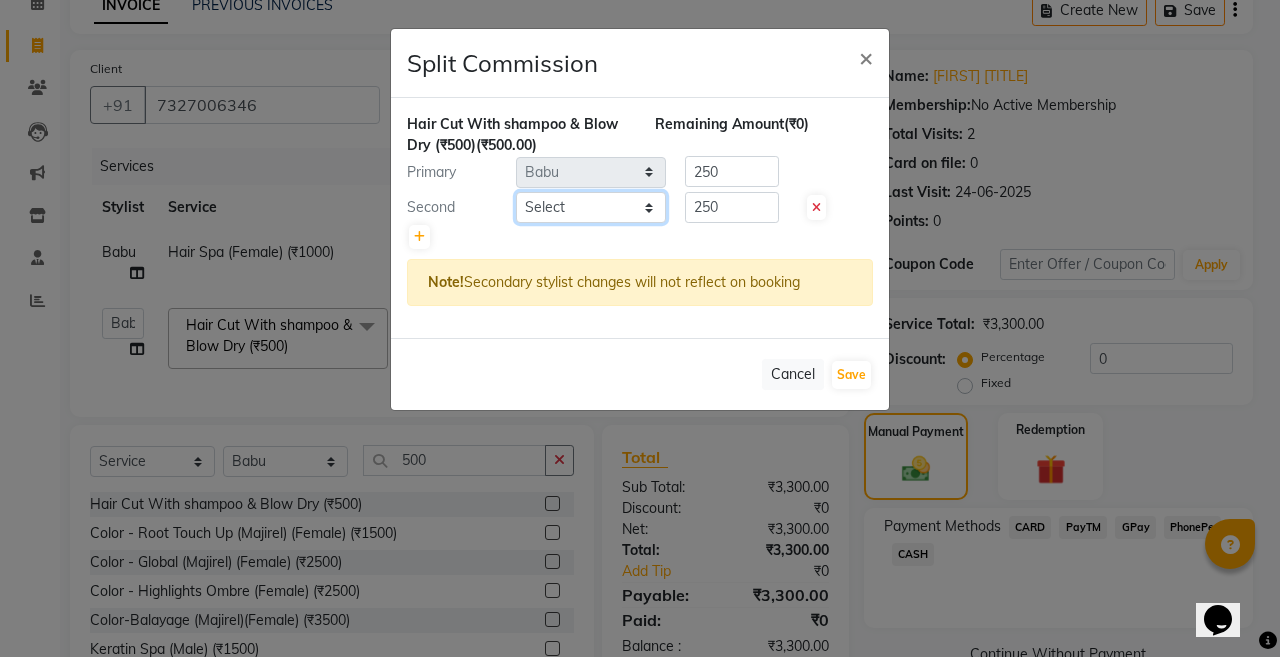 select on "80321" 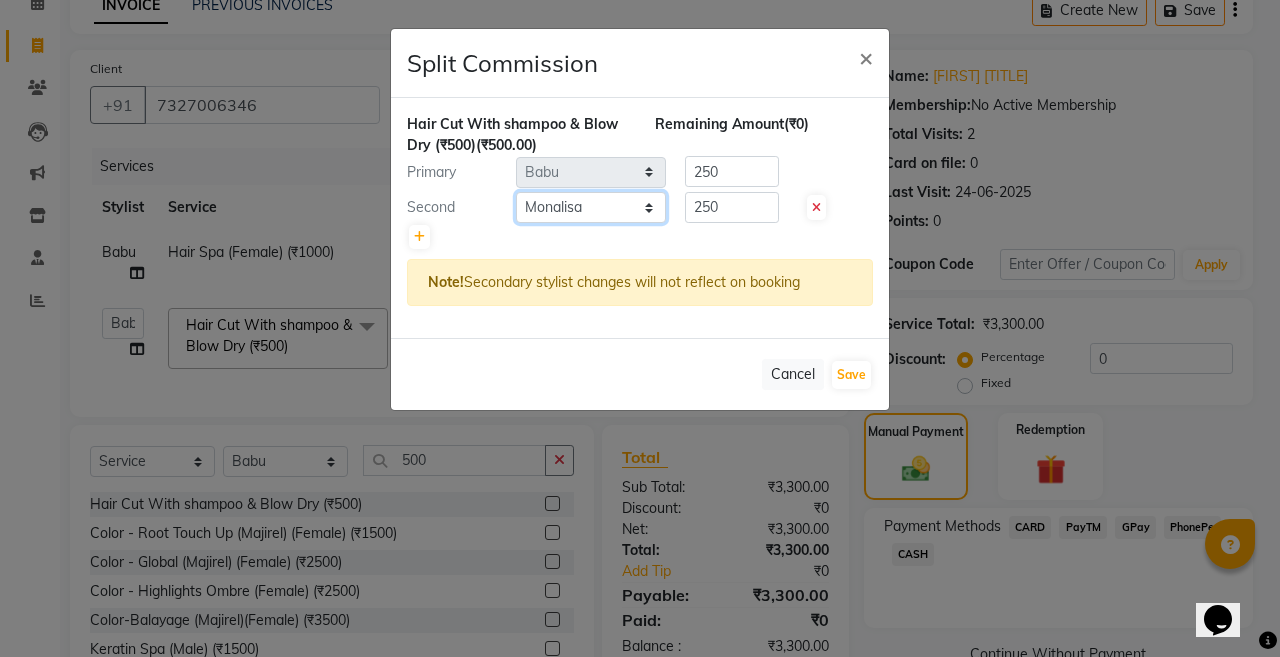click on "Select  Admin   Anil   Babu   Budhia   Monalisa    Nisha   Priti" 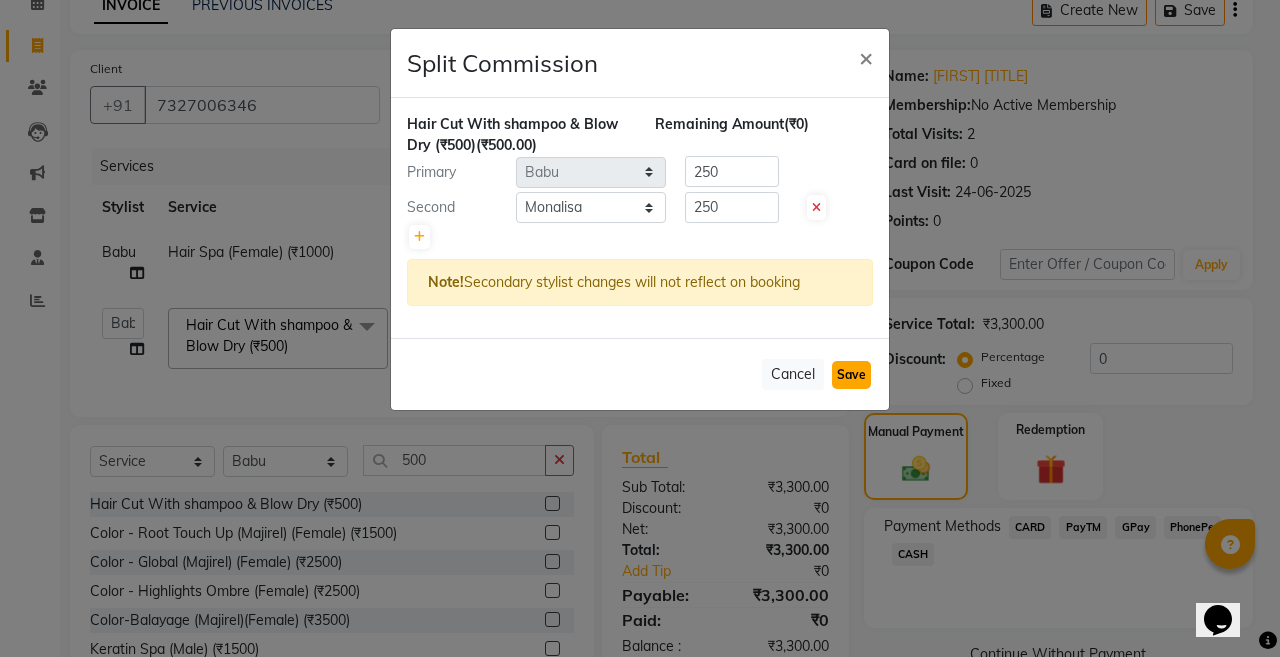 click on "Save" 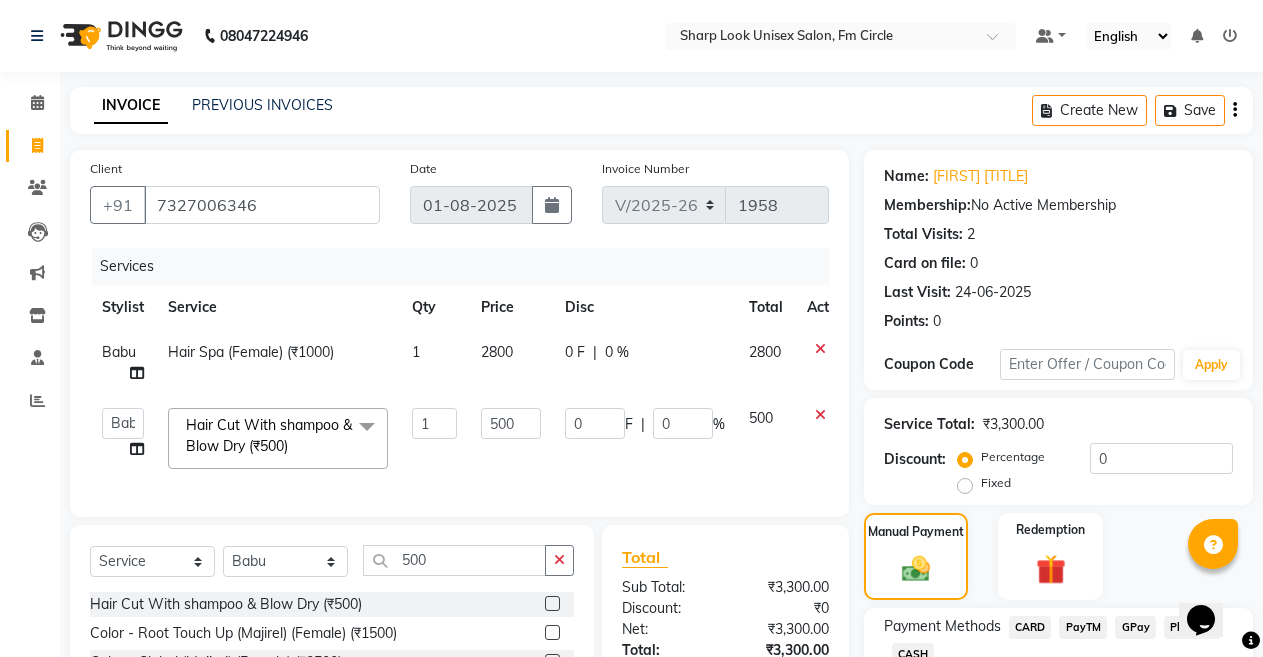 scroll, scrollTop: 100, scrollLeft: 0, axis: vertical 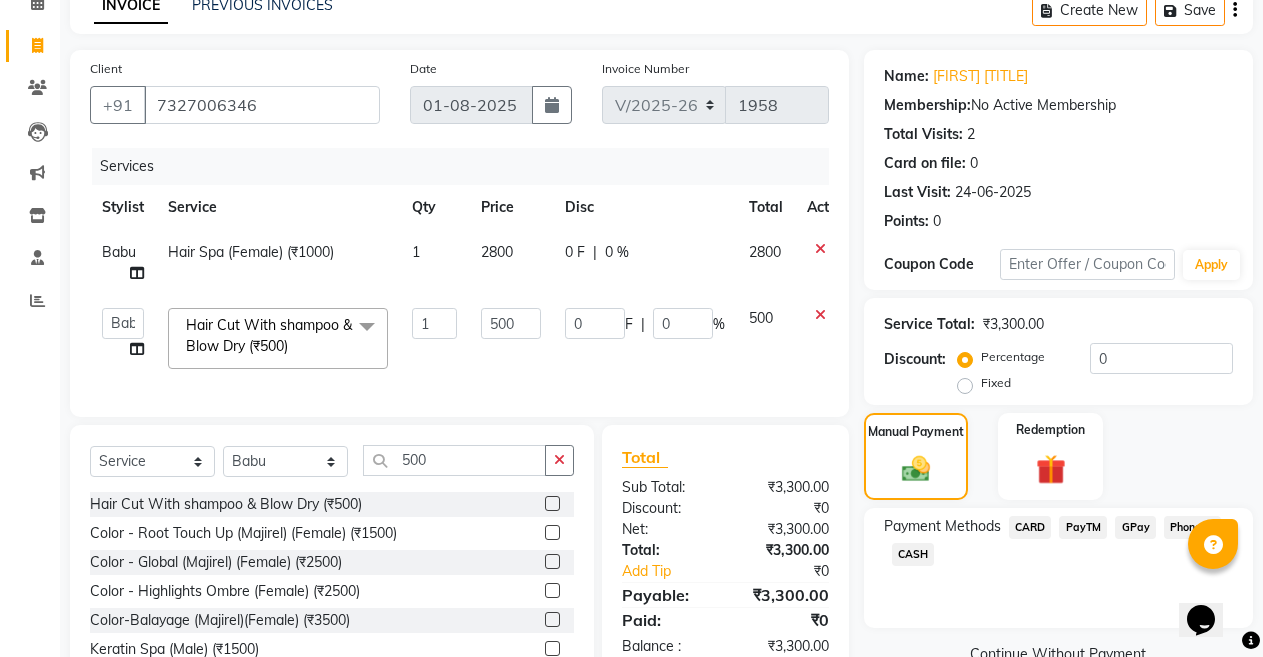 click on "PayTM" 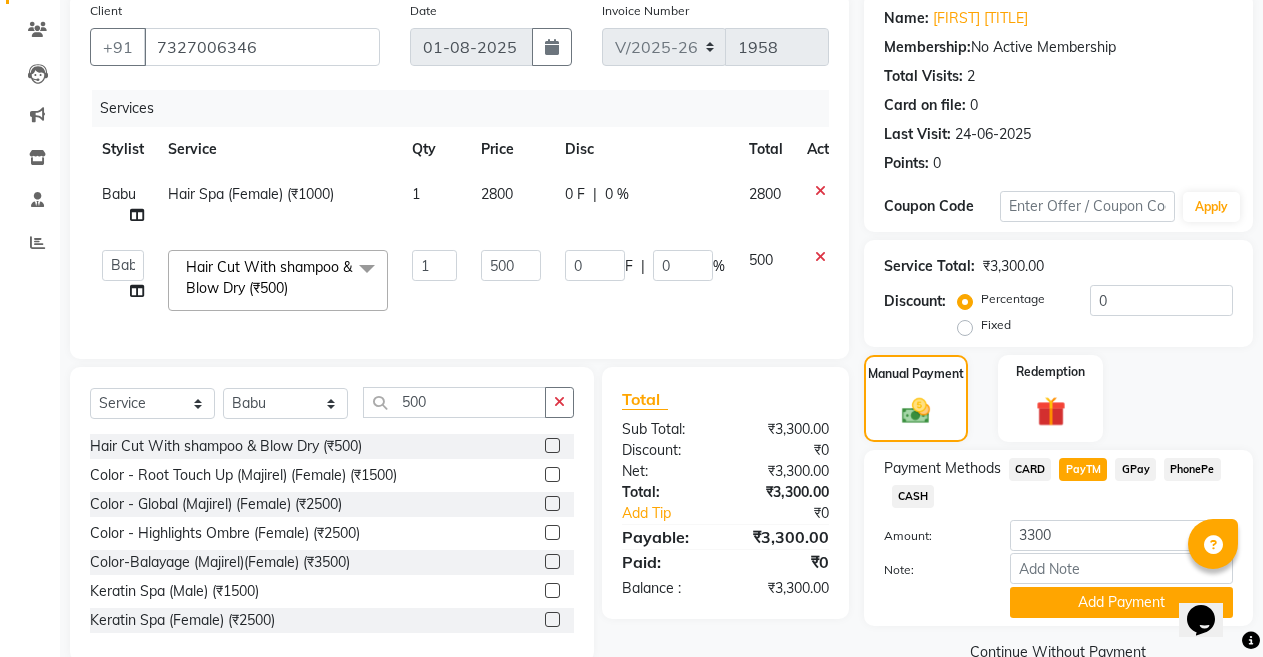 scroll, scrollTop: 210, scrollLeft: 0, axis: vertical 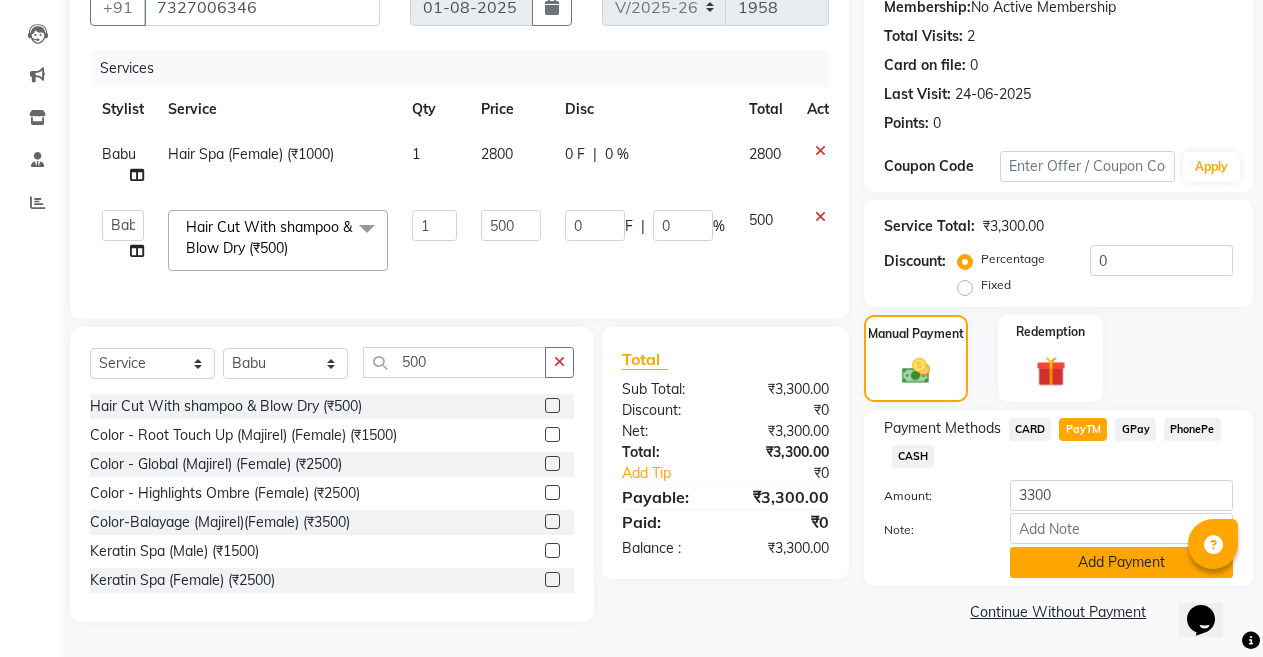 click on "Add Payment" 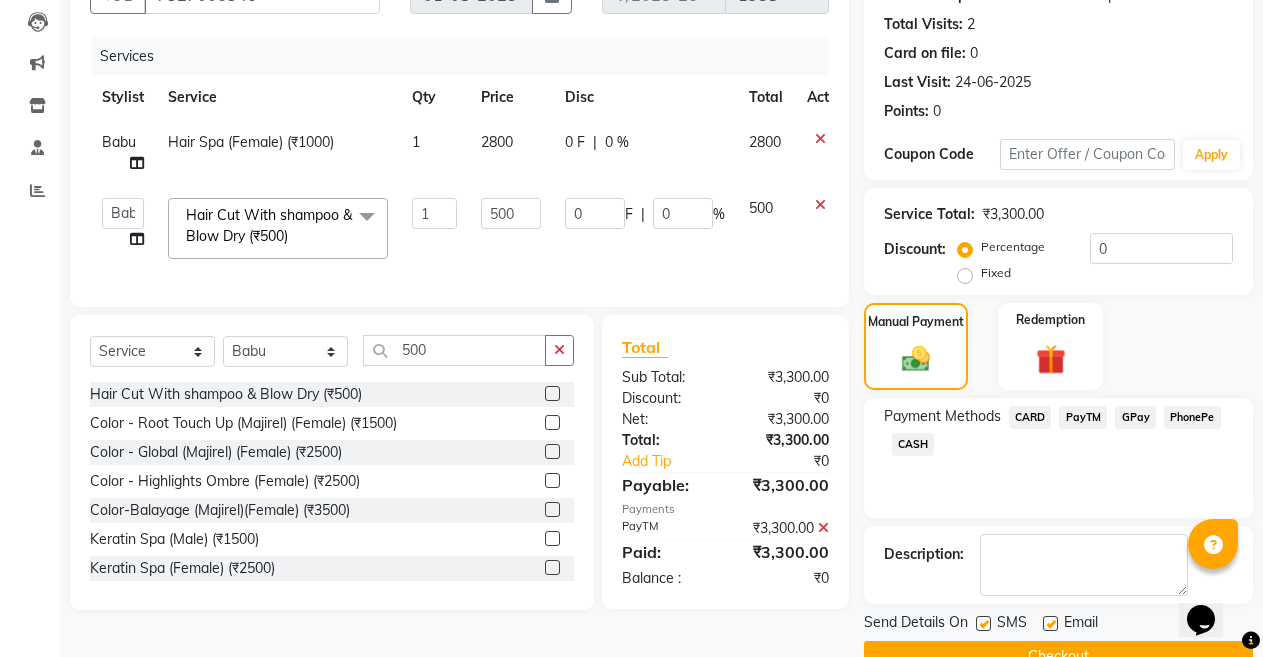 scroll, scrollTop: 255, scrollLeft: 0, axis: vertical 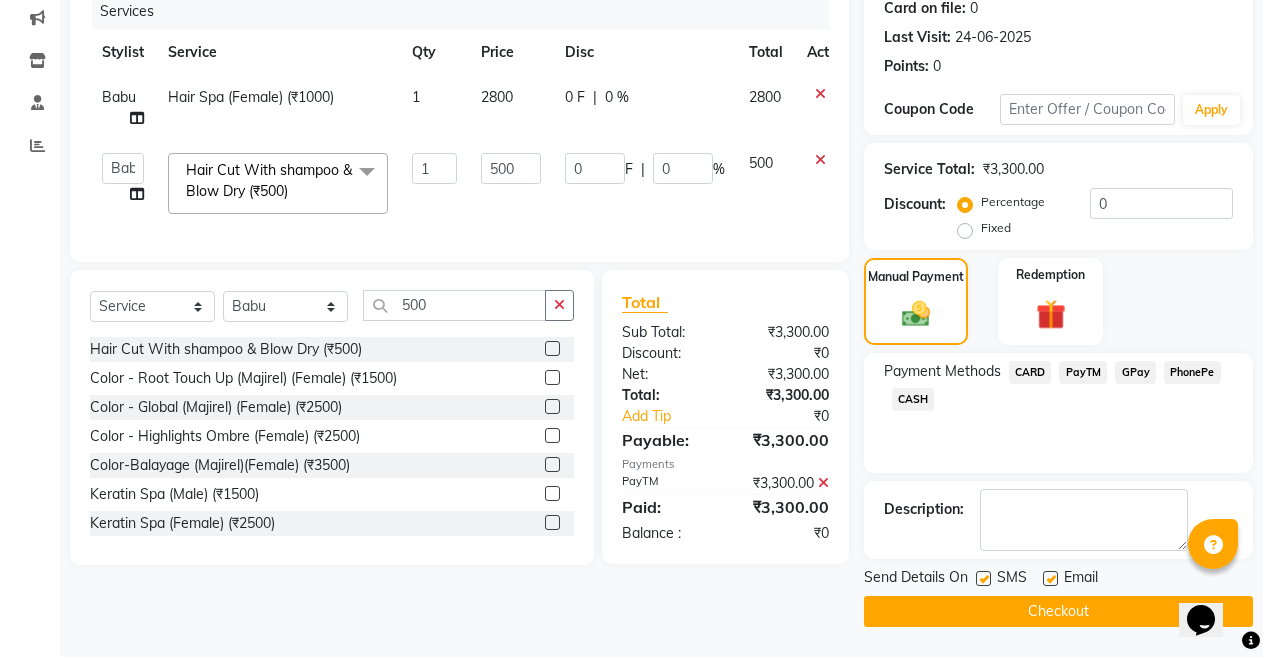 click 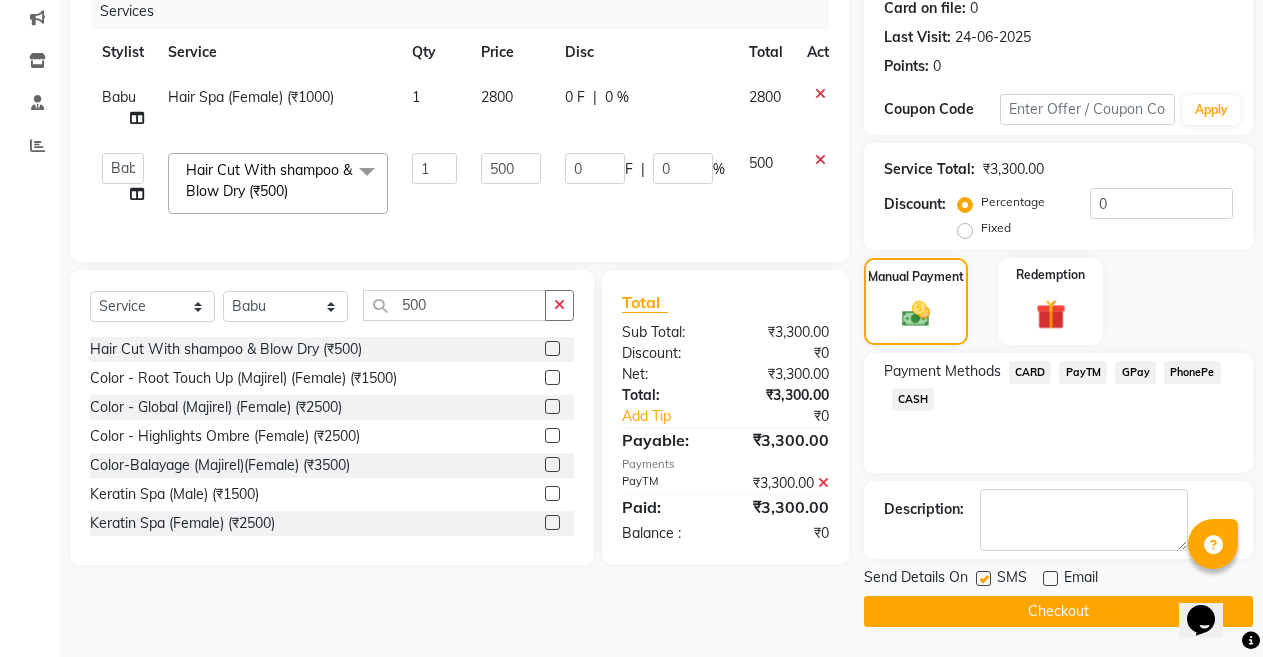 click on "Checkout" 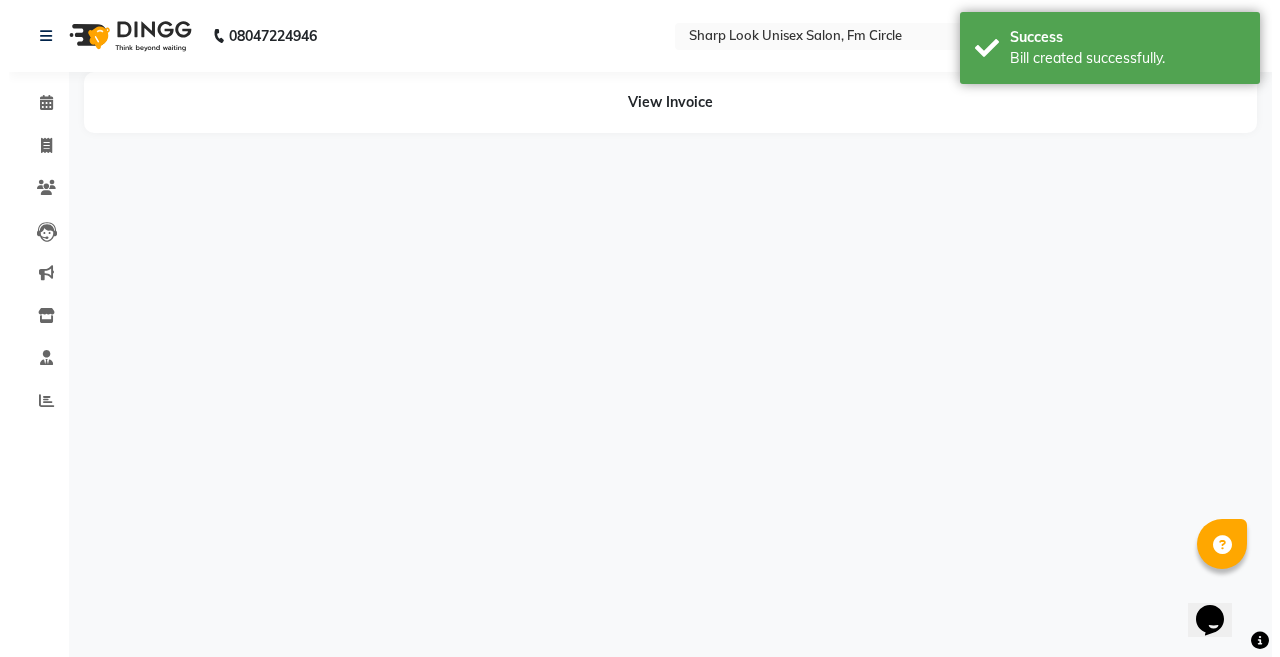 scroll, scrollTop: 0, scrollLeft: 0, axis: both 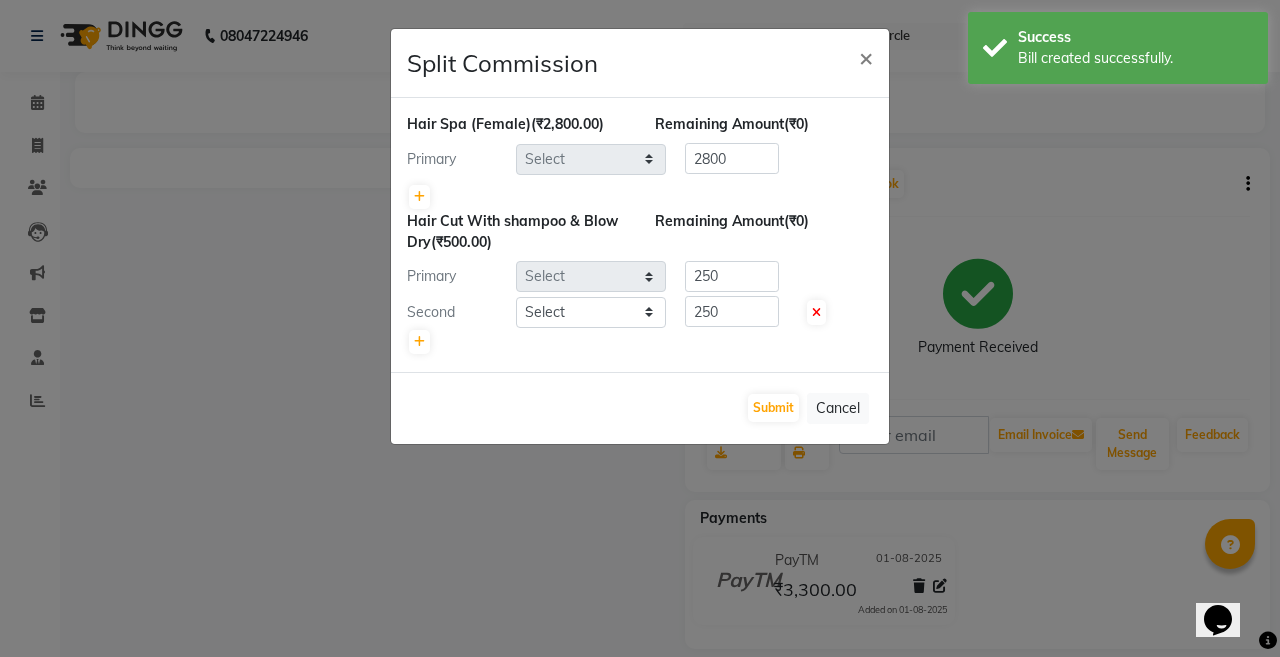 select on "13317" 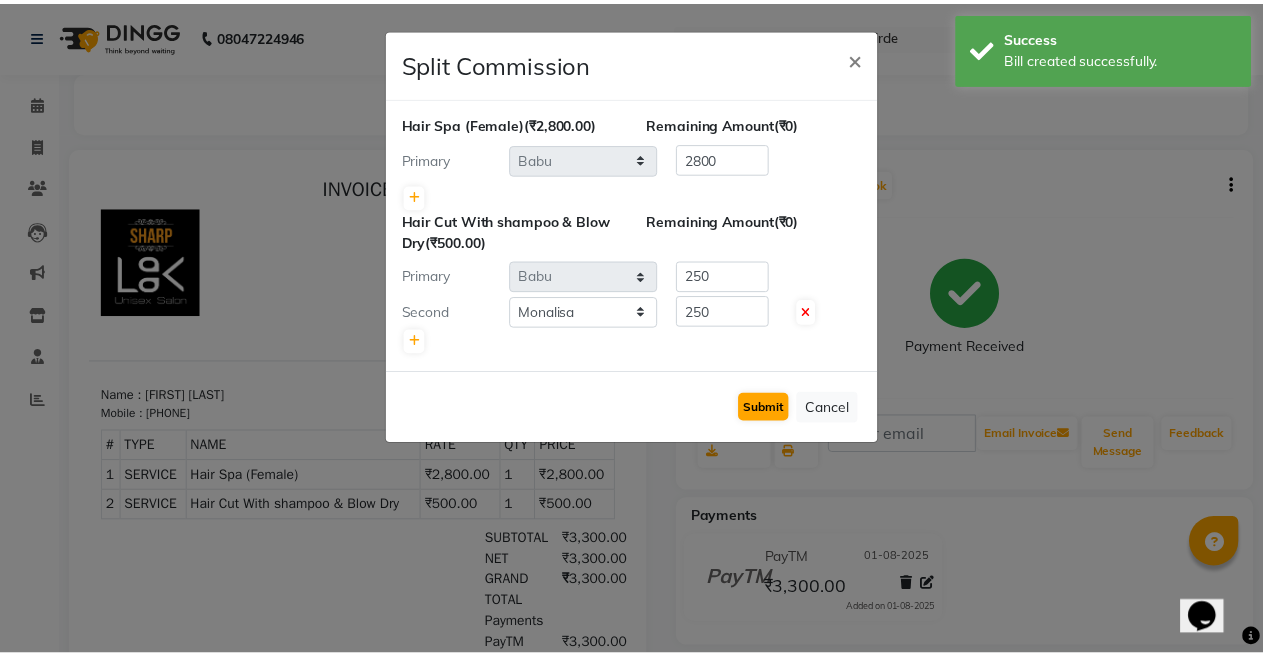 scroll, scrollTop: 0, scrollLeft: 0, axis: both 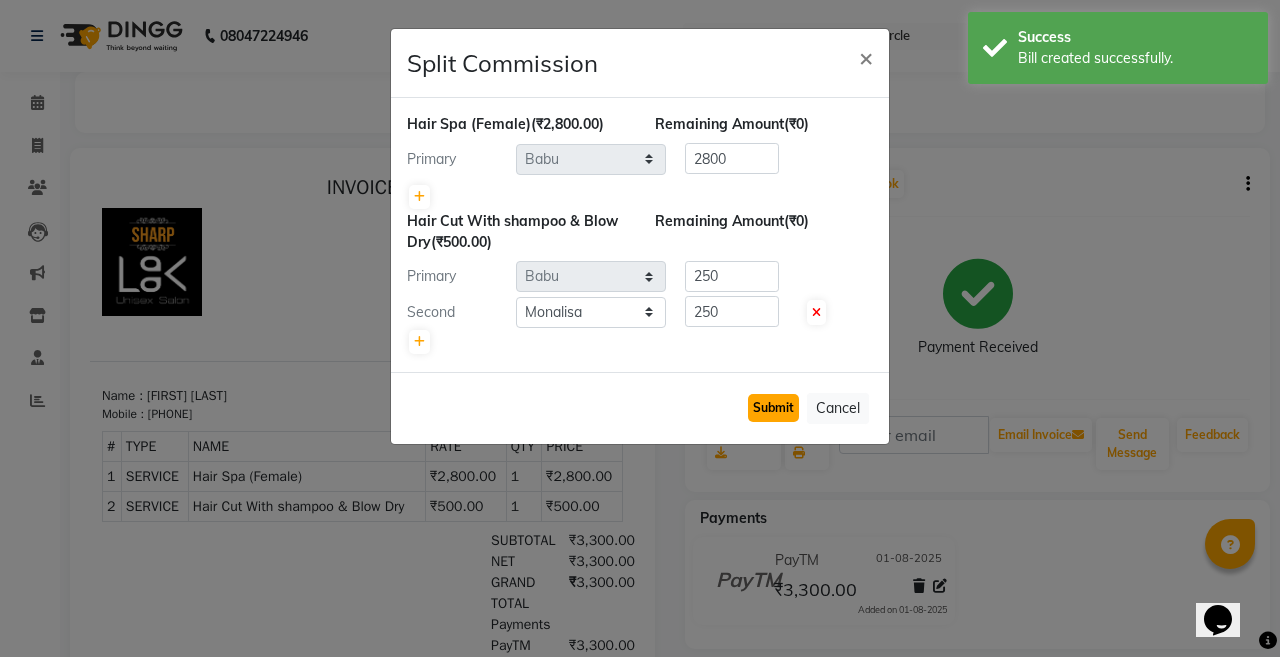 click on "Submit" 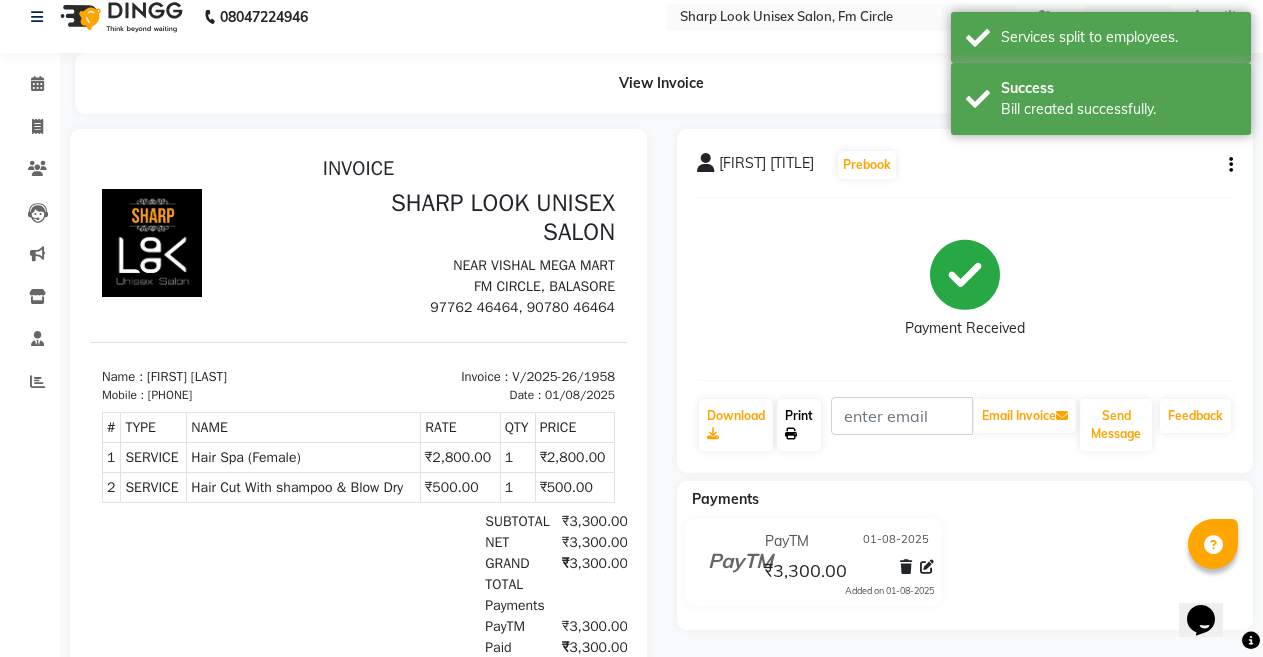 scroll, scrollTop: 0, scrollLeft: 0, axis: both 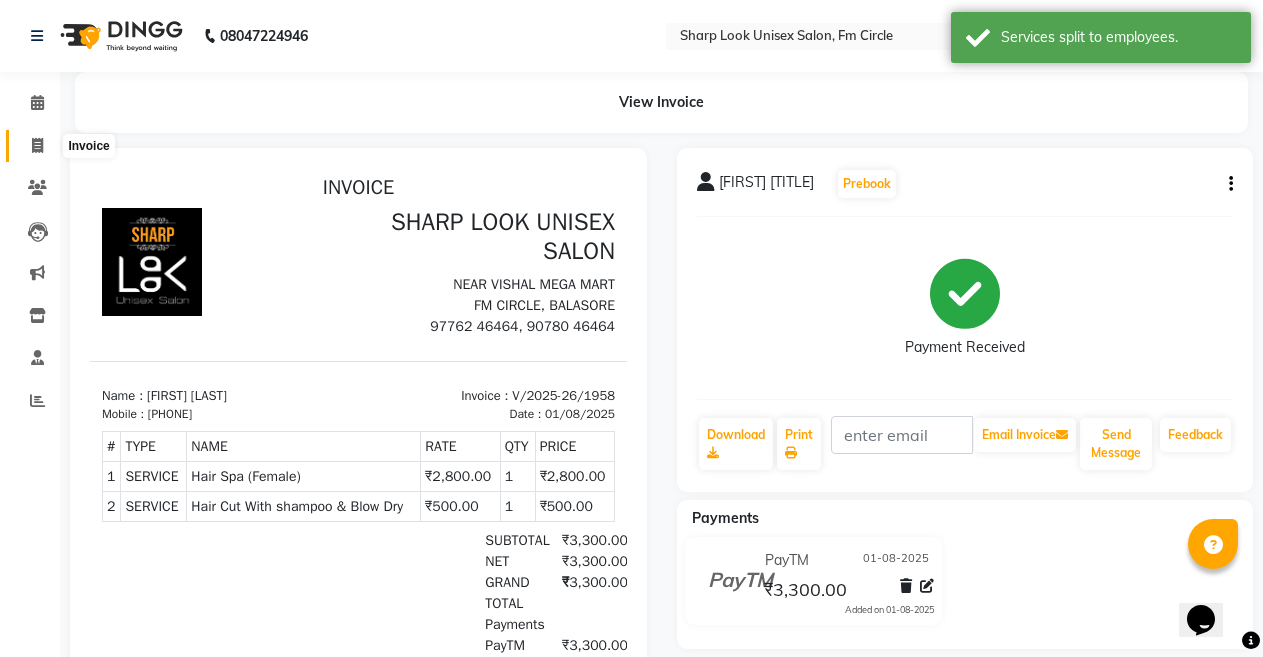 click 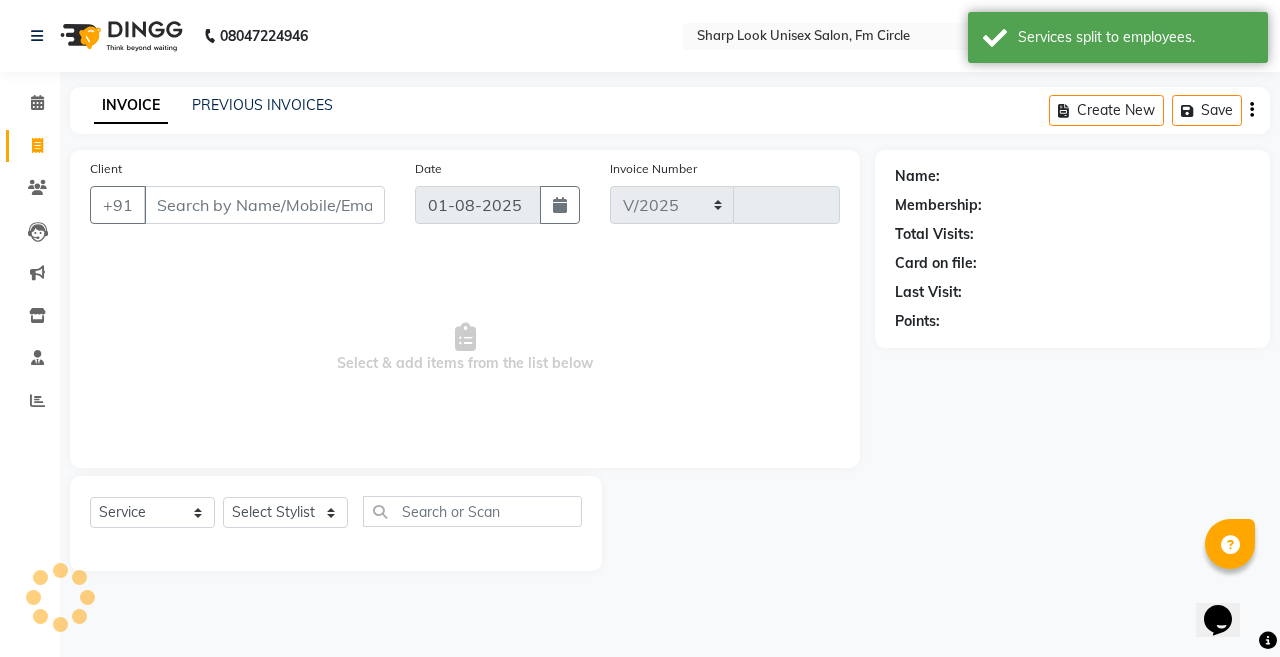 select on "804" 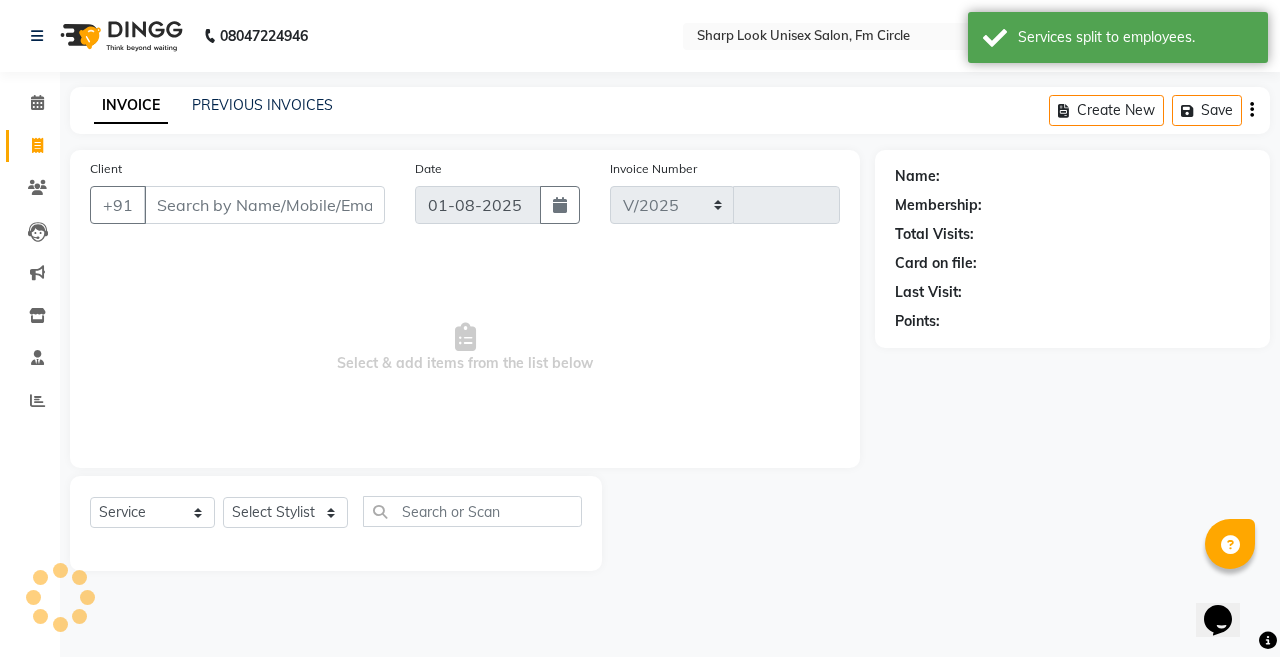 type on "1959" 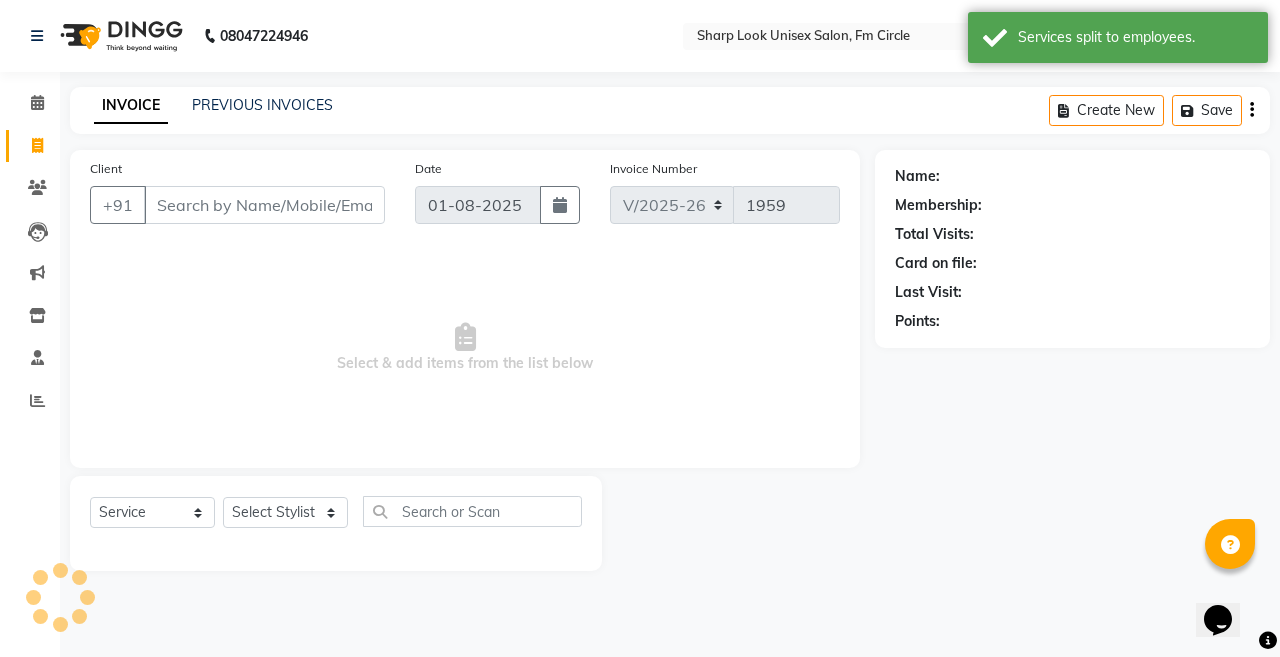 click on "Client" at bounding box center (264, 205) 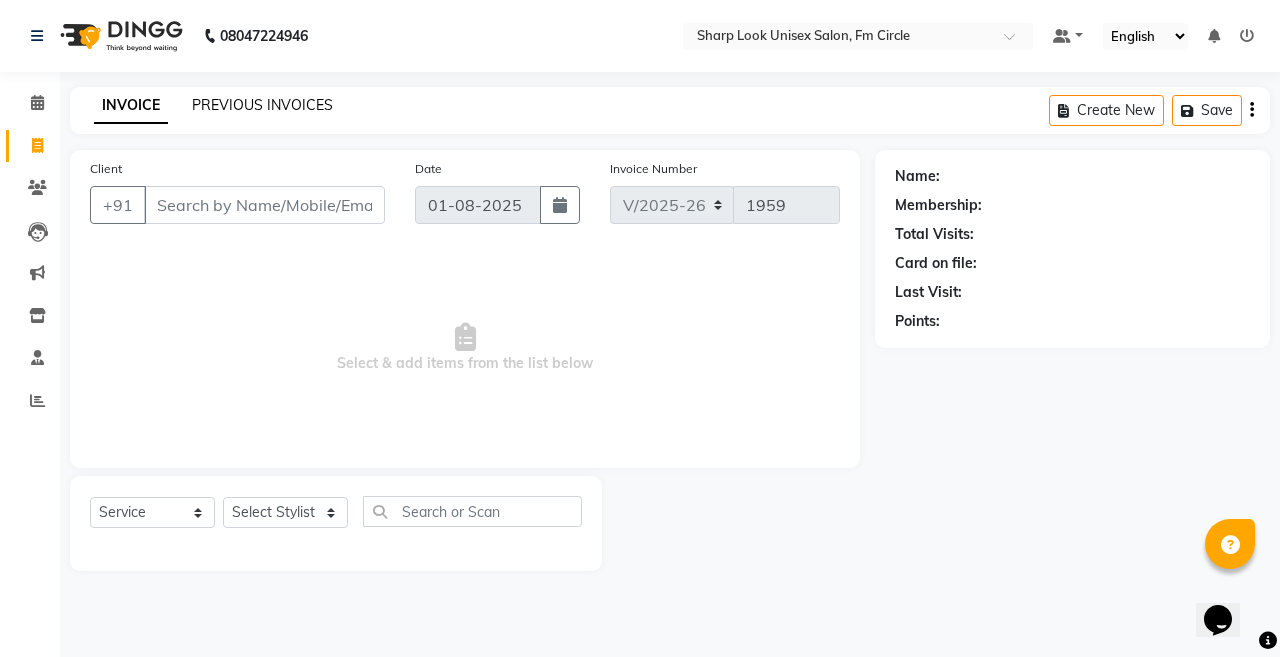 click on "PREVIOUS INVOICES" 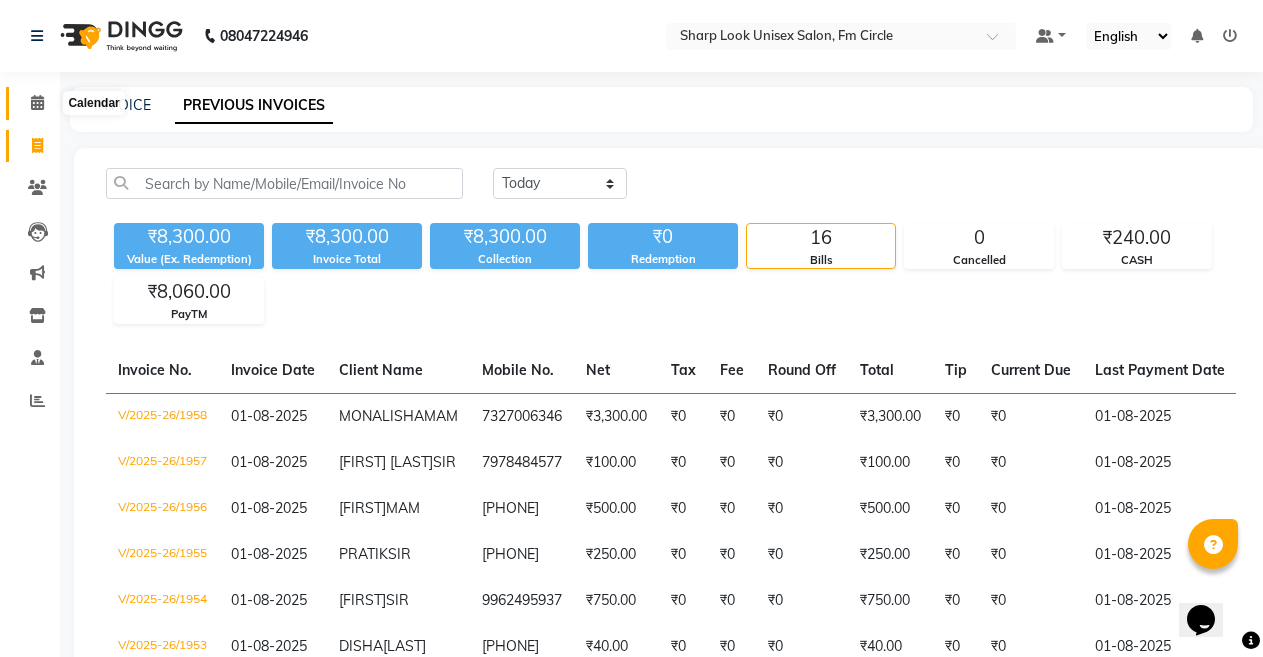 click 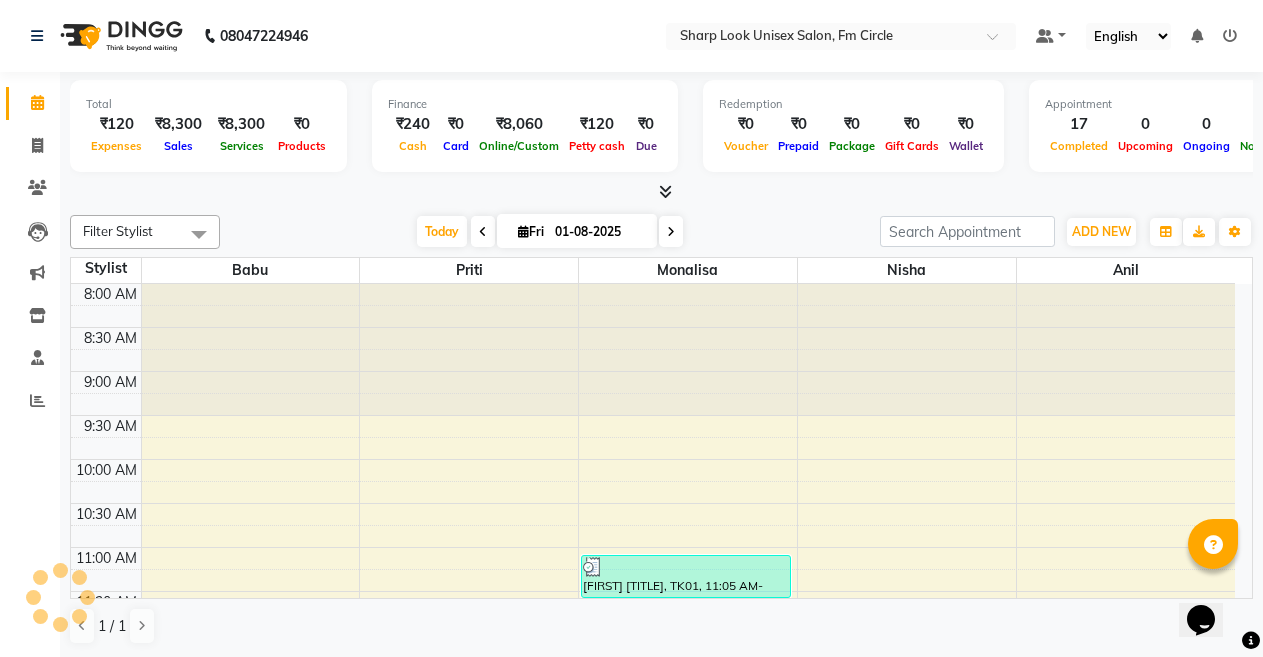 scroll, scrollTop: 0, scrollLeft: 0, axis: both 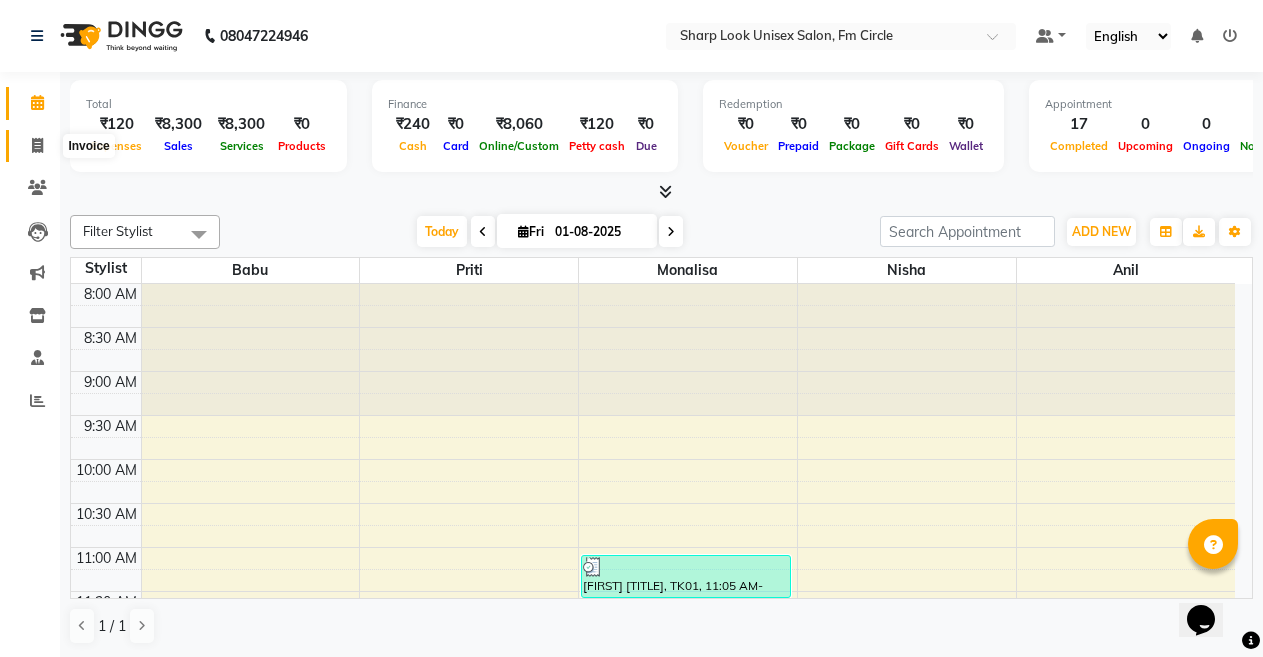 click 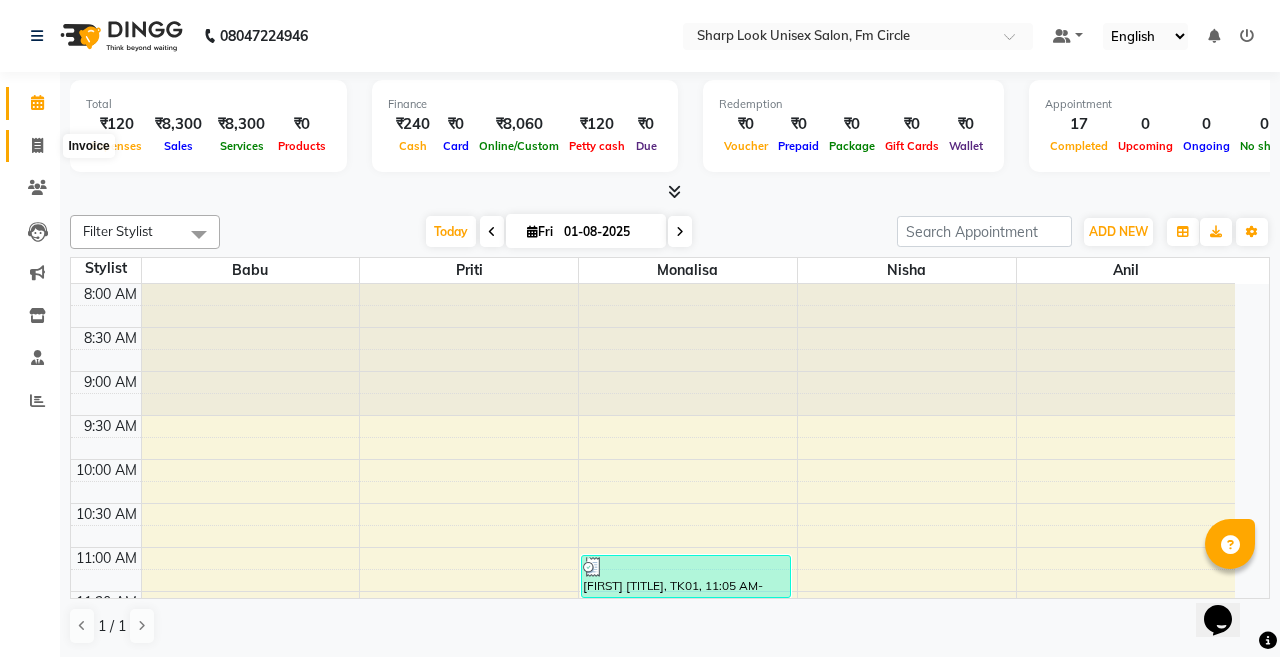 select on "service" 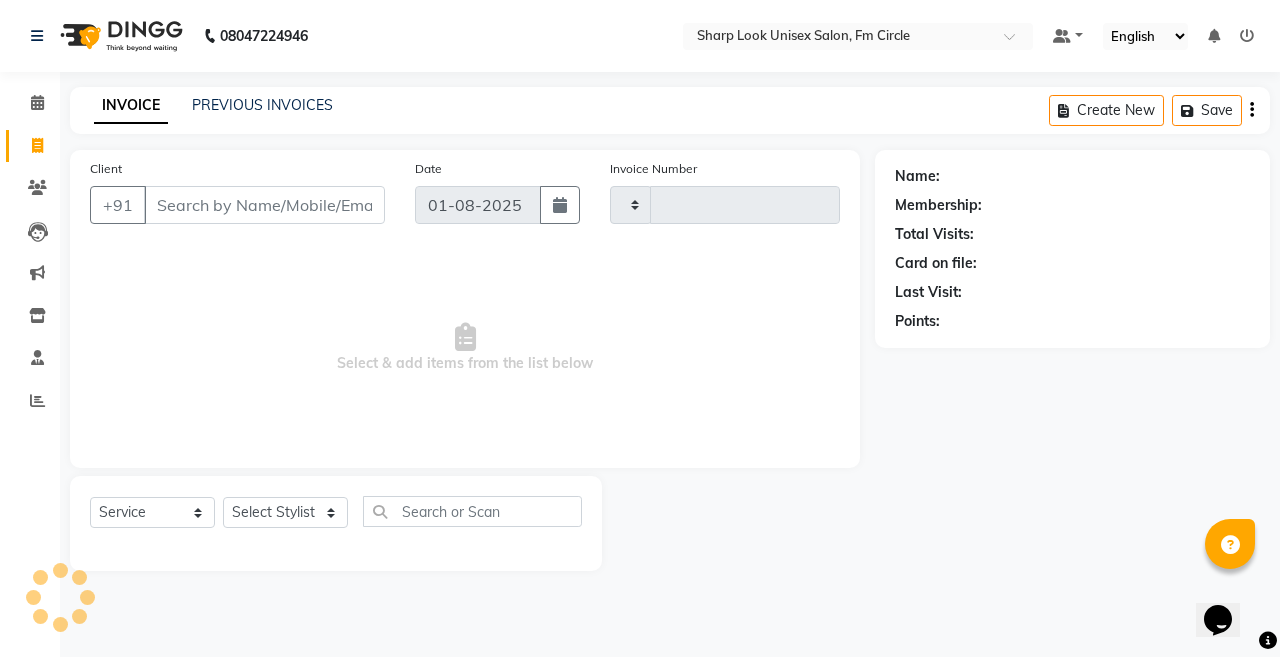 type on "1959" 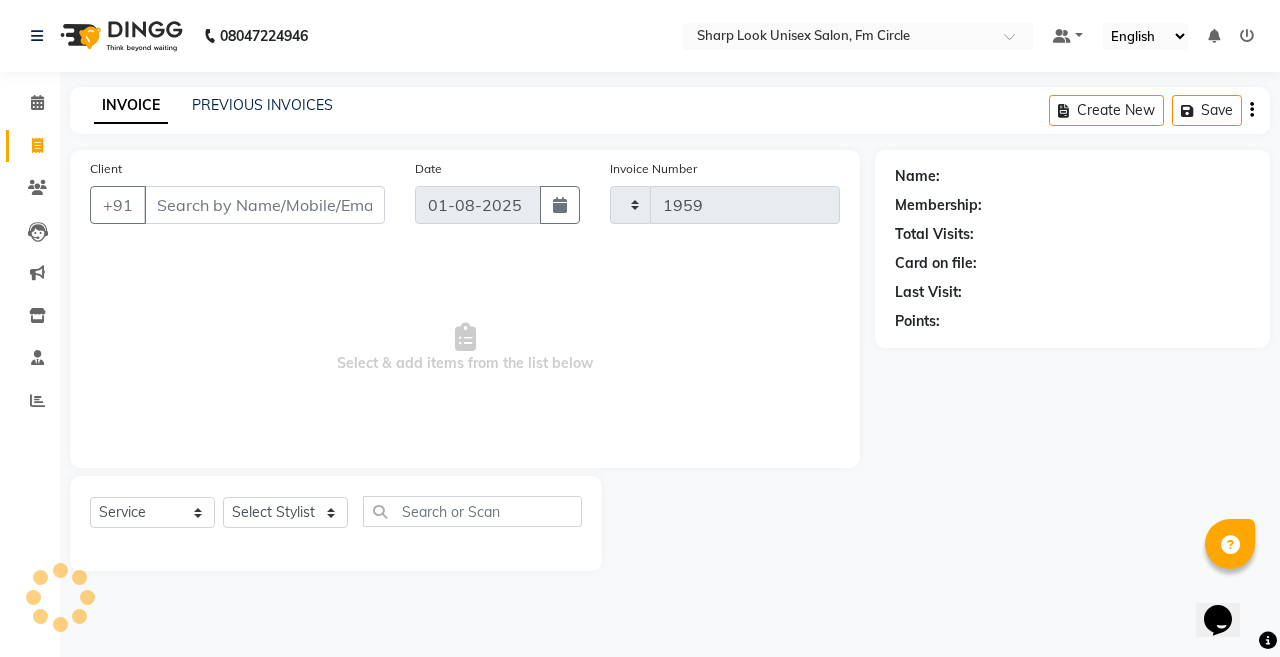 select on "804" 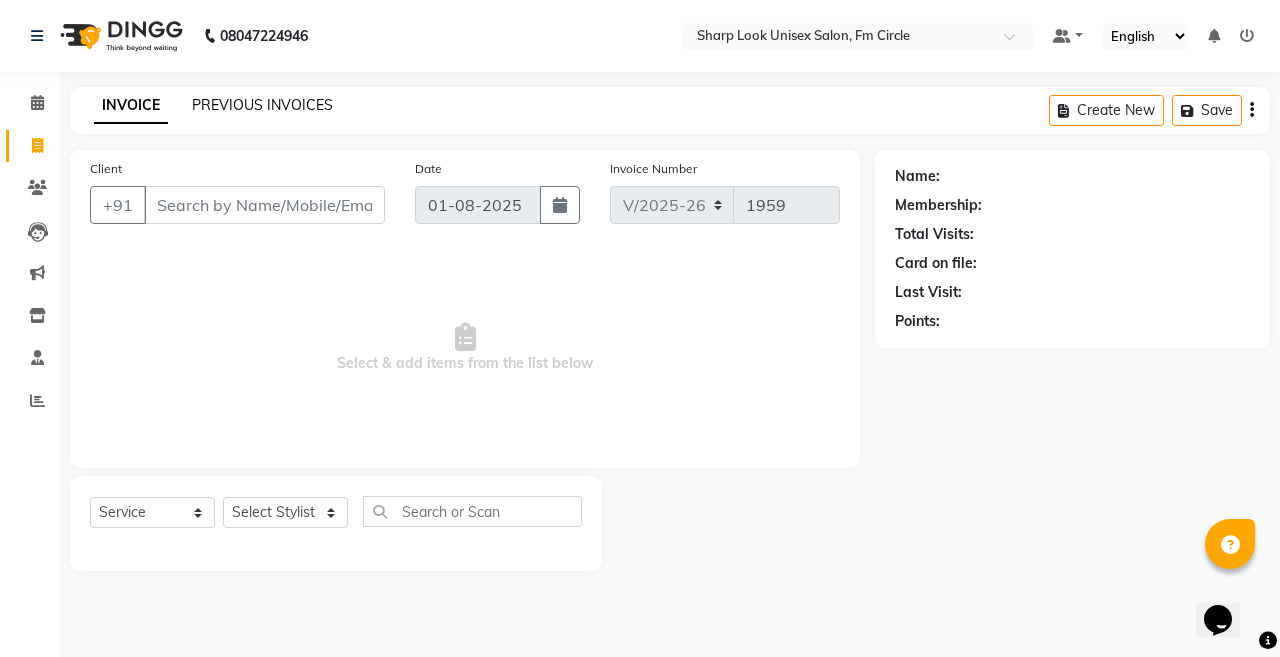 click on "PREVIOUS INVOICES" 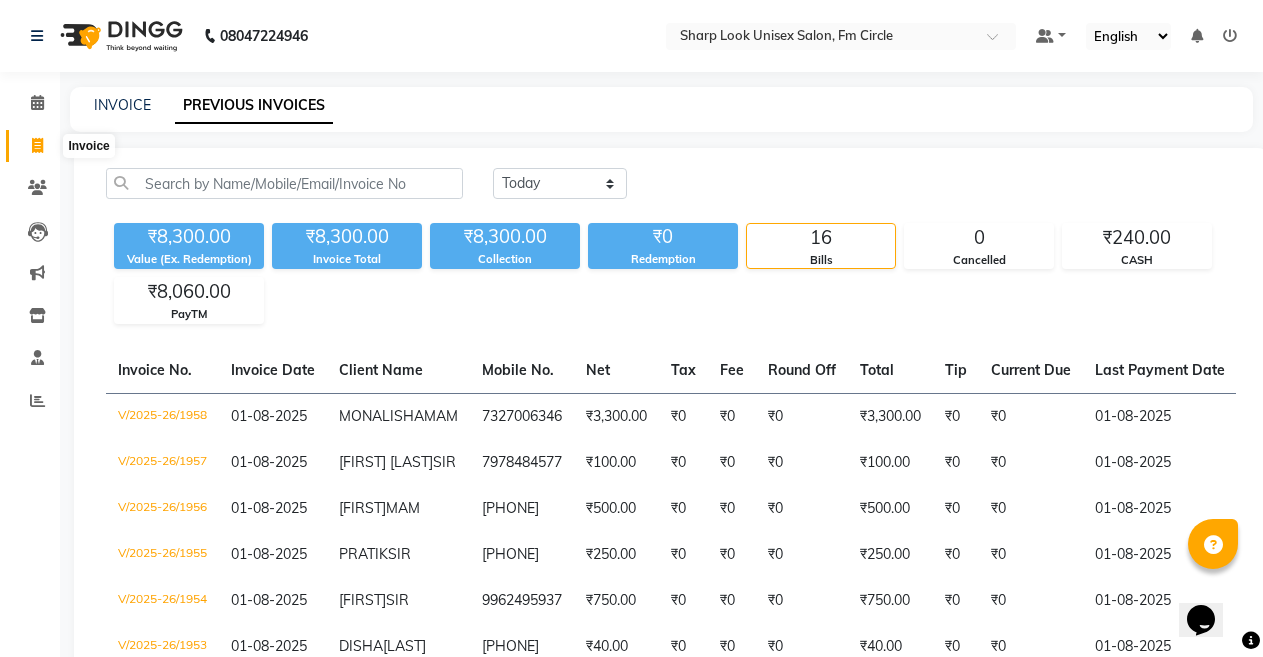 click 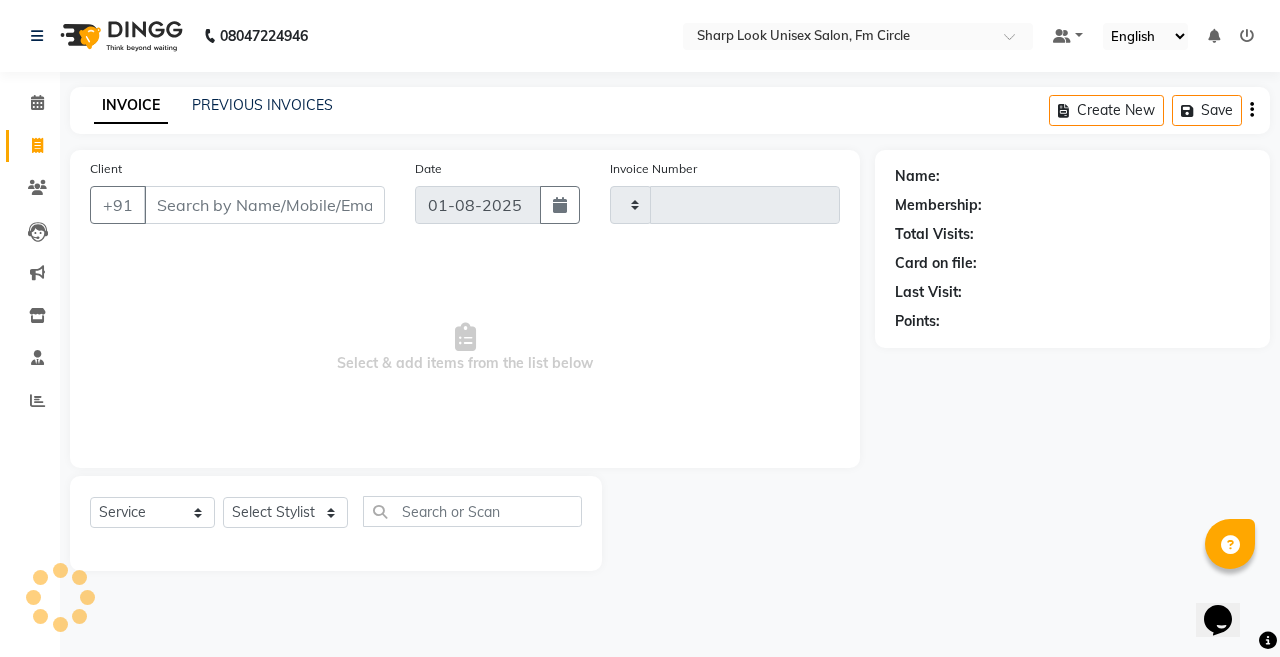 type on "1959" 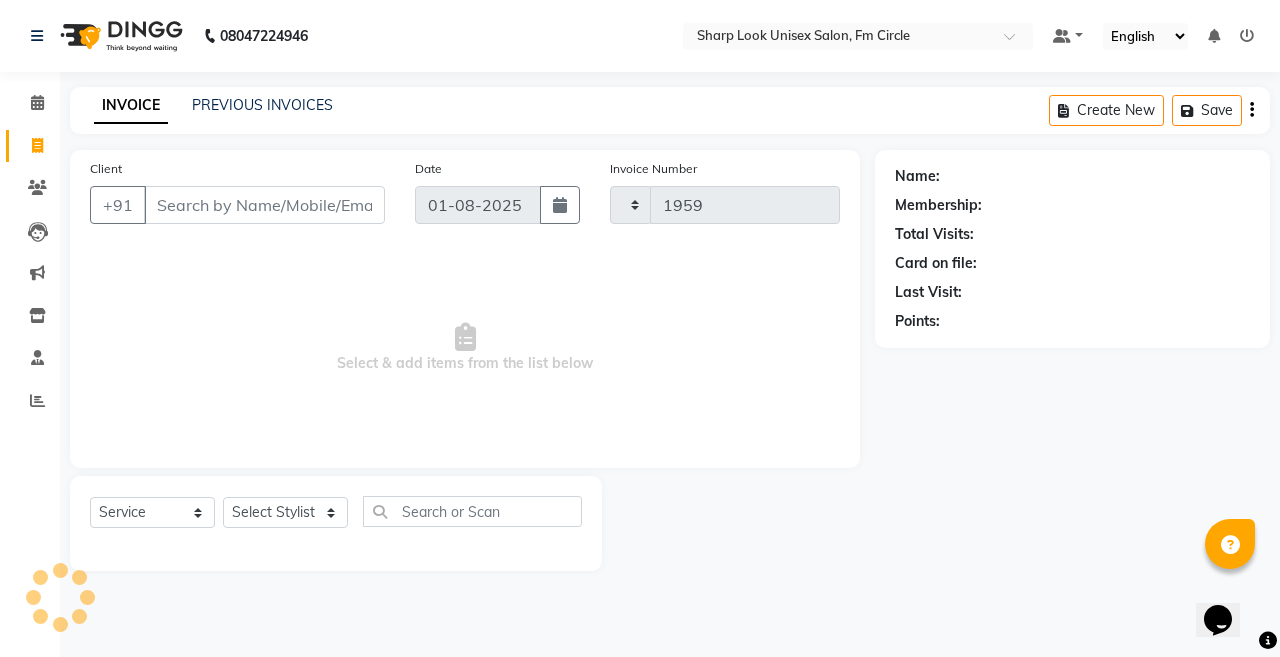select on "804" 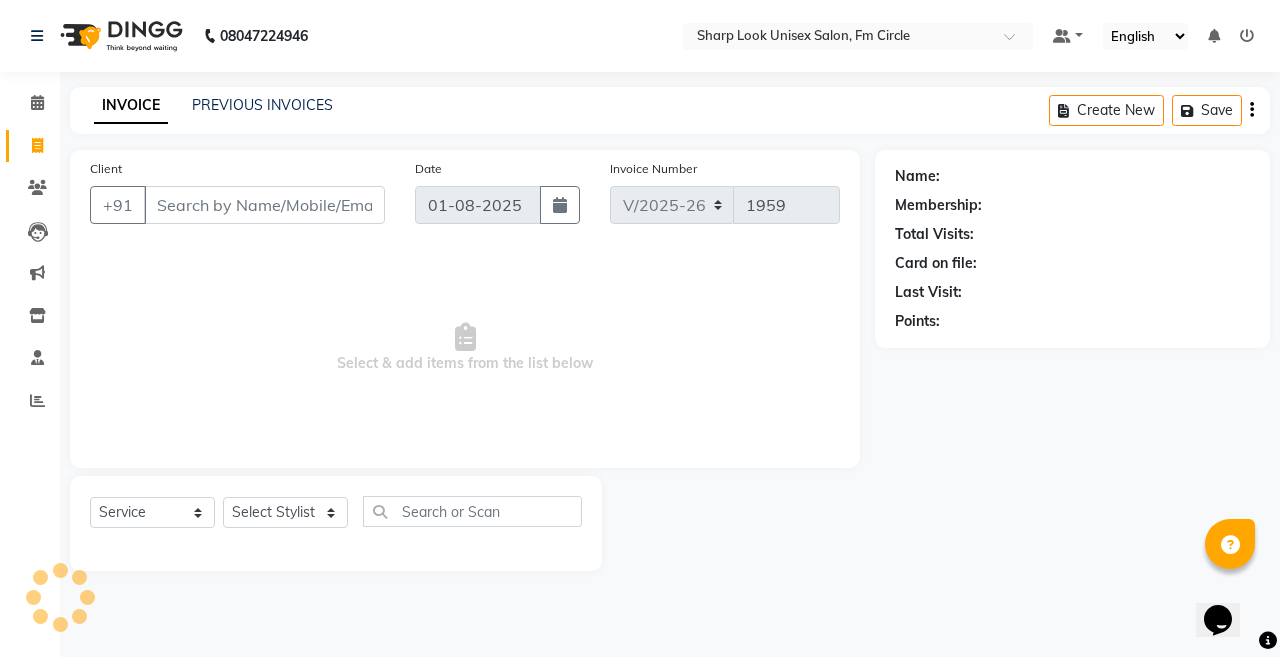 click on "Client" at bounding box center (264, 205) 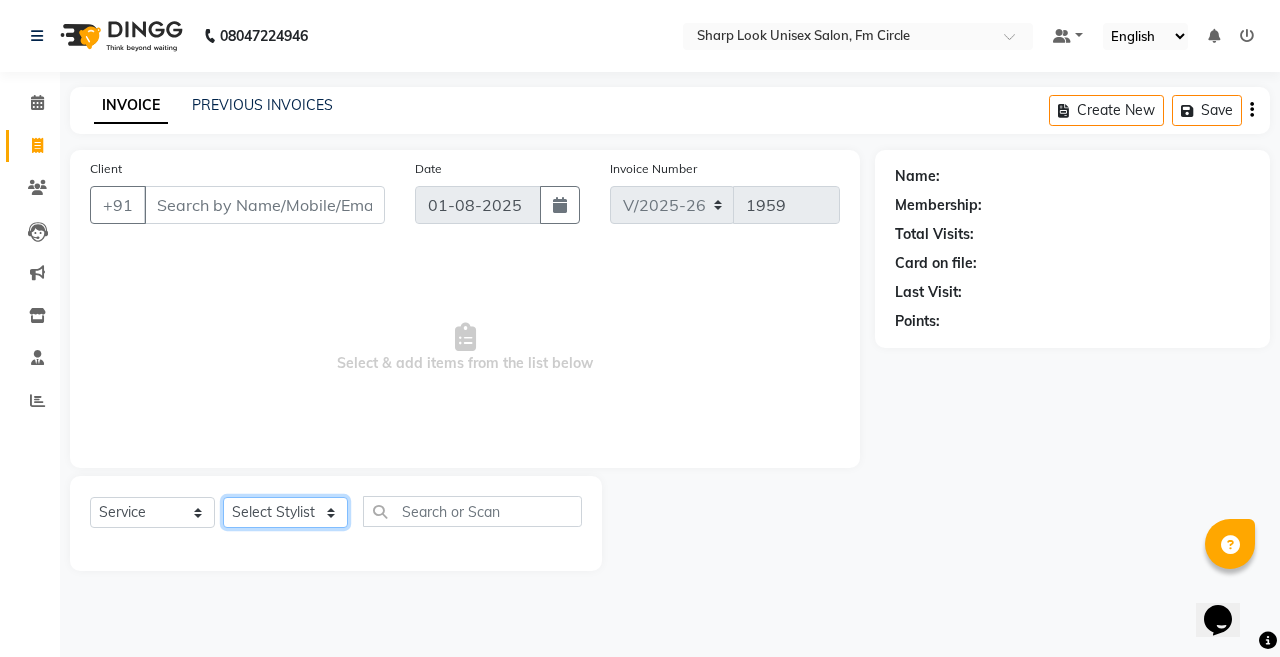 click on "Select Stylist Admin Anil Babu Budhia Monalisa  Nisha Priti" 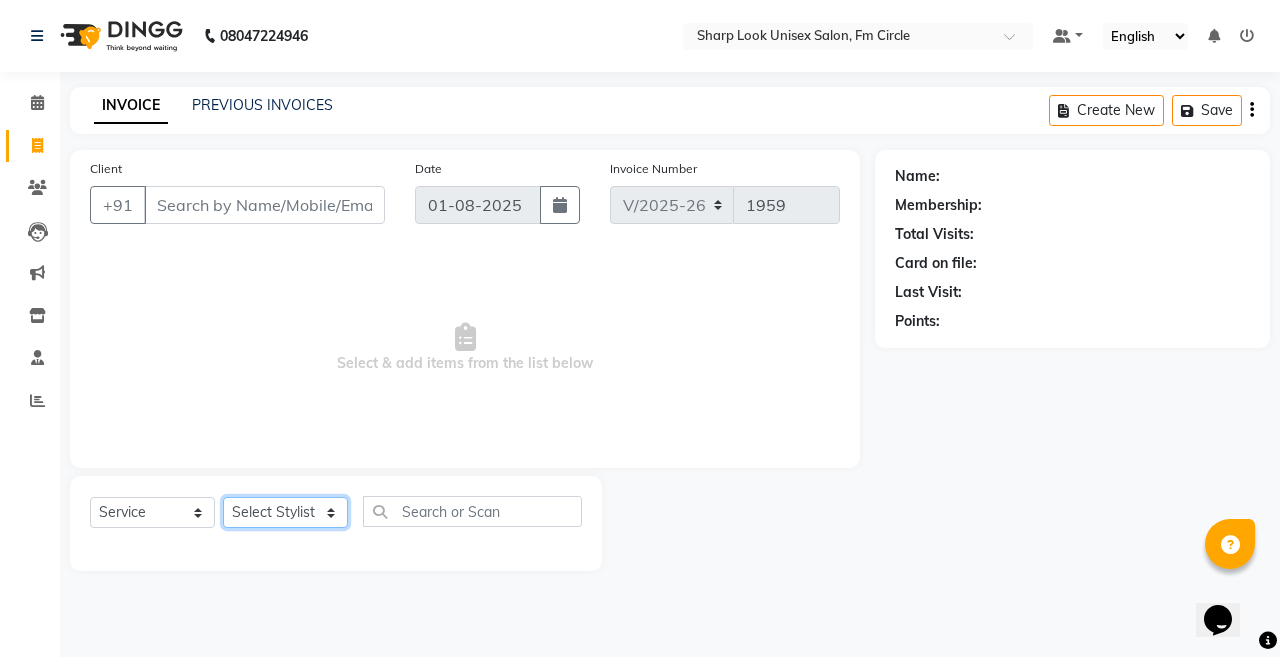 select on "13317" 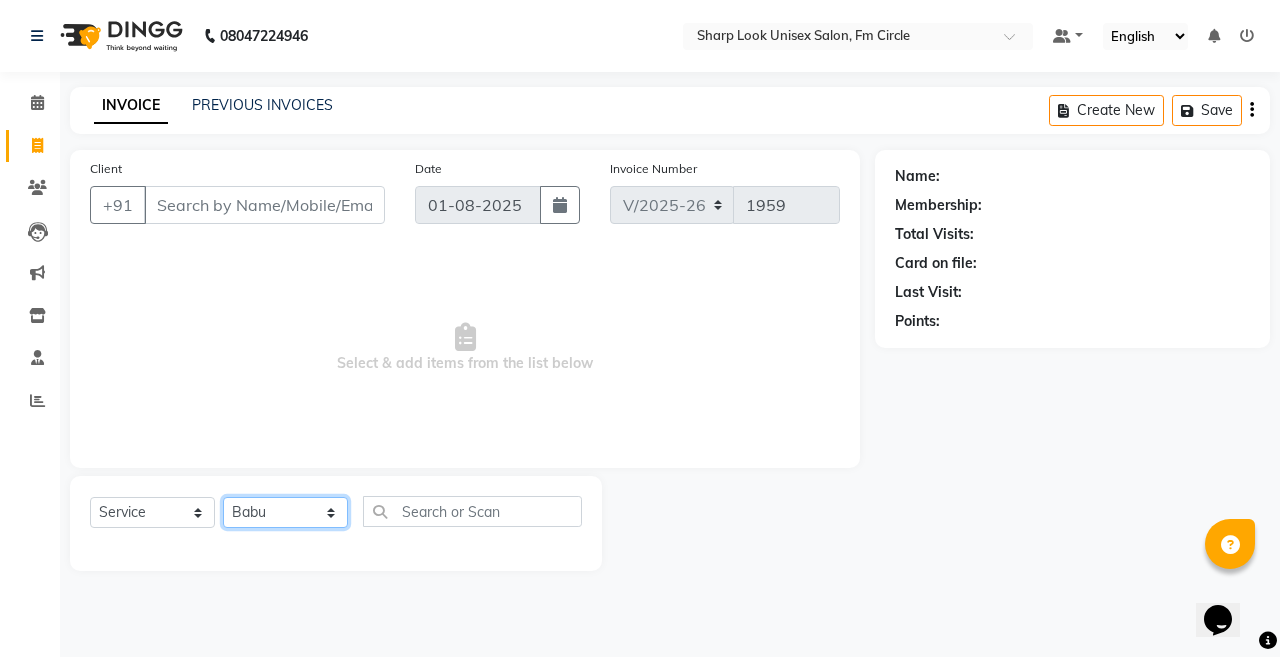 click on "Select Stylist Admin Anil Babu Budhia Monalisa  Nisha Priti" 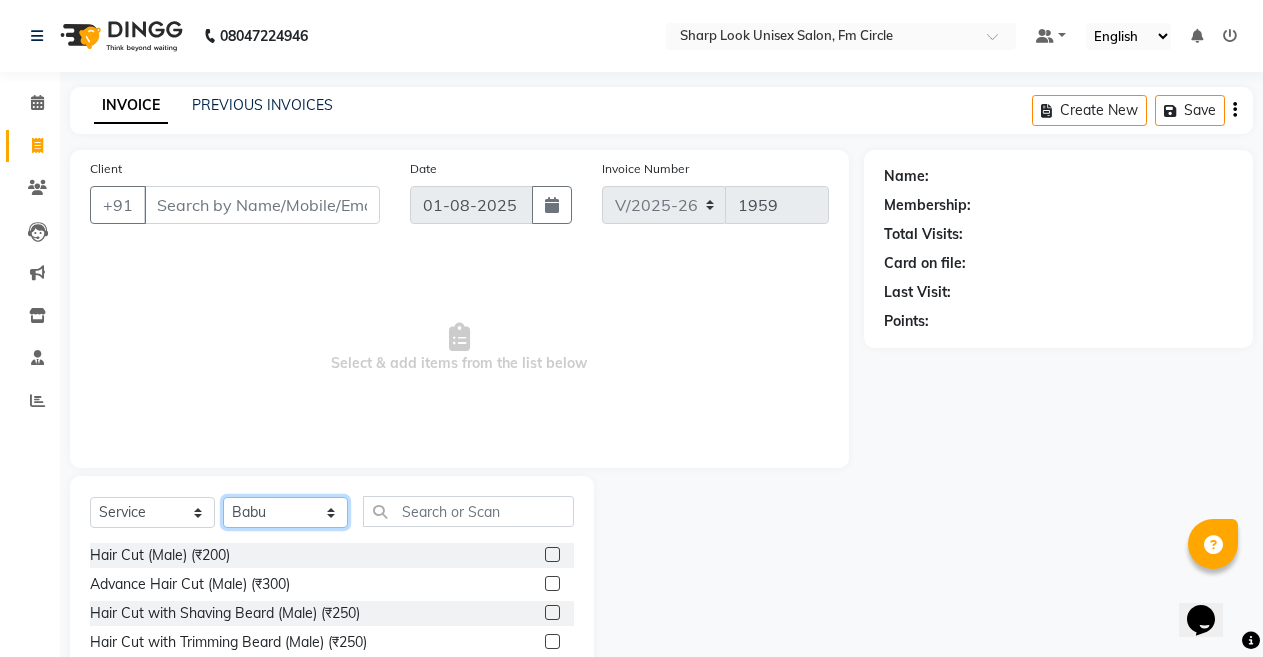 scroll, scrollTop: 144, scrollLeft: 0, axis: vertical 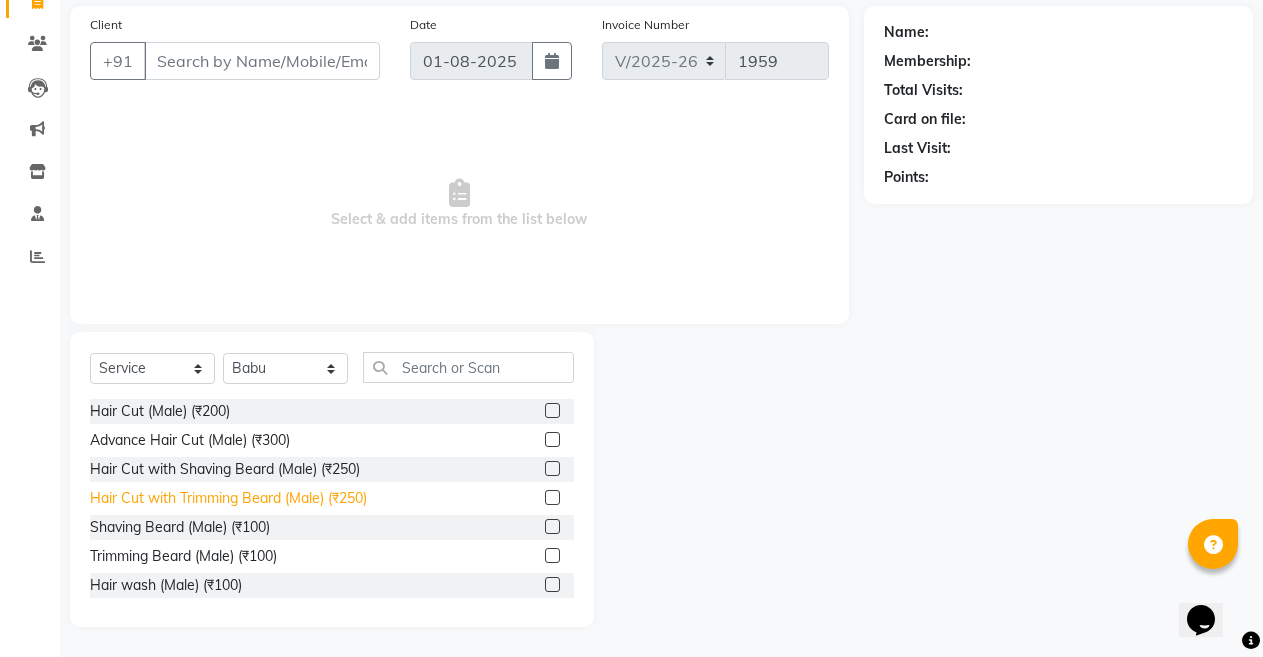 click on "Hair Cut with Trimming Beard (Male) (₹250)" 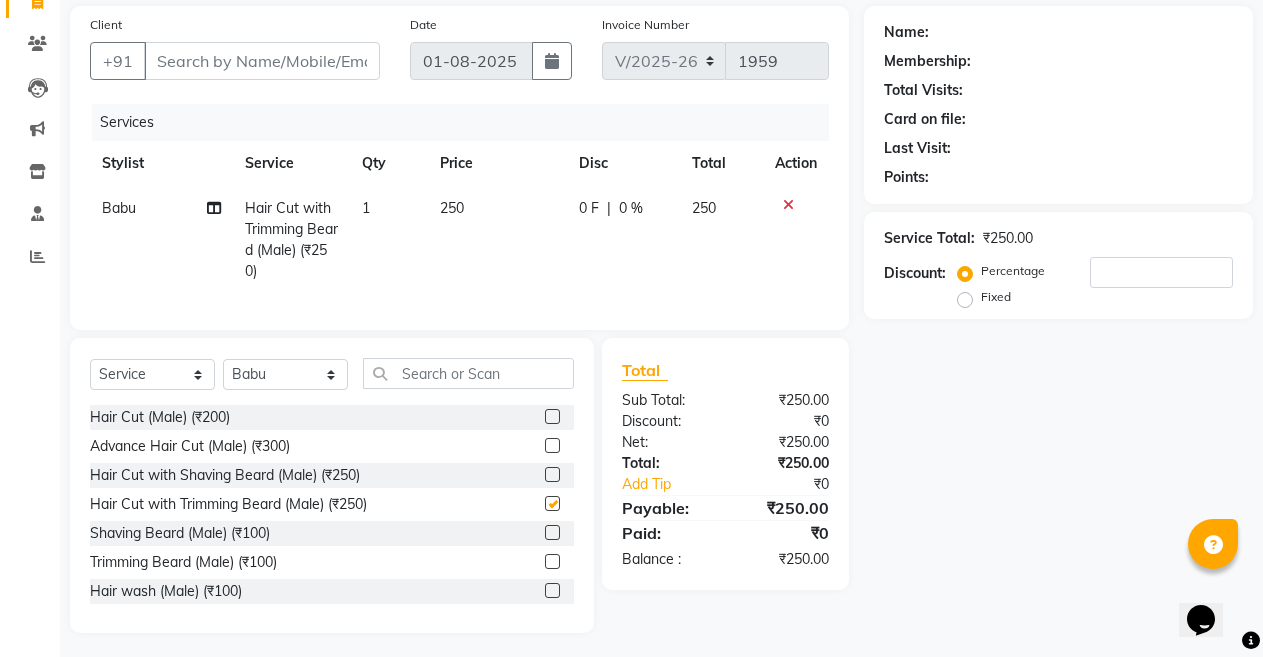 checkbox on "false" 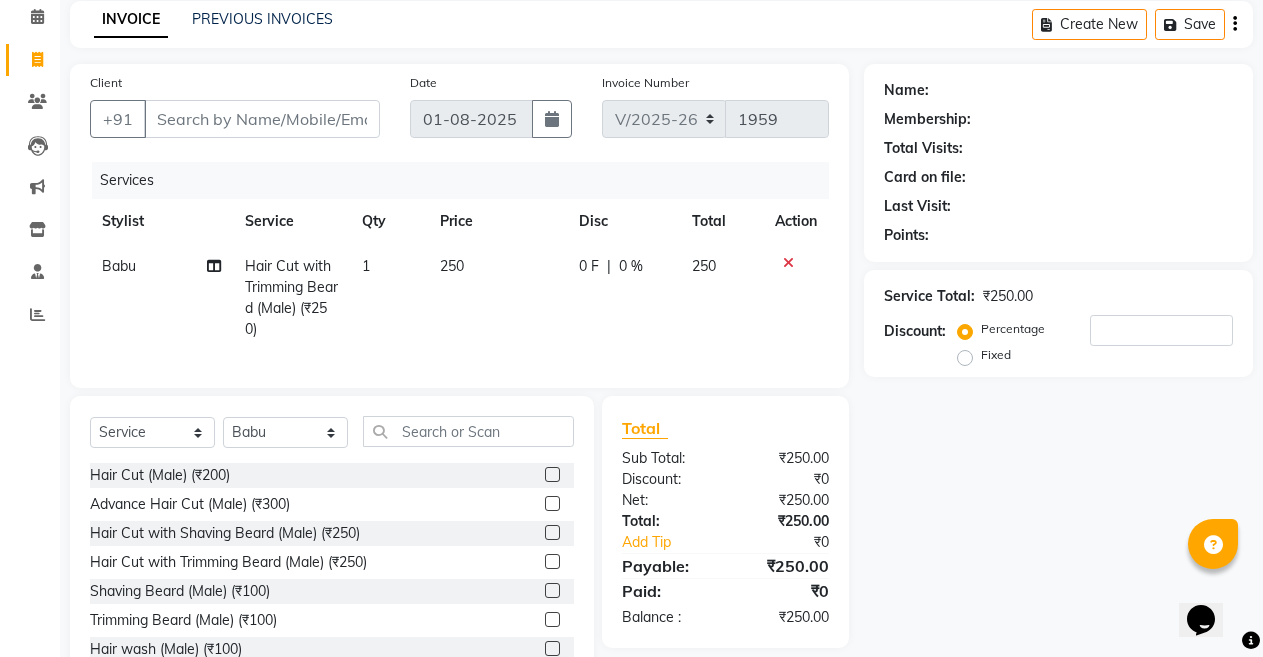 scroll, scrollTop: 0, scrollLeft: 0, axis: both 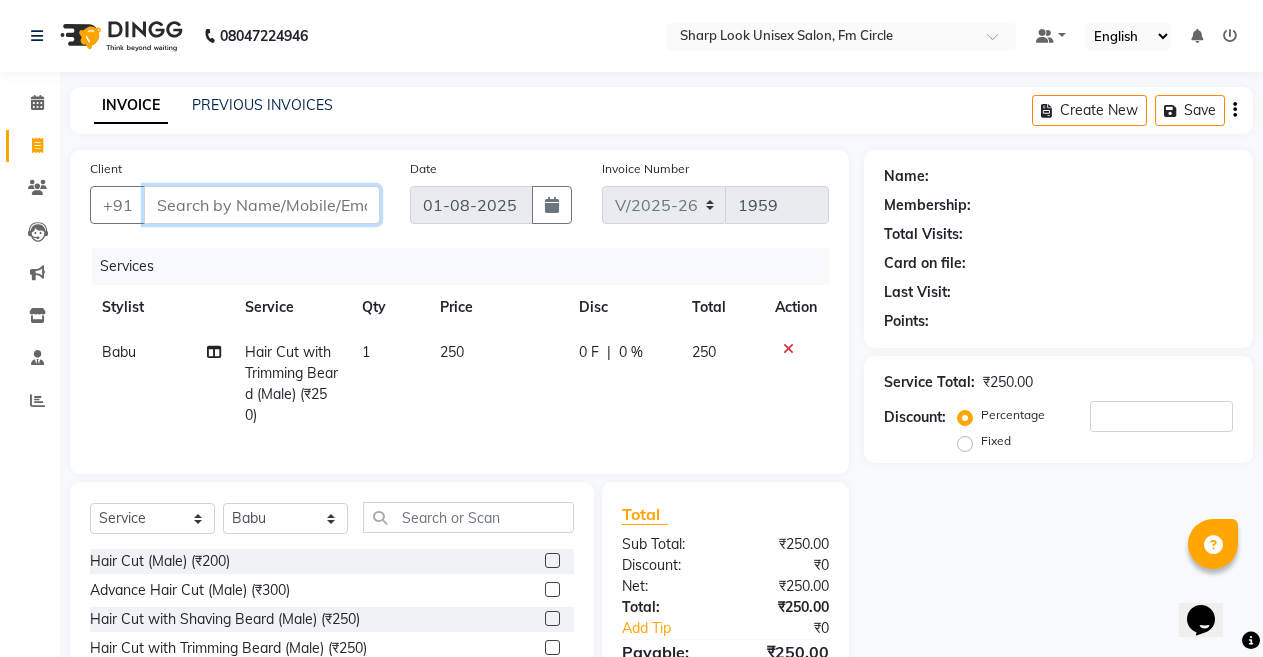click on "Client" at bounding box center [262, 205] 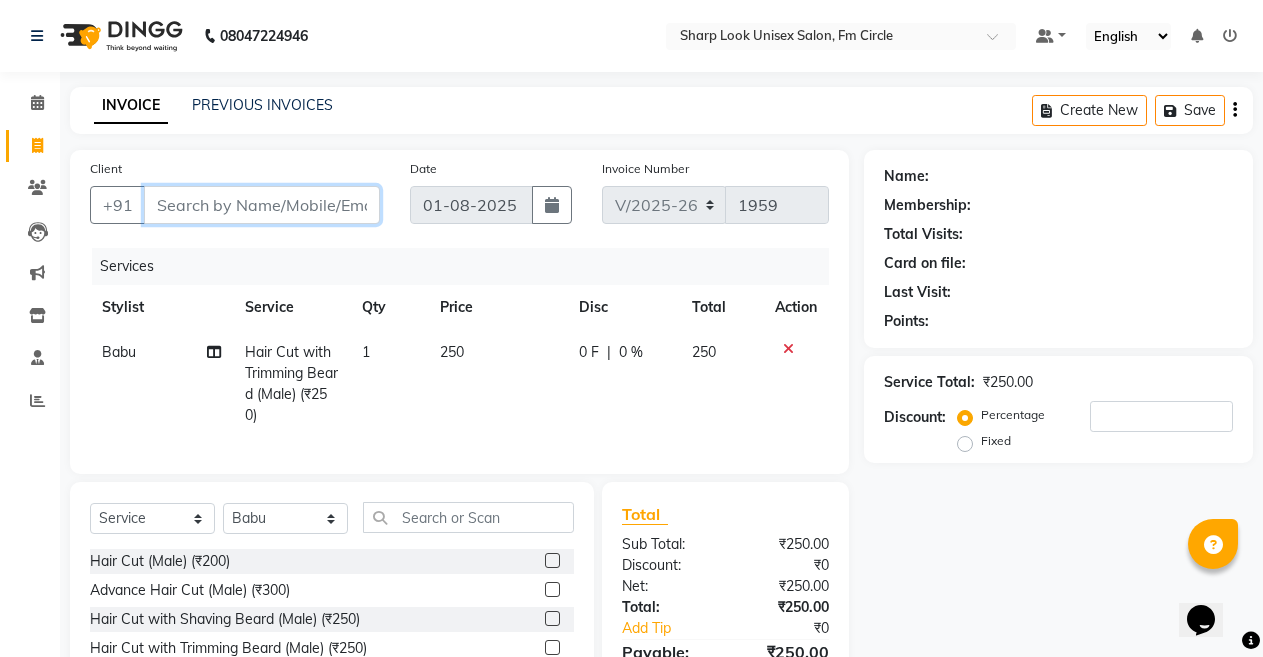 click on "Client" at bounding box center [262, 205] 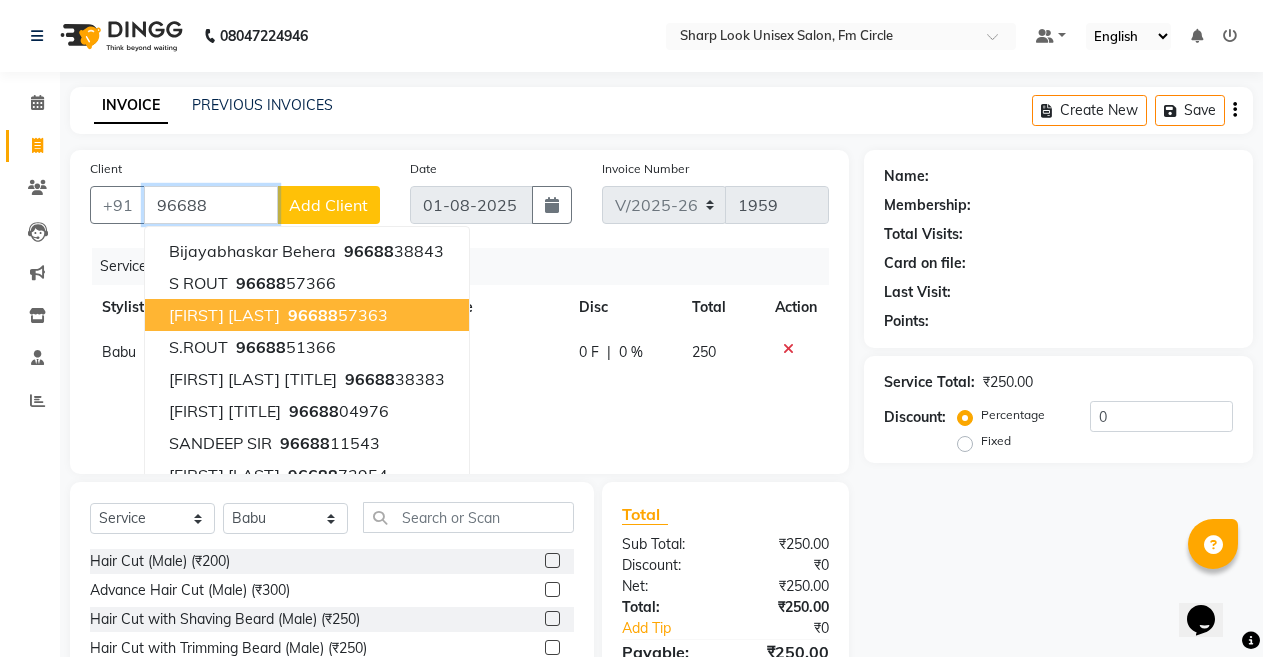 click on "SIMA TRIPATHY" at bounding box center (224, 315) 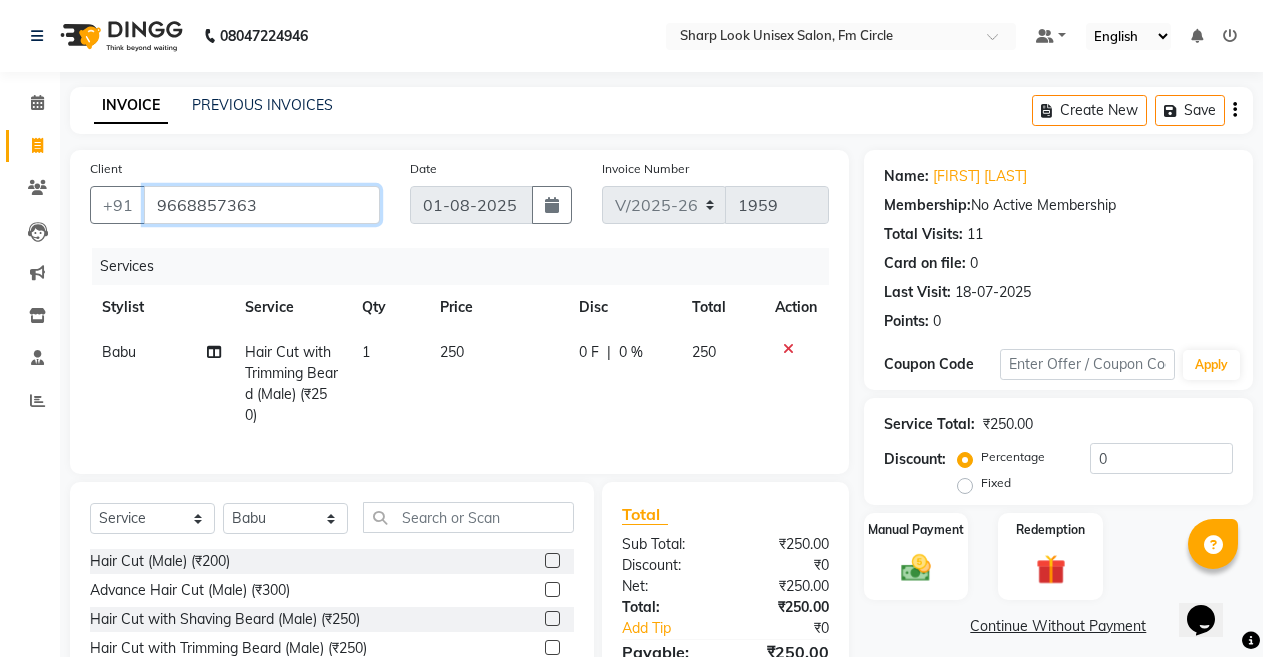 click on "9668857363" at bounding box center [262, 205] 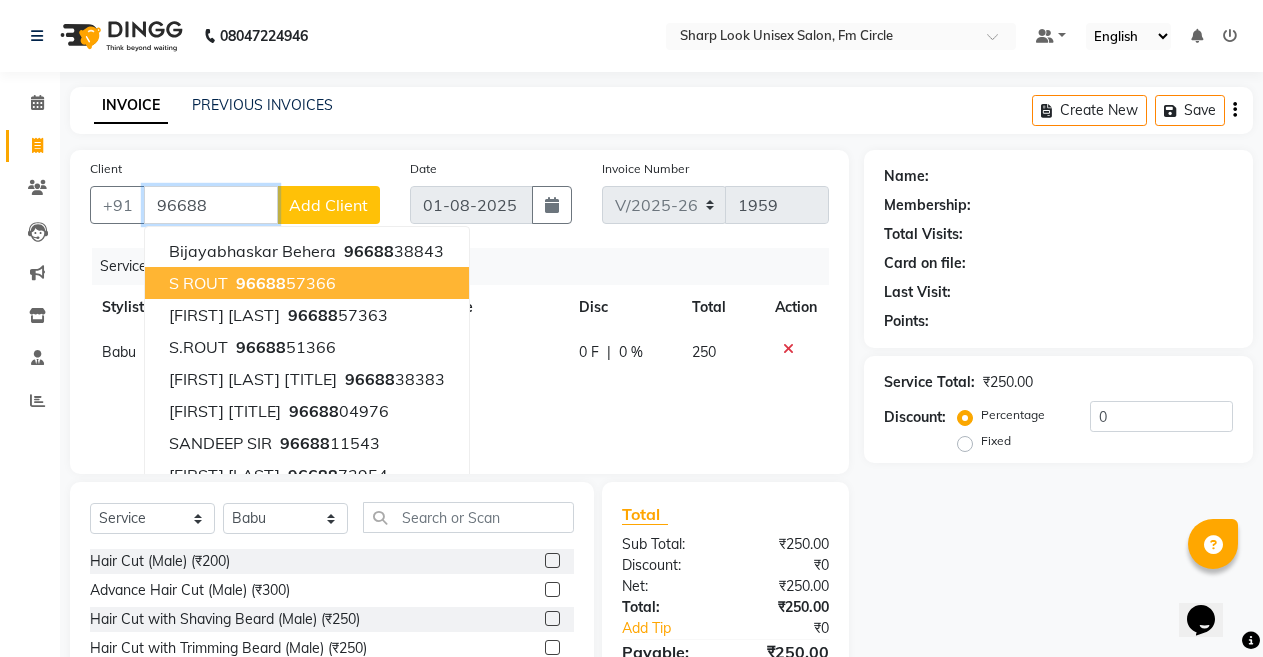 click on "96688 57366" at bounding box center [284, 283] 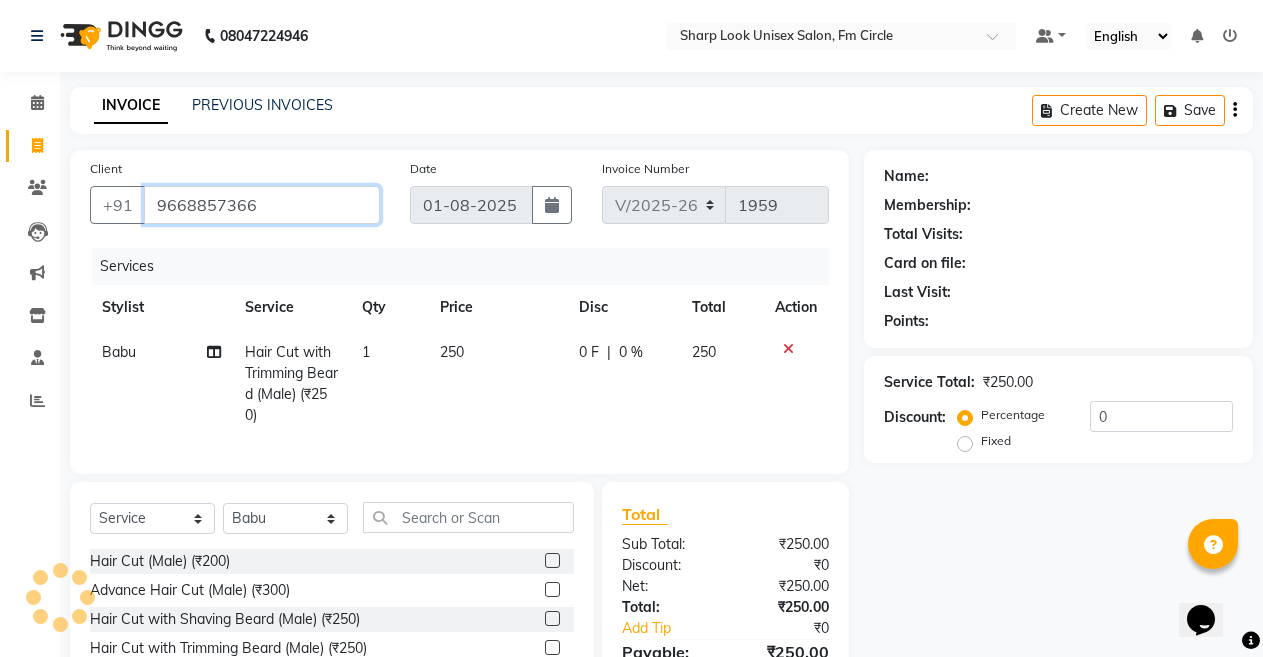 type on "9668857366" 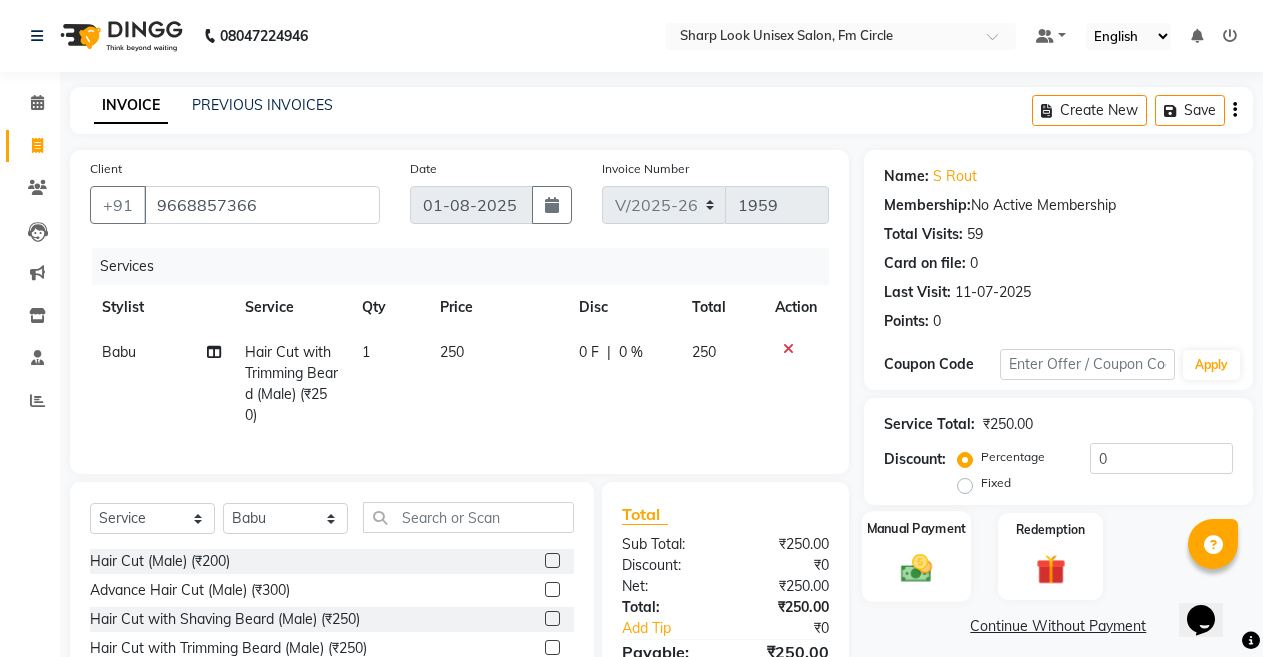 click 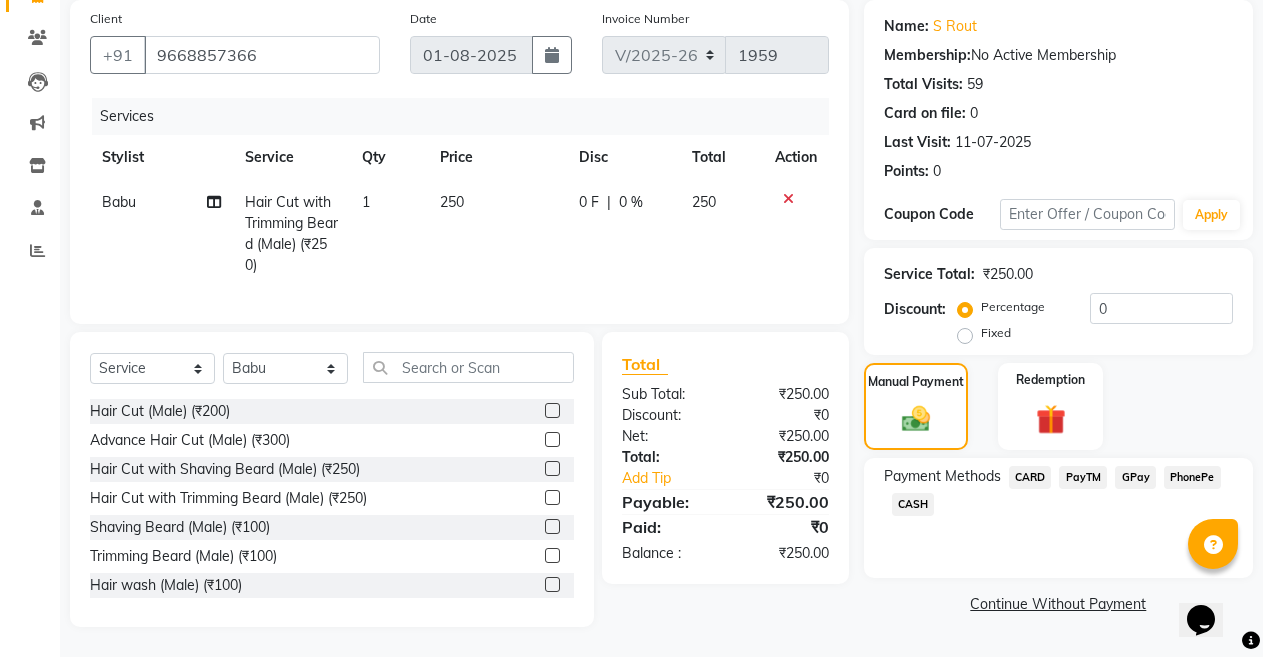 scroll, scrollTop: 167, scrollLeft: 0, axis: vertical 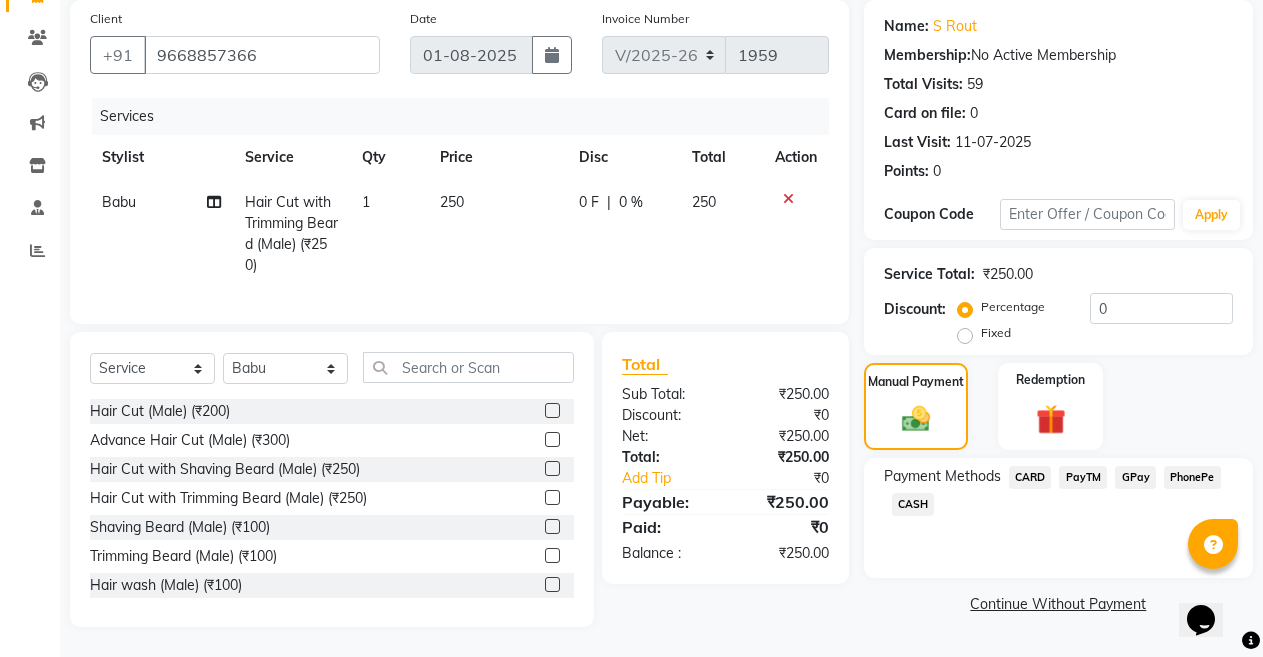 click on "CASH" 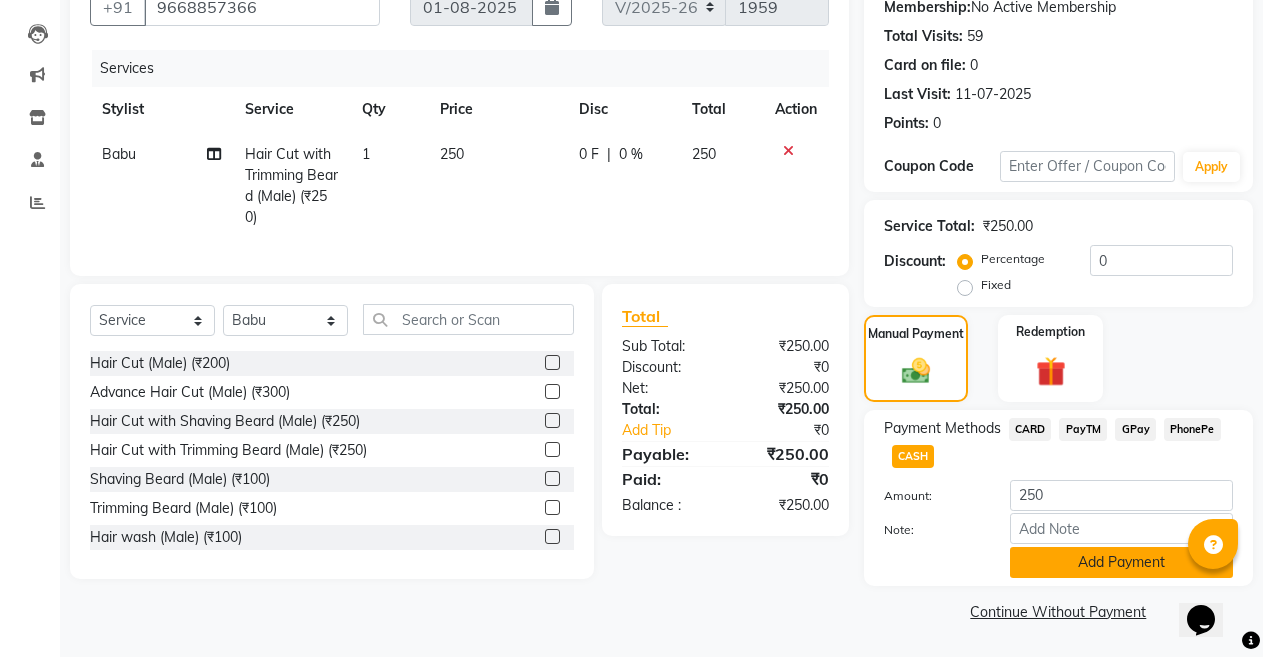click on "Add Payment" 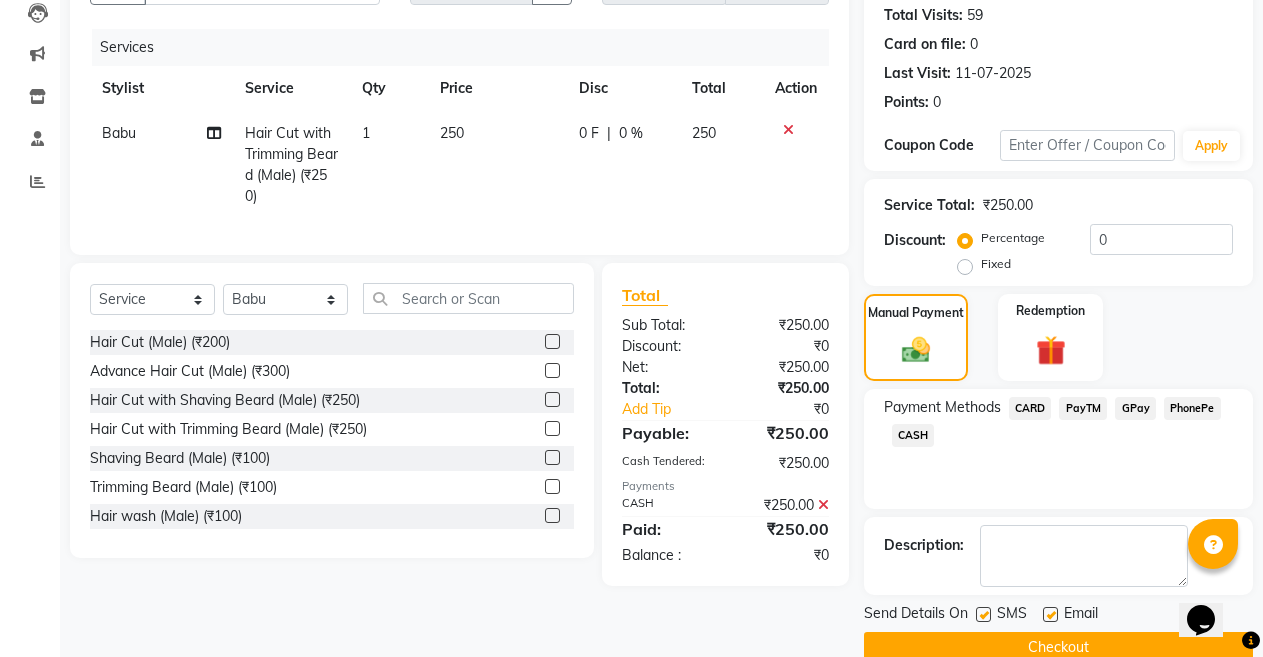 scroll, scrollTop: 255, scrollLeft: 0, axis: vertical 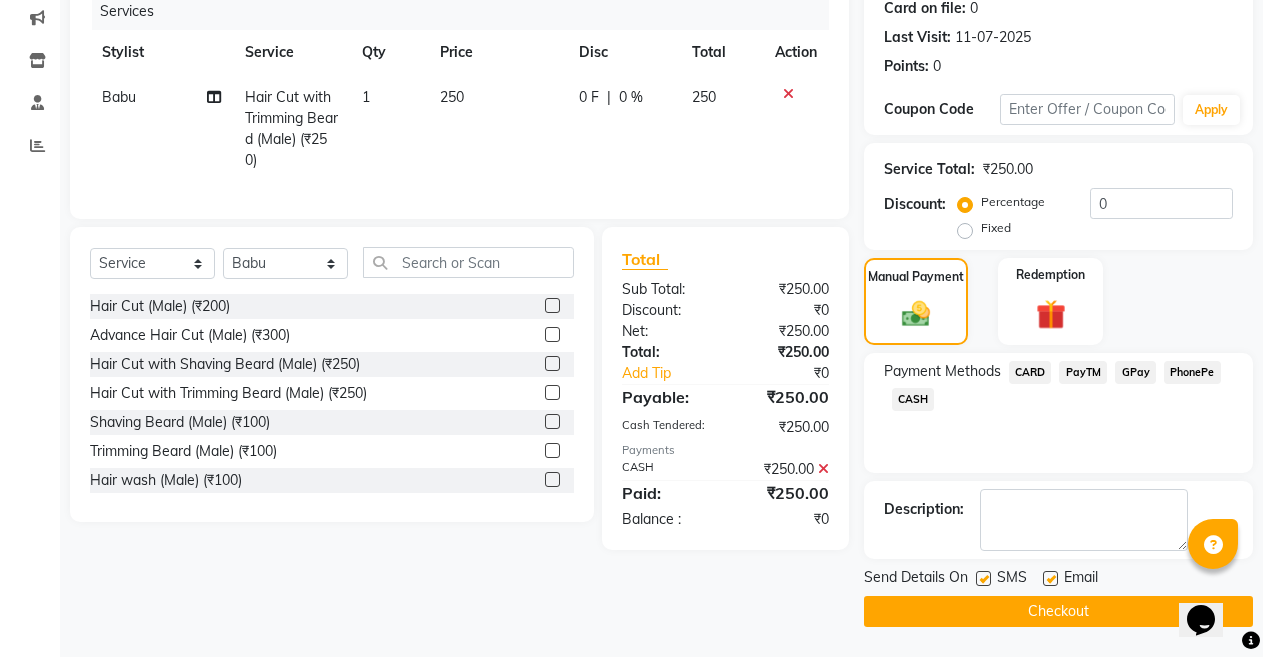 click 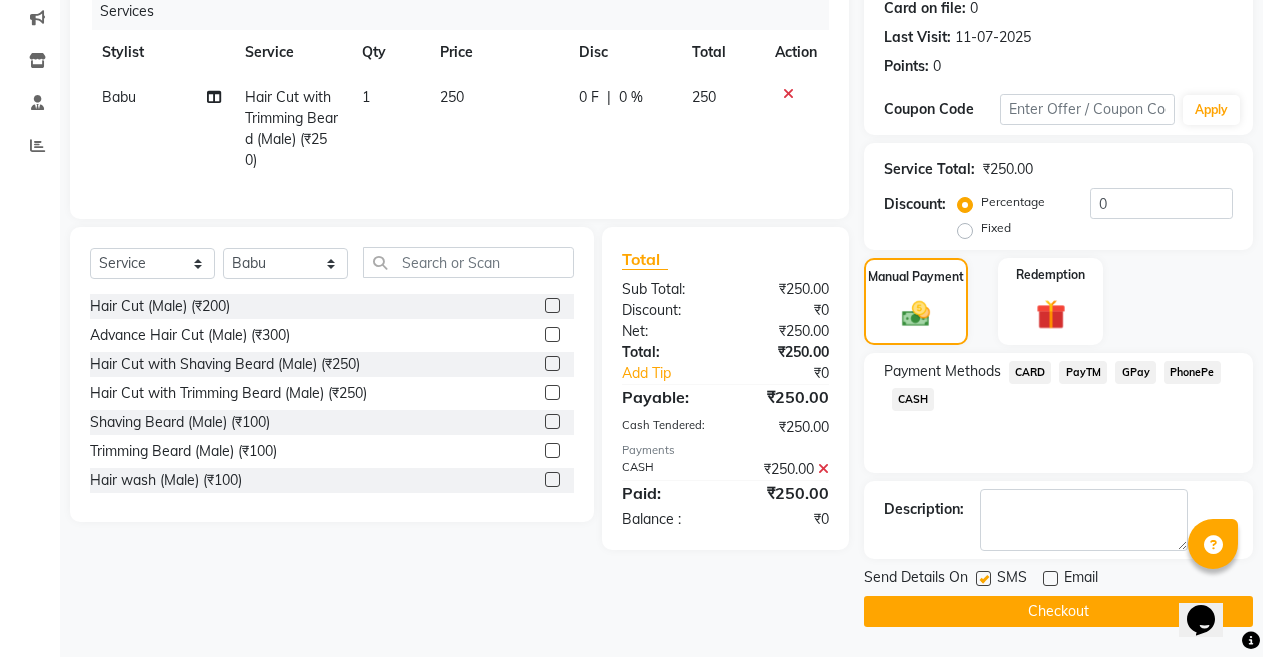 click on "Checkout" 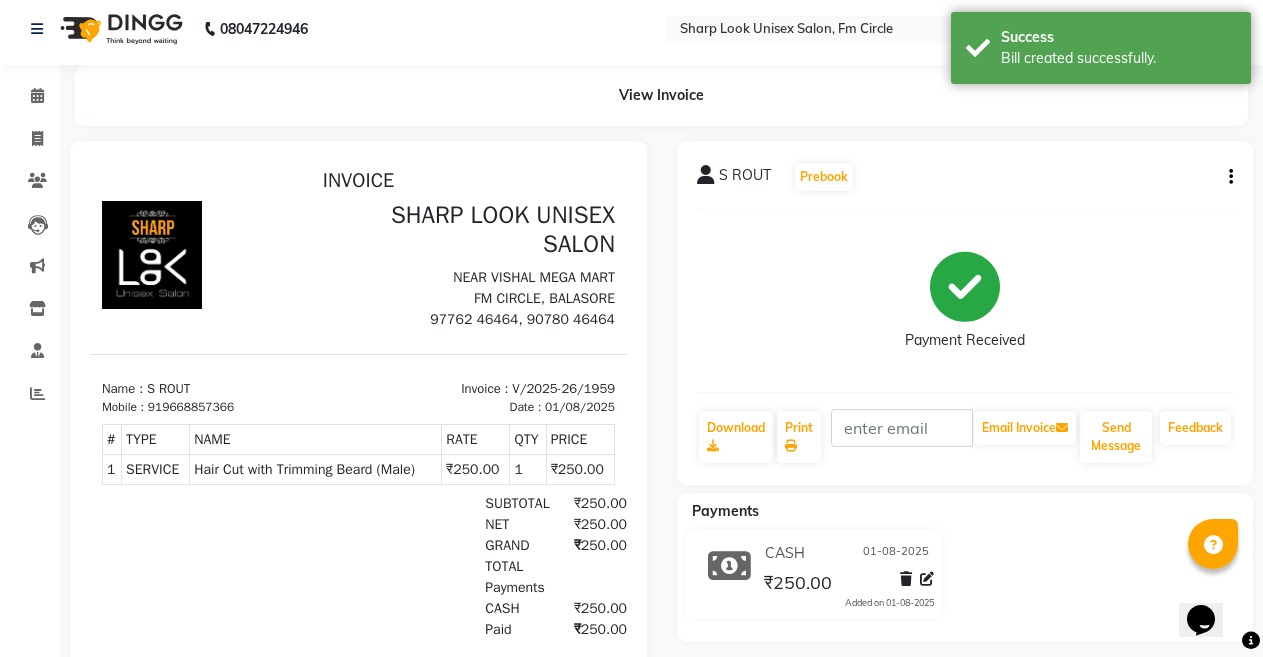 scroll, scrollTop: 0, scrollLeft: 0, axis: both 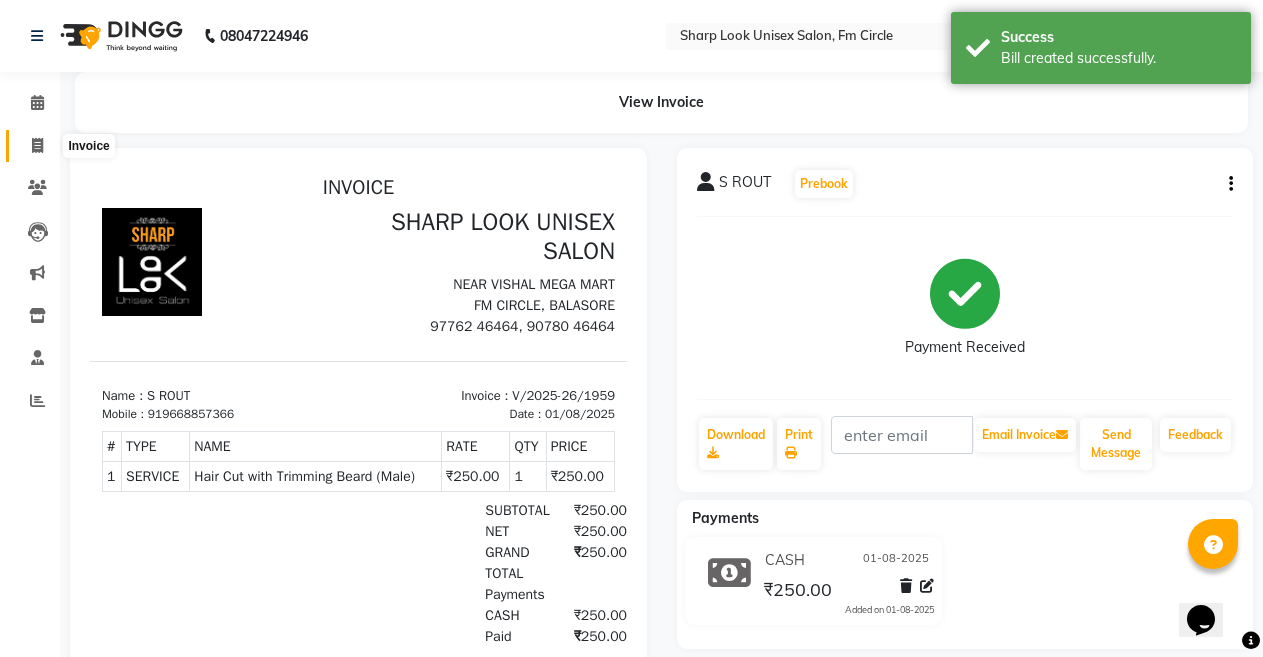 click 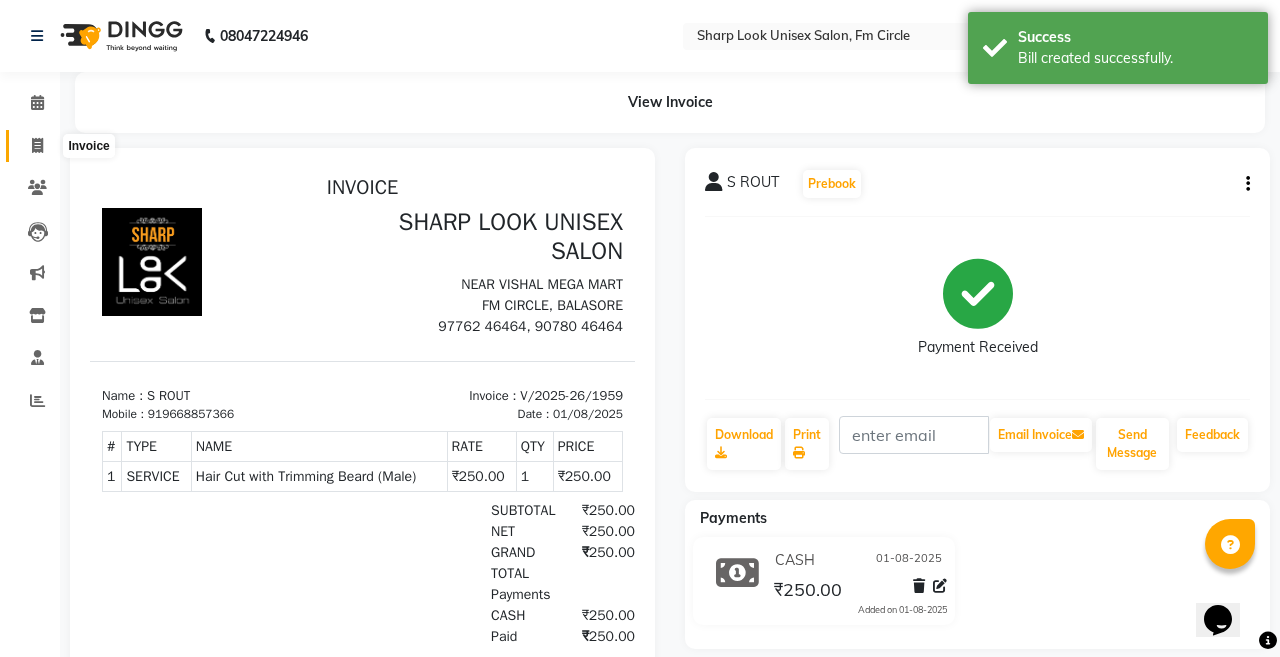select on "service" 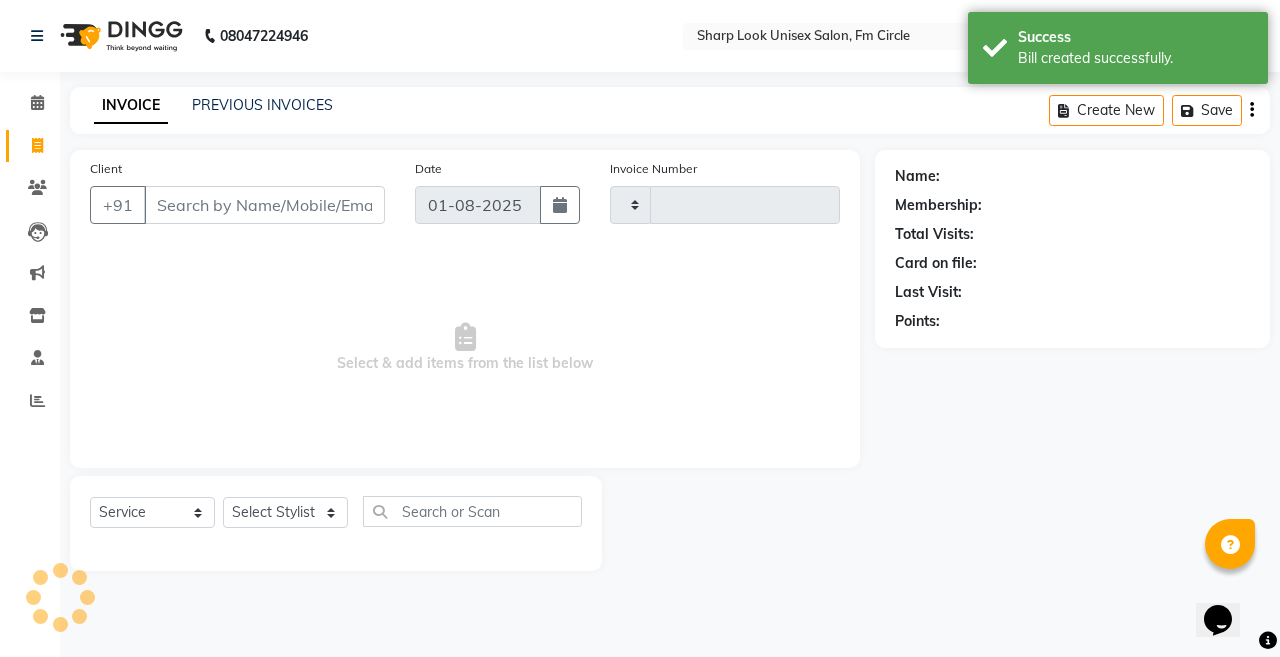 type on "1960" 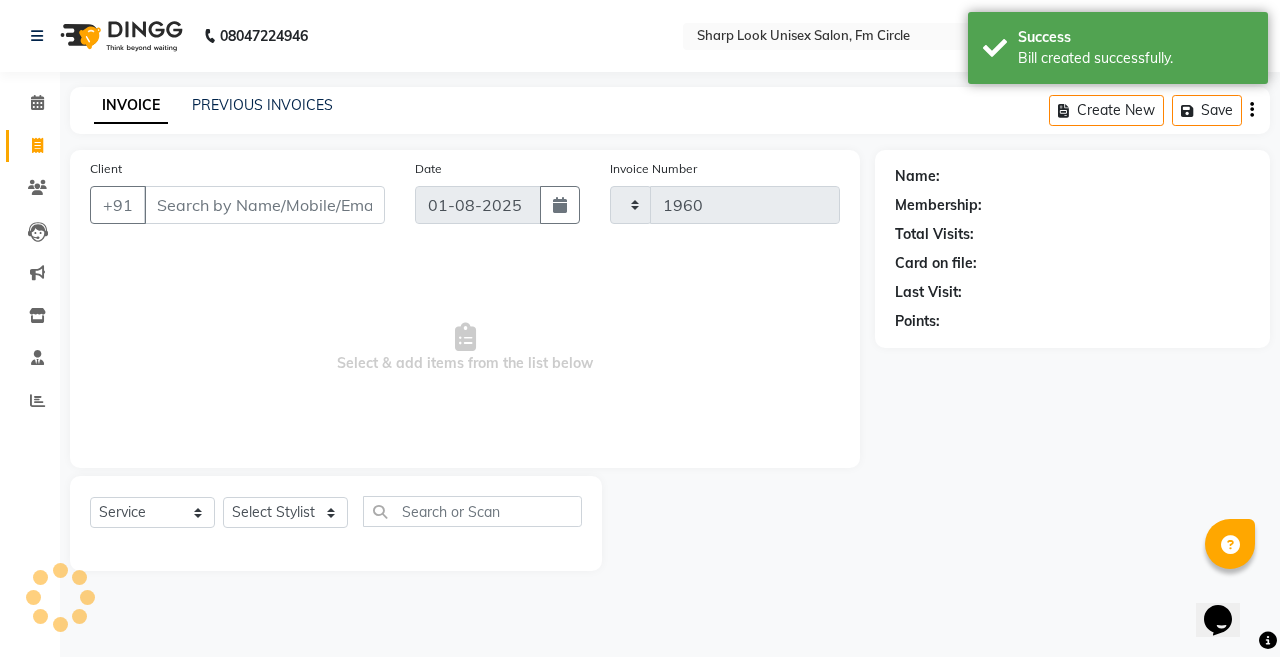 select on "804" 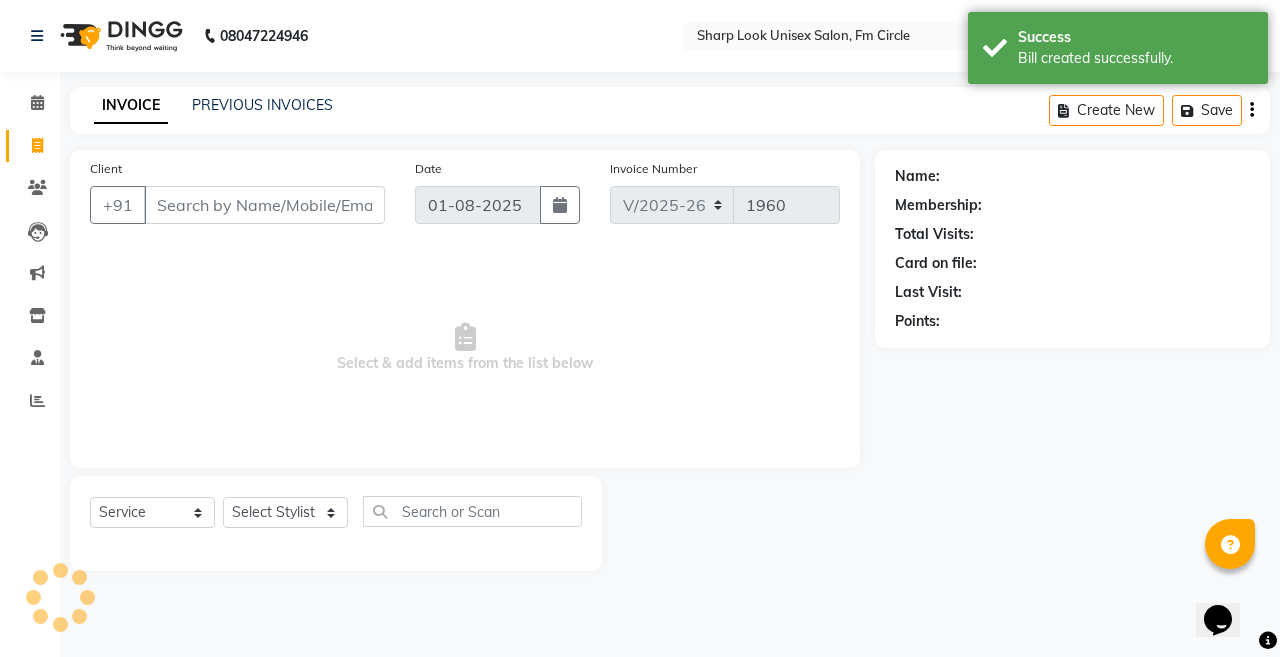click on "Client" at bounding box center [264, 205] 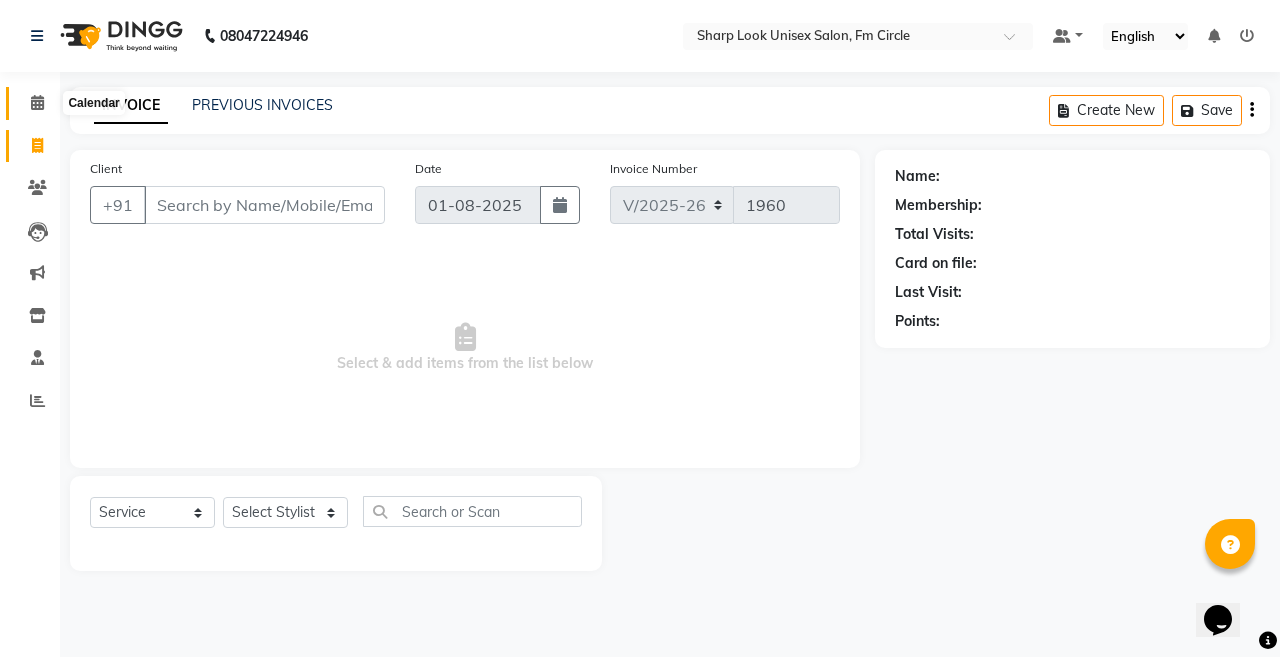 click 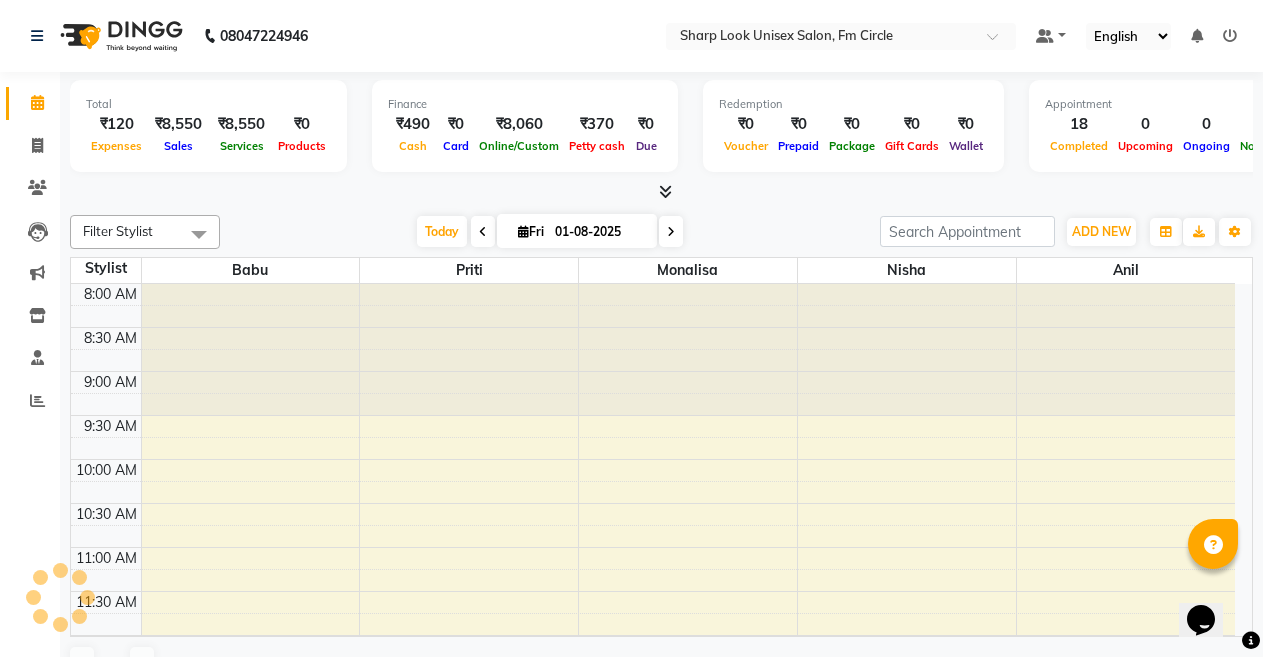 scroll, scrollTop: 0, scrollLeft: 0, axis: both 